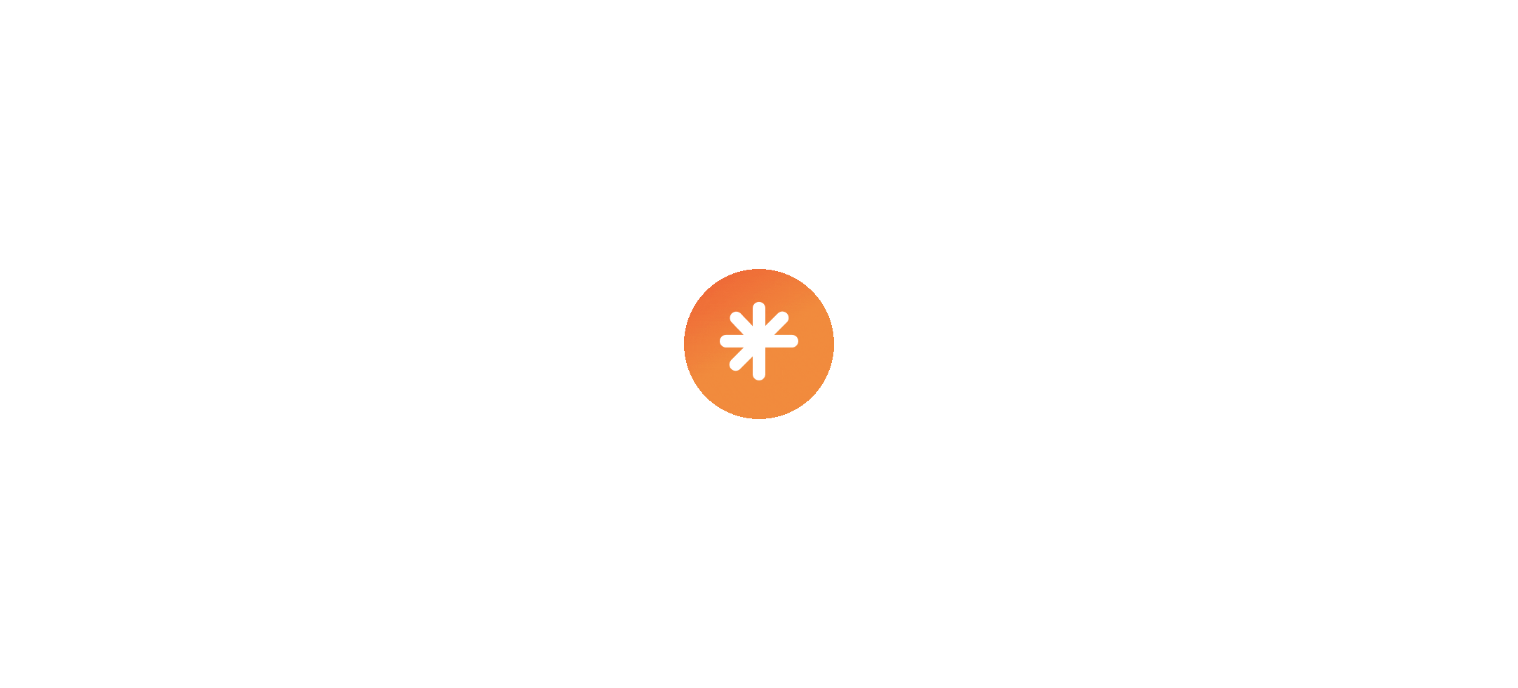 scroll, scrollTop: 0, scrollLeft: 0, axis: both 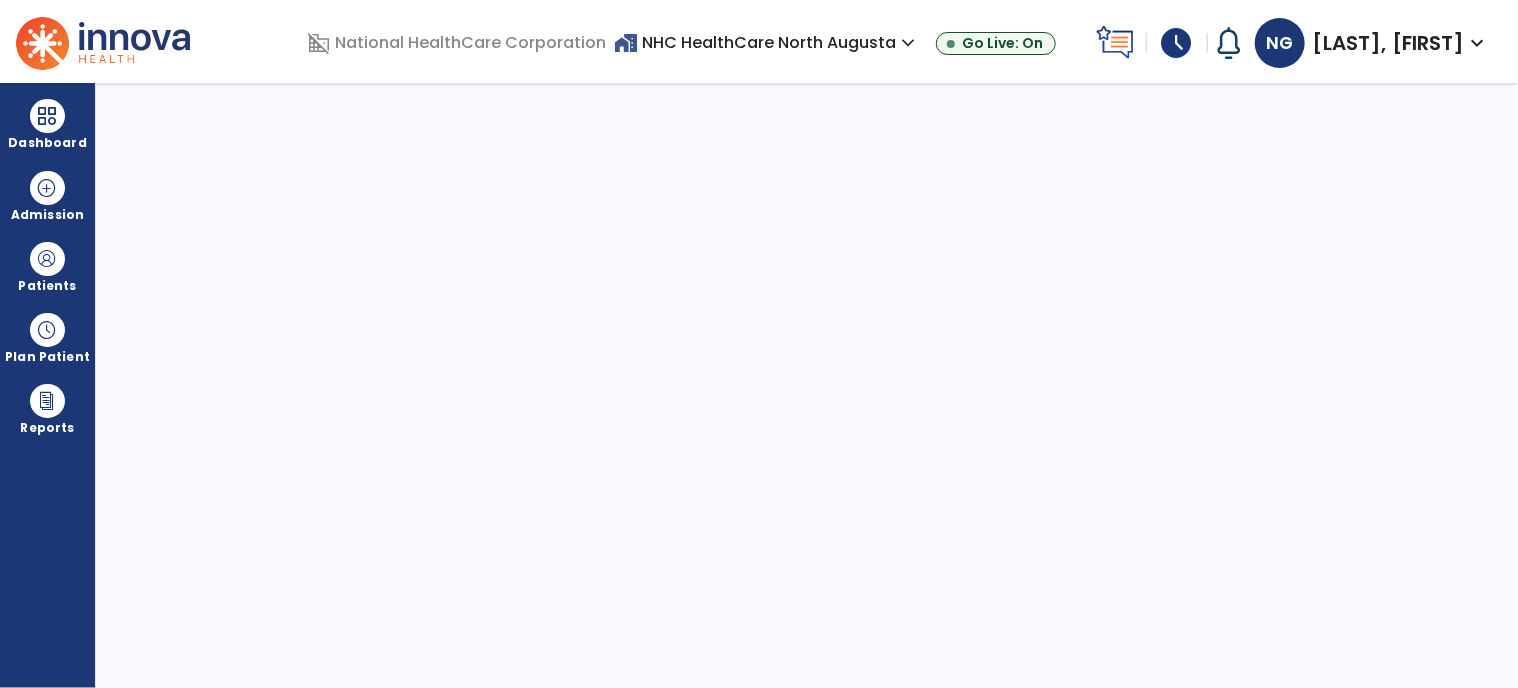 select on "****" 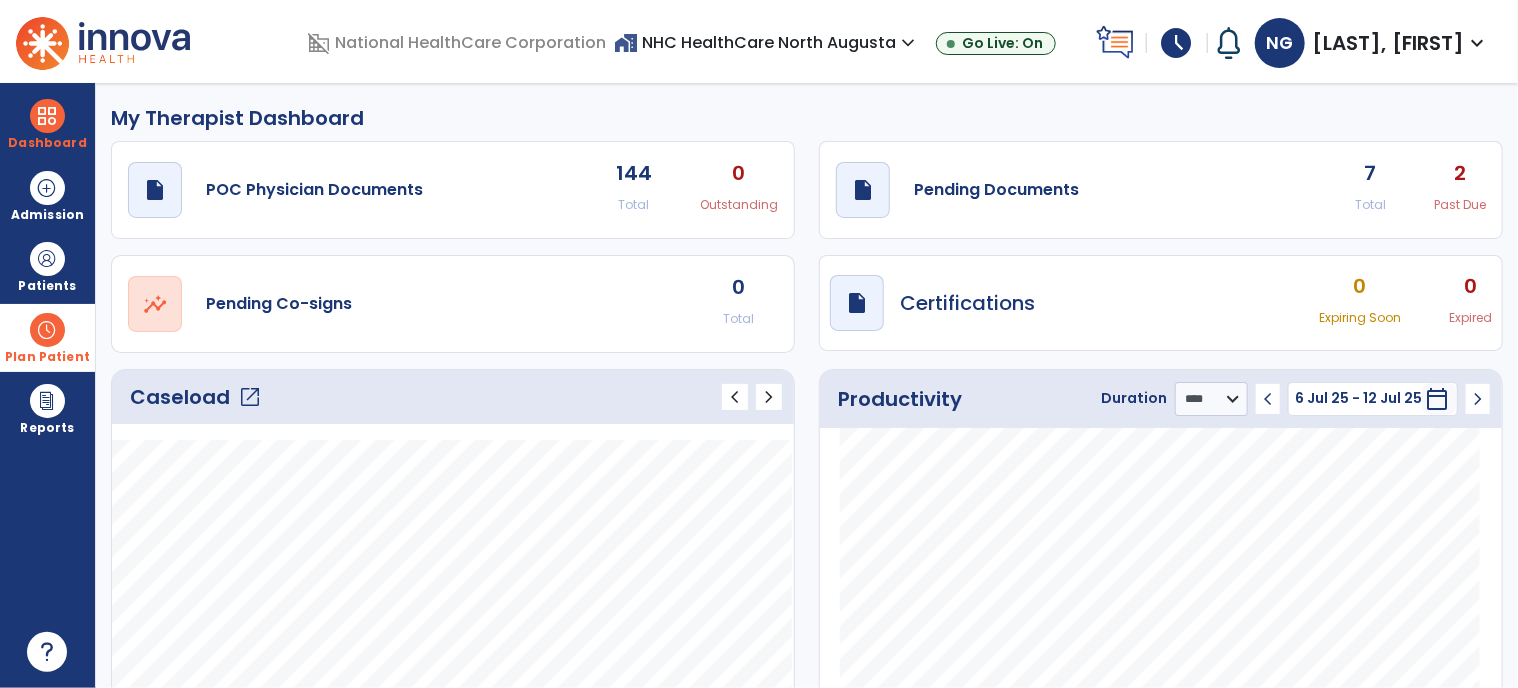 click at bounding box center [47, 330] 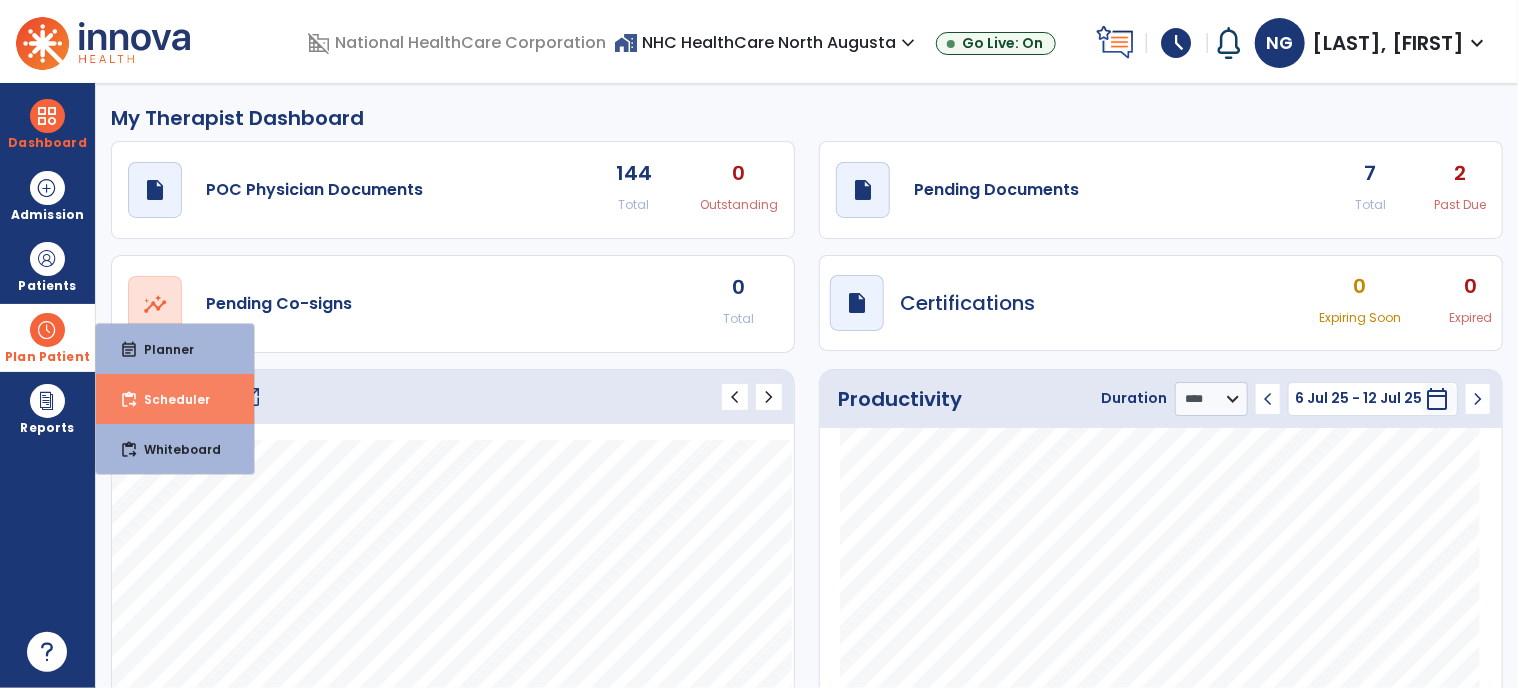 click on "content_paste_go  Scheduler" at bounding box center [175, 399] 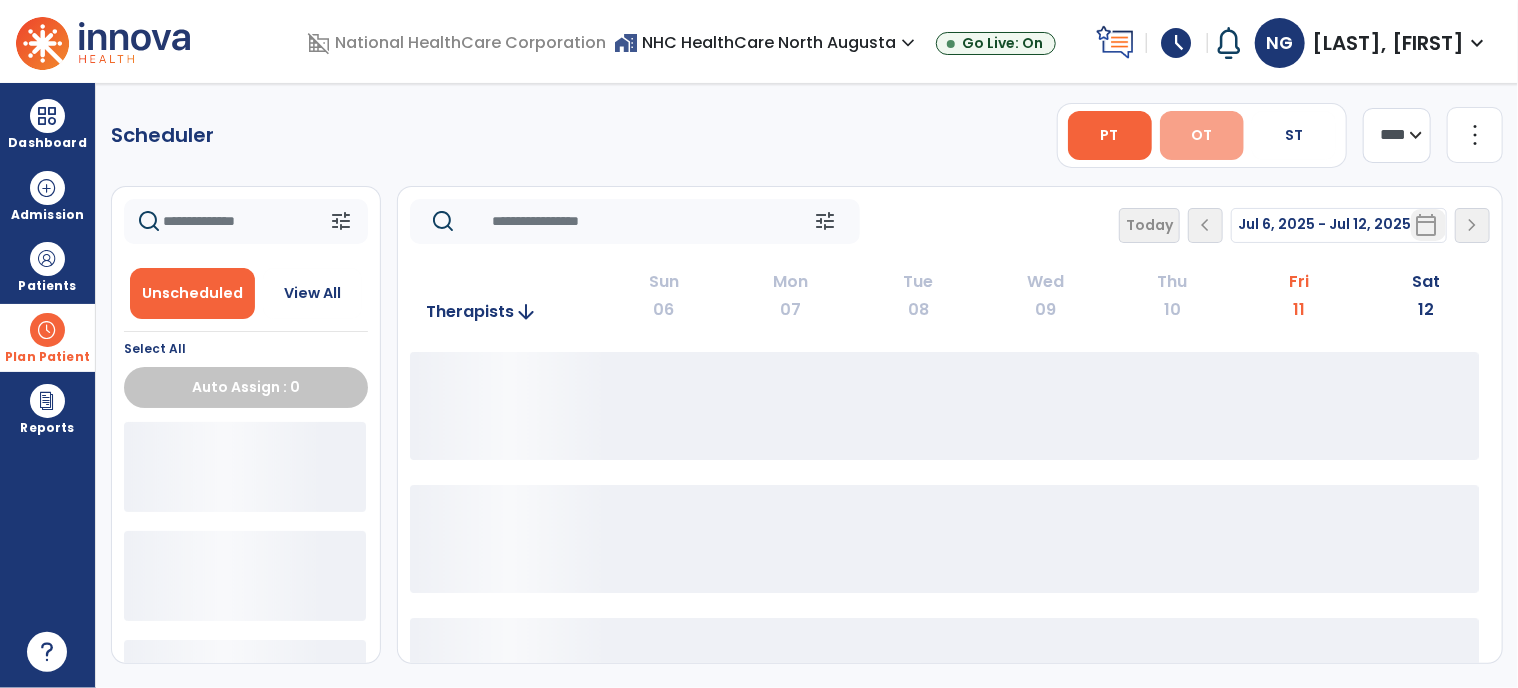 click on "OT" at bounding box center [1202, 135] 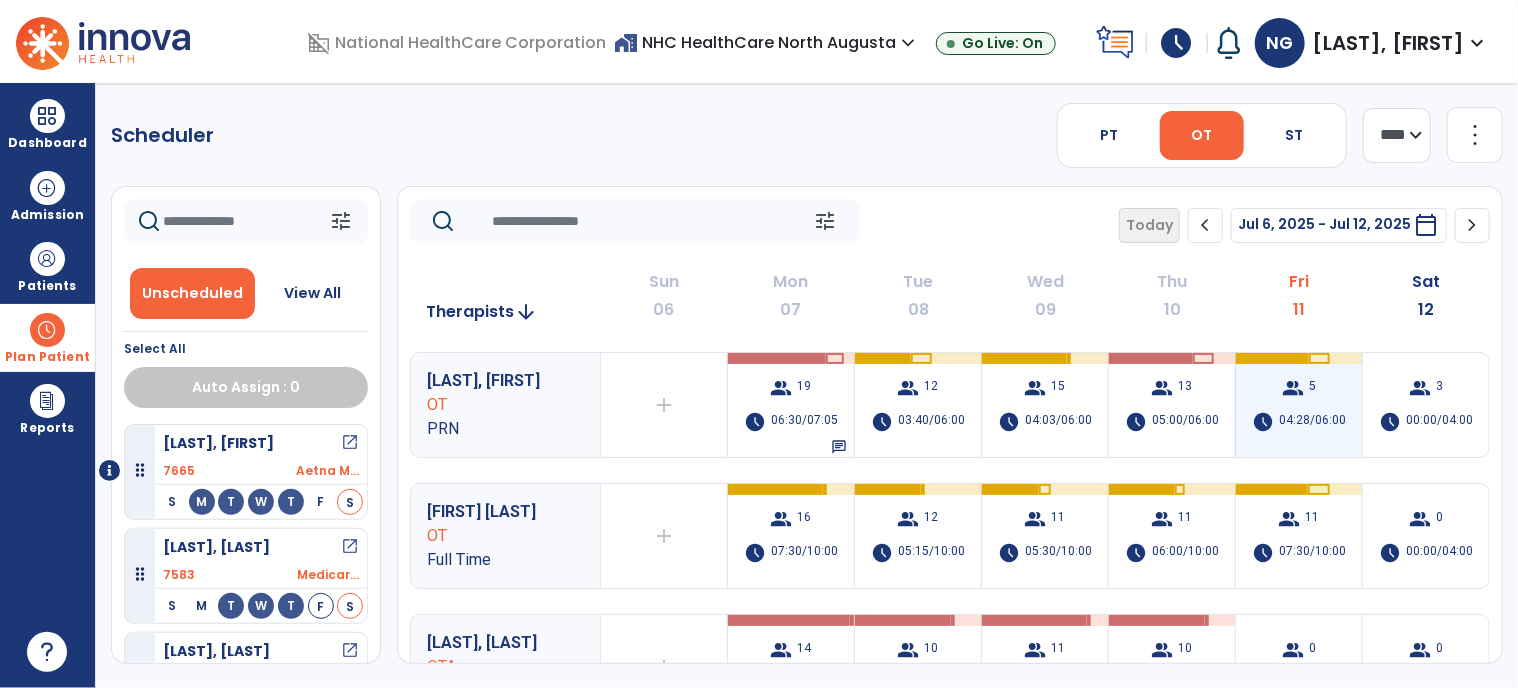 click on "04:28/06:00" at bounding box center [1312, 422] 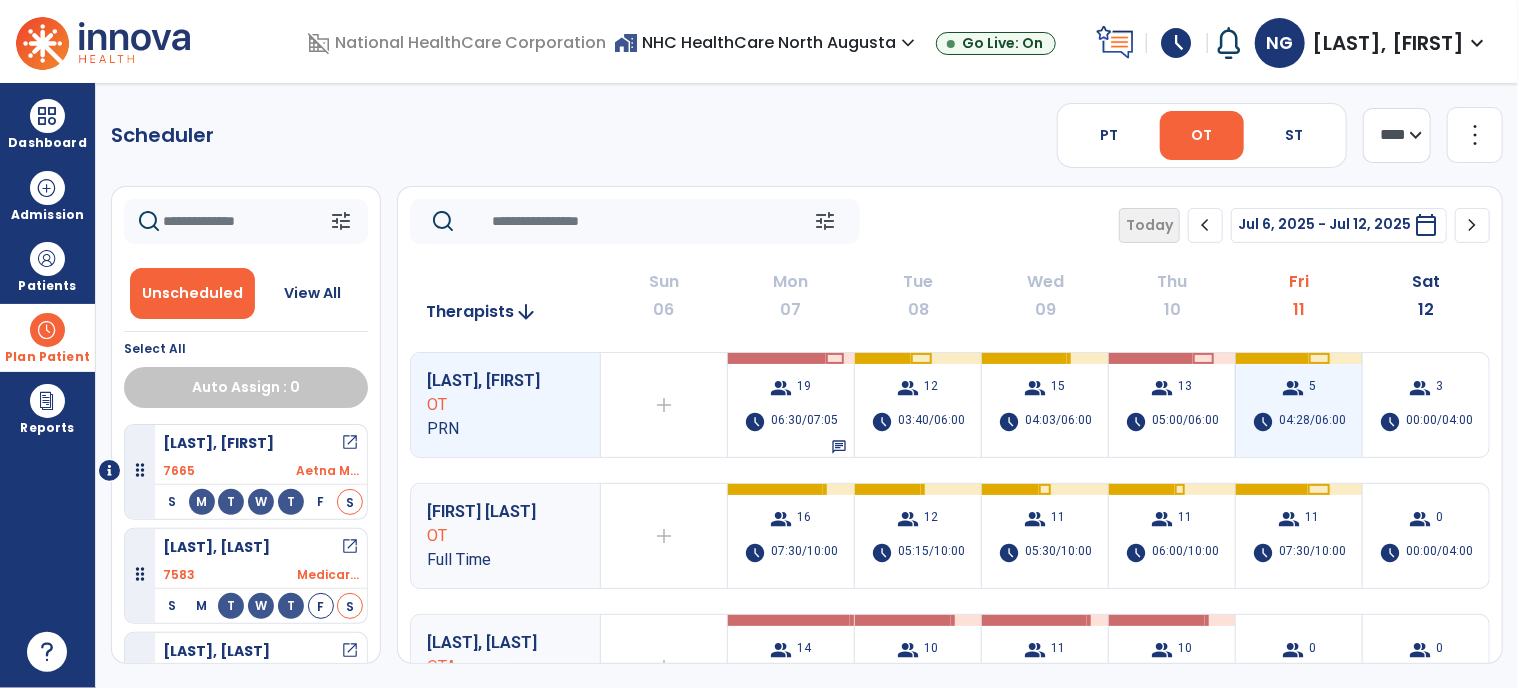 click on "04:28/06:00" at bounding box center [1312, 422] 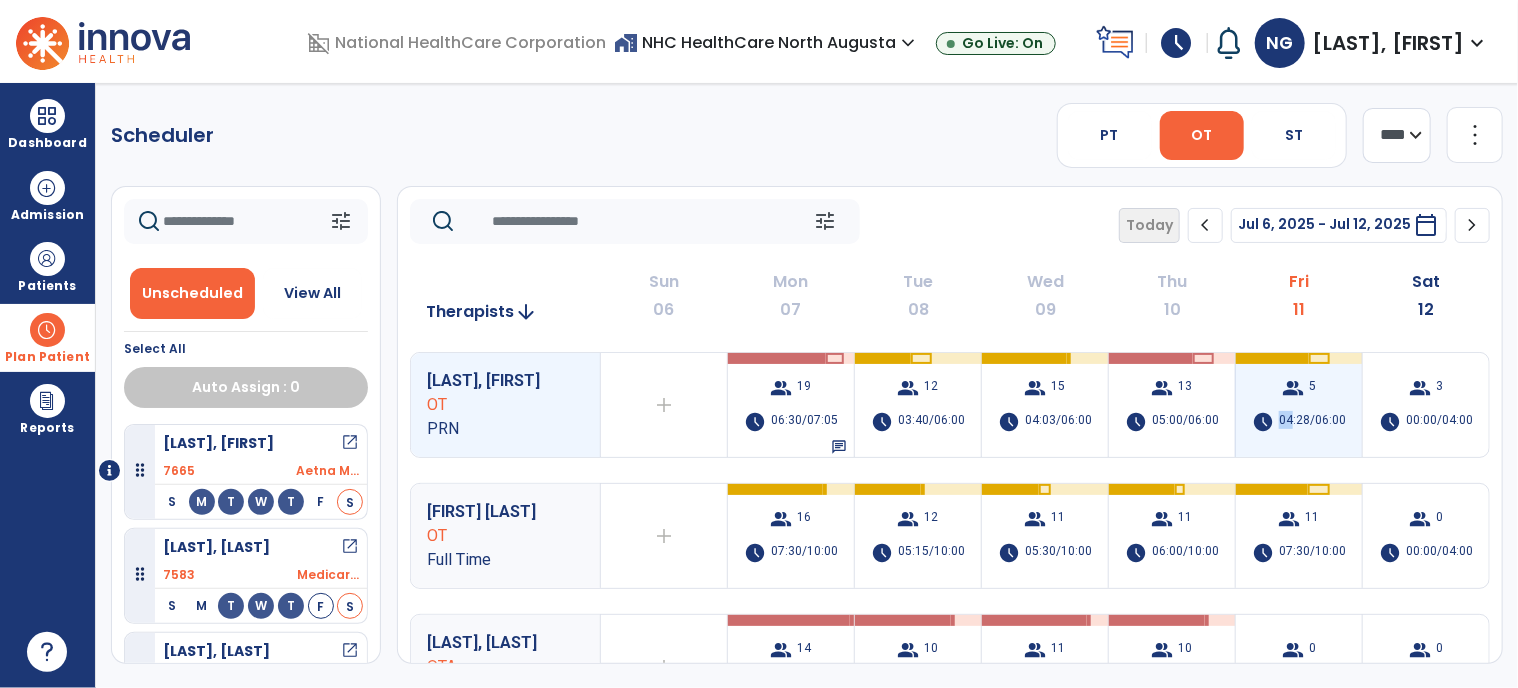 click on "04:28/06:00" at bounding box center (1312, 422) 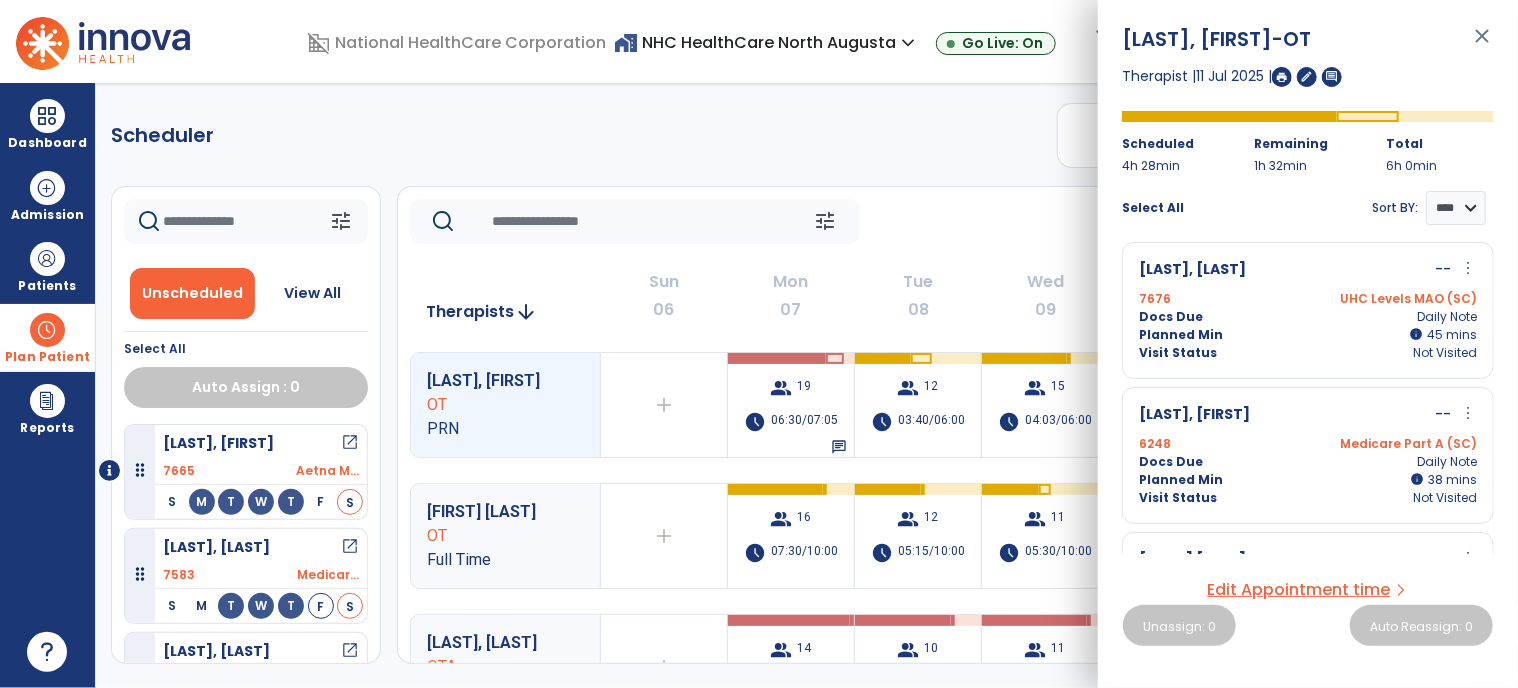 scroll, scrollTop: 395, scrollLeft: 0, axis: vertical 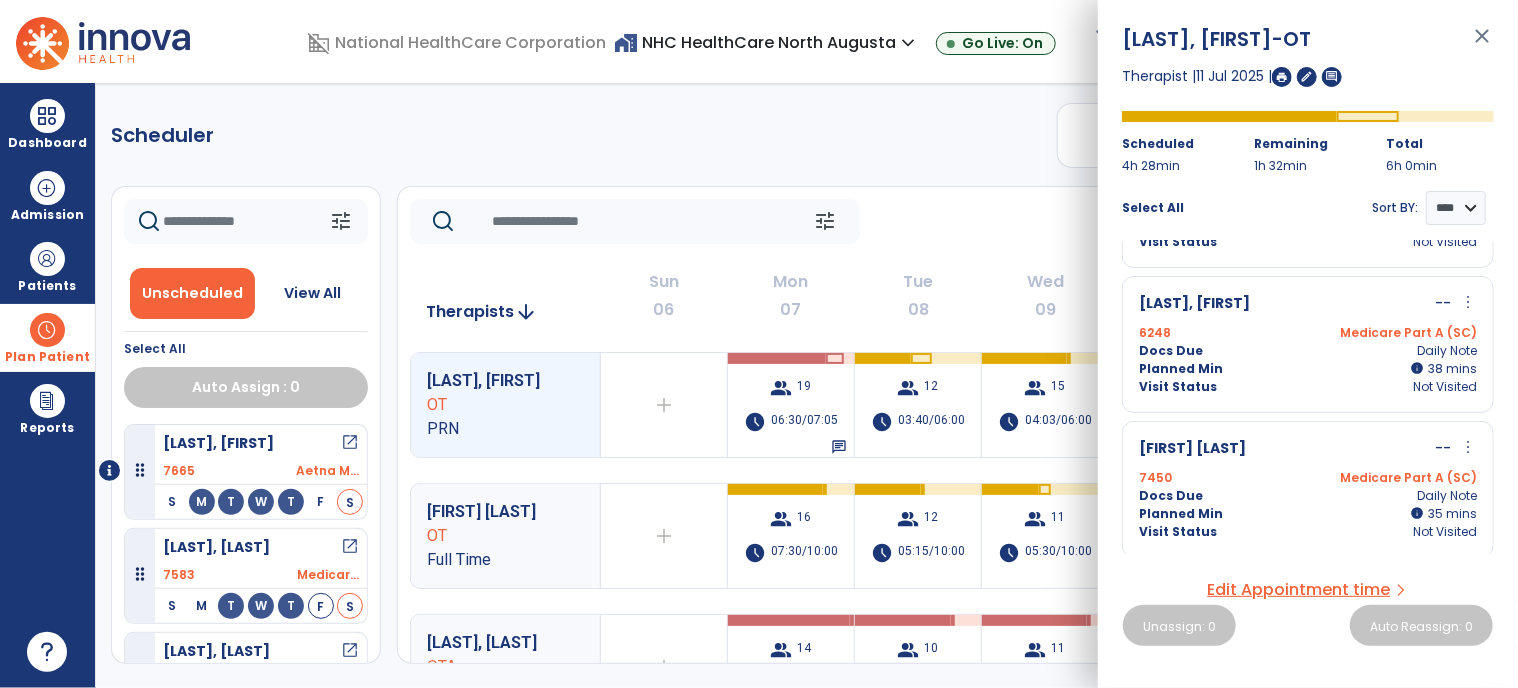click on "close" at bounding box center [1482, 45] 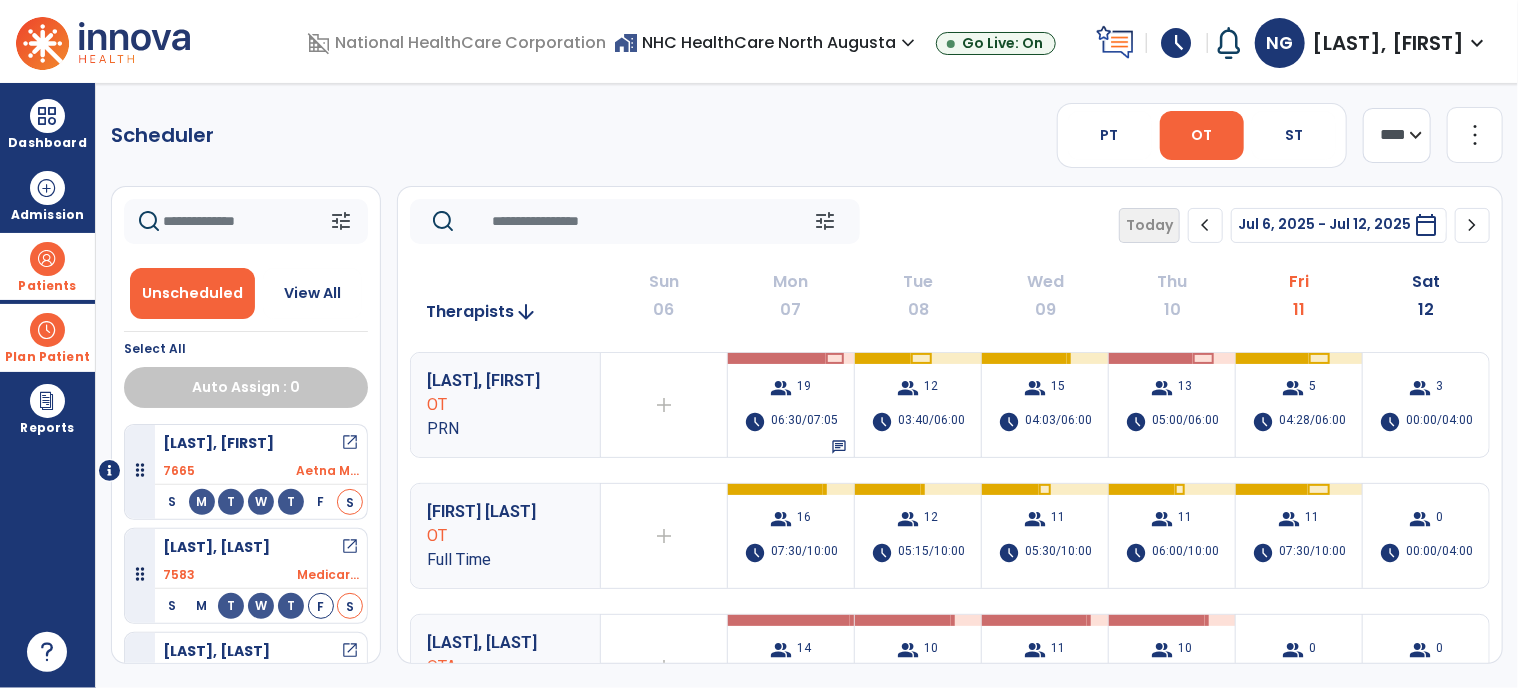 click at bounding box center (47, 259) 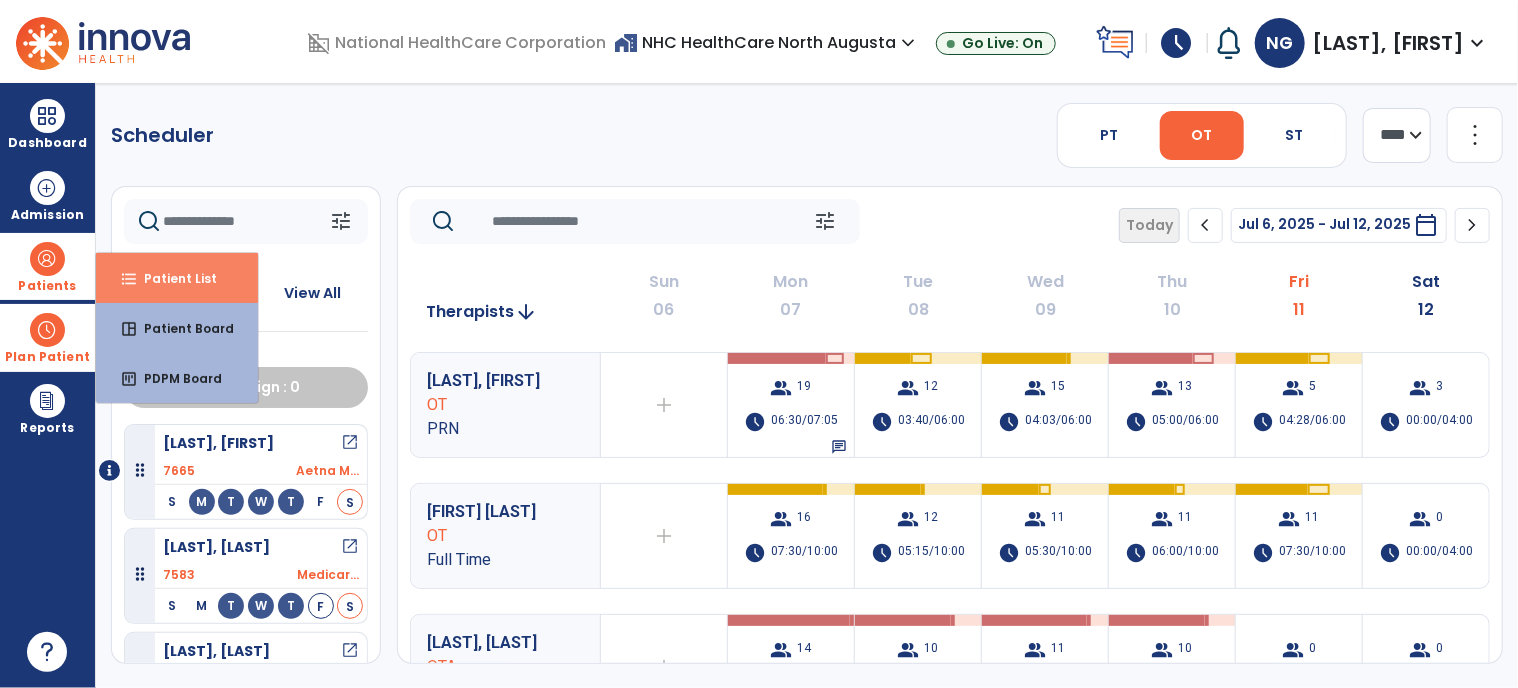 click on "format_list_bulleted  Patient List" at bounding box center (177, 278) 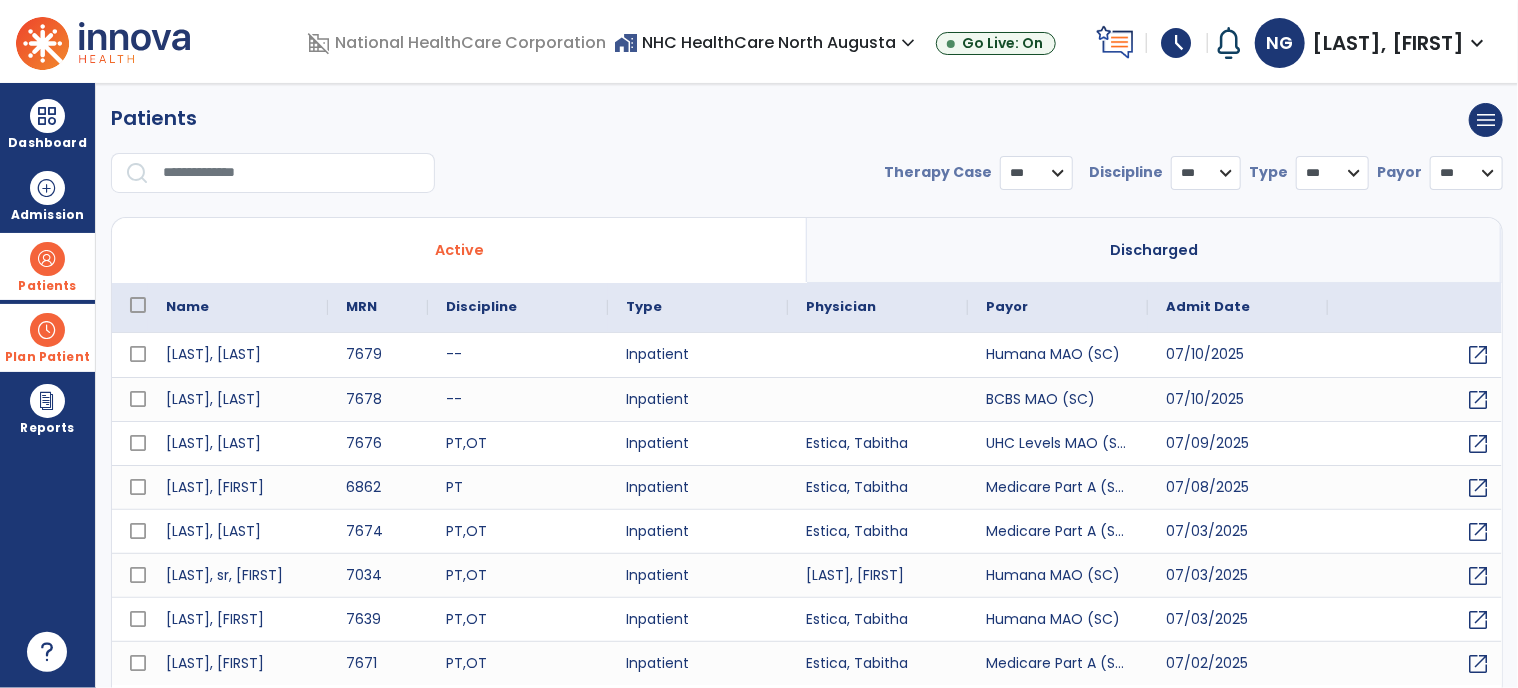 select on "***" 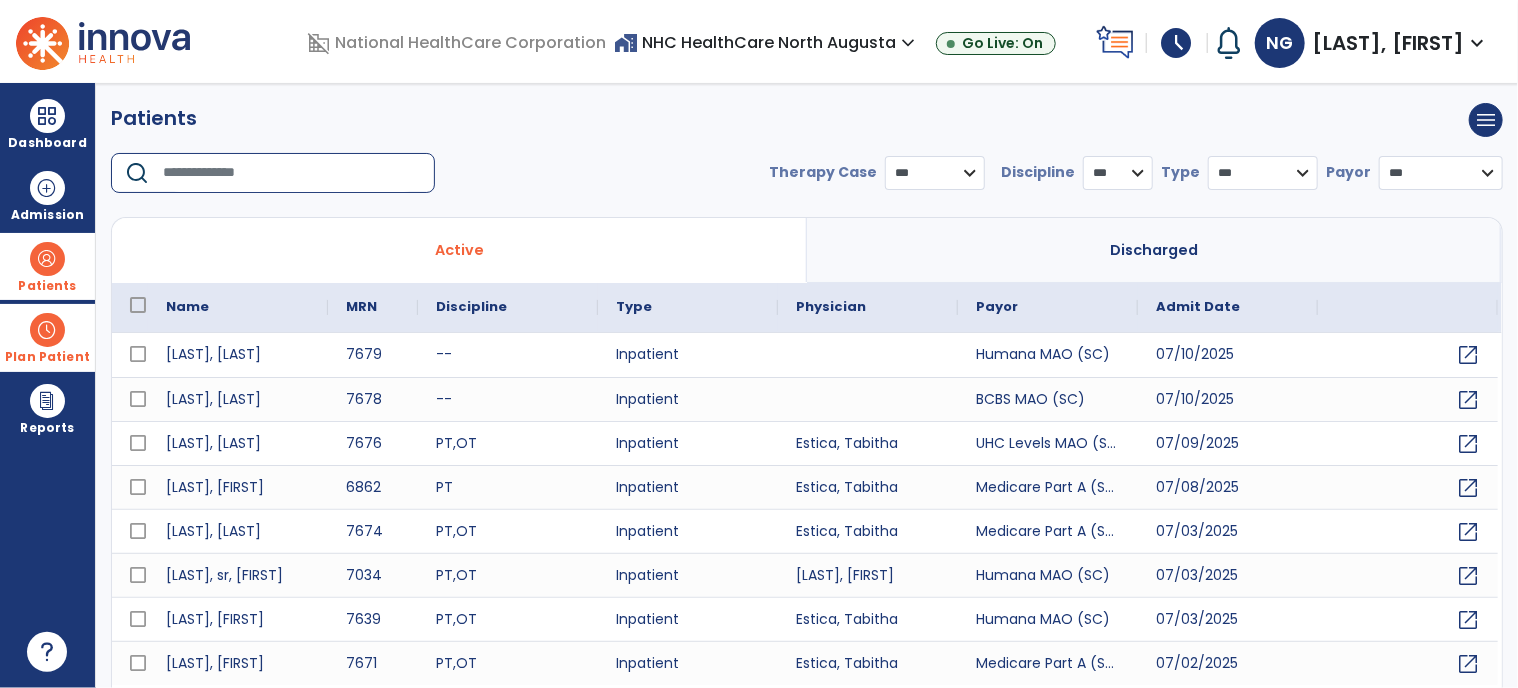 click at bounding box center [292, 173] 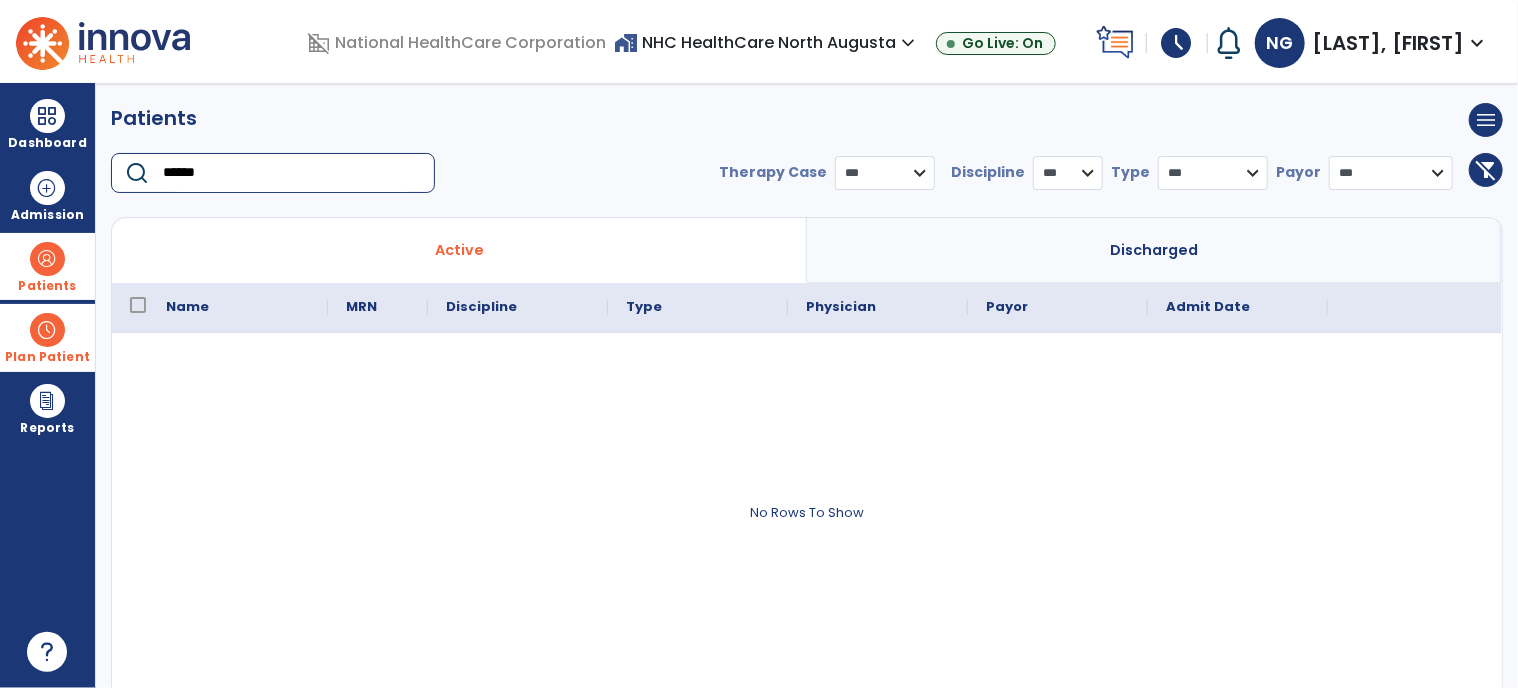 type on "******" 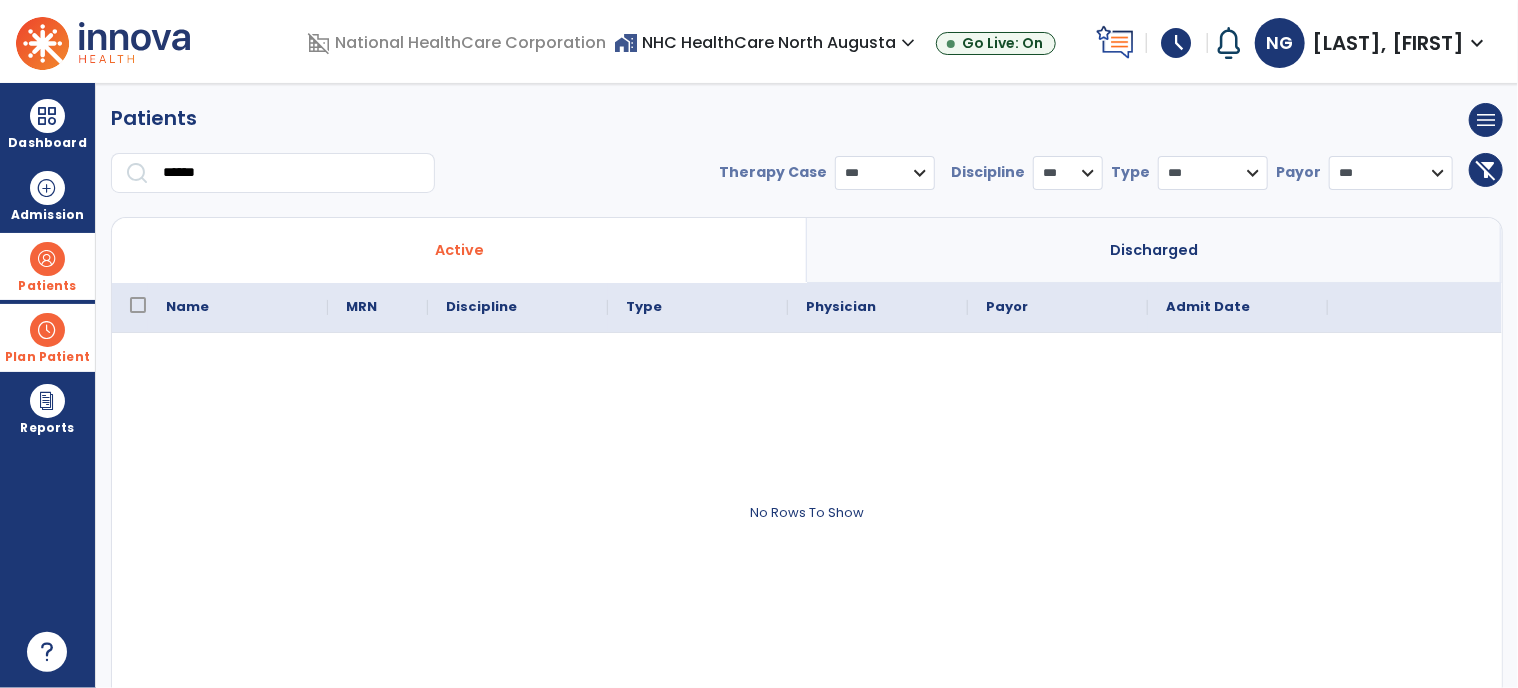 click on "Discharged" at bounding box center (1154, 250) 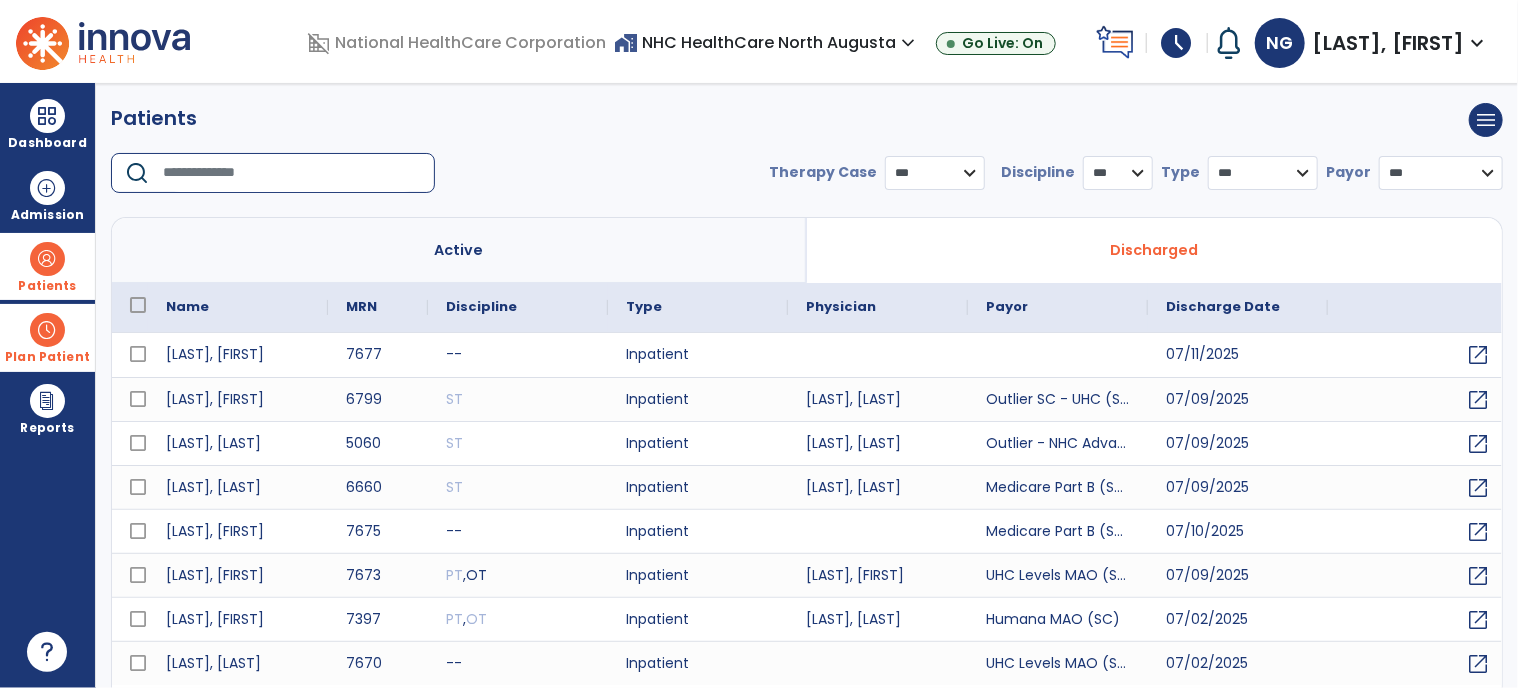 click at bounding box center (292, 173) 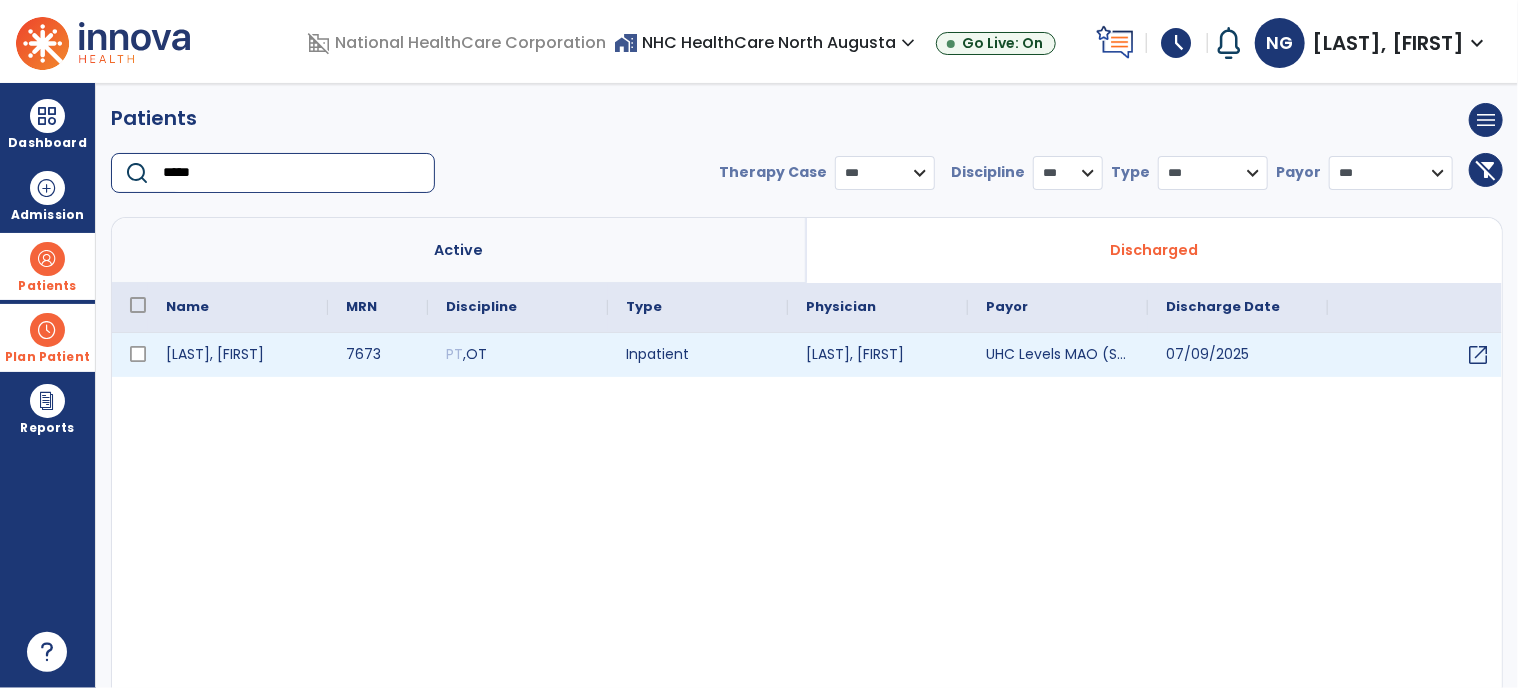 type on "*****" 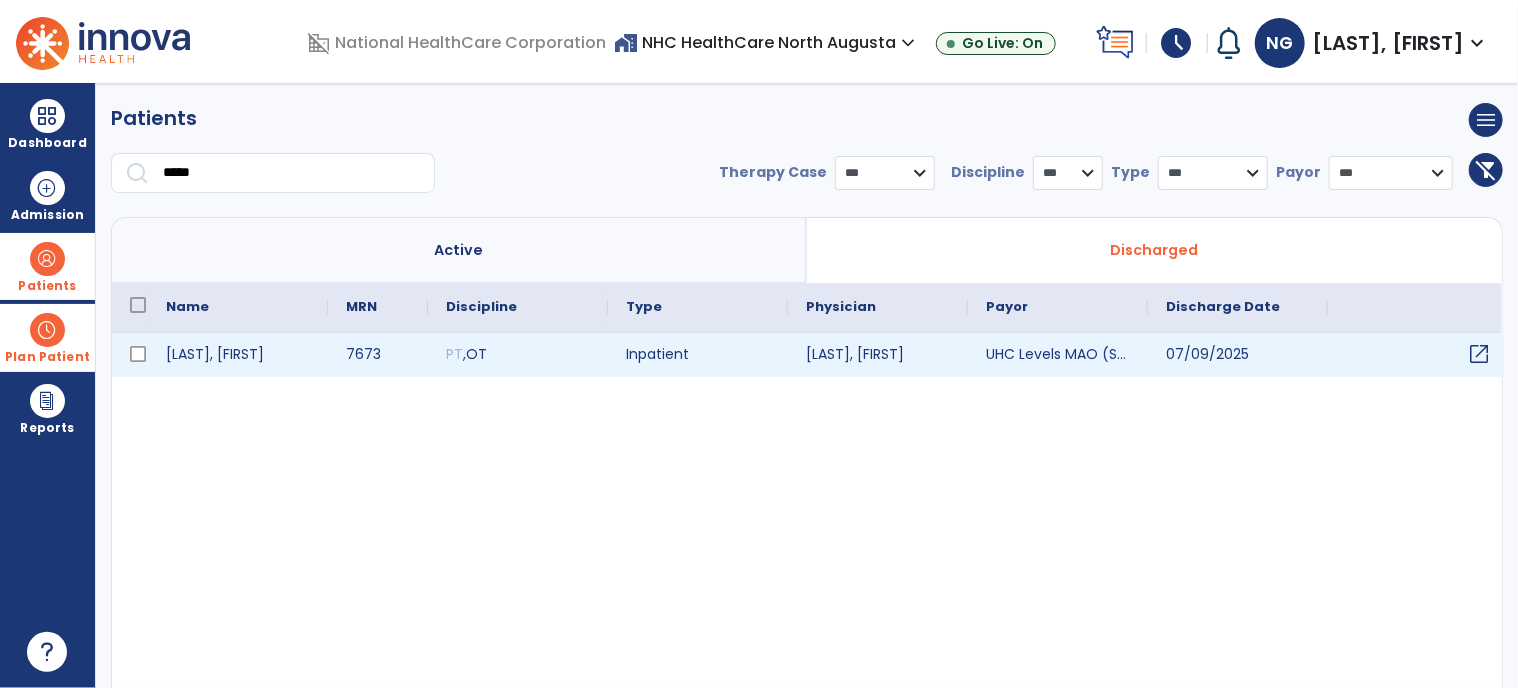click on "open_in_new" at bounding box center (1479, 354) 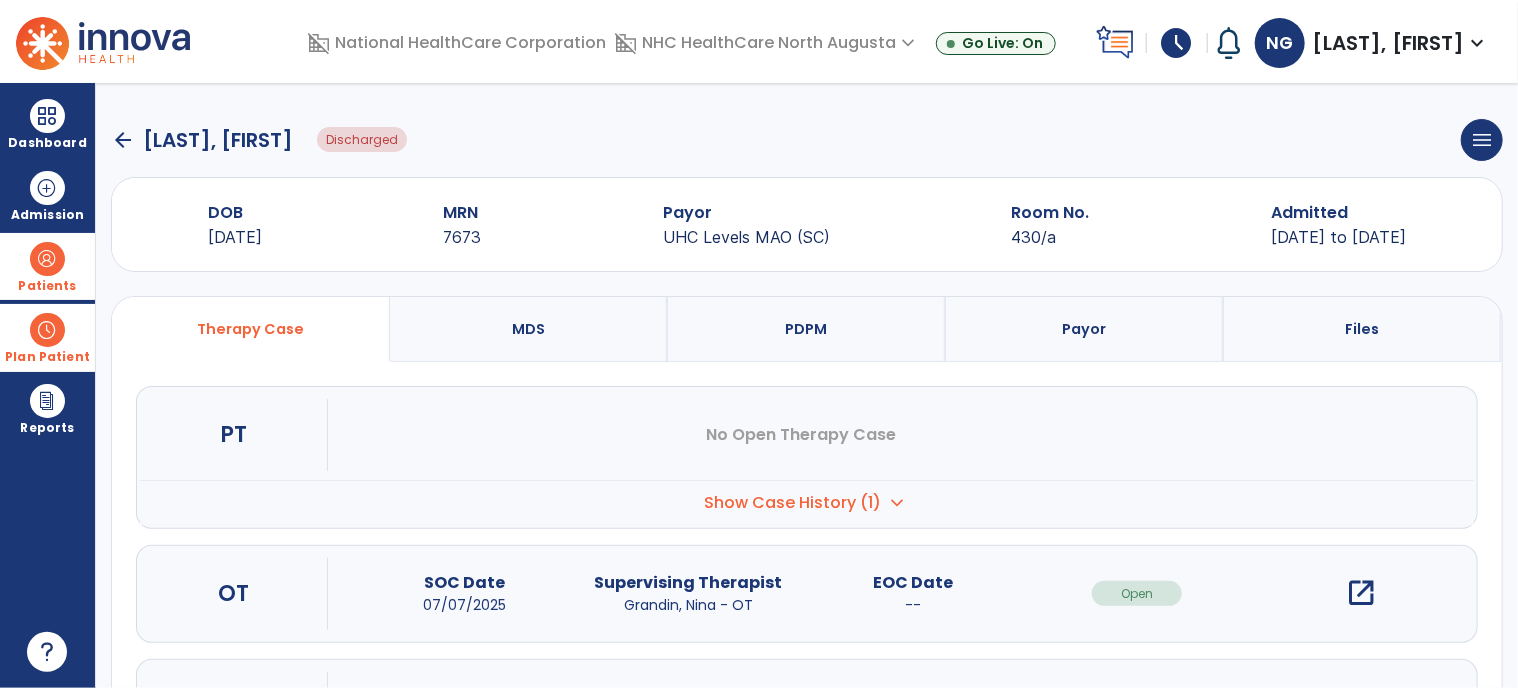 click on "open_in_new" at bounding box center [1362, 593] 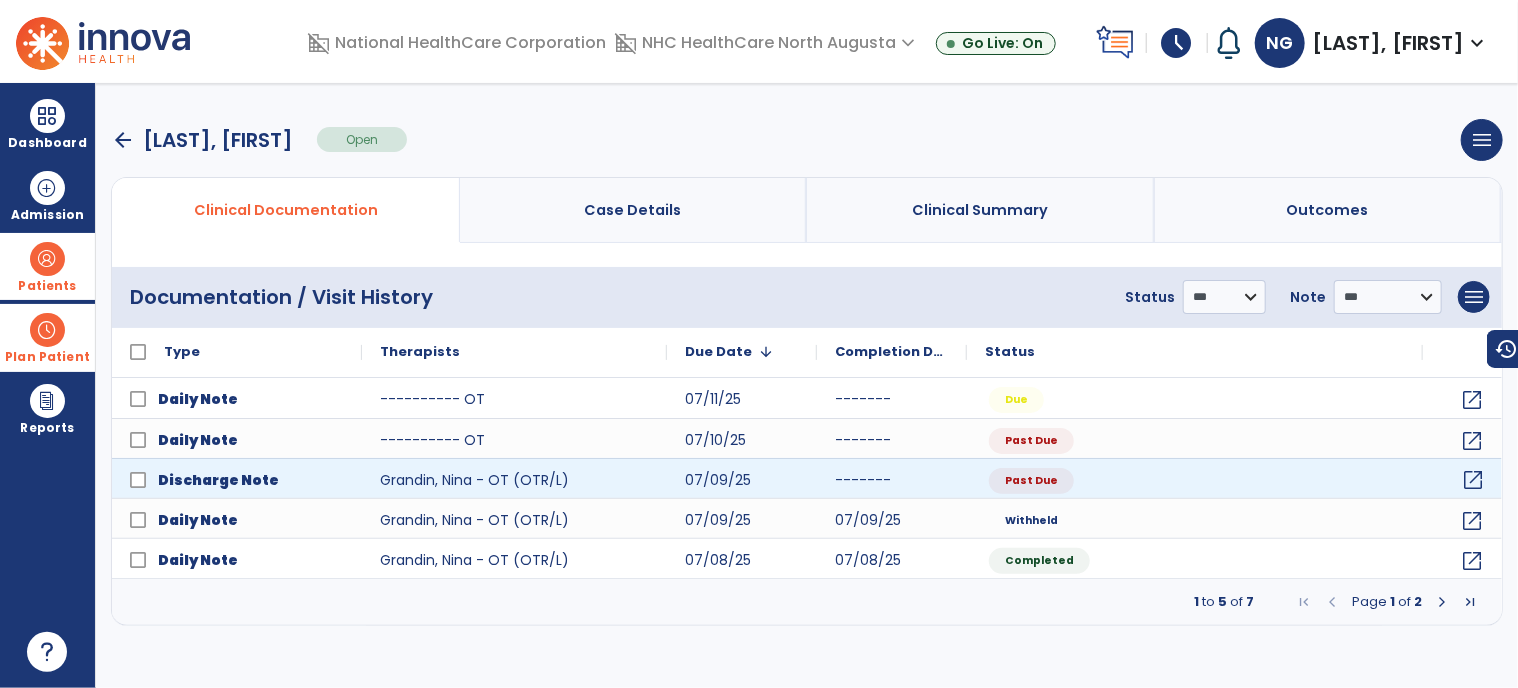 click on "open_in_new" 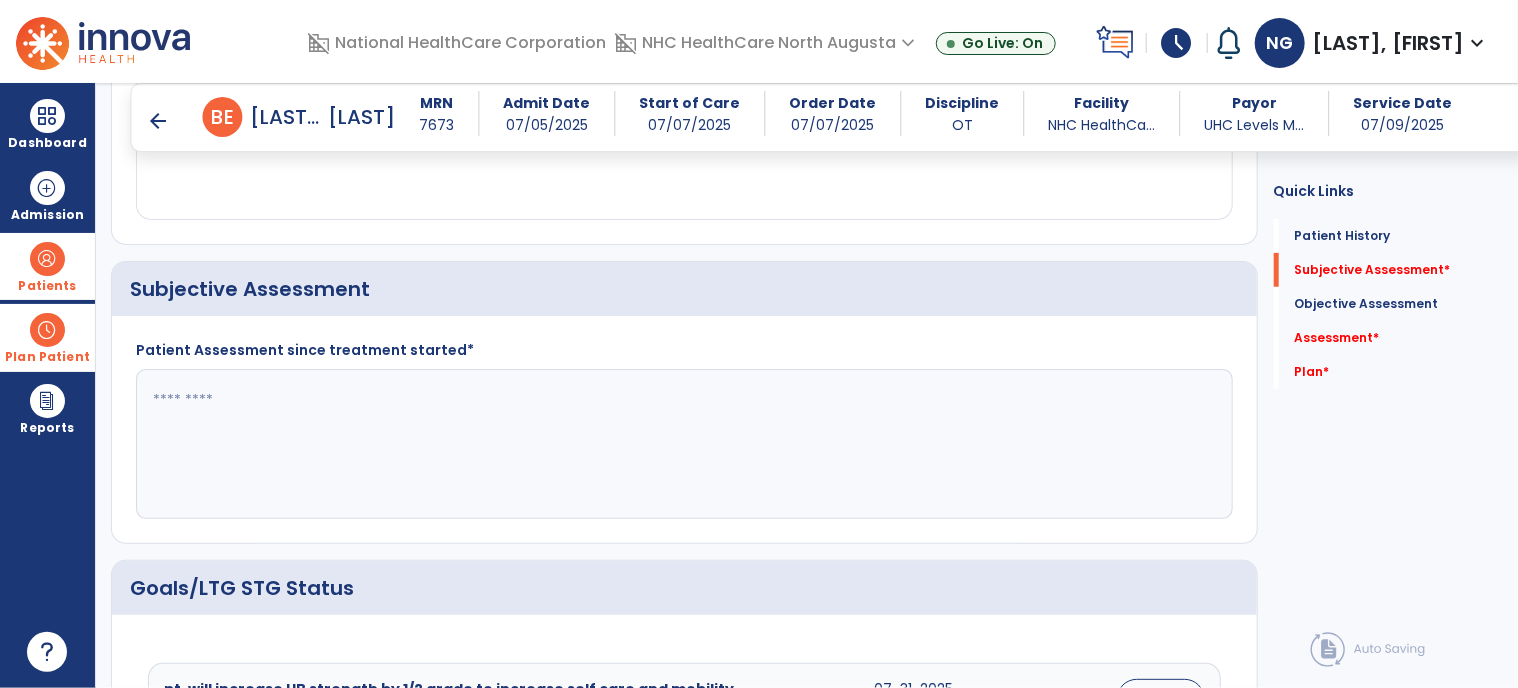scroll, scrollTop: 400, scrollLeft: 0, axis: vertical 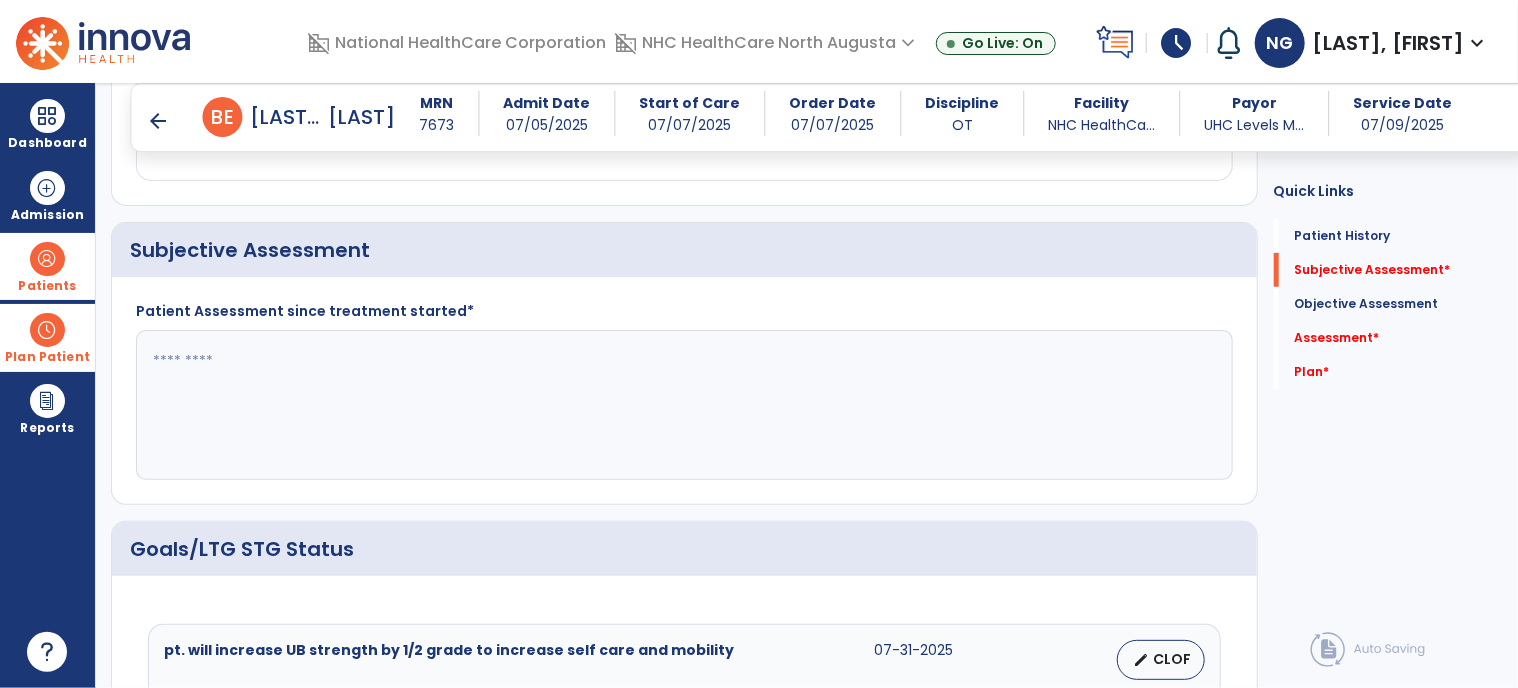 click 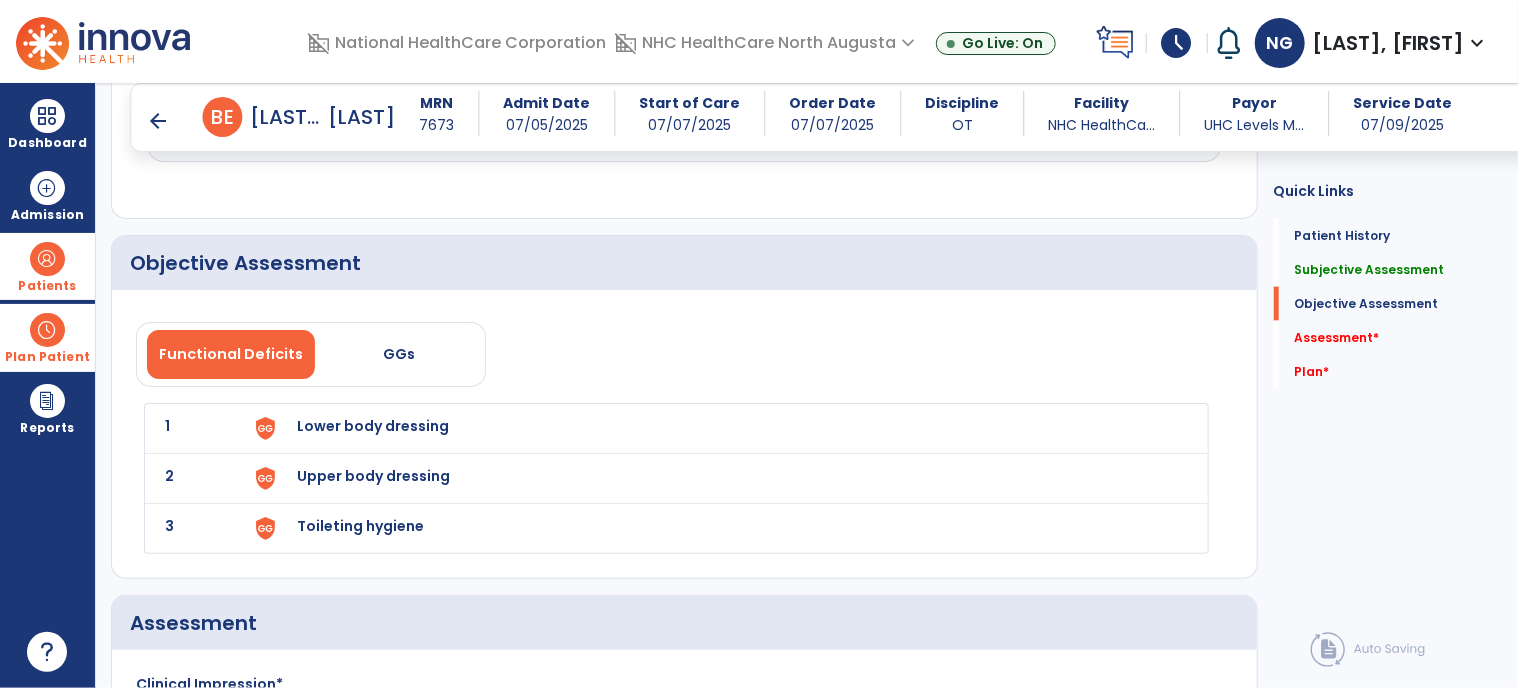 scroll, scrollTop: 1700, scrollLeft: 0, axis: vertical 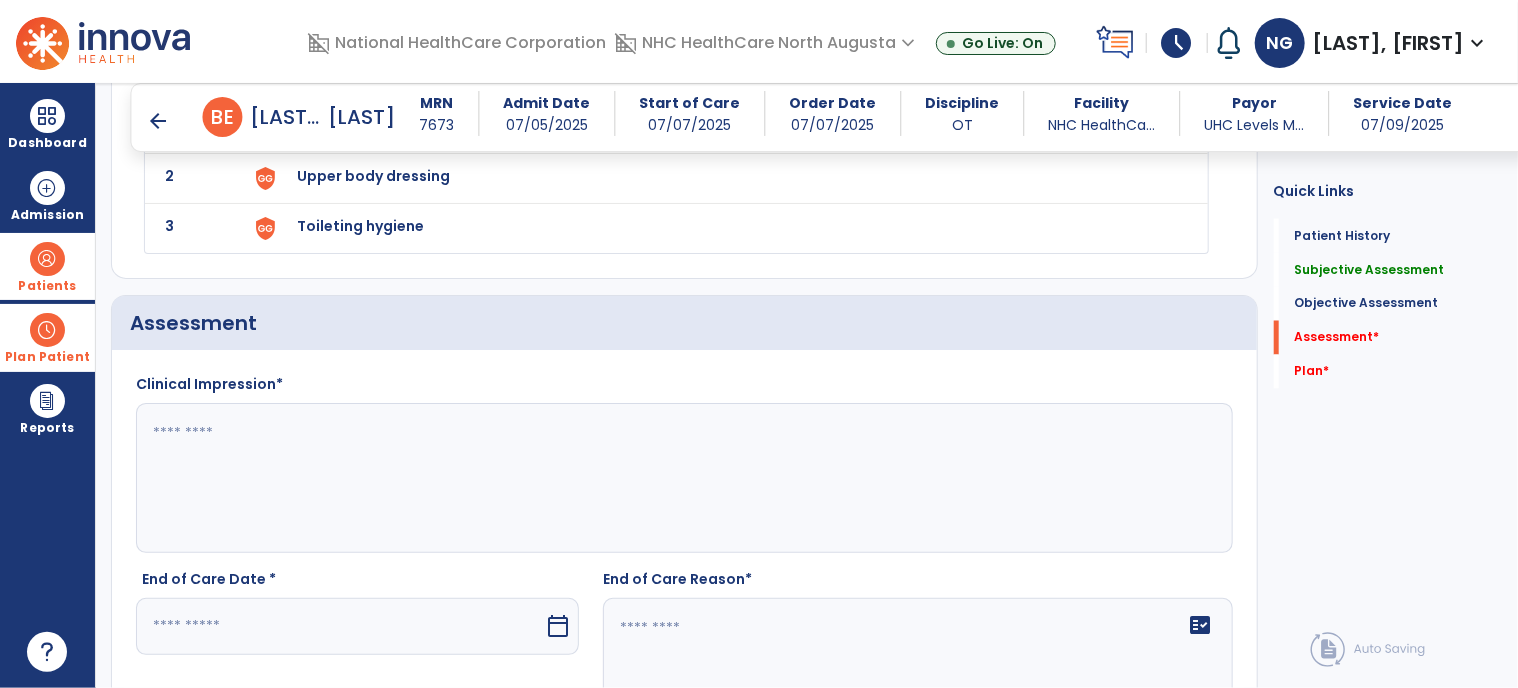 type on "*" 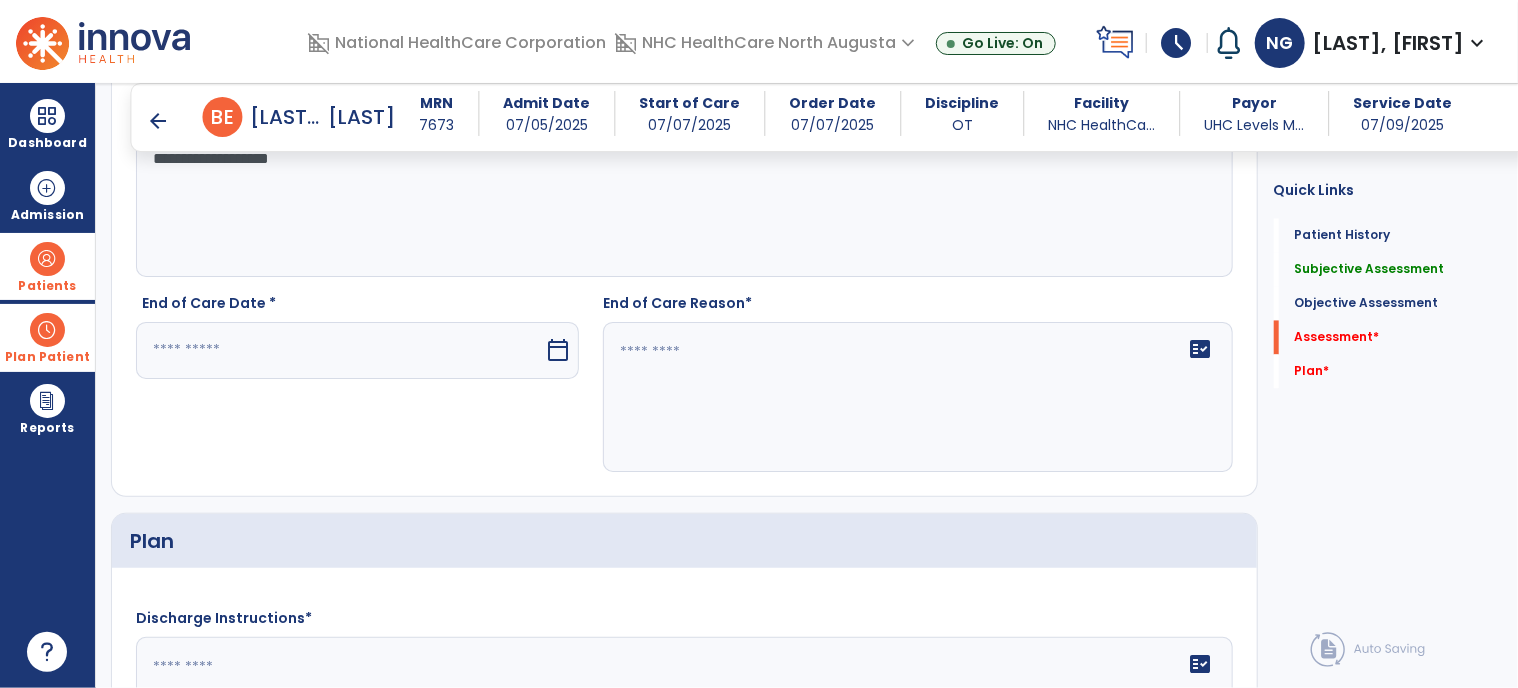 scroll, scrollTop: 2000, scrollLeft: 0, axis: vertical 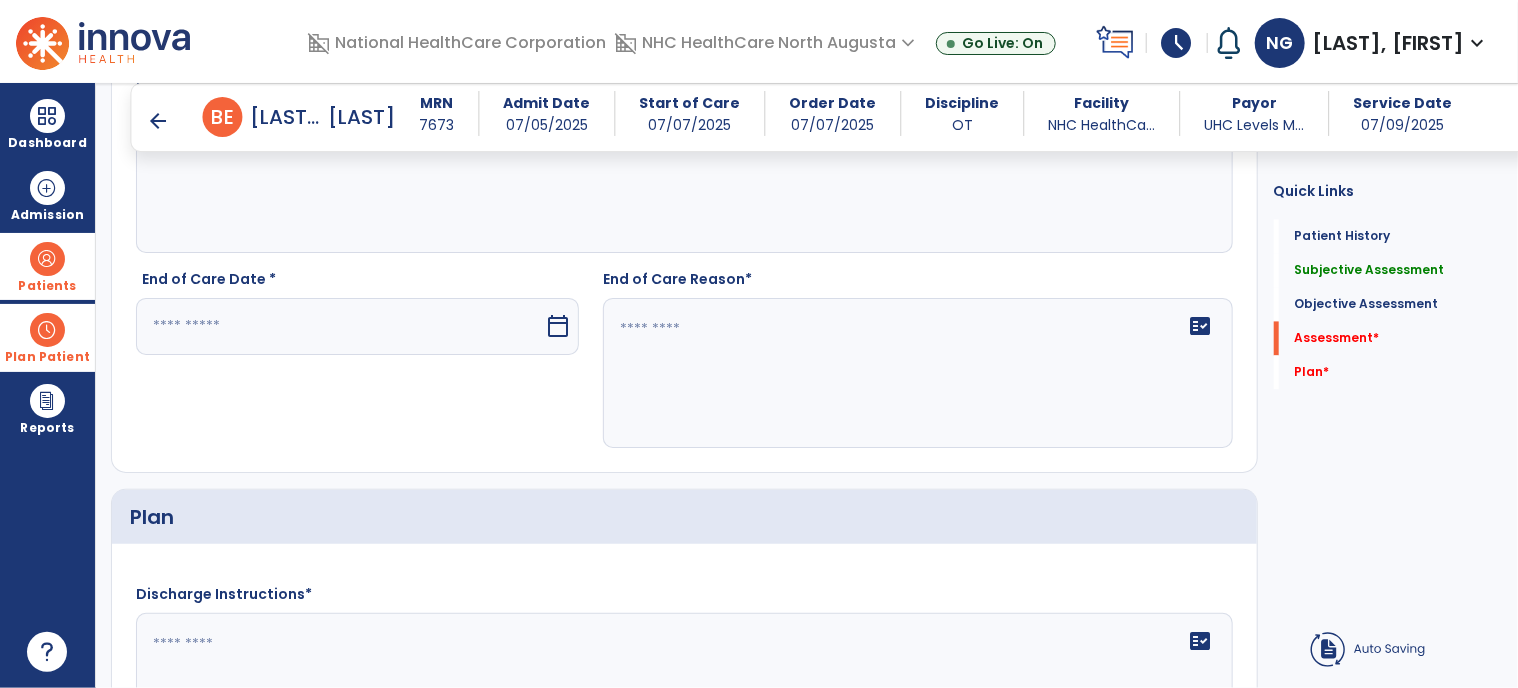 type on "**********" 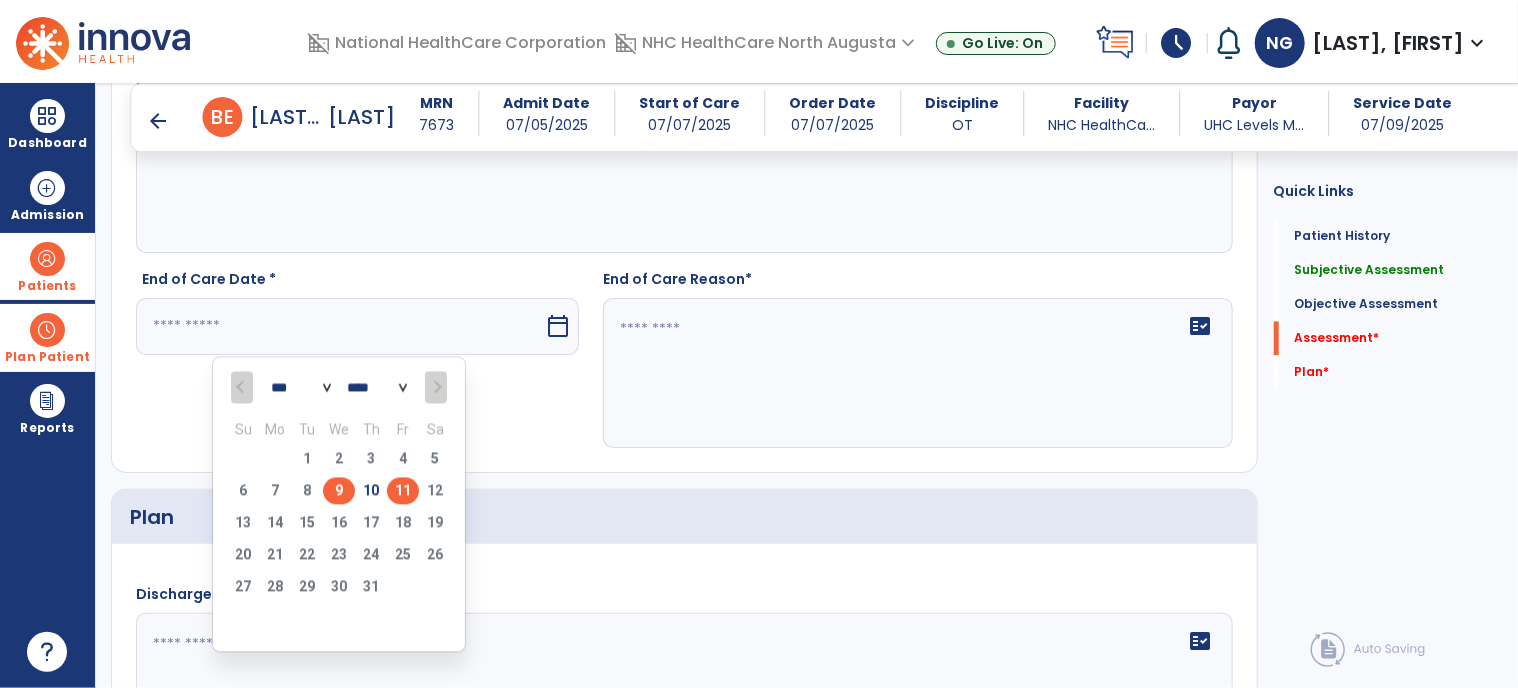 click on "9" at bounding box center [339, 490] 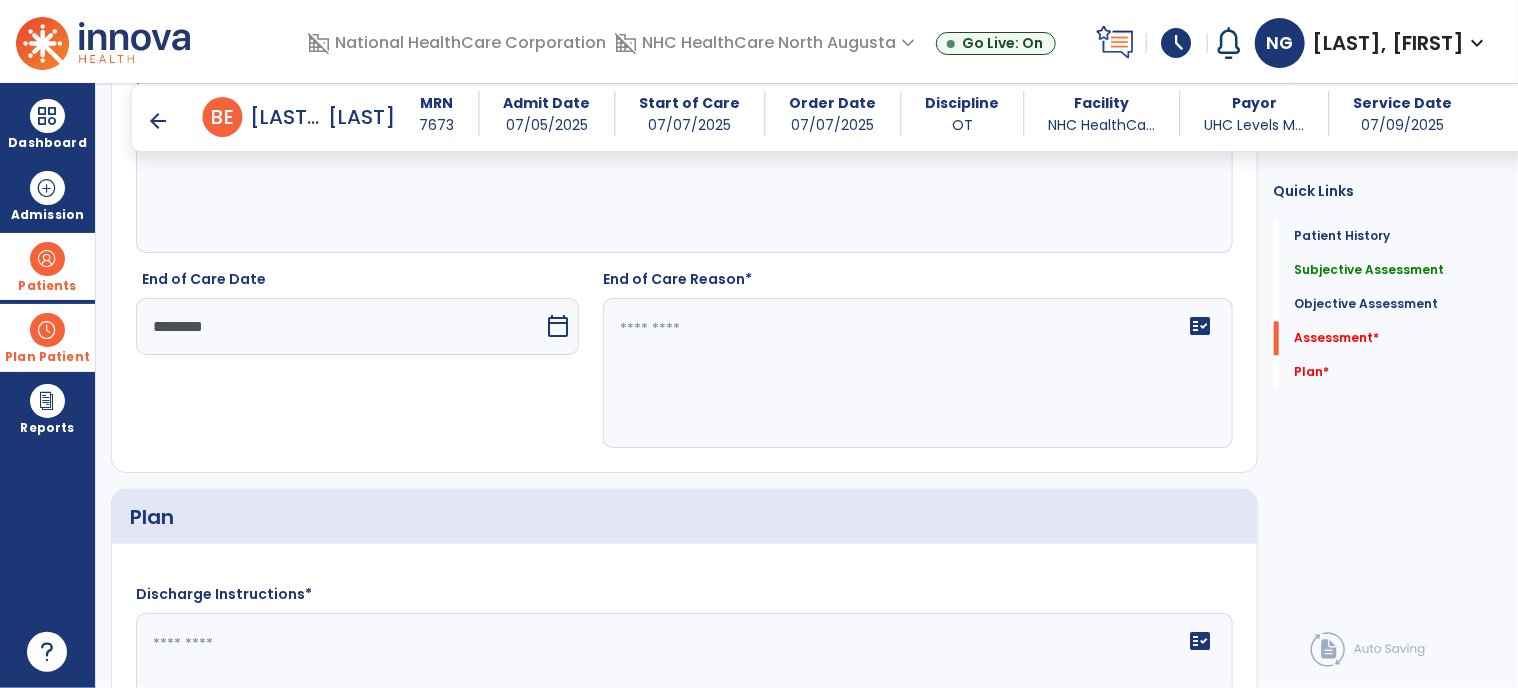 click on "fact_check" 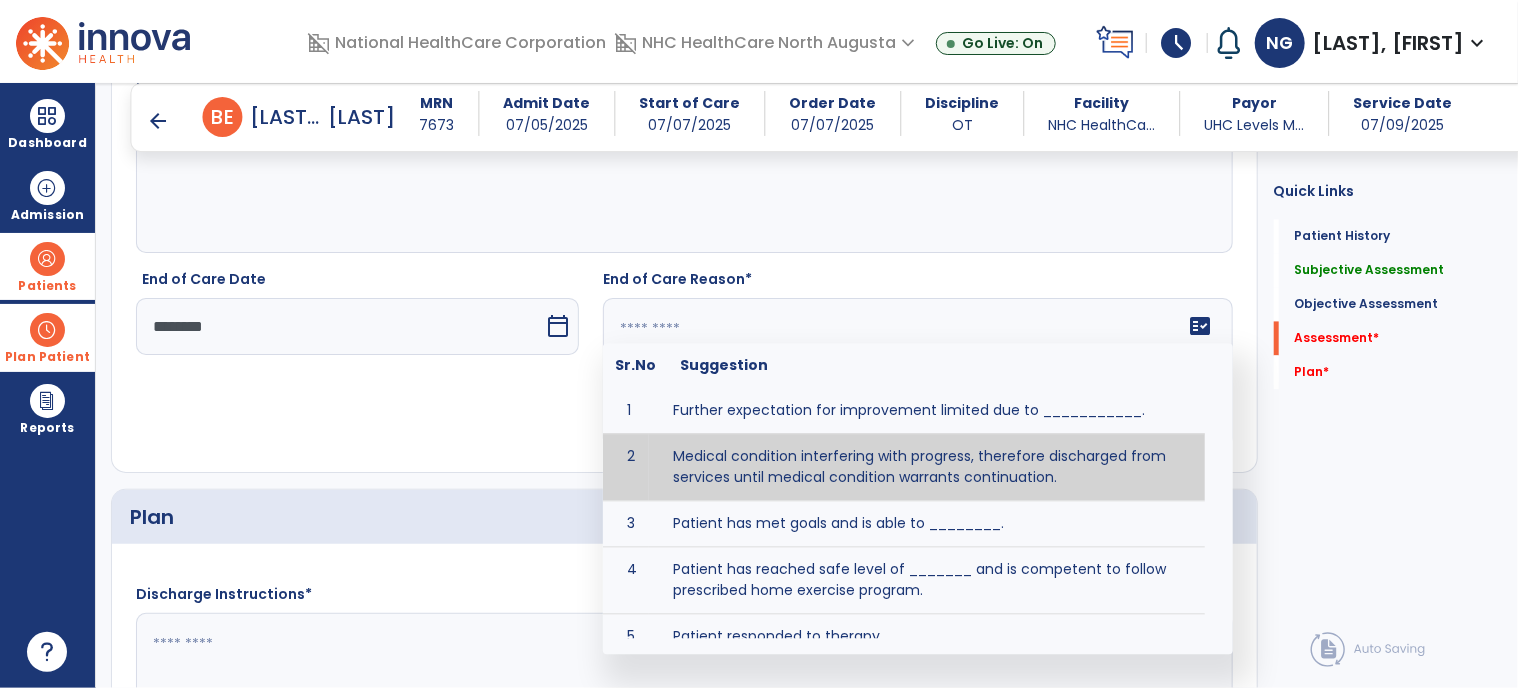 type on "**********" 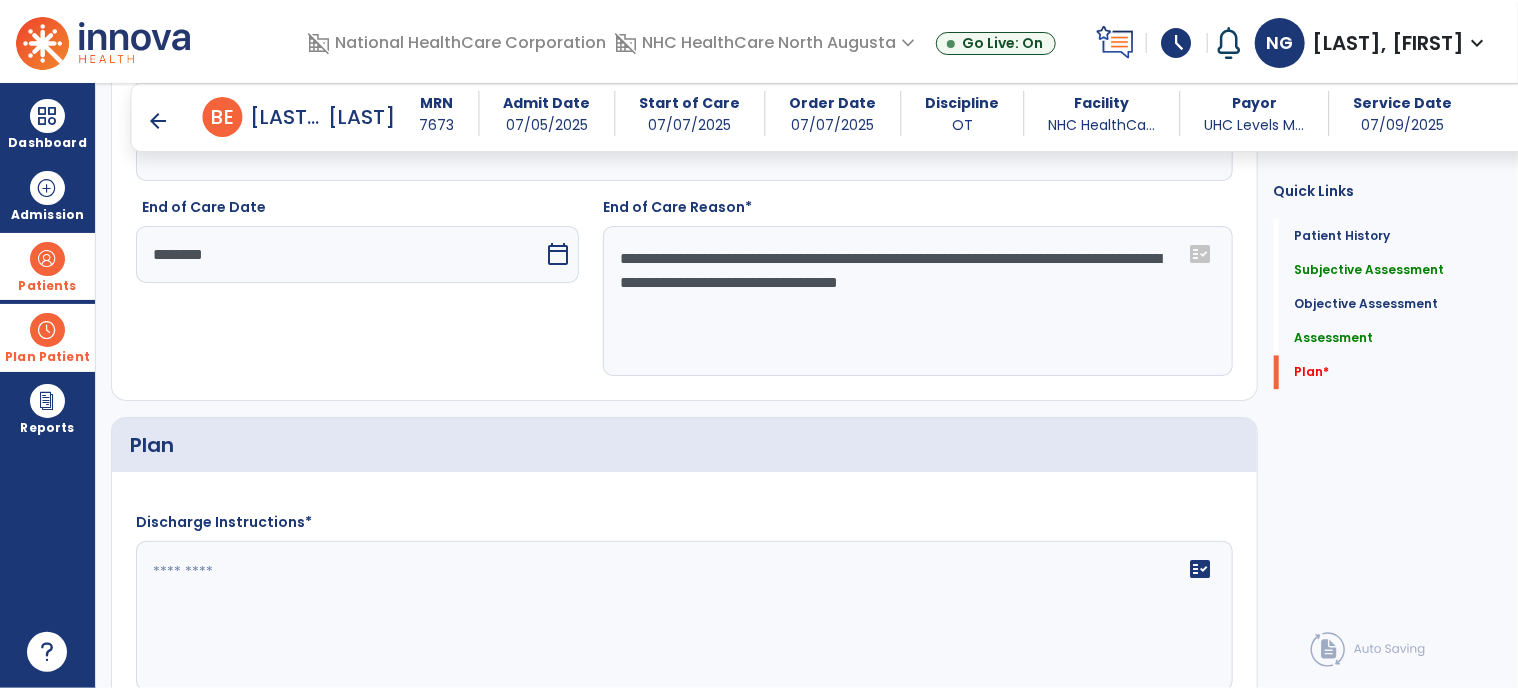 scroll, scrollTop: 2300, scrollLeft: 0, axis: vertical 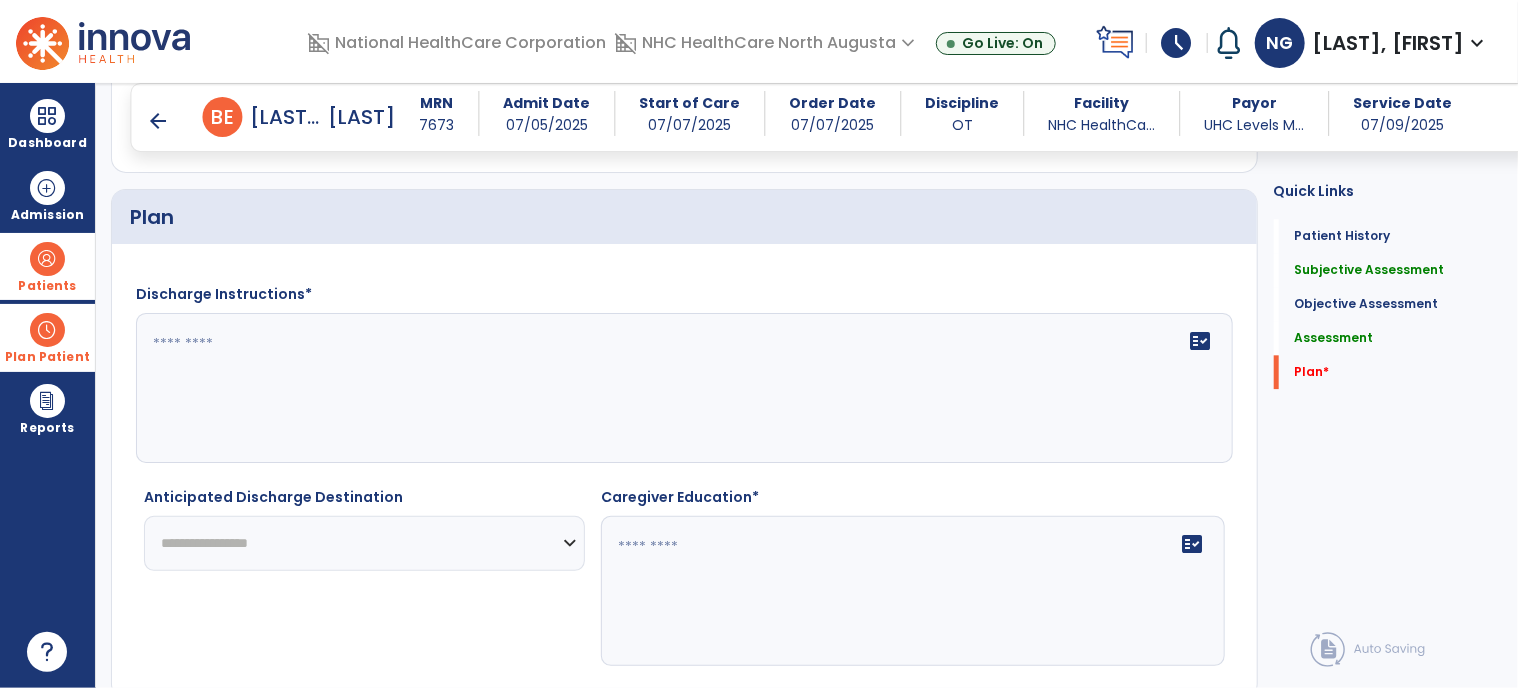 click on "fact_check" 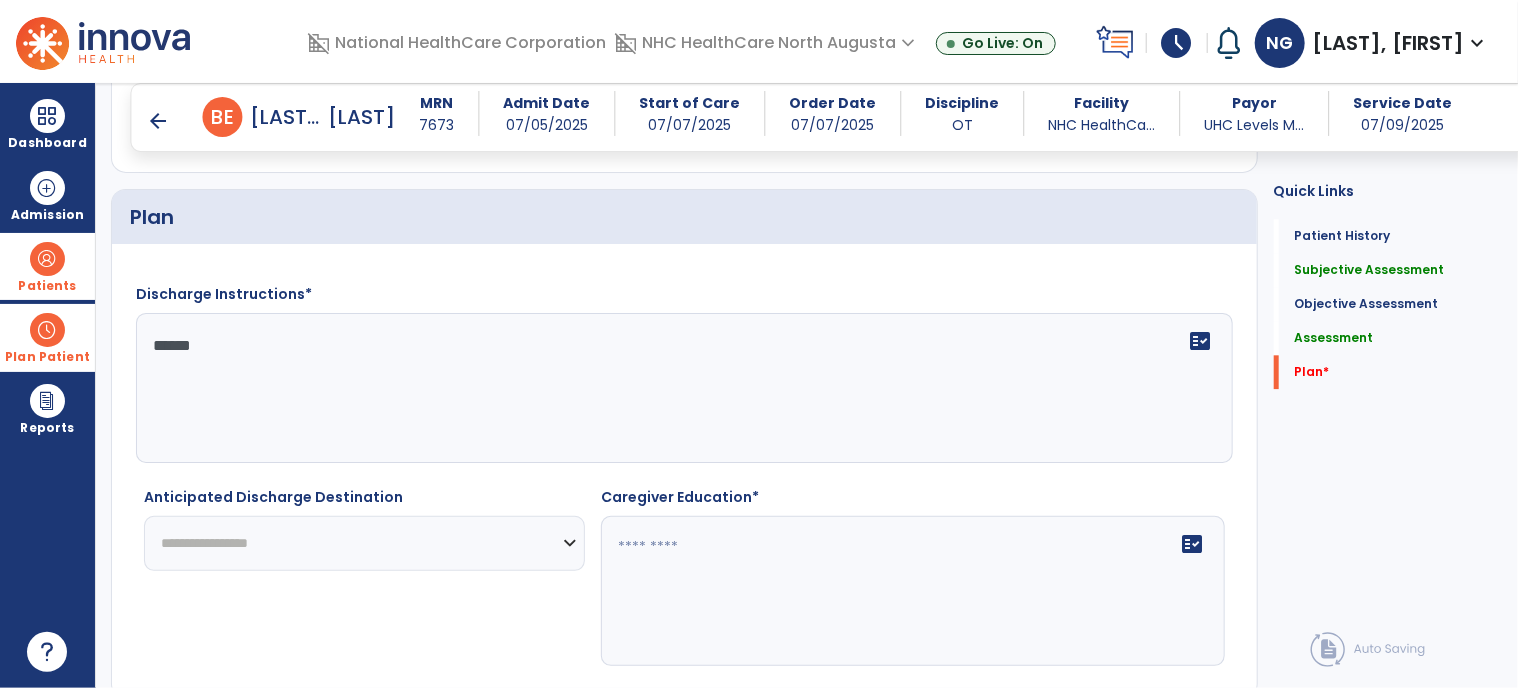 type on "******" 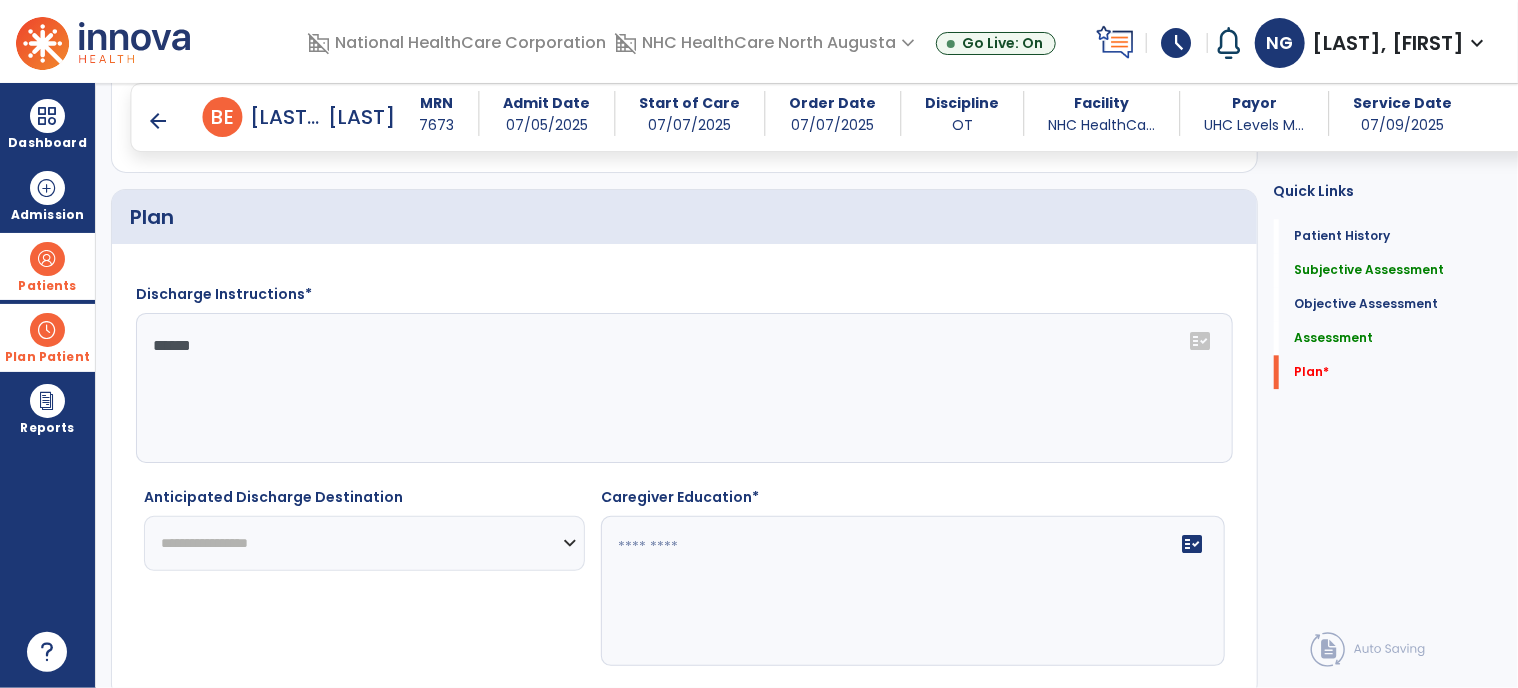 select on "********" 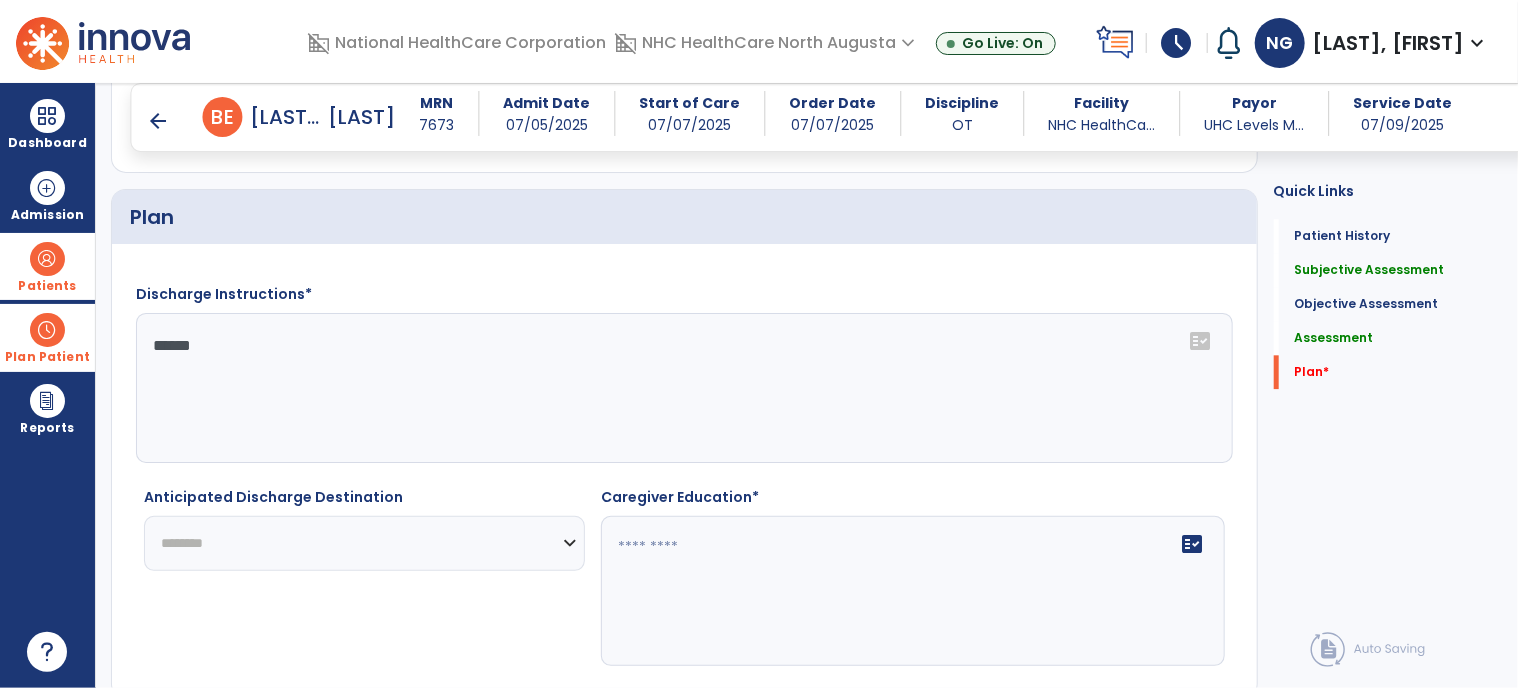 click on "**********" 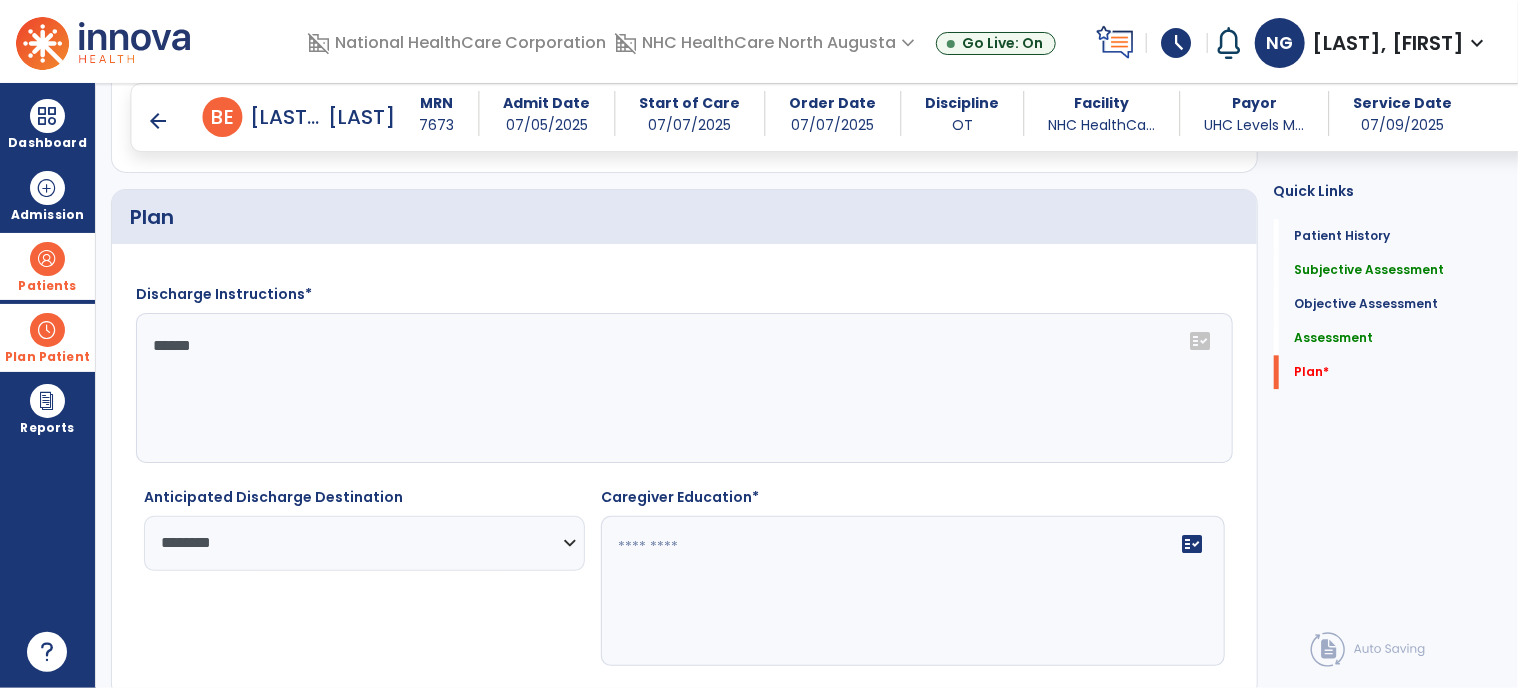 click 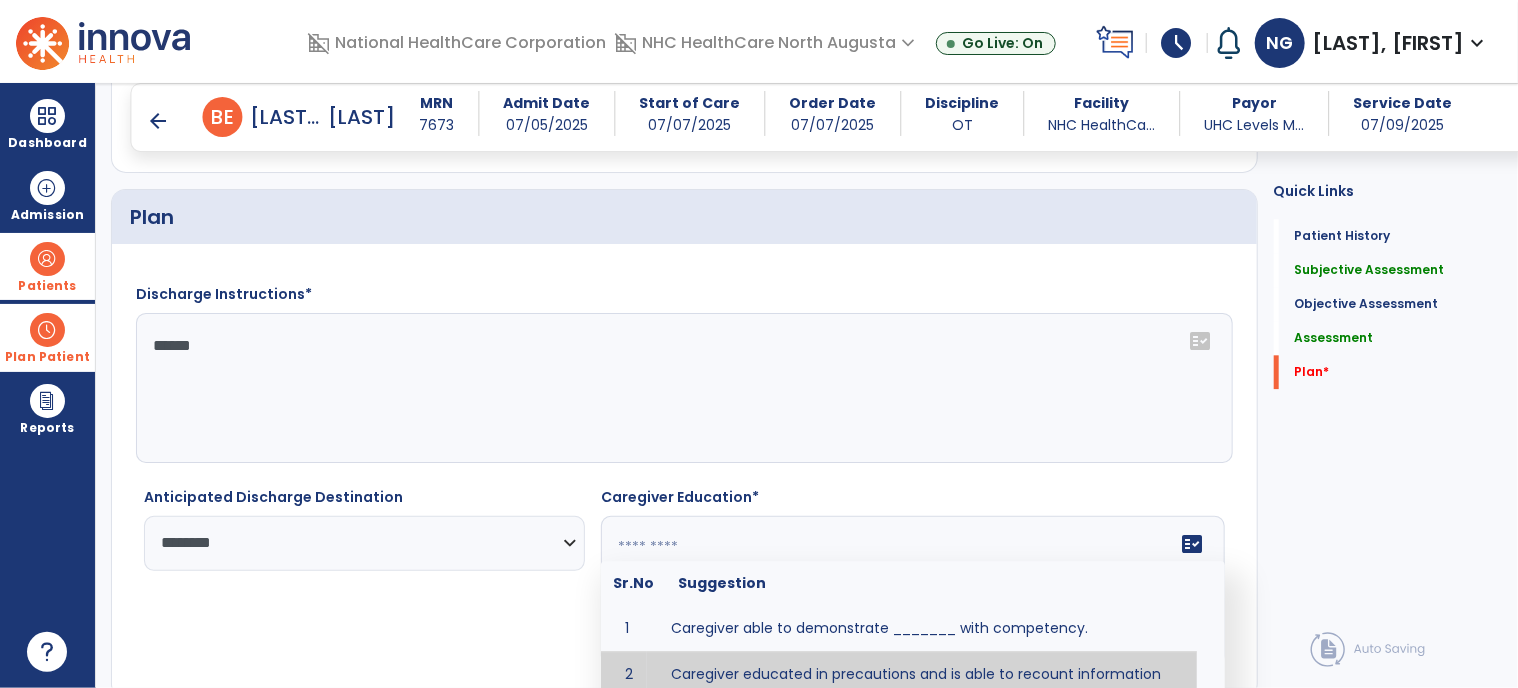 type on "**********" 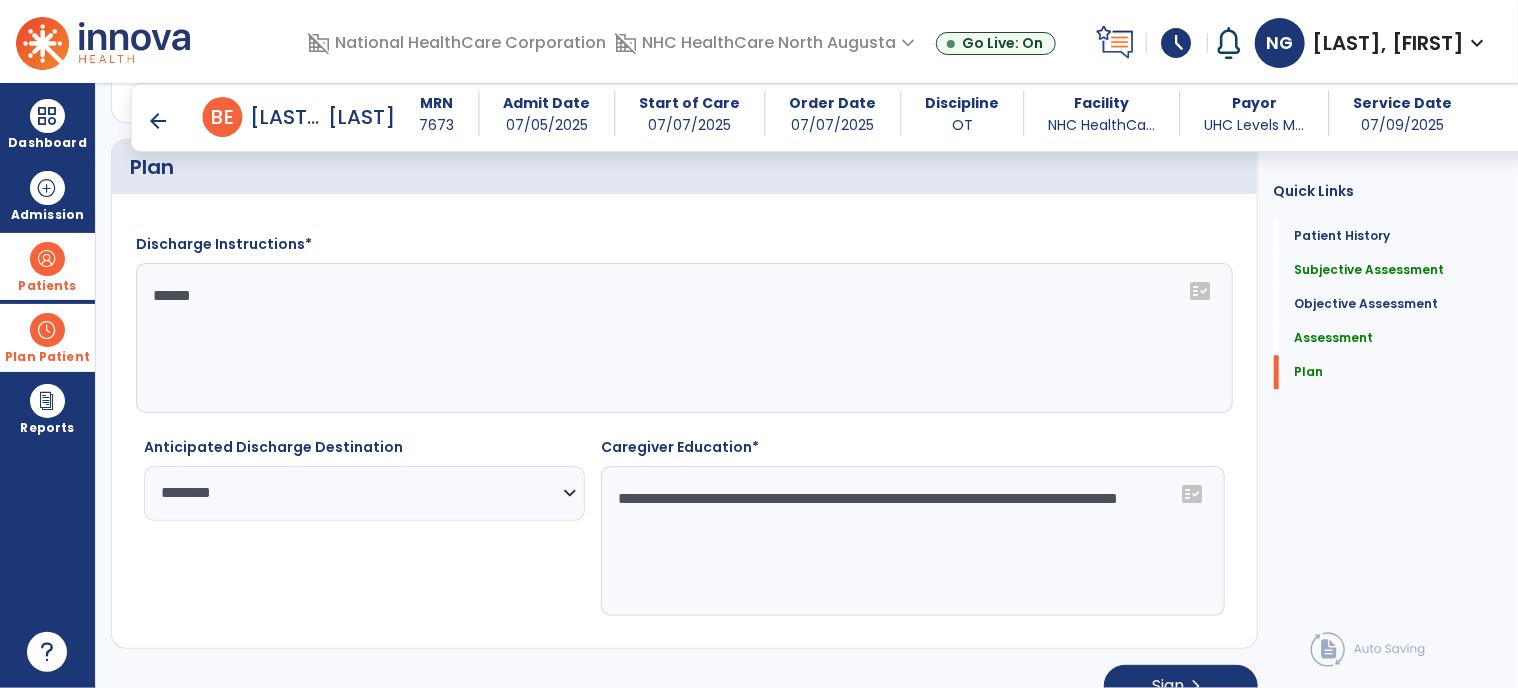 scroll, scrollTop: 2377, scrollLeft: 0, axis: vertical 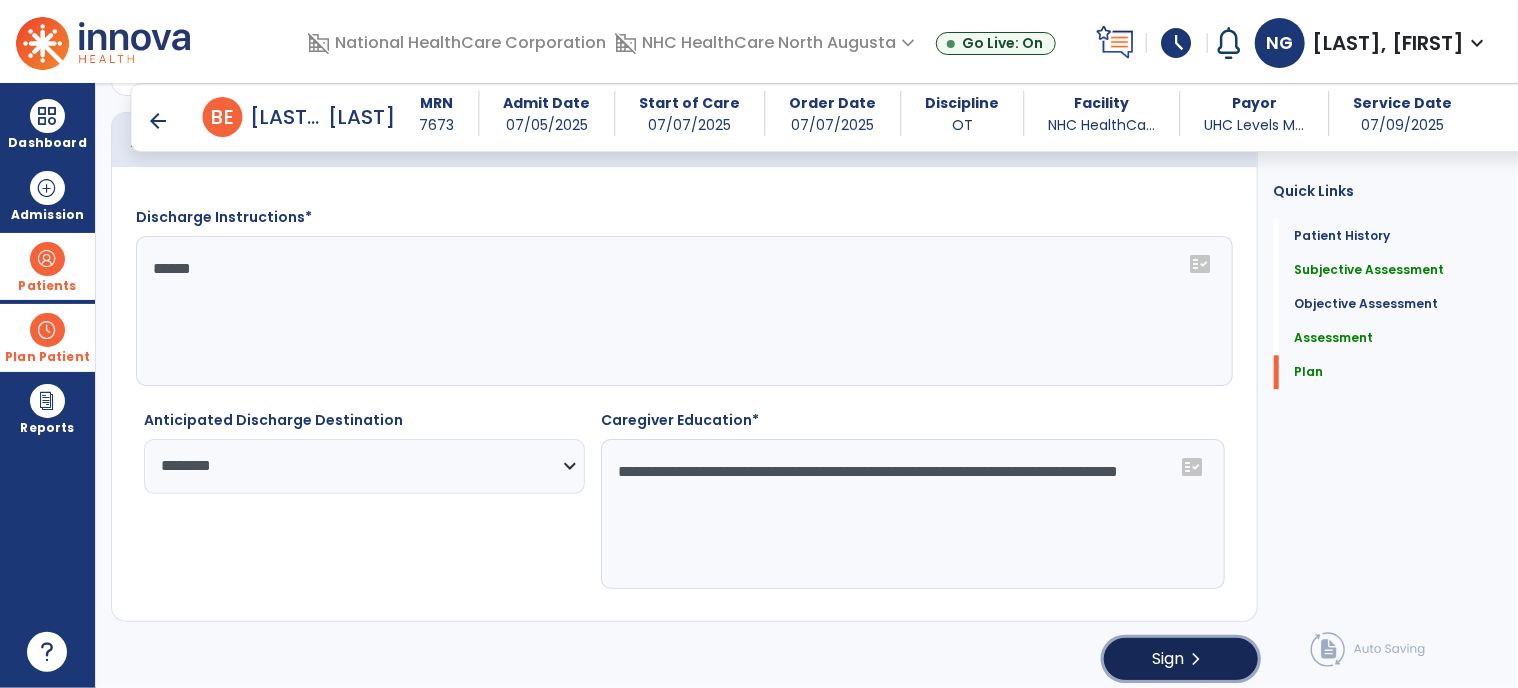 click on "Sign" 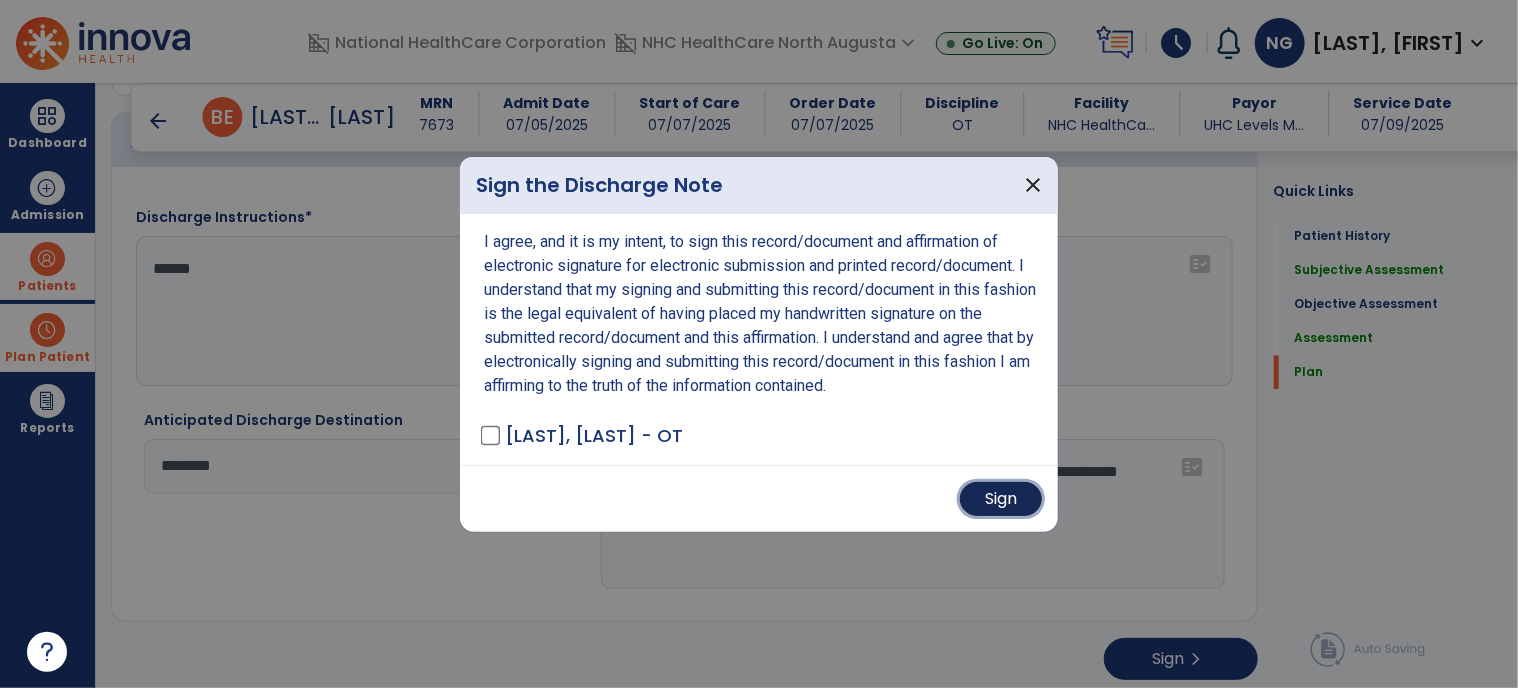 click on "Sign" at bounding box center [1001, 499] 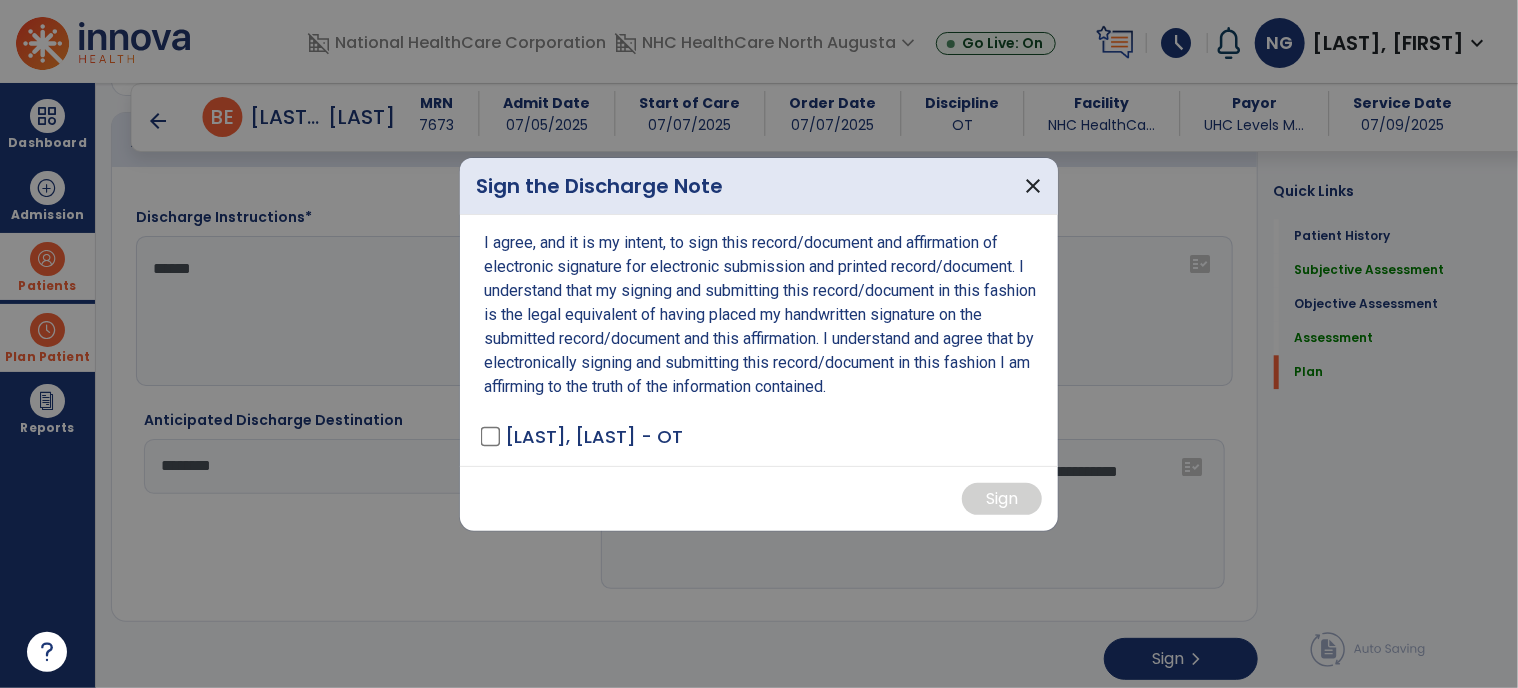 scroll, scrollTop: 0, scrollLeft: 0, axis: both 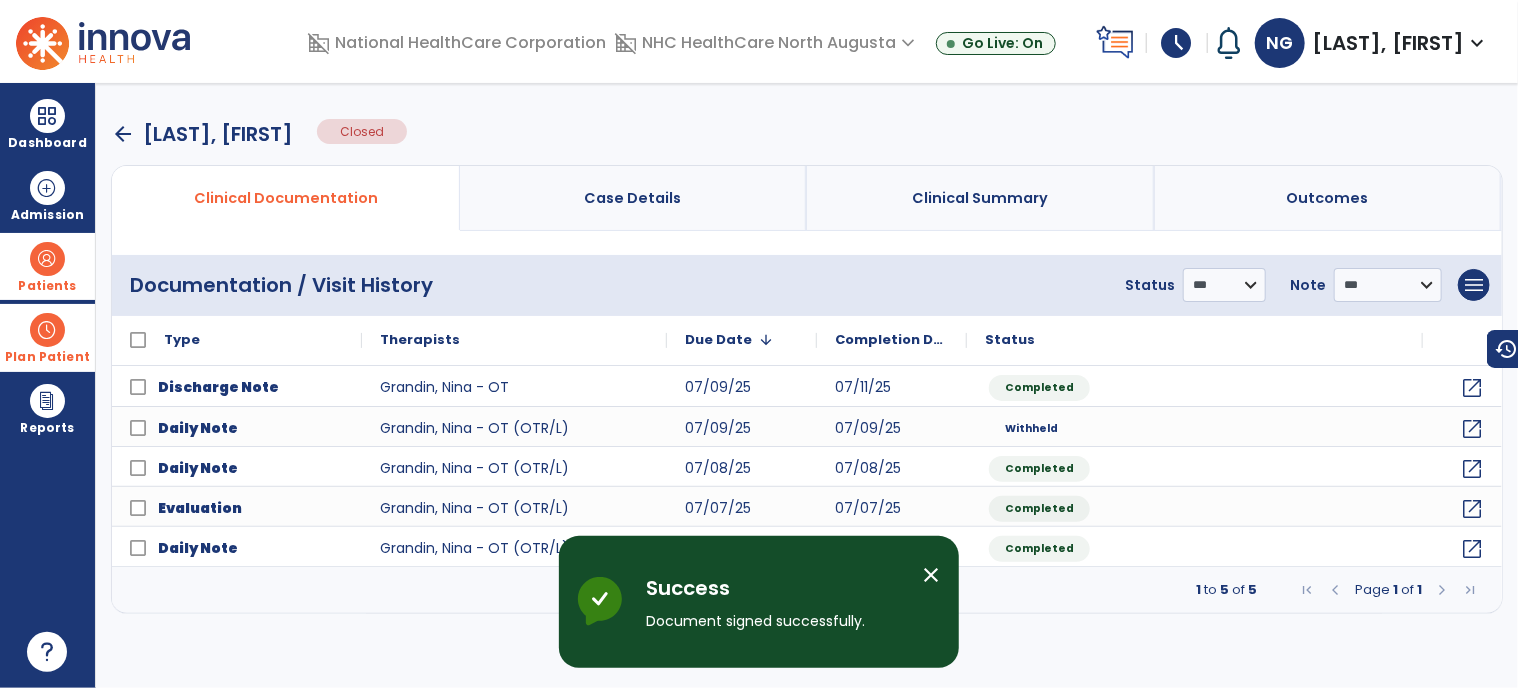 click on "arrow_back" at bounding box center (123, 134) 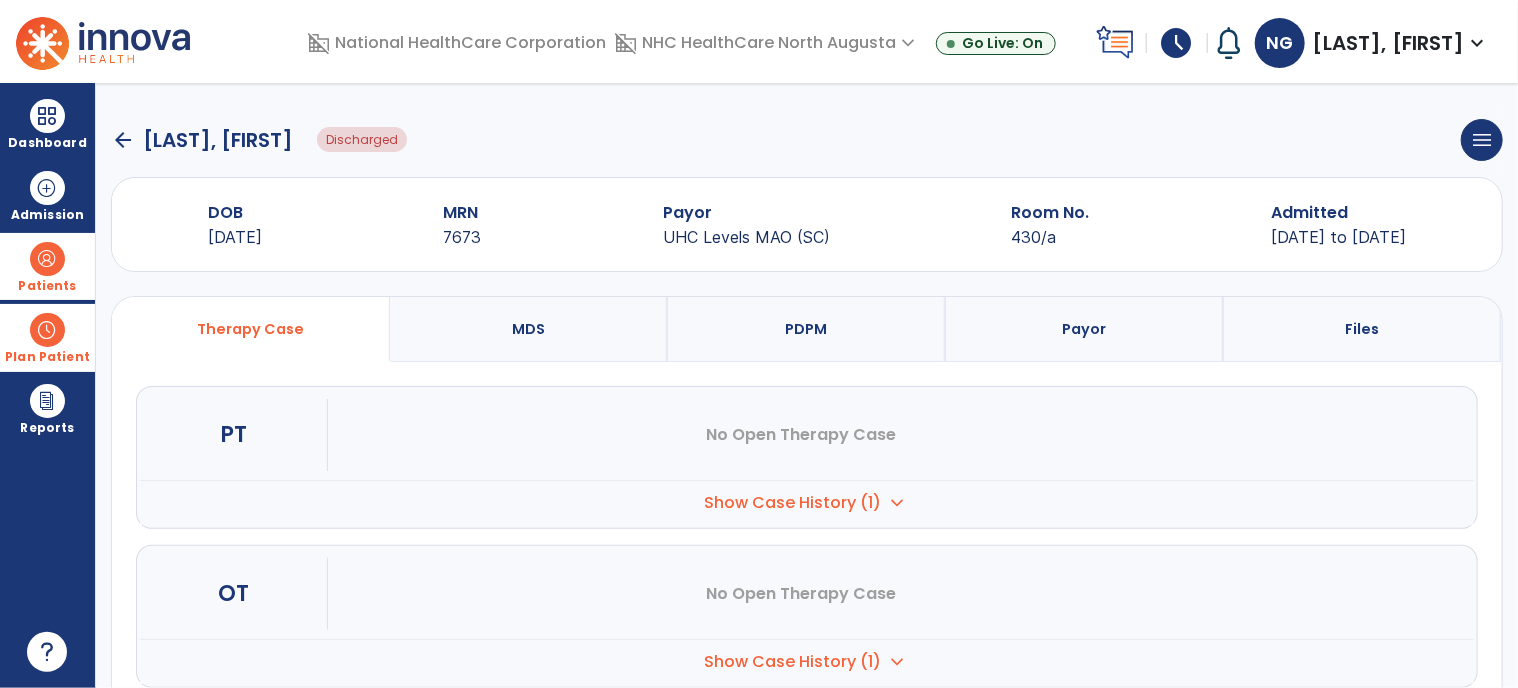 click on "arrow_back" 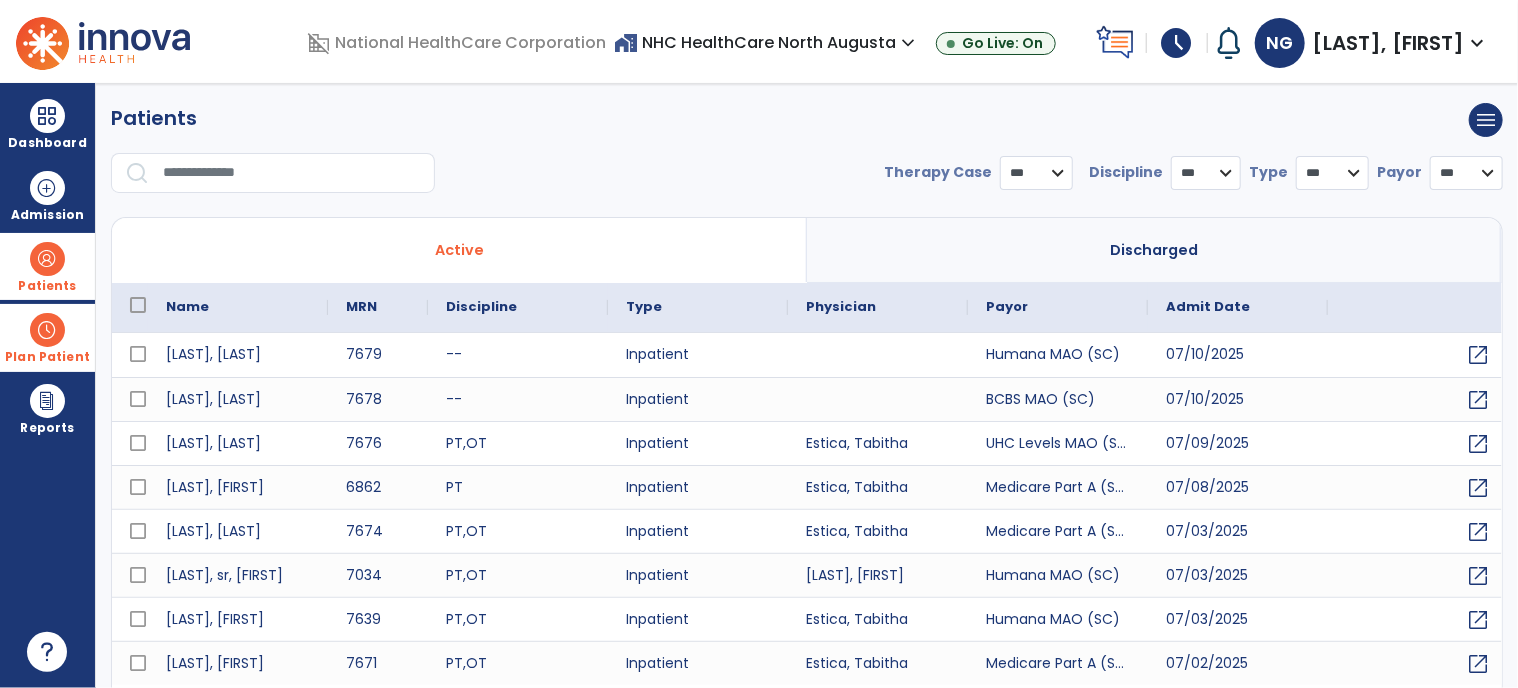 select on "***" 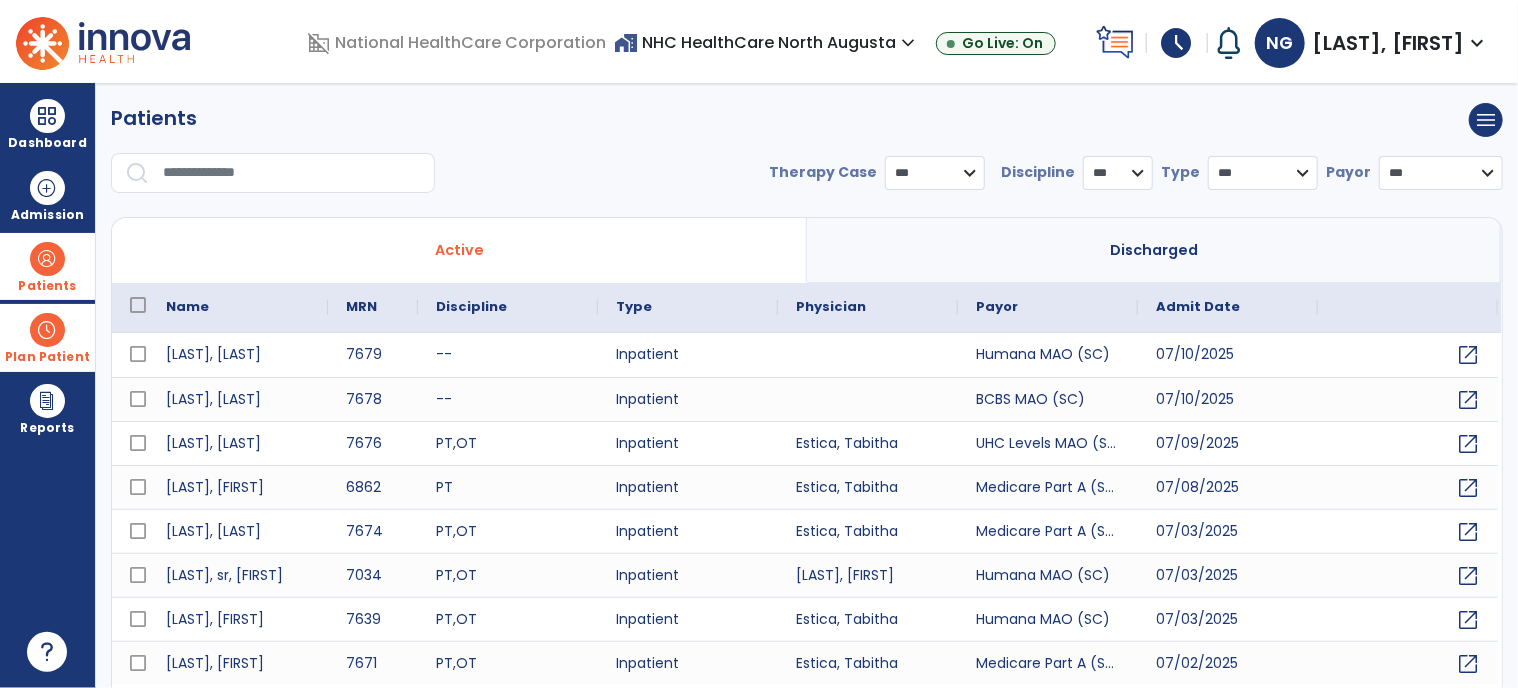 click on "Discharged" at bounding box center (1154, 250) 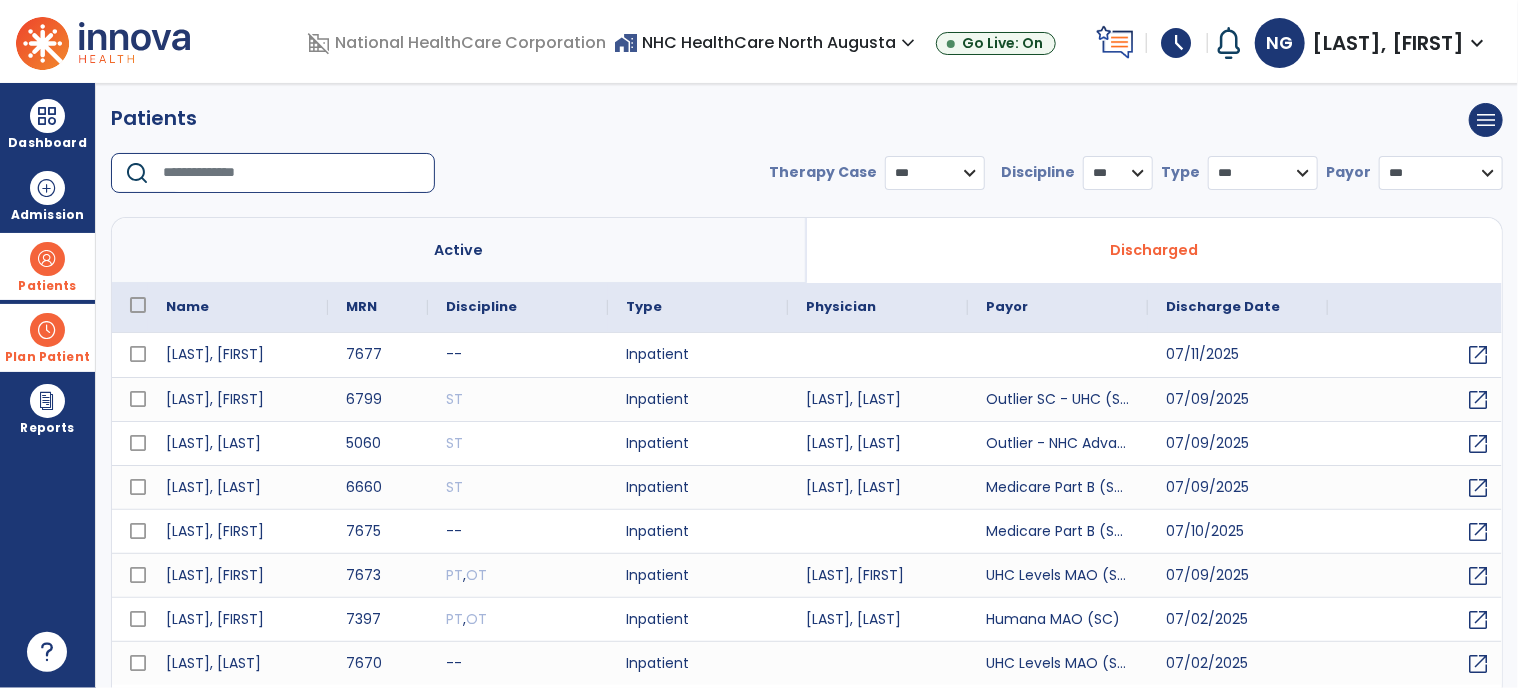 click at bounding box center [292, 173] 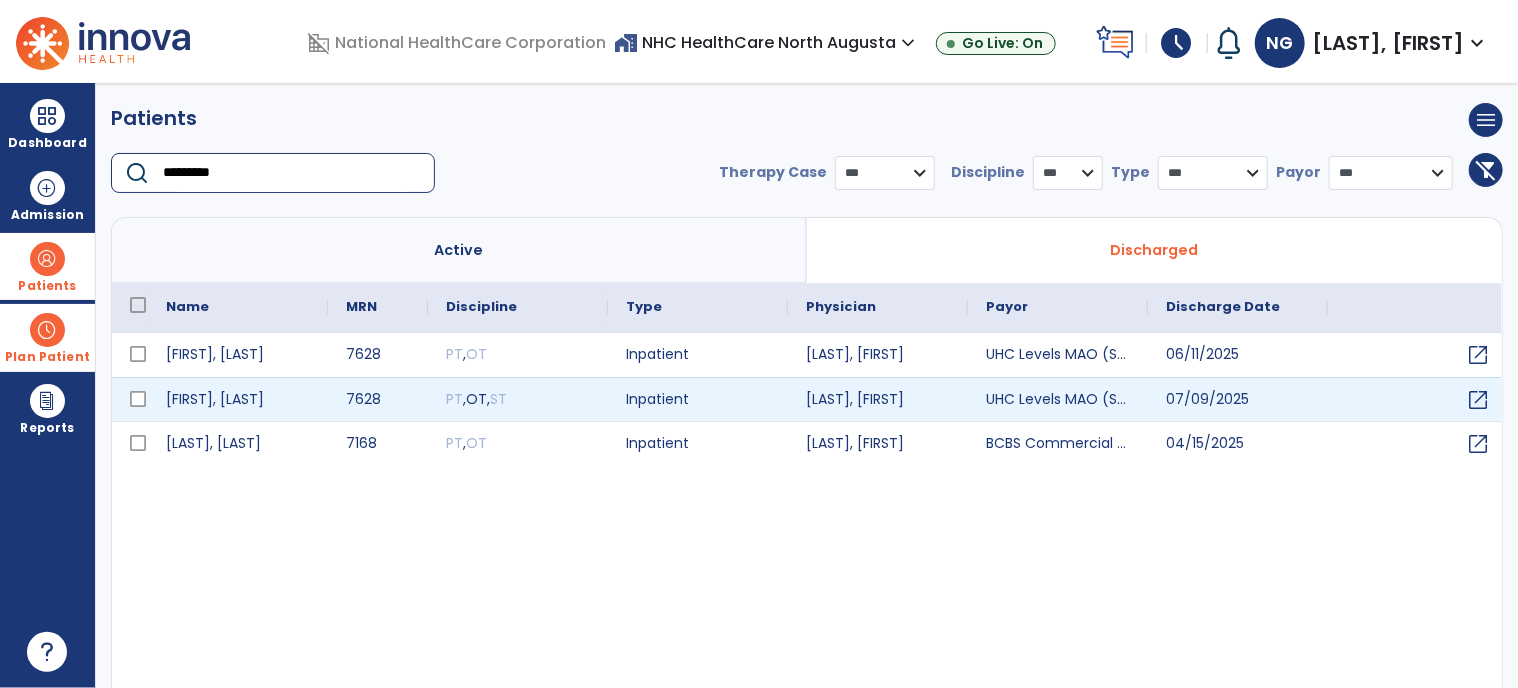 type on "*********" 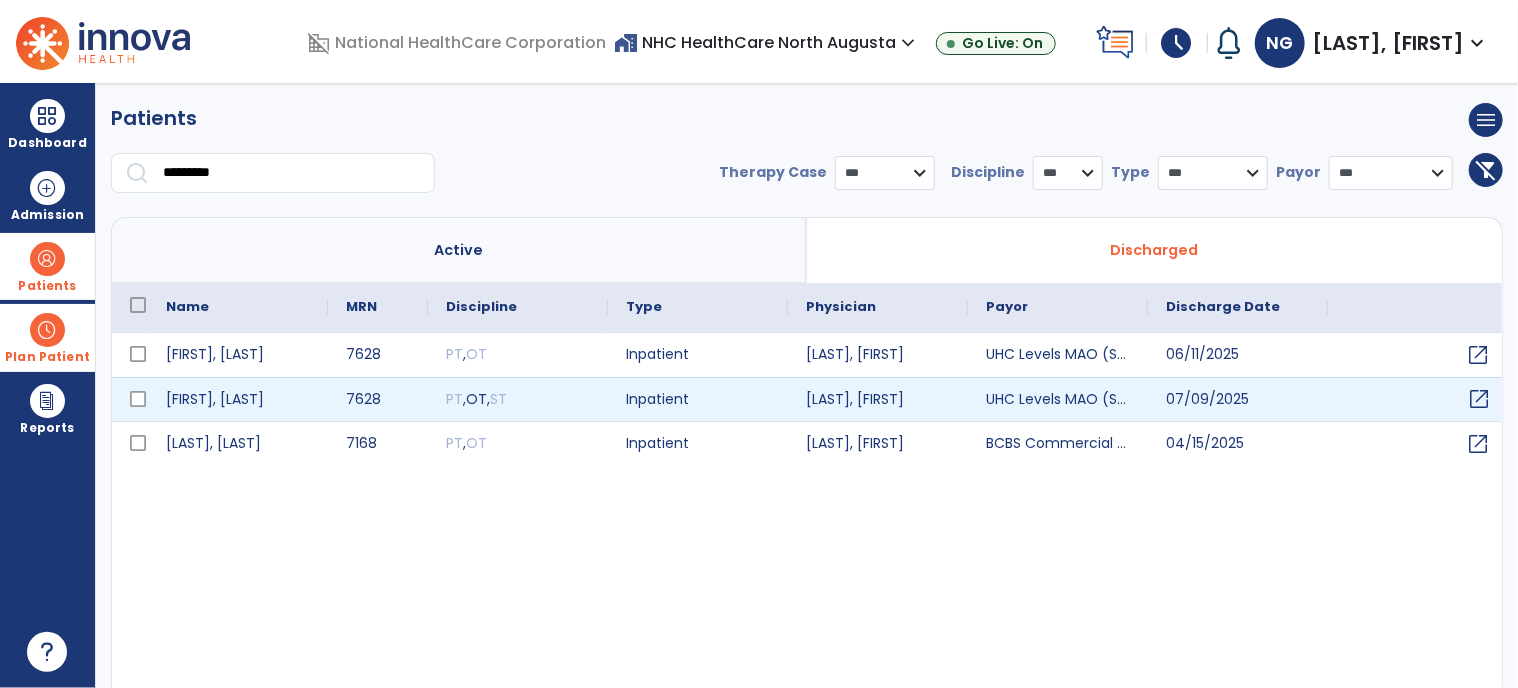 click on "open_in_new" at bounding box center (1479, 399) 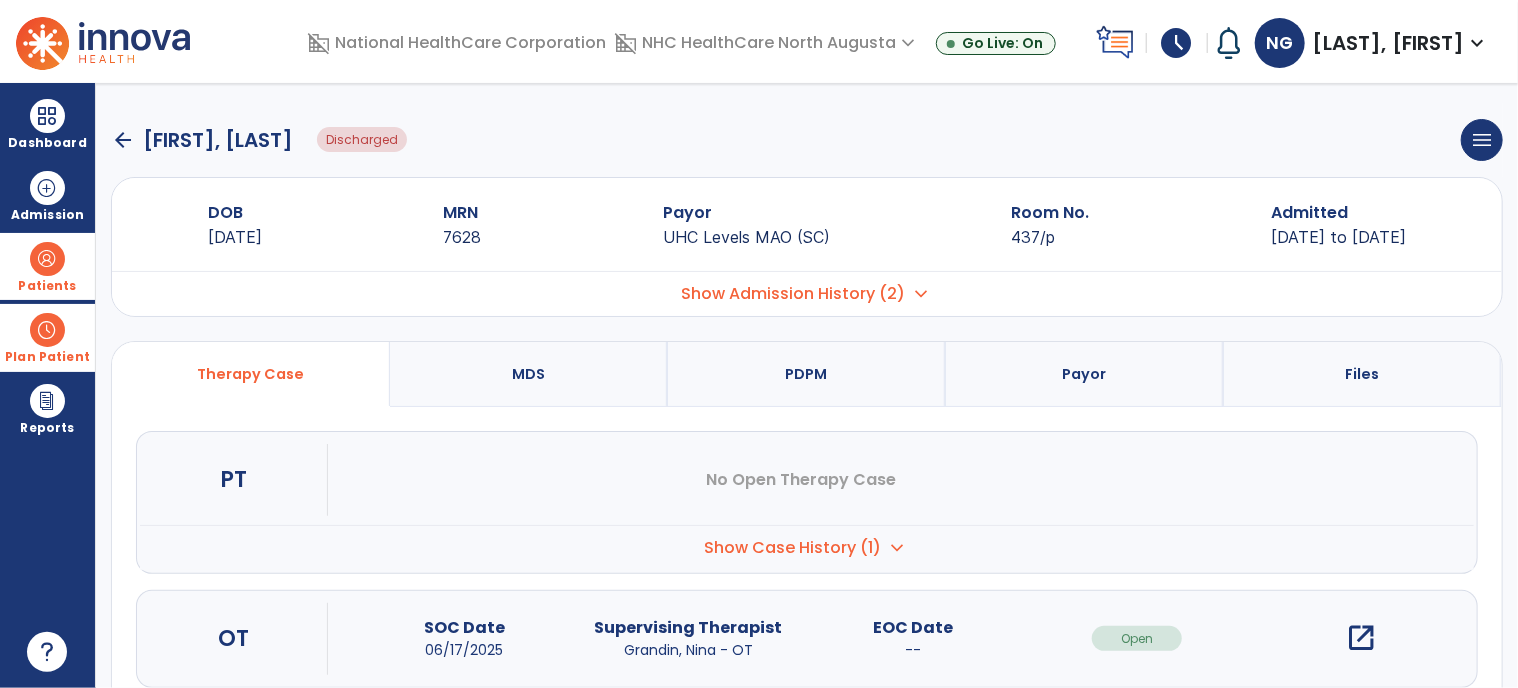 click on "open_in_new" at bounding box center [1362, 638] 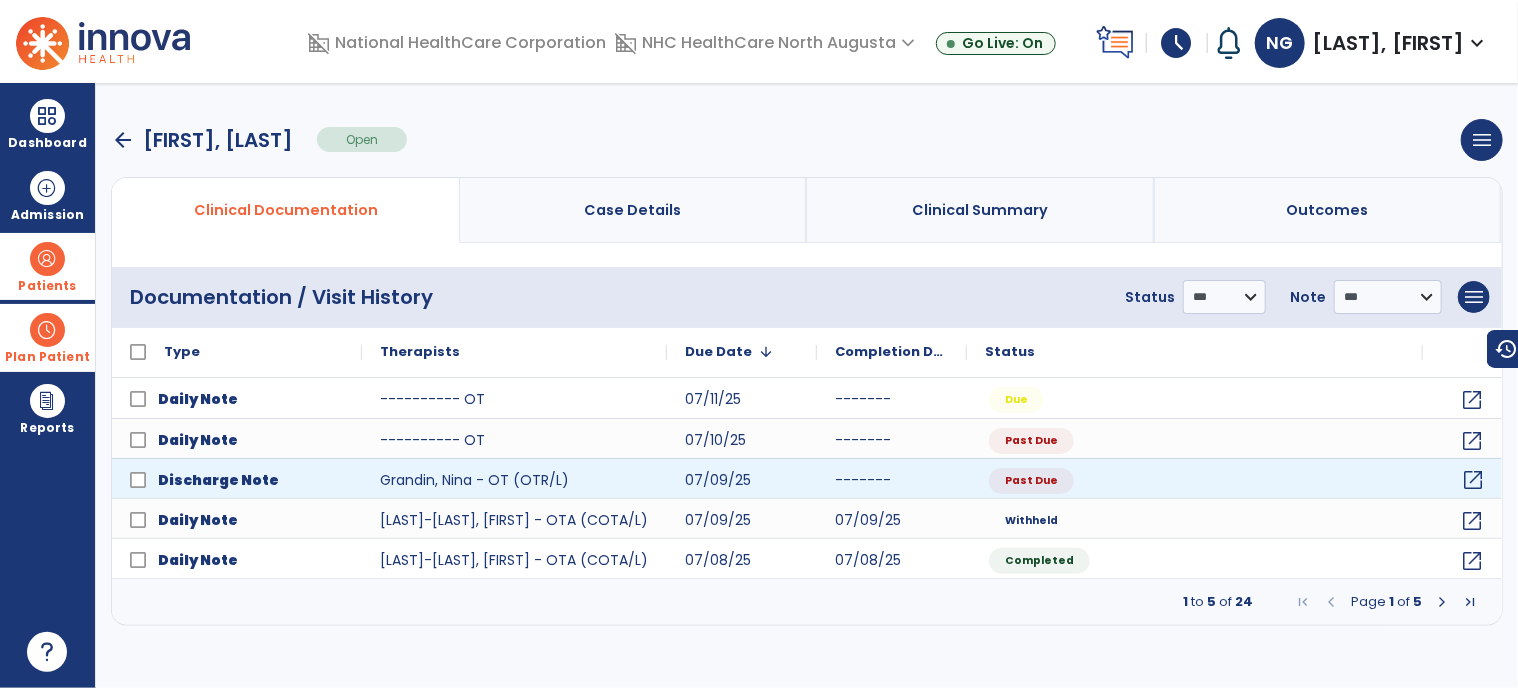 click on "open_in_new" 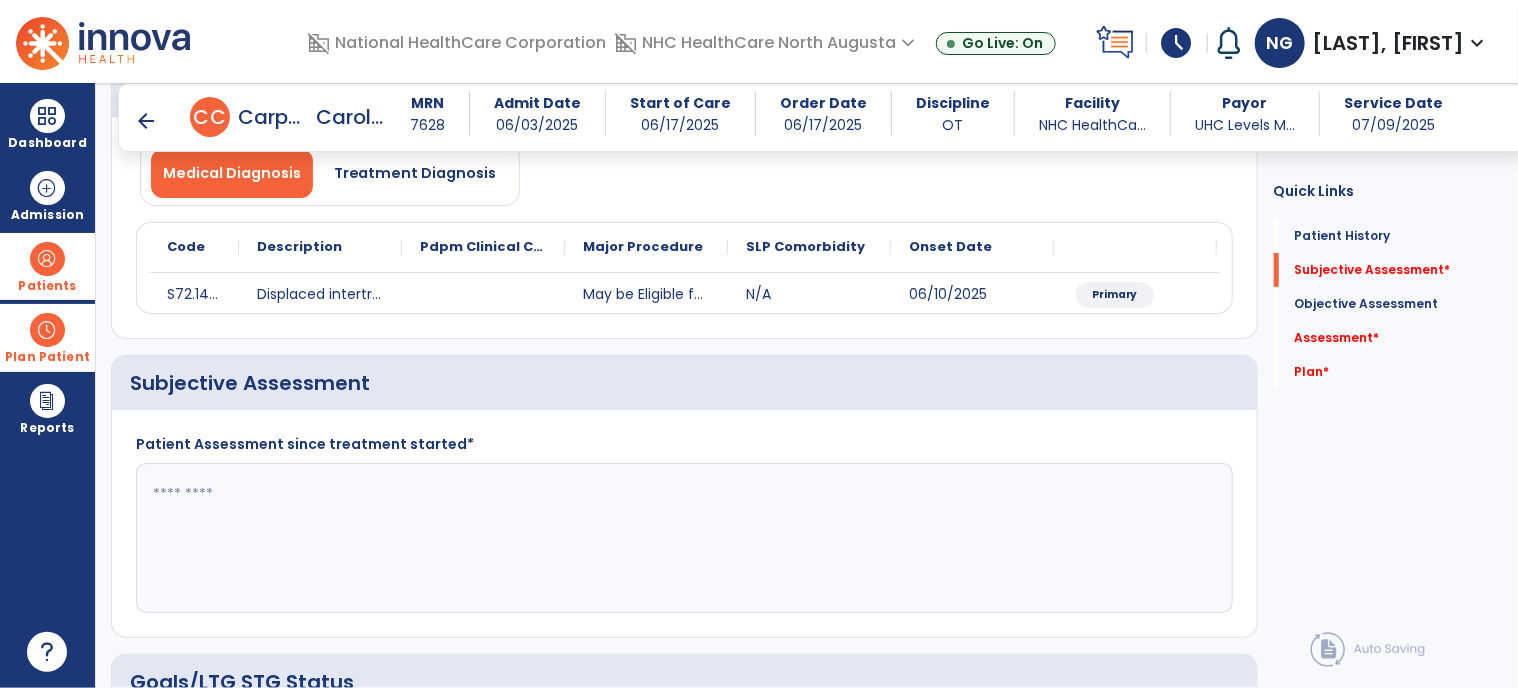 scroll, scrollTop: 300, scrollLeft: 0, axis: vertical 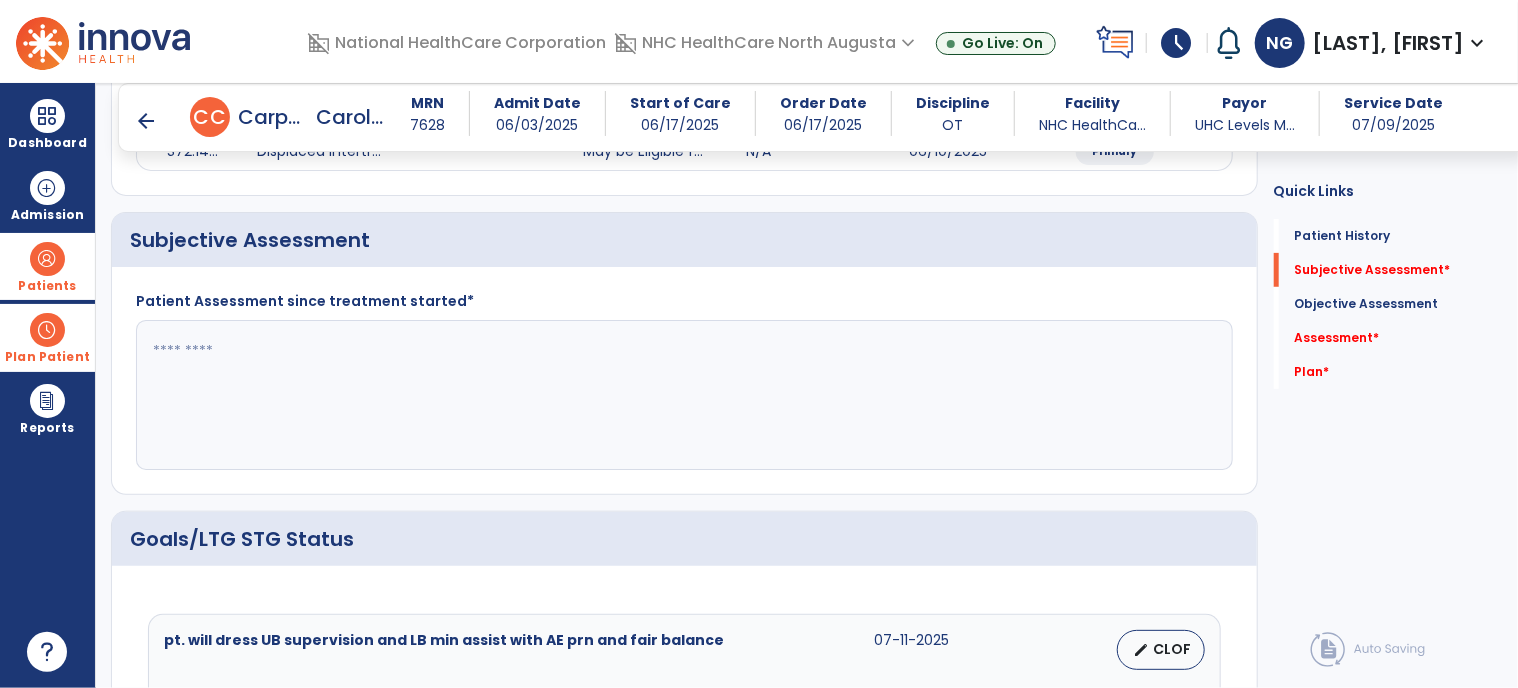 click 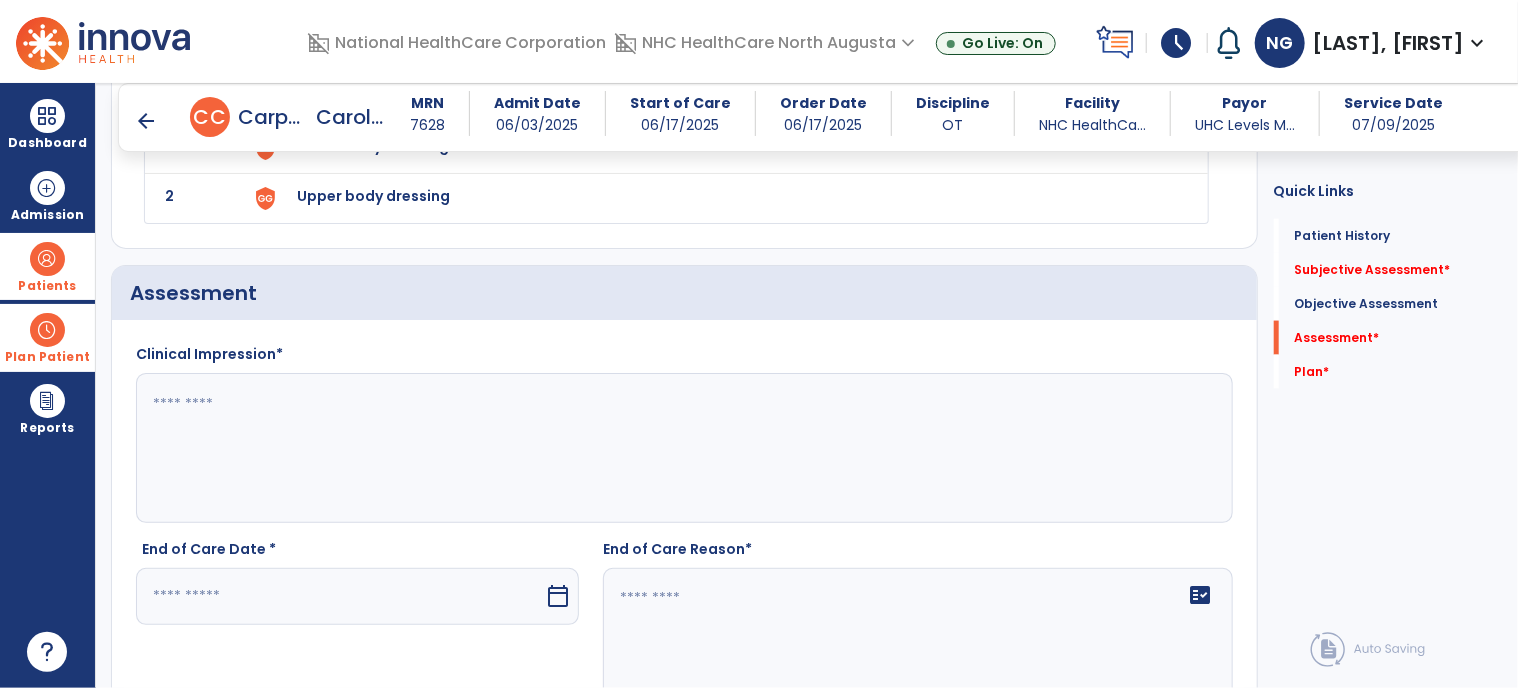 scroll, scrollTop: 1400, scrollLeft: 0, axis: vertical 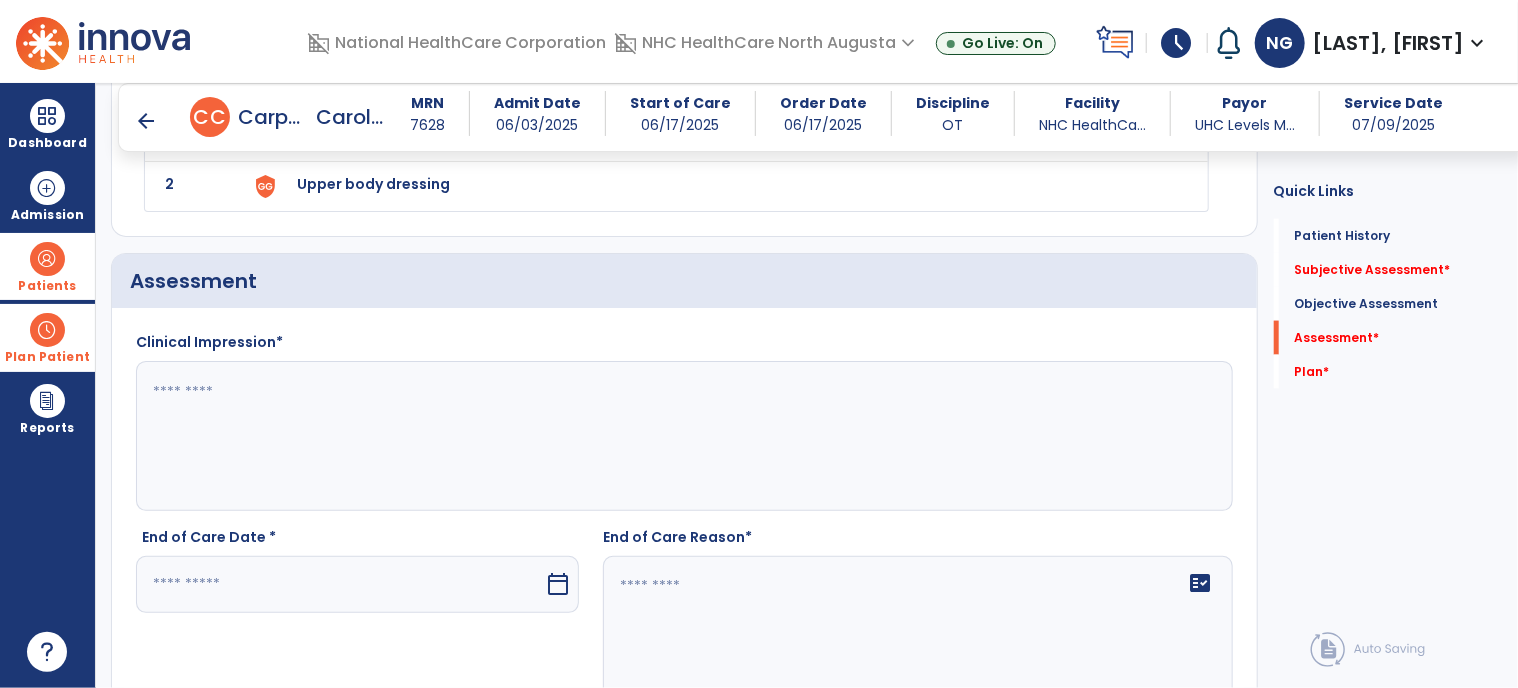 type on "*" 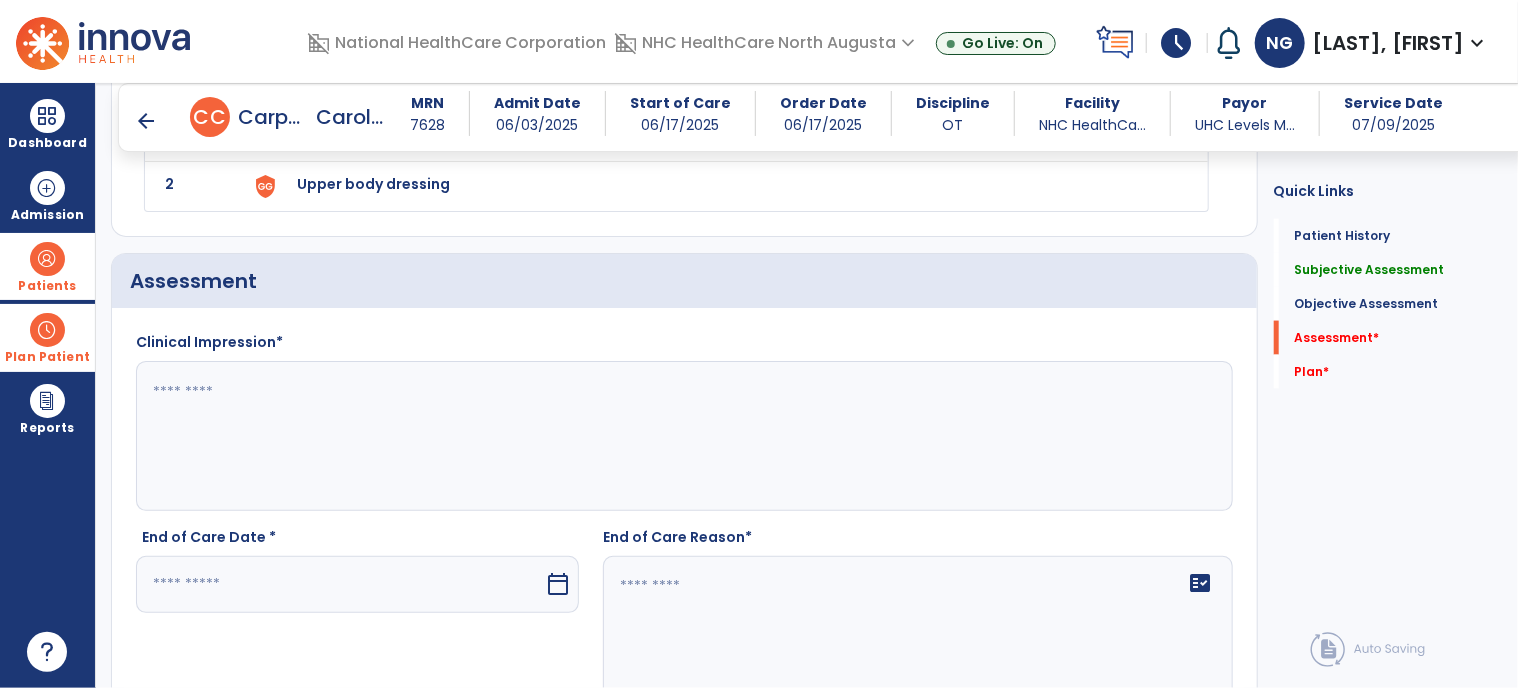 click 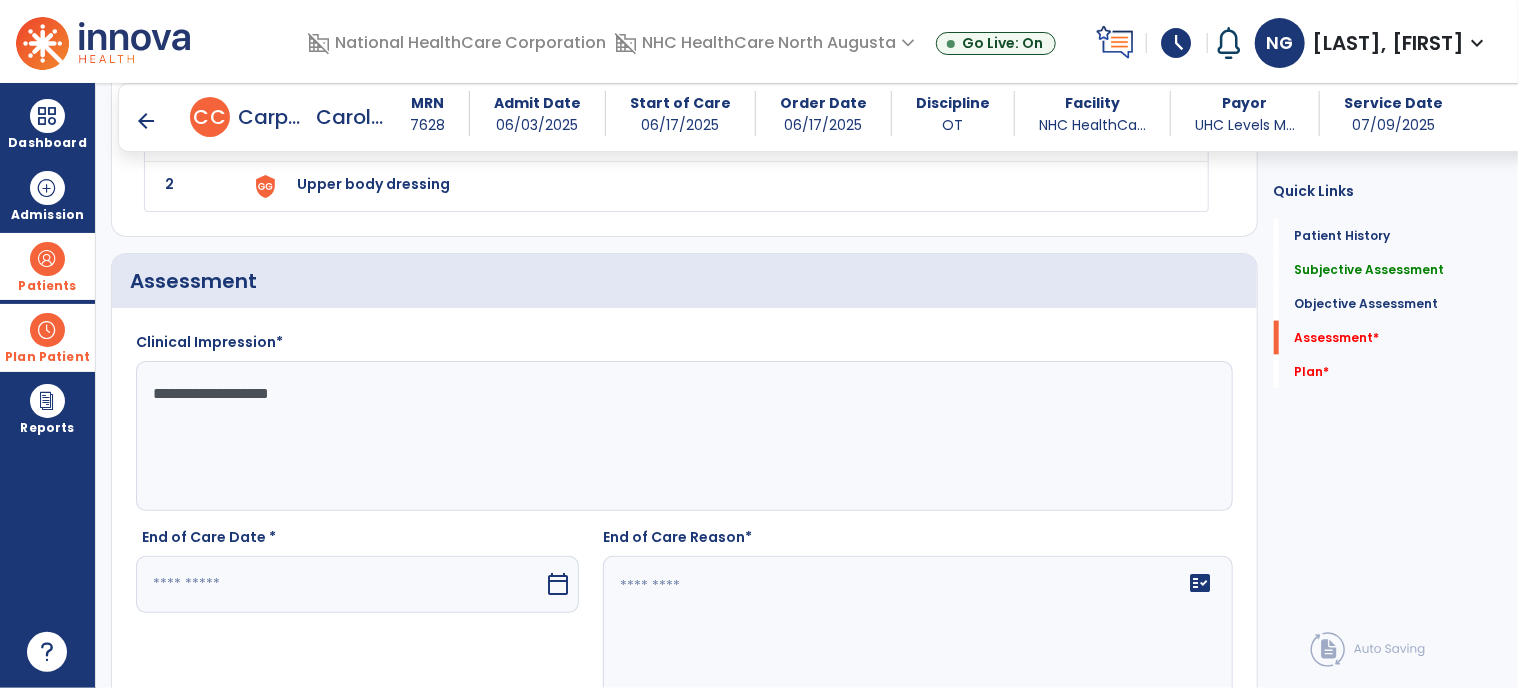 type on "**********" 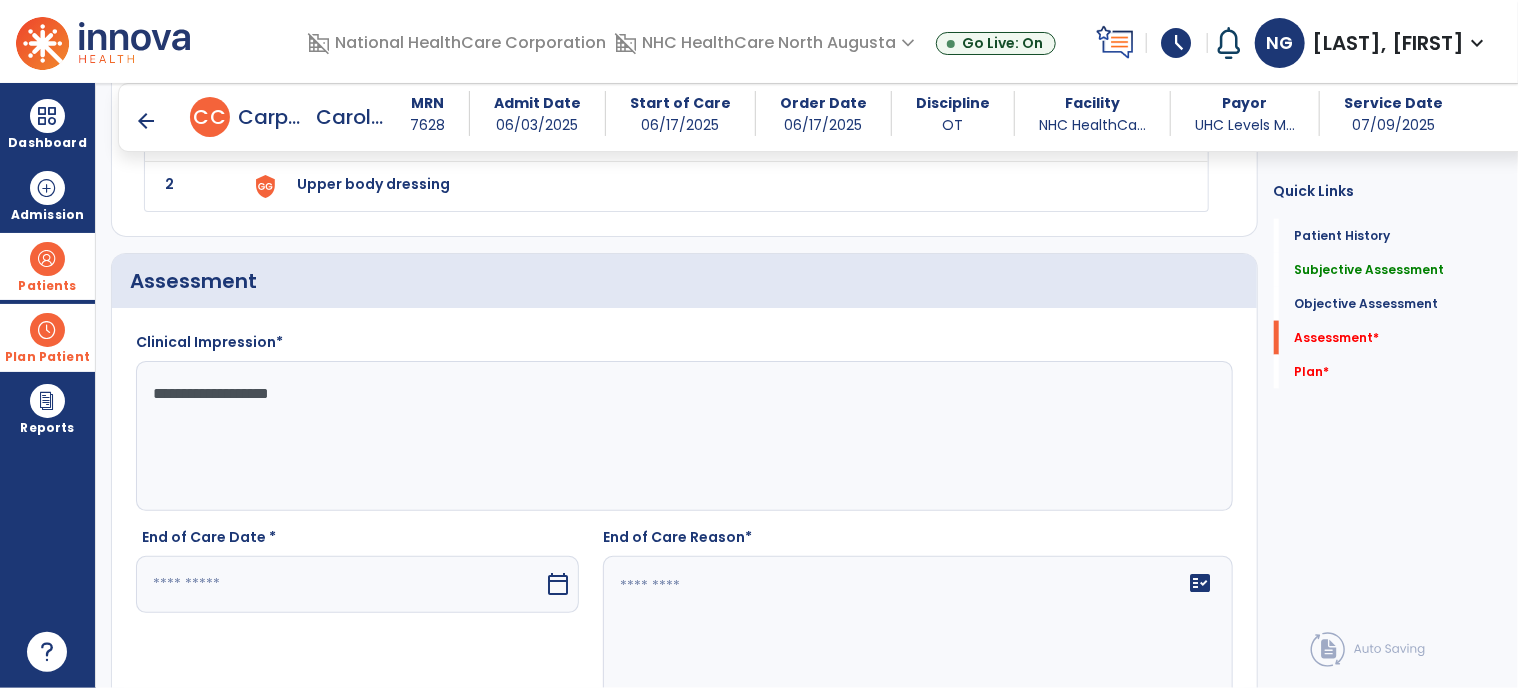click on "calendar_today" at bounding box center [558, 584] 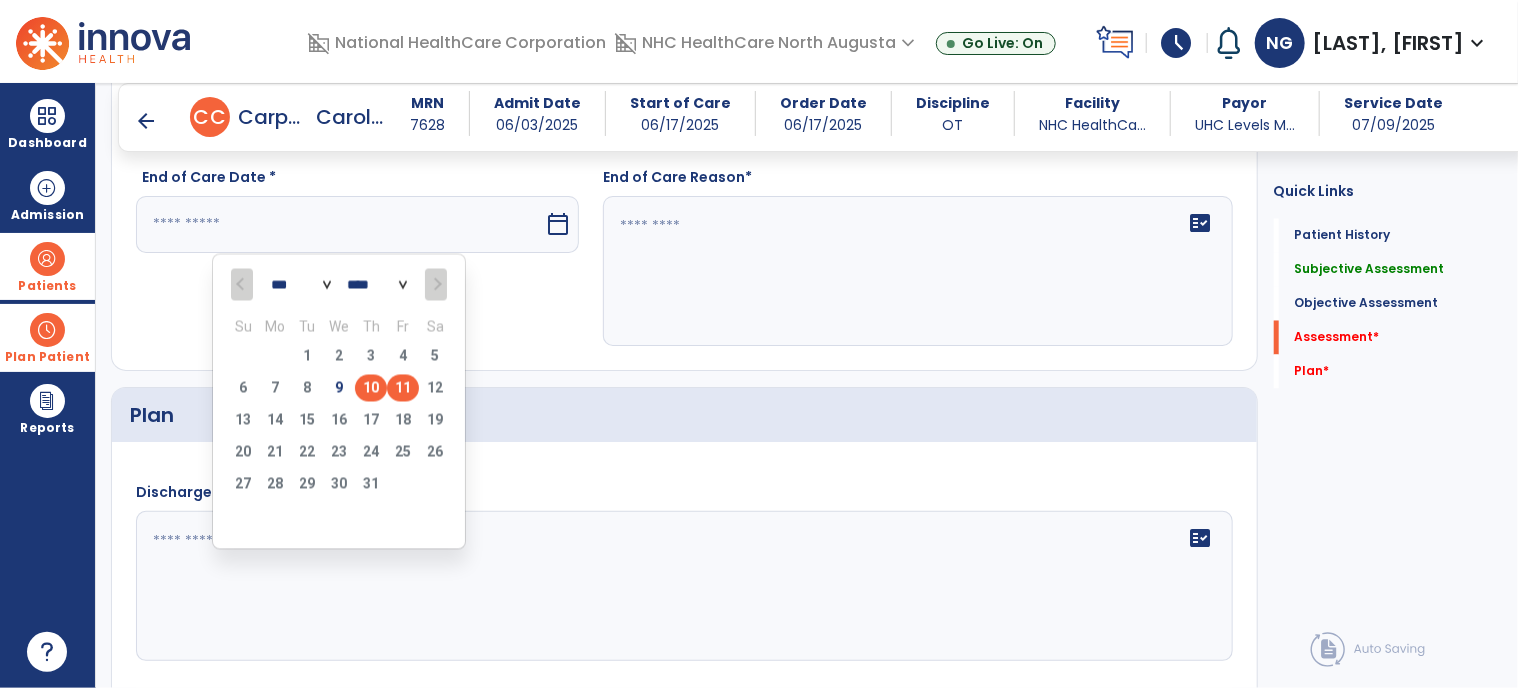 click on "10" at bounding box center (371, 388) 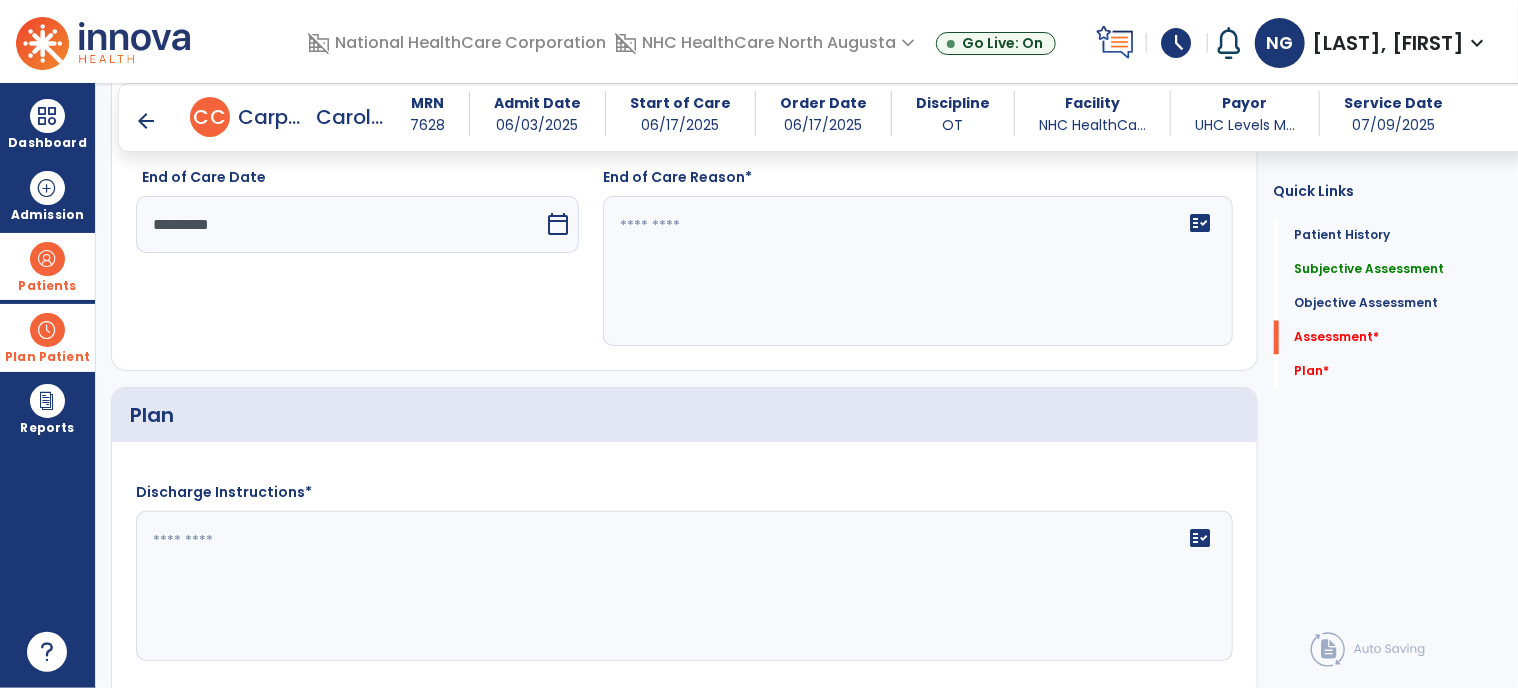 click on "fact_check" 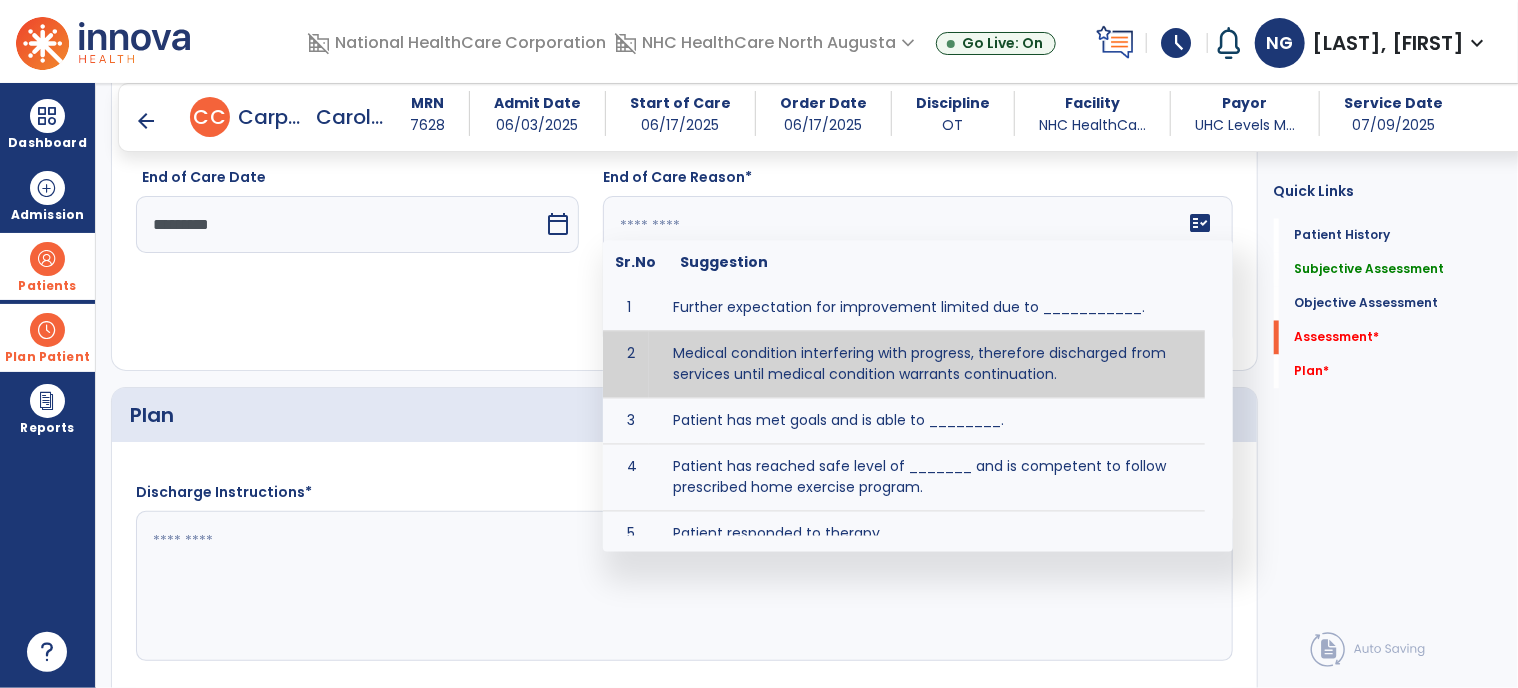 type on "**********" 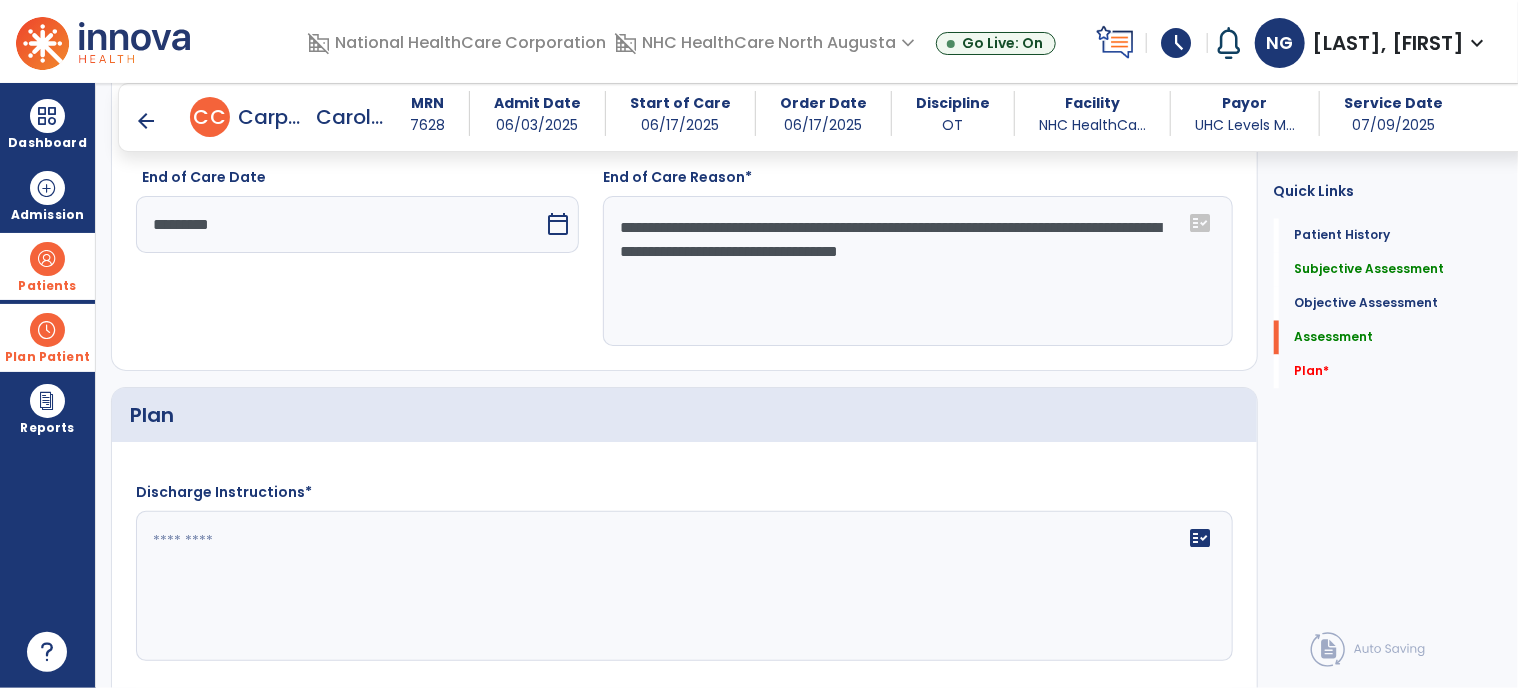 click on "fact_check" 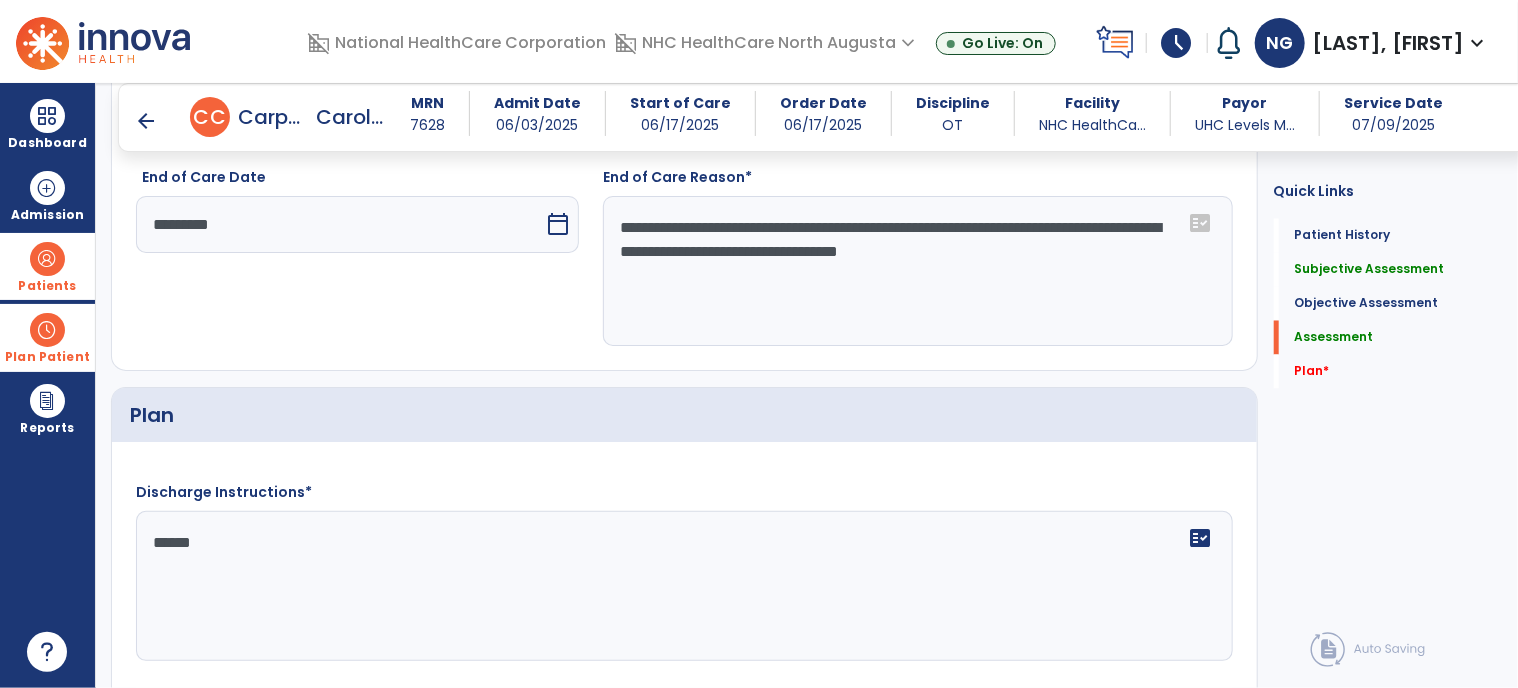 scroll, scrollTop: 2034, scrollLeft: 0, axis: vertical 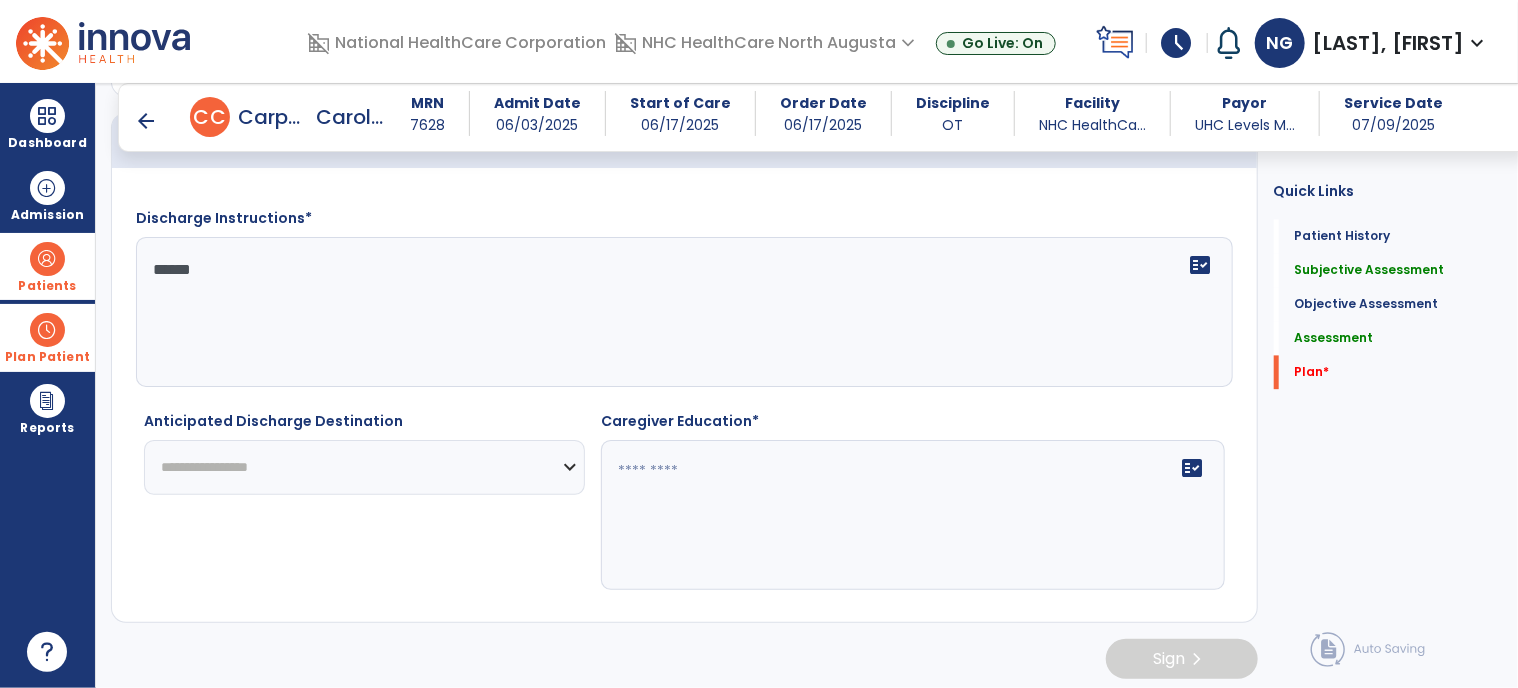 type on "******" 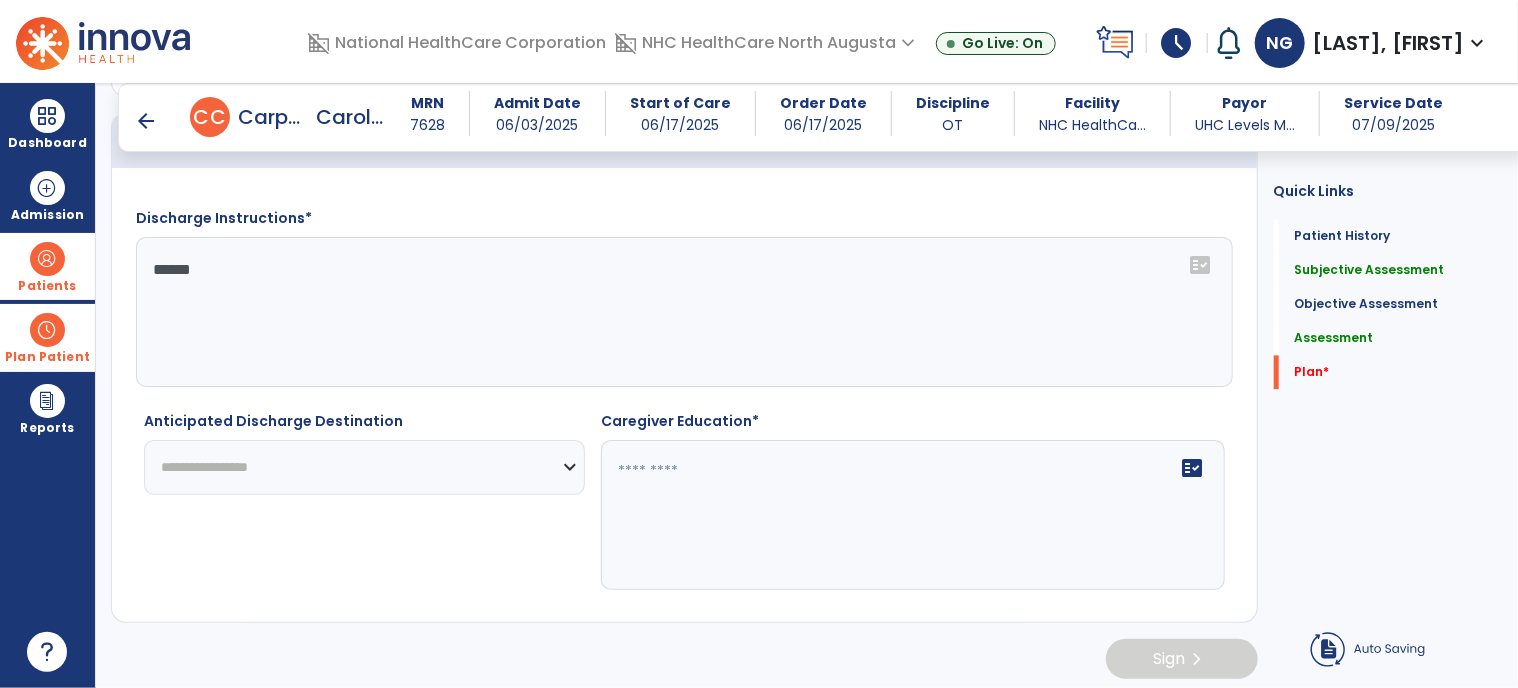 click on "**********" 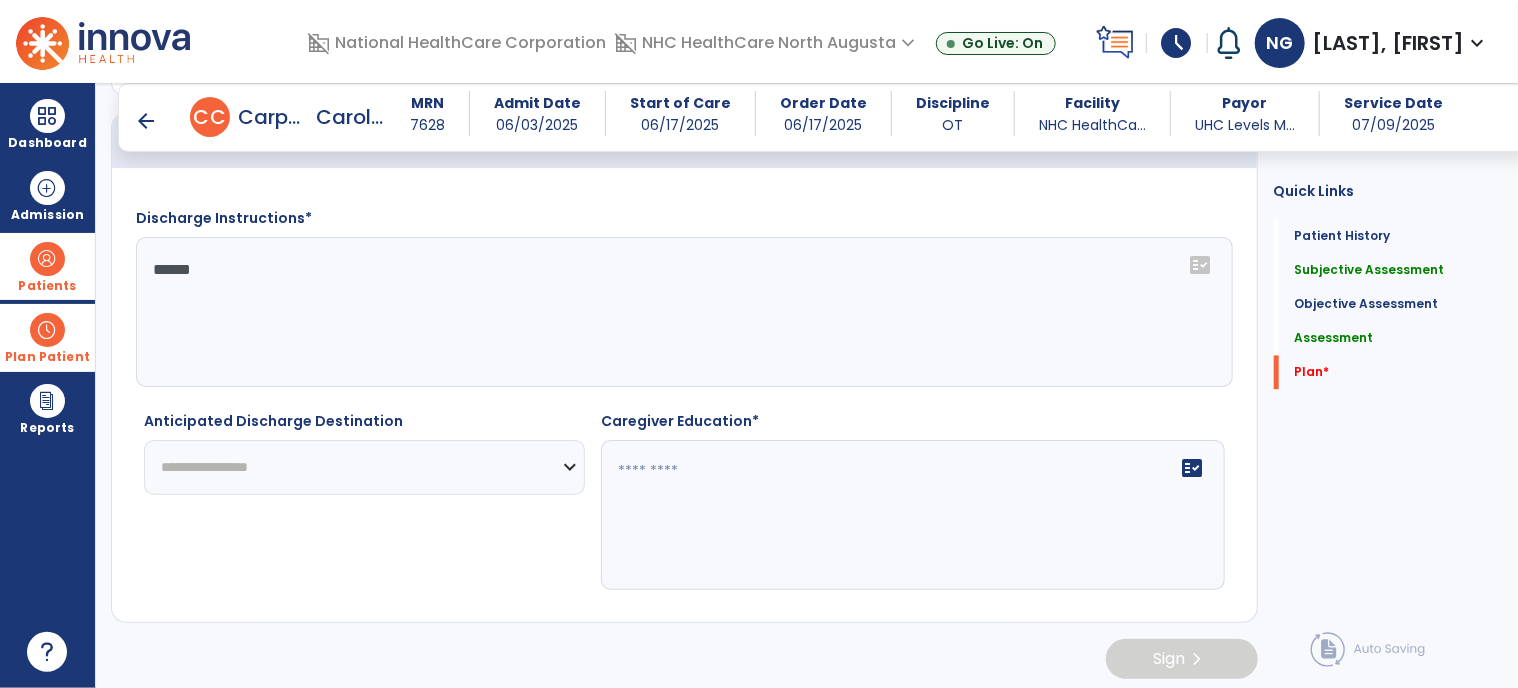 select on "********" 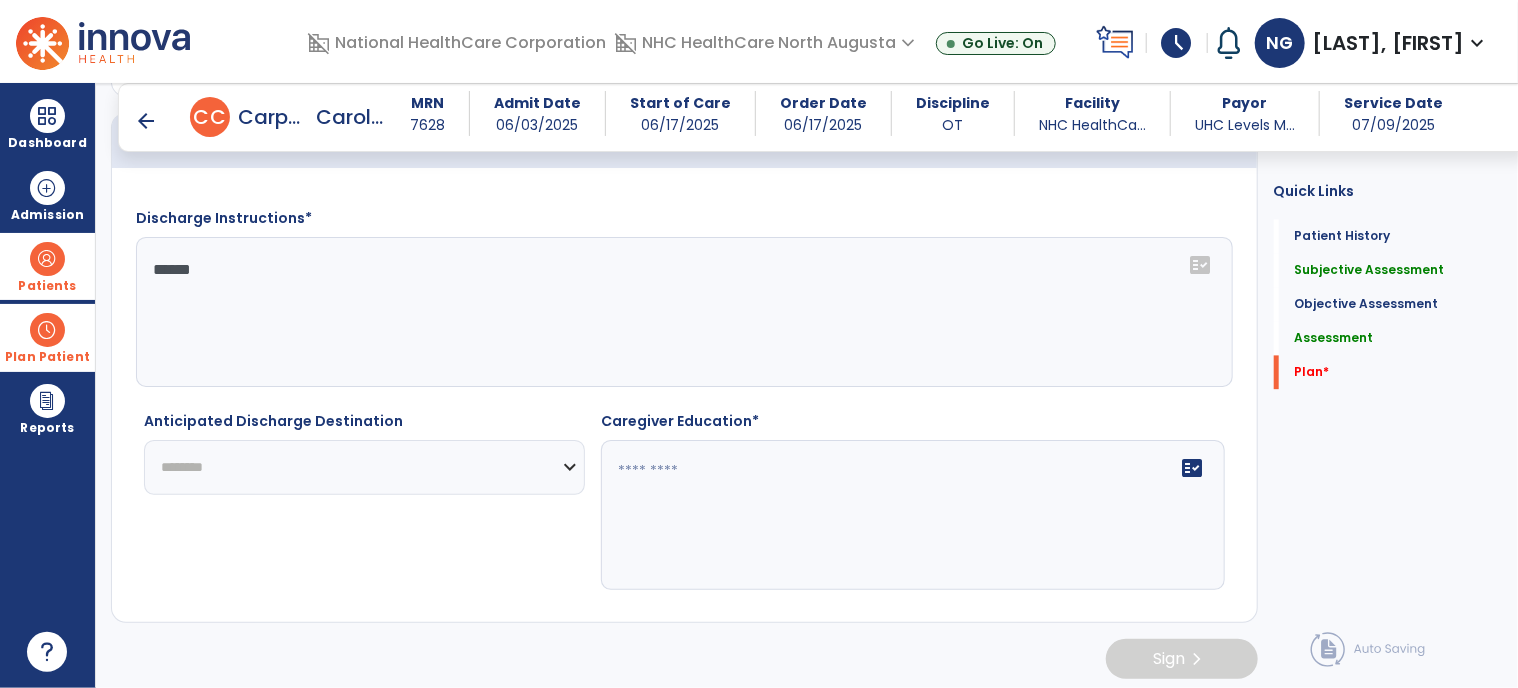 click on "**********" 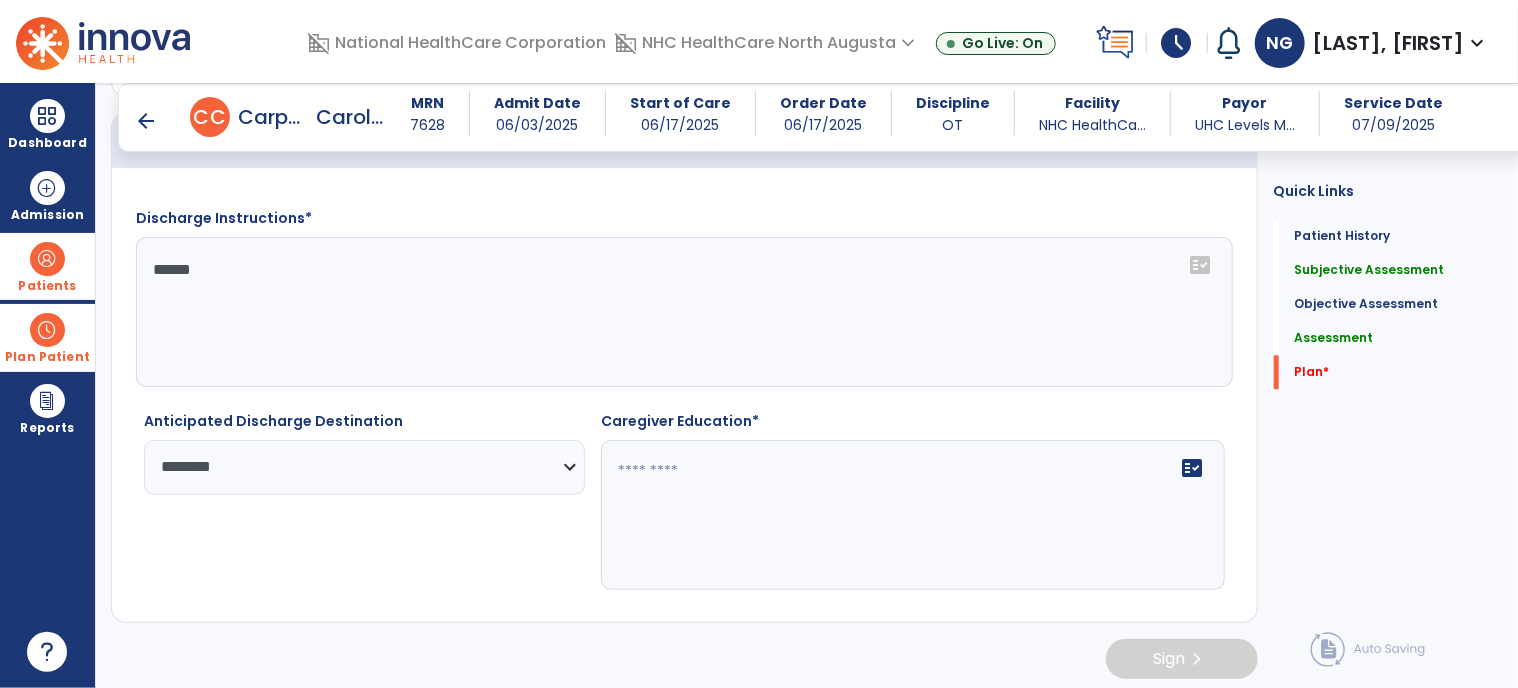 click on "fact_check" 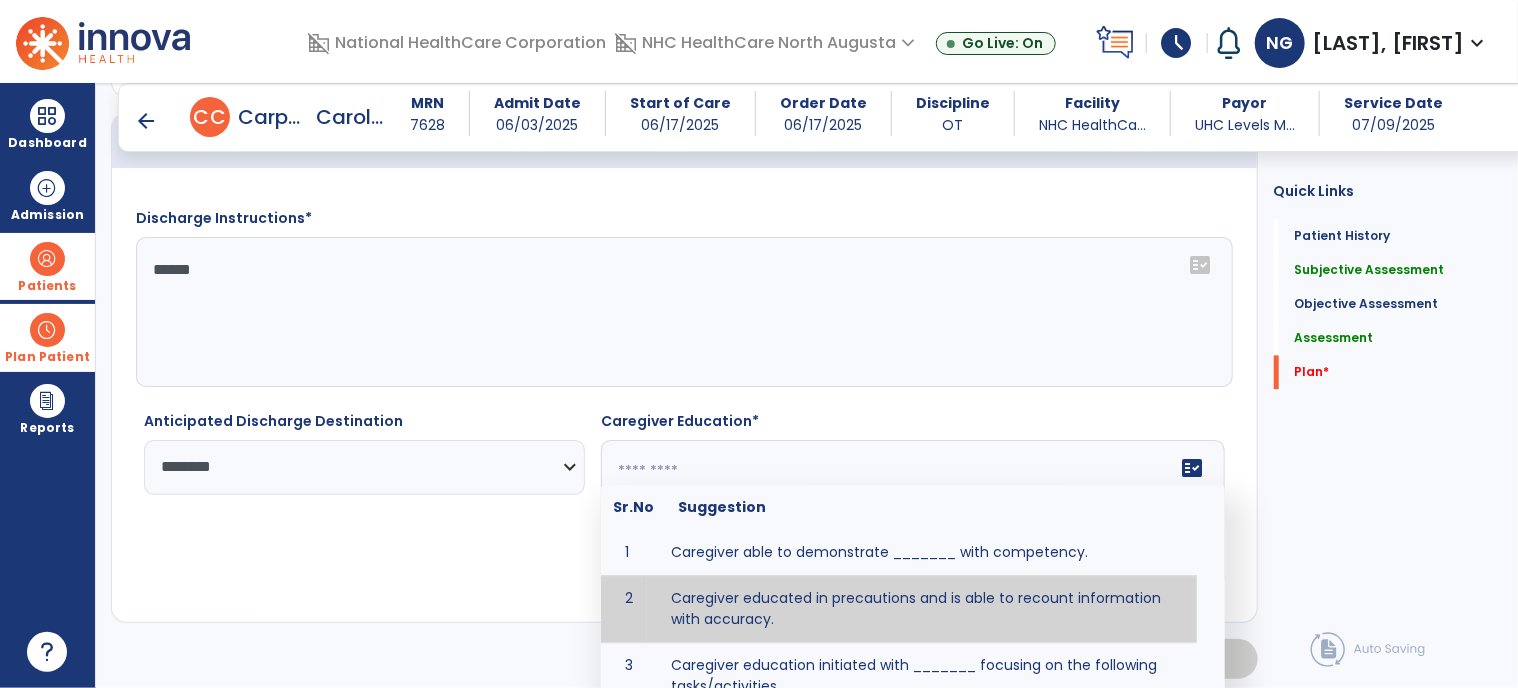 type on "**********" 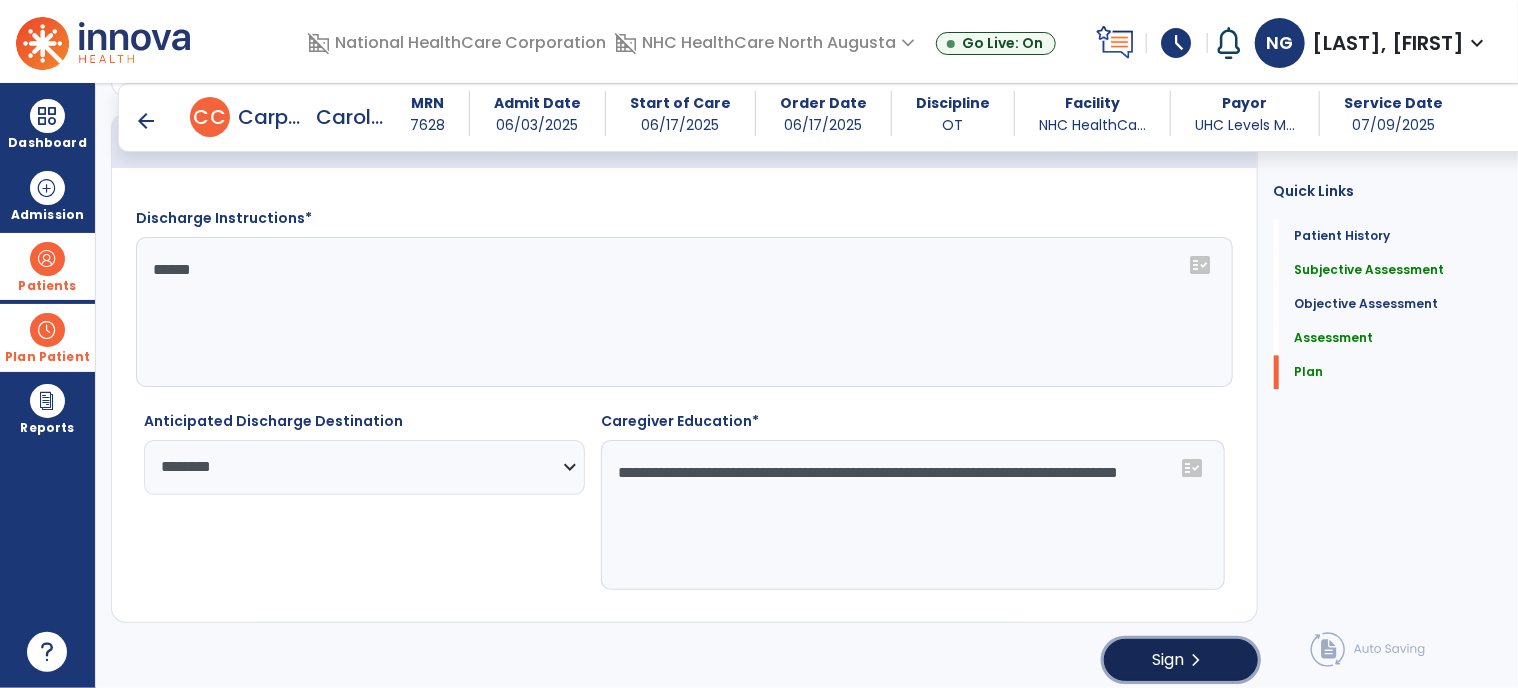 click on "Sign" 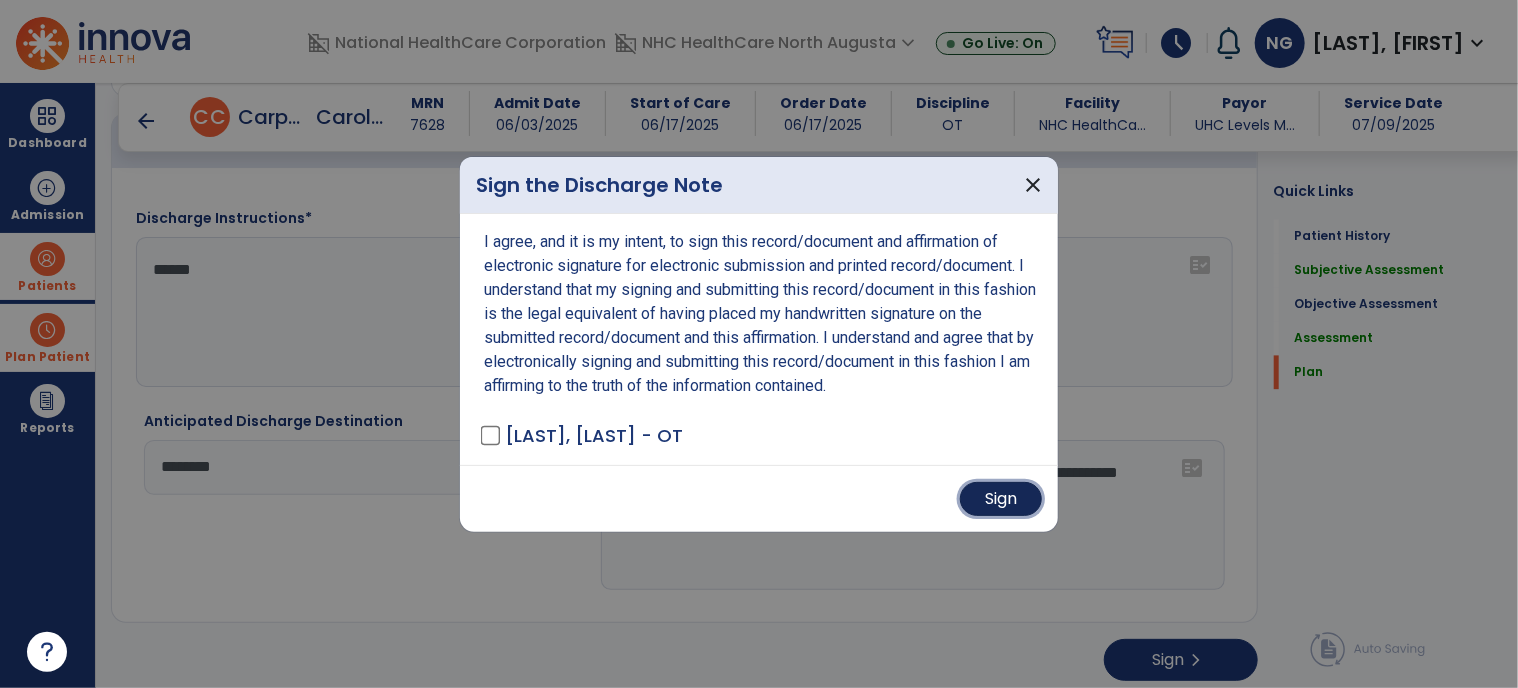 click on "Sign" at bounding box center (1001, 499) 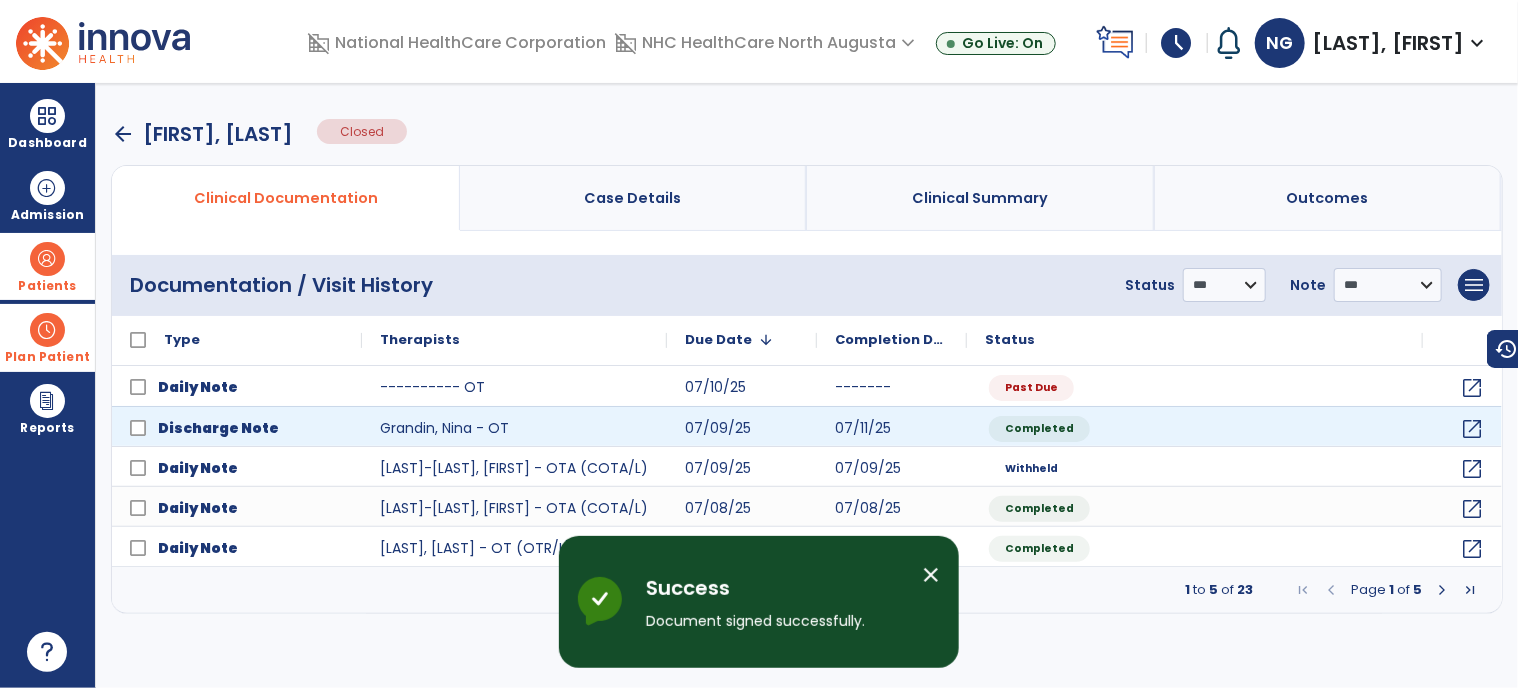 scroll, scrollTop: 0, scrollLeft: 0, axis: both 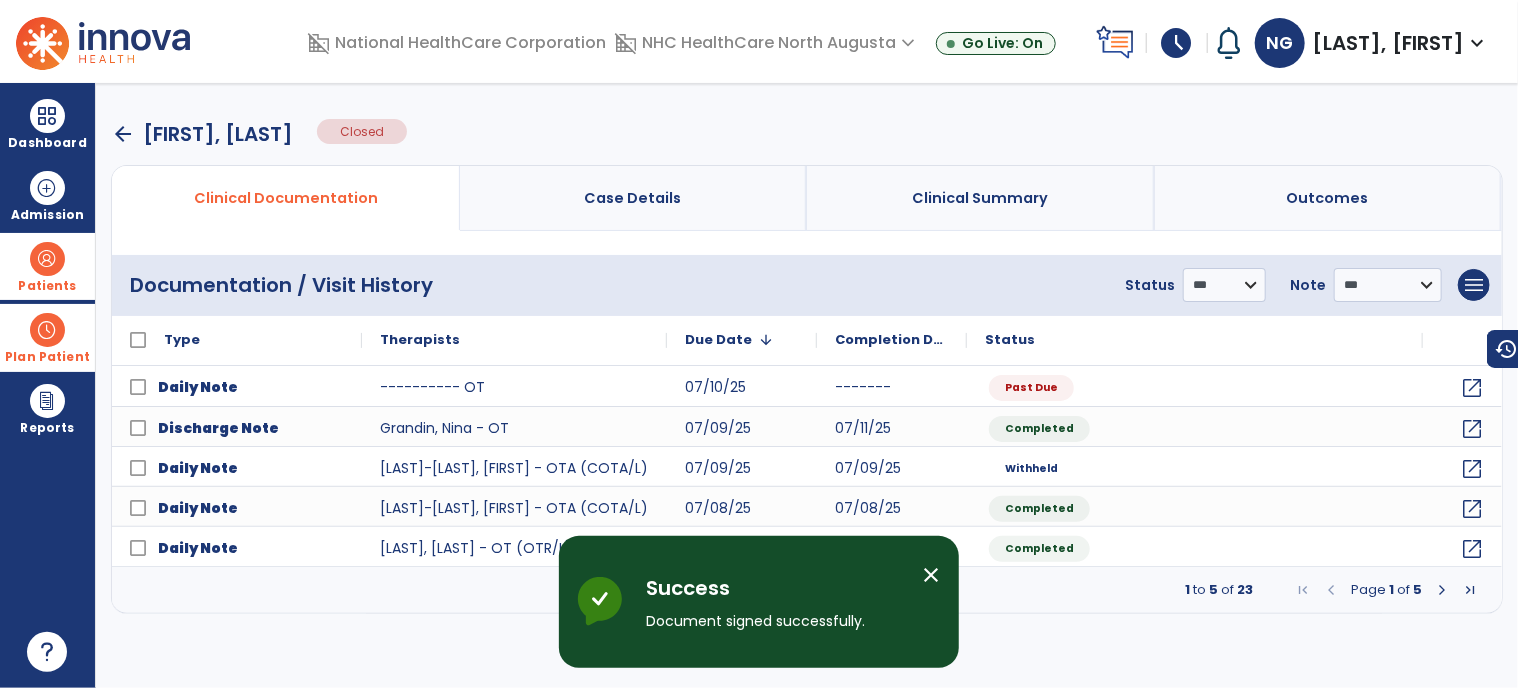 click on "arrow_back" at bounding box center [123, 134] 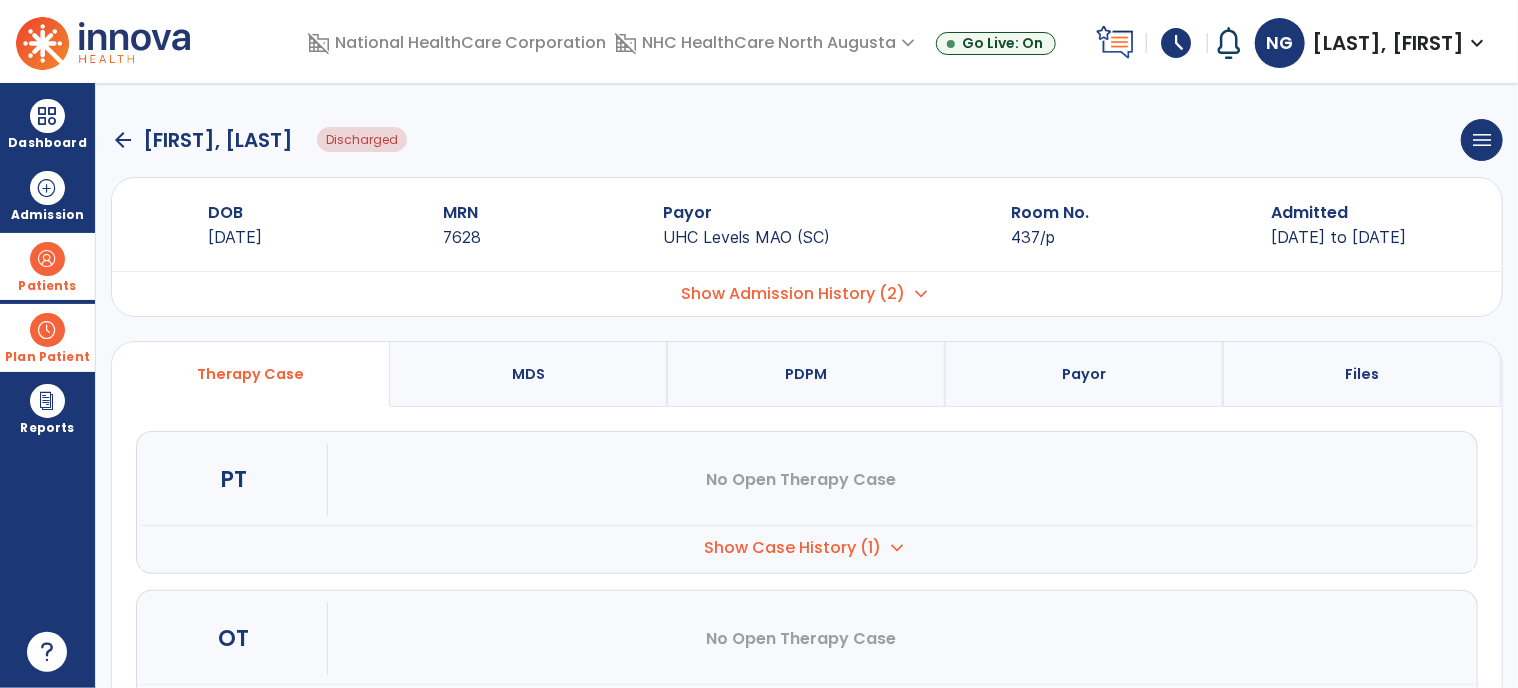 click on "arrow_back" 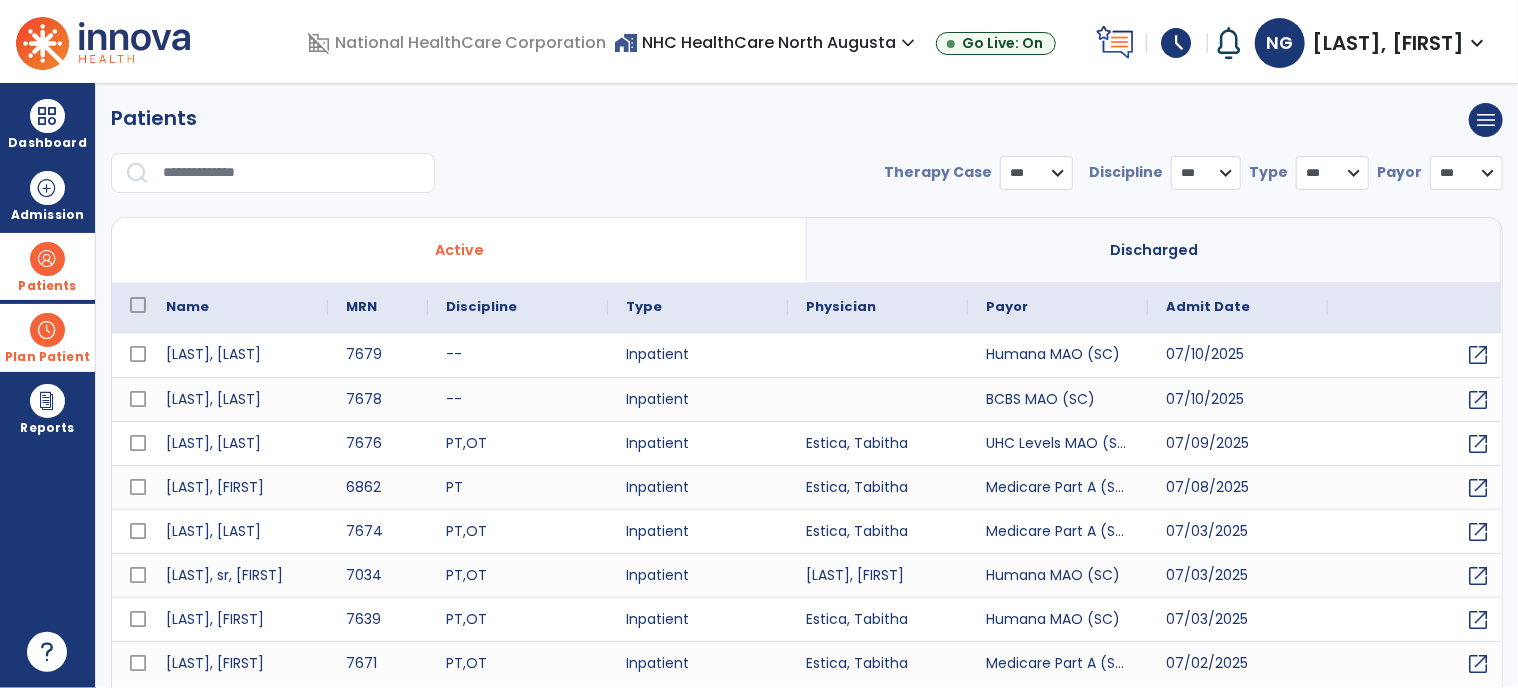 select on "***" 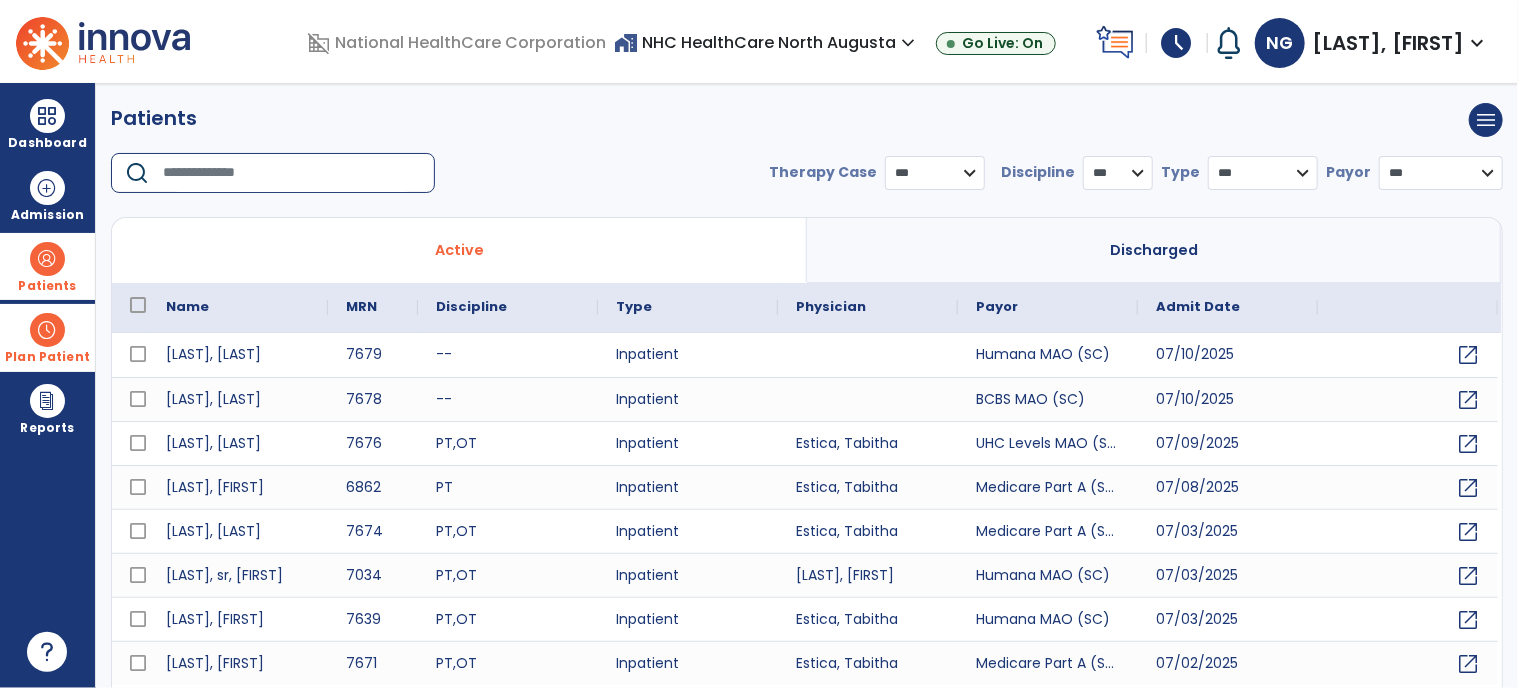 click at bounding box center (292, 173) 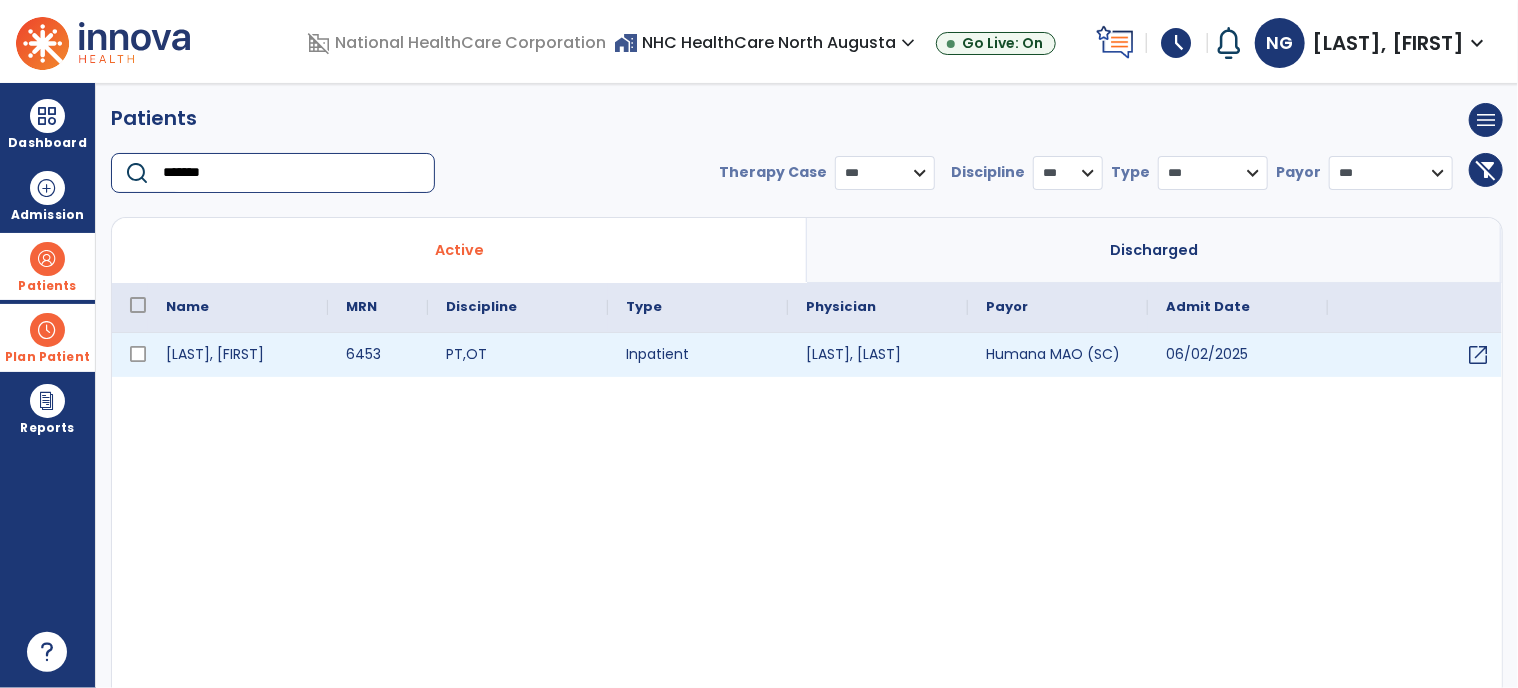 type on "*******" 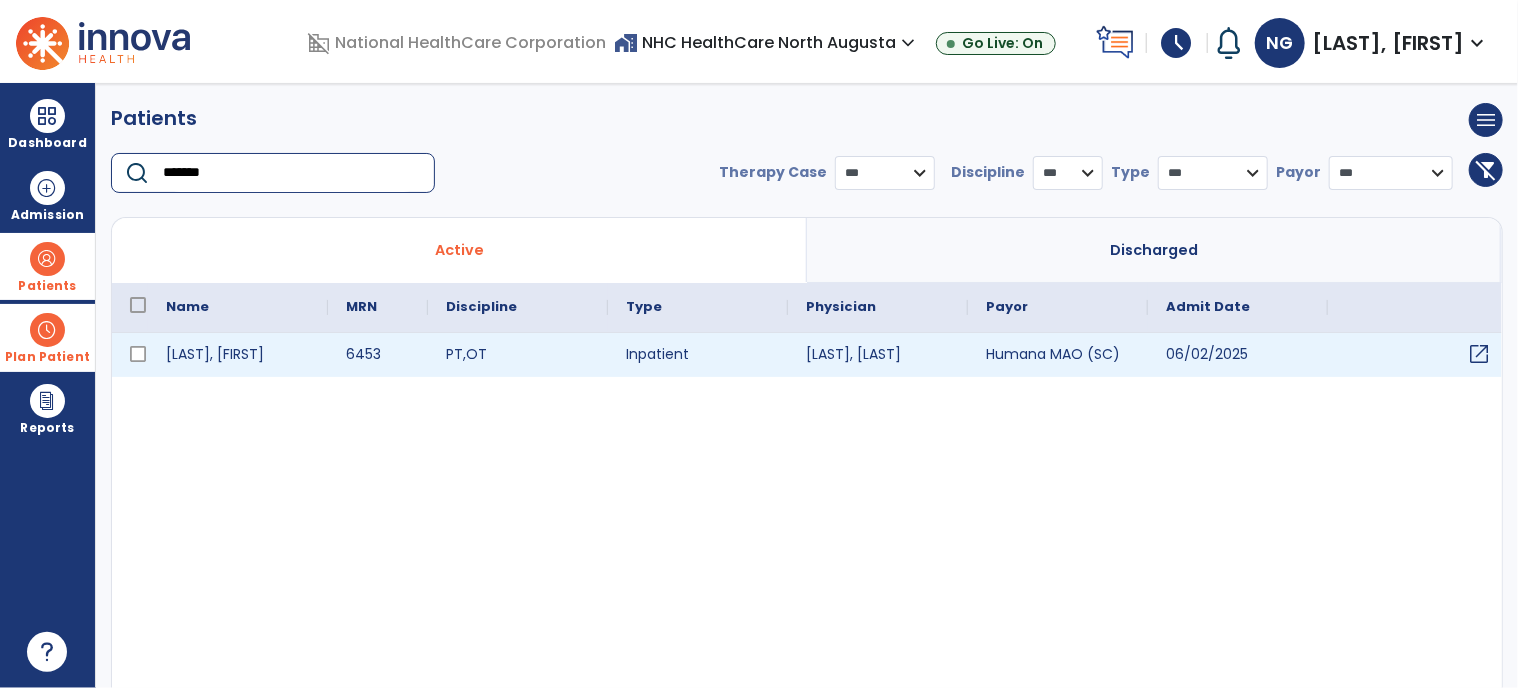 click on "open_in_new" at bounding box center (1479, 354) 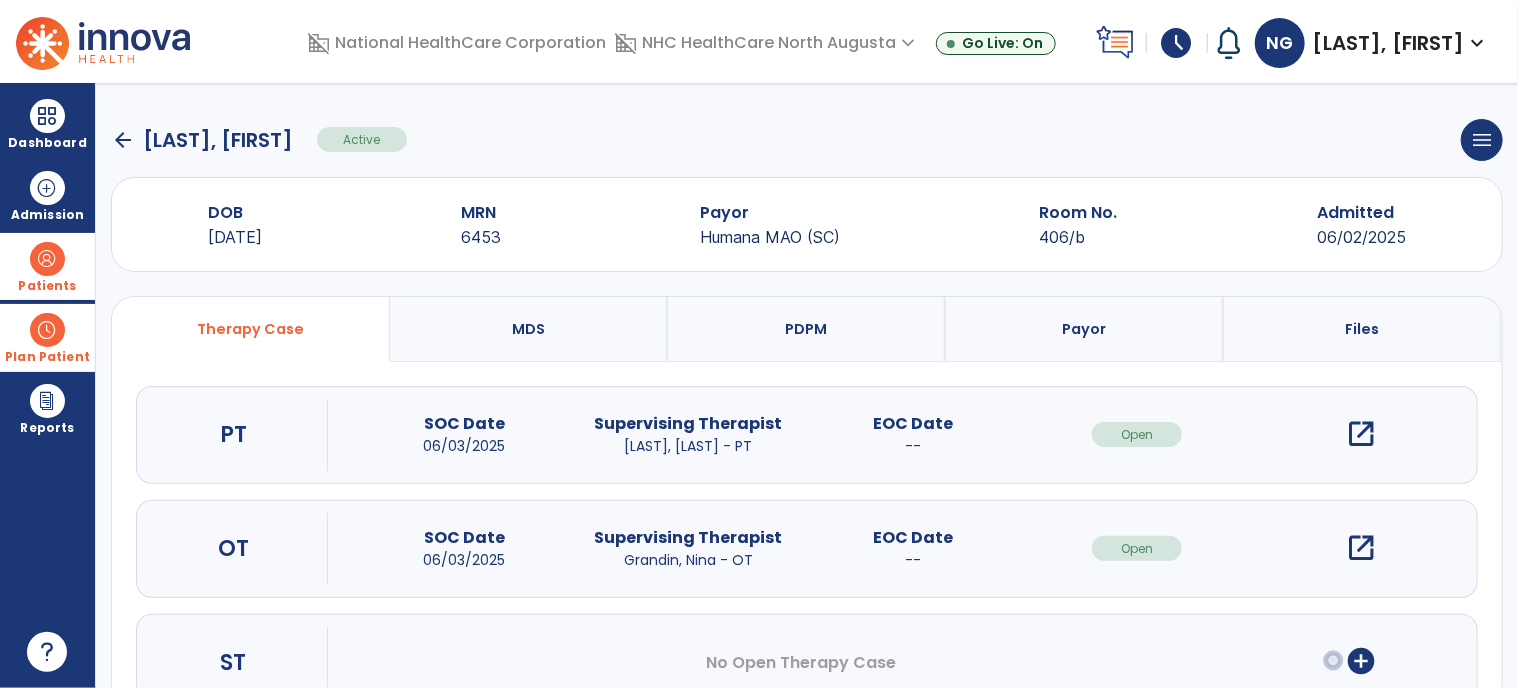 click on "open_in_new" at bounding box center [1362, 548] 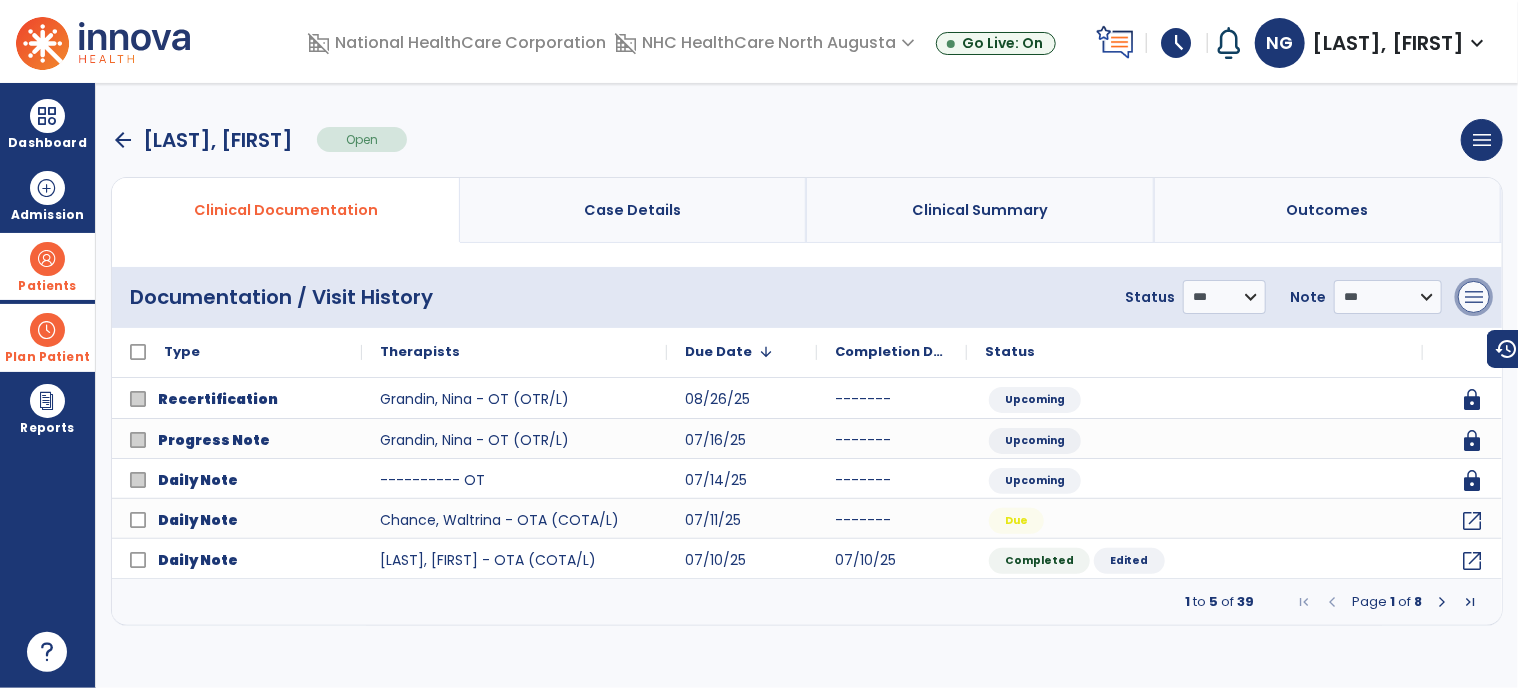 click on "menu" at bounding box center (1474, 297) 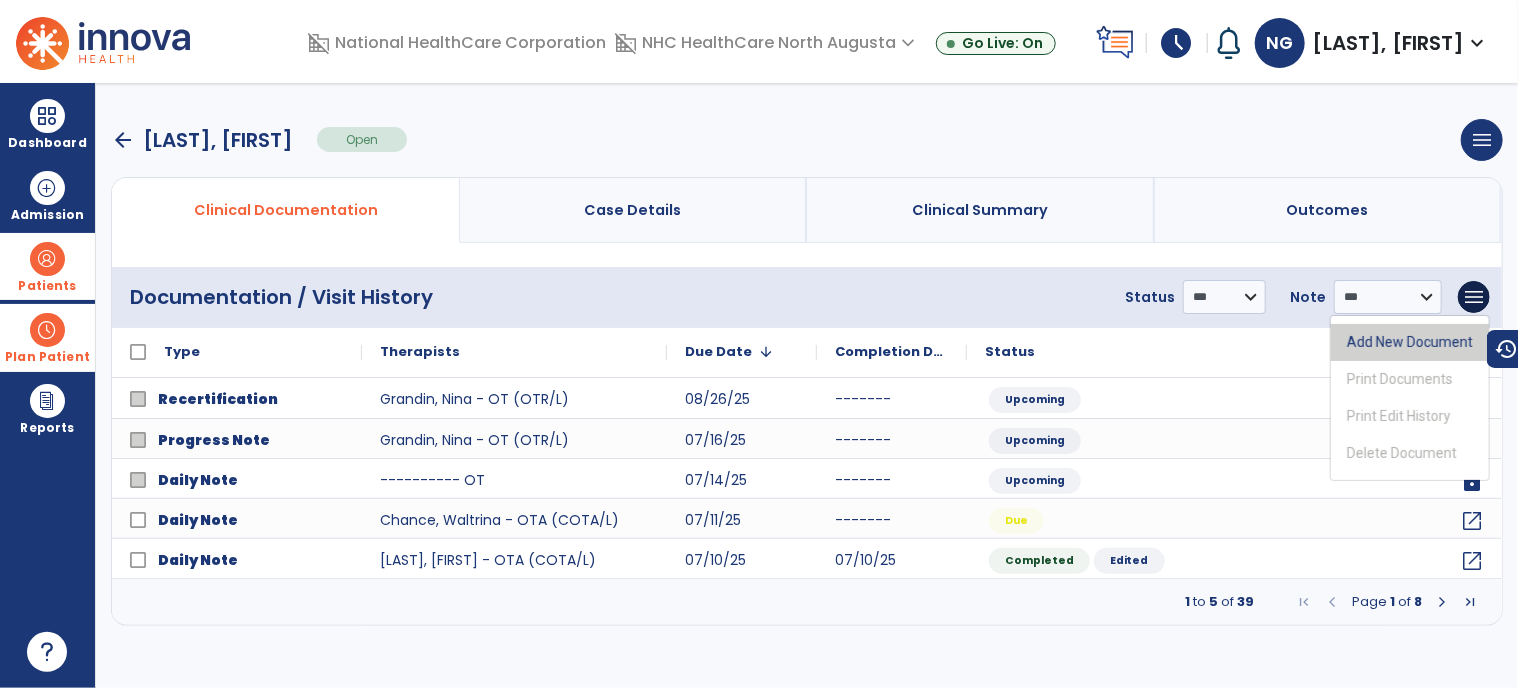 click on "Add New Document" at bounding box center (1410, 342) 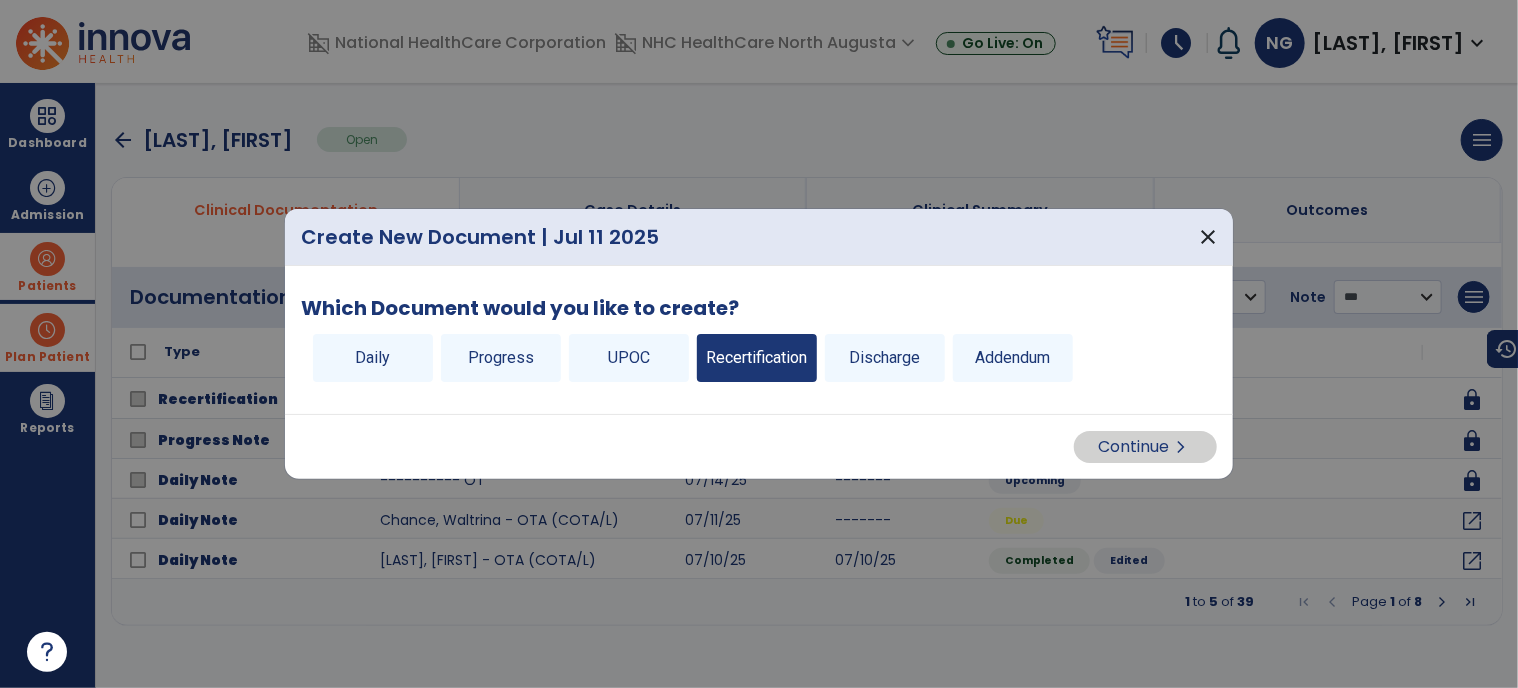 click on "Recertification" at bounding box center [757, 358] 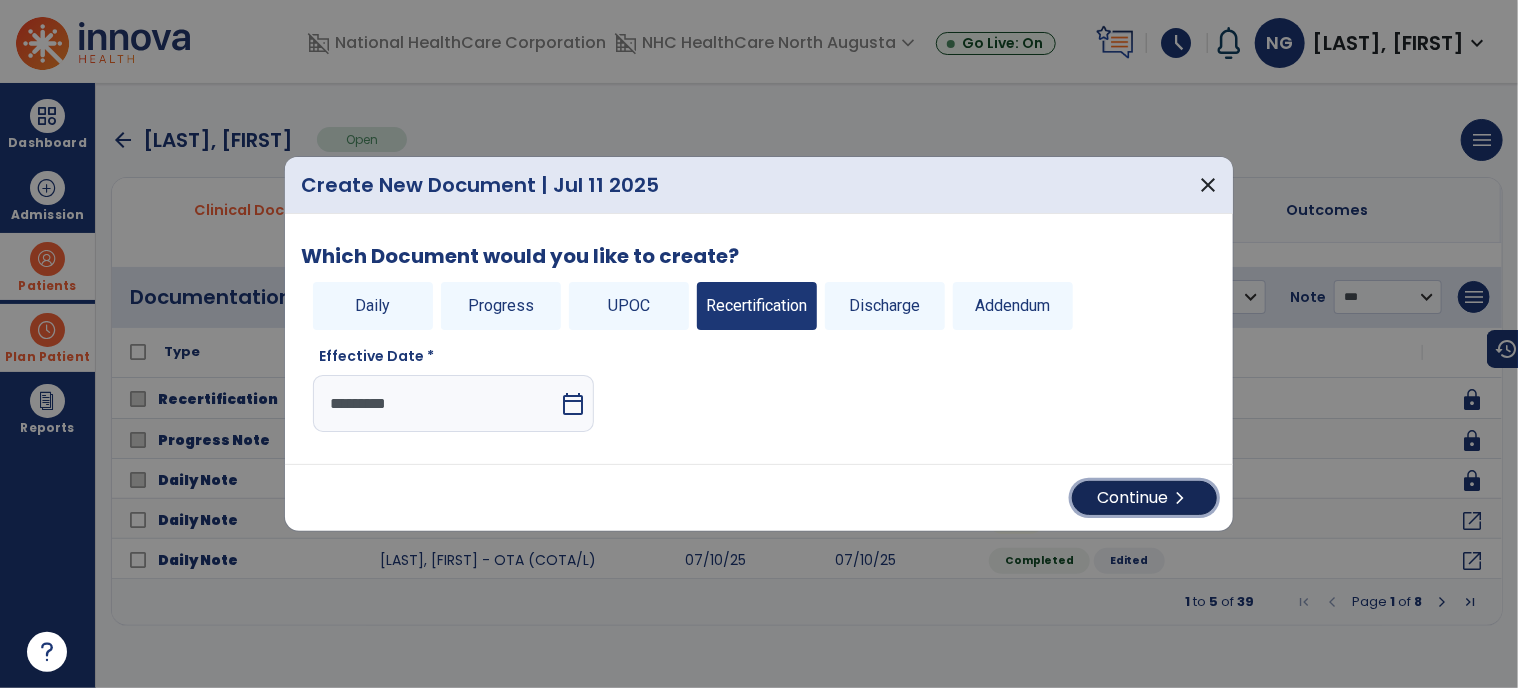 click on "Continue   chevron_right" at bounding box center [1144, 498] 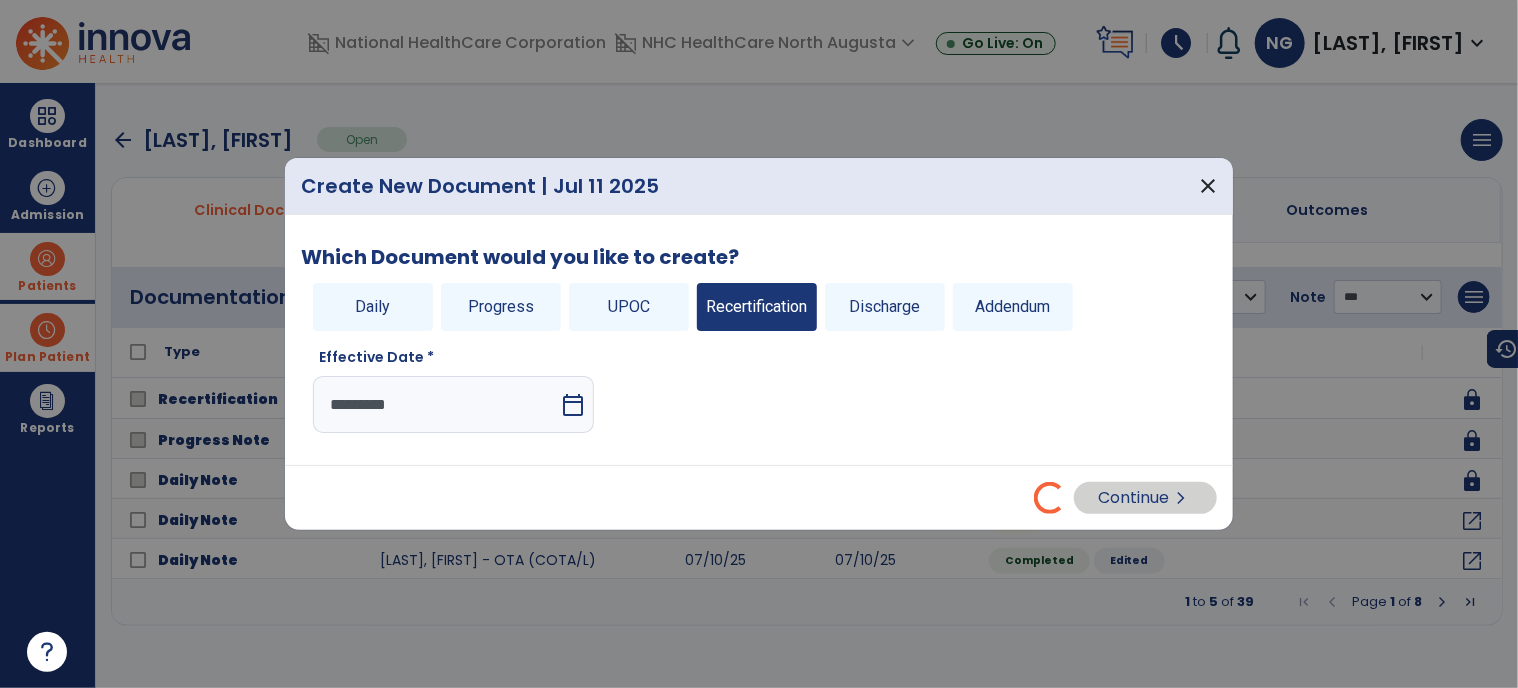 select on "**" 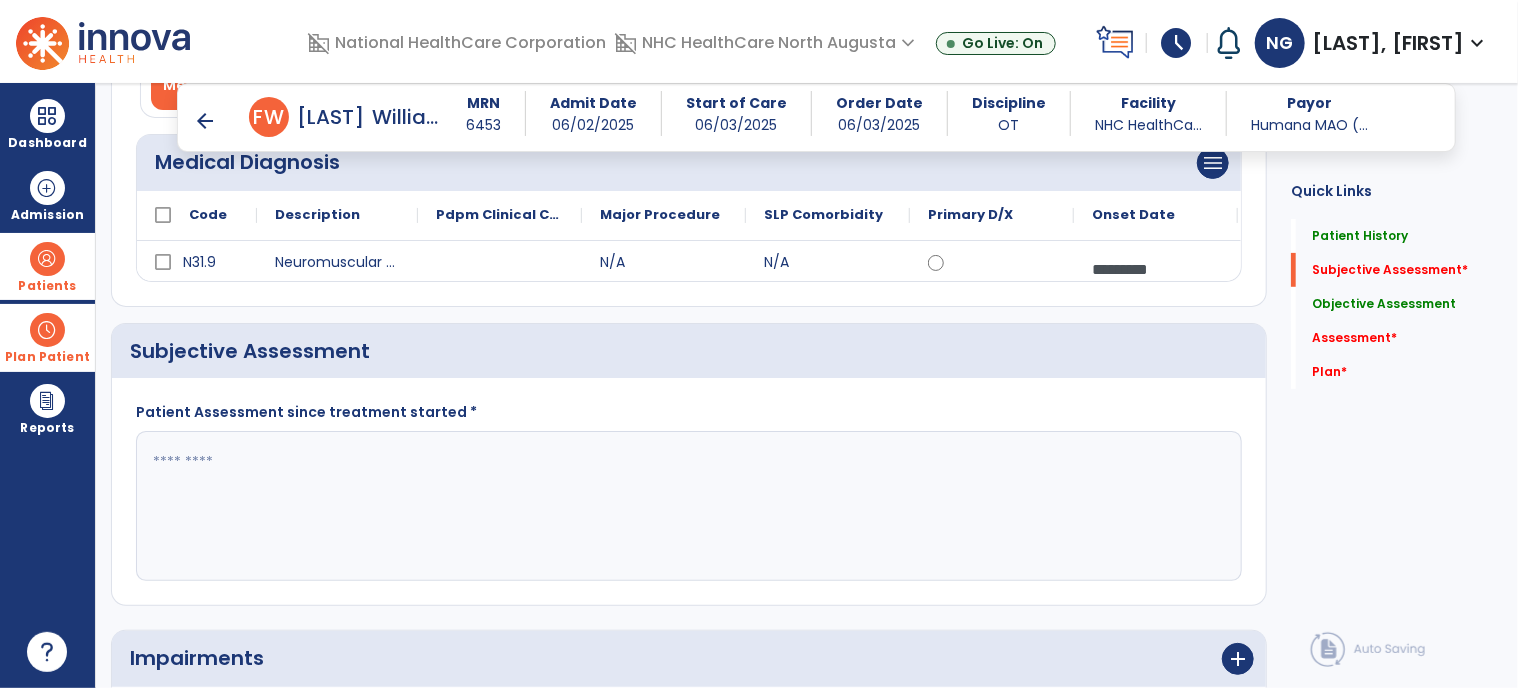 scroll, scrollTop: 300, scrollLeft: 0, axis: vertical 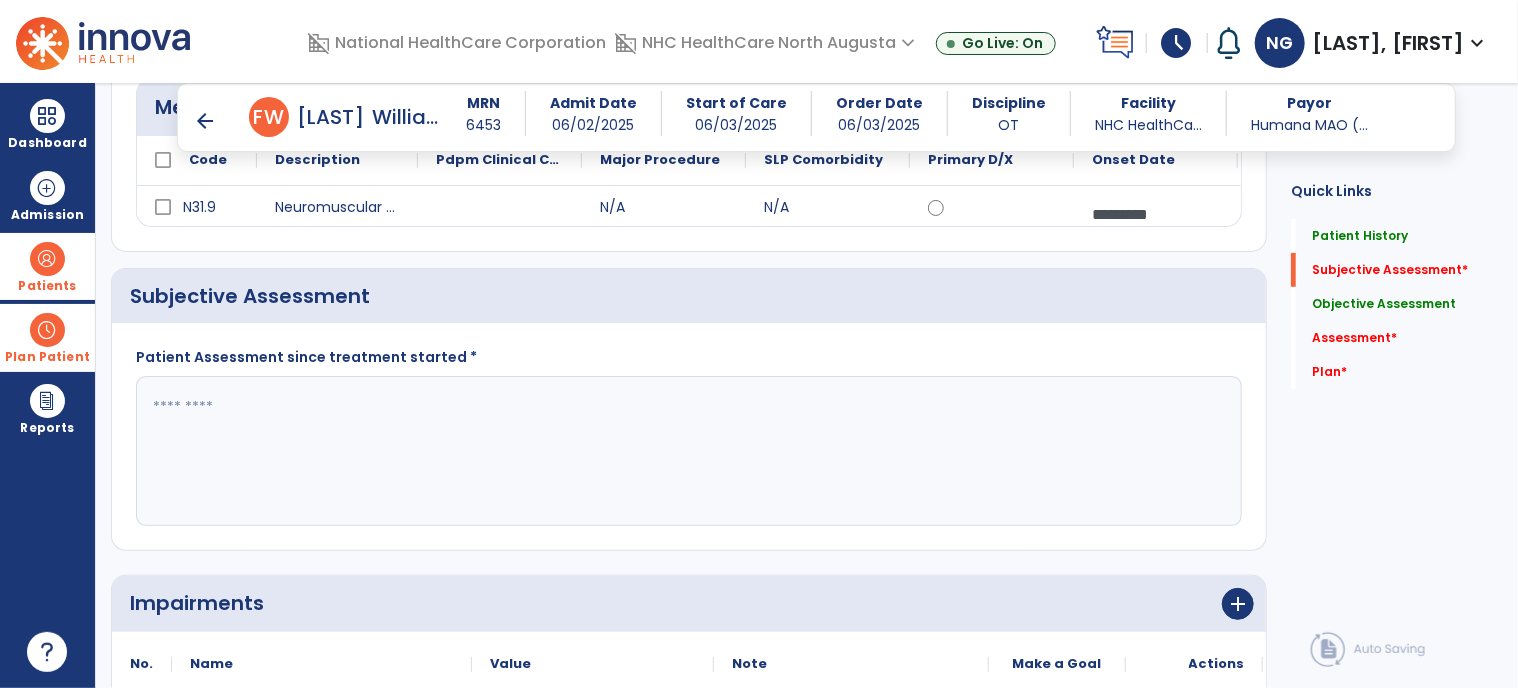 click 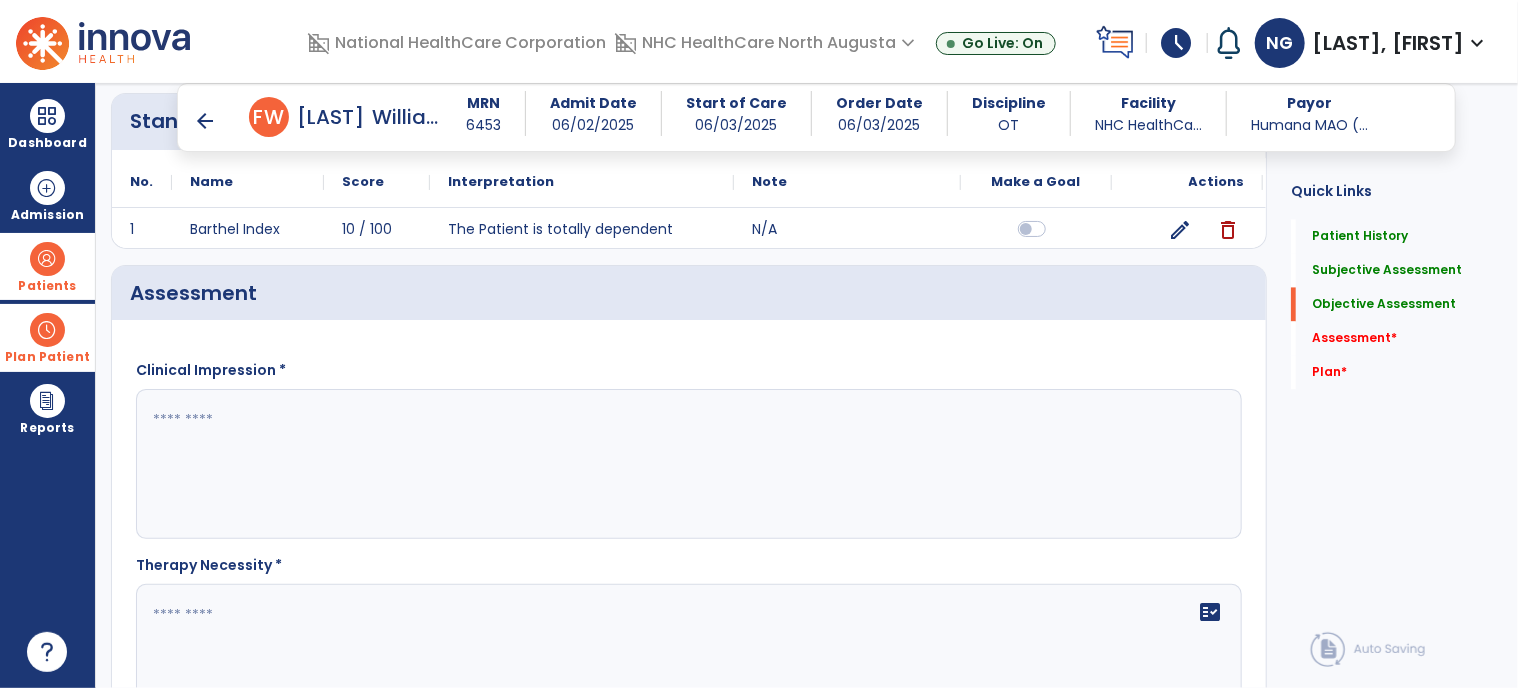 scroll, scrollTop: 2100, scrollLeft: 0, axis: vertical 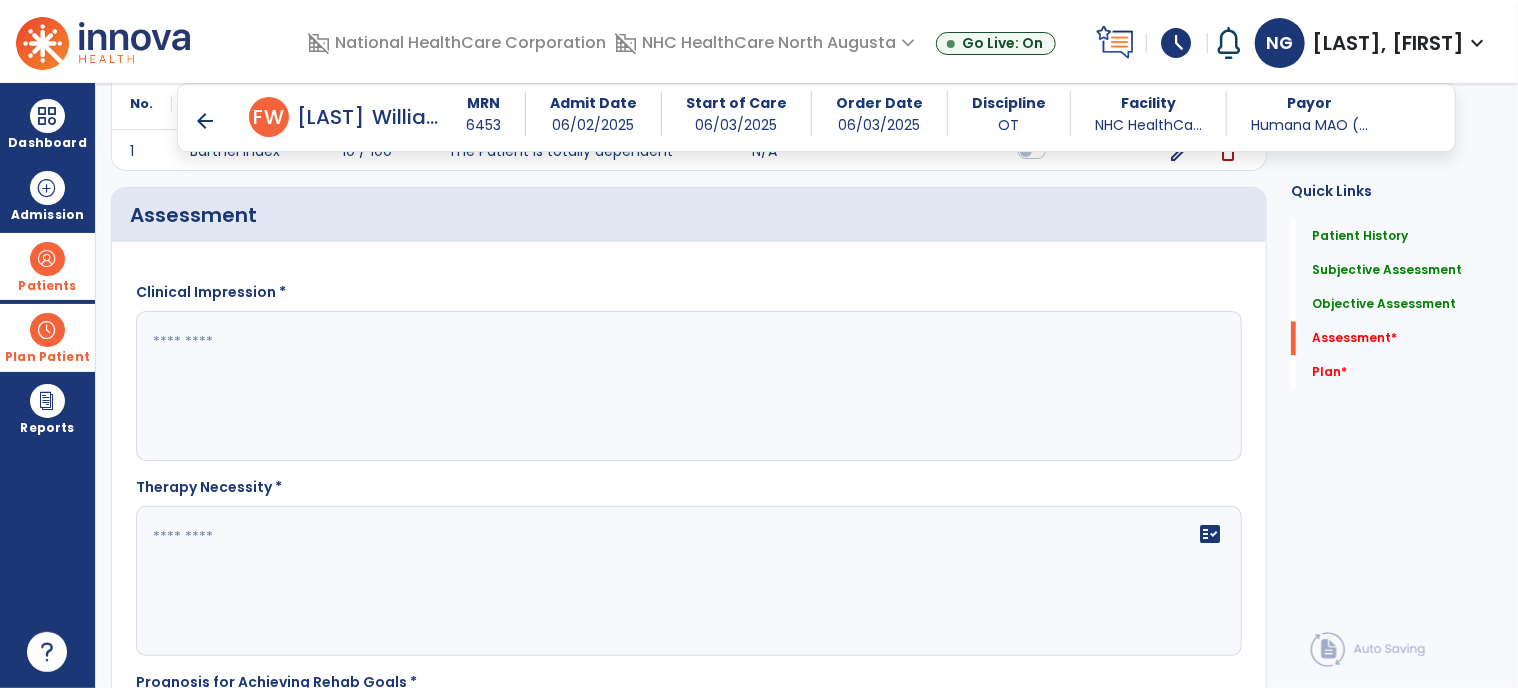 type on "**********" 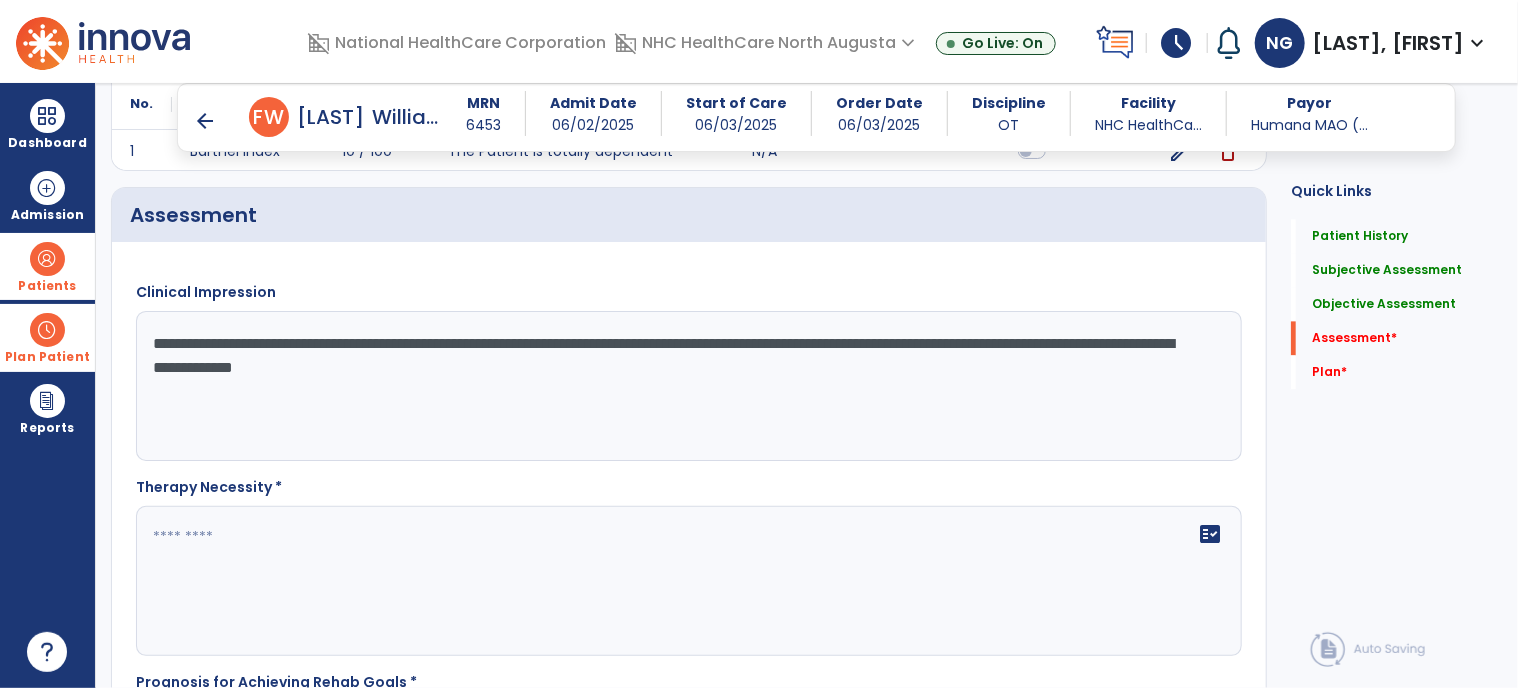 type on "**********" 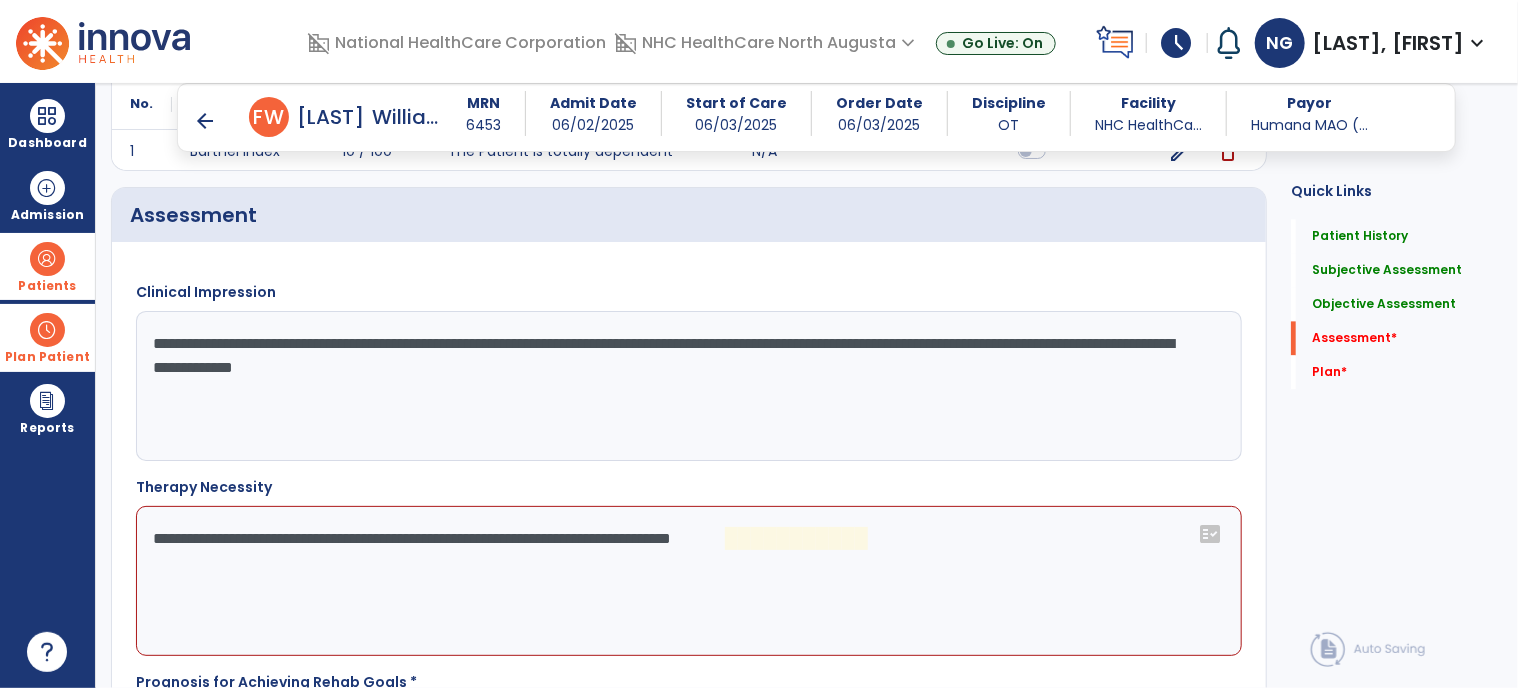 click on "**********" 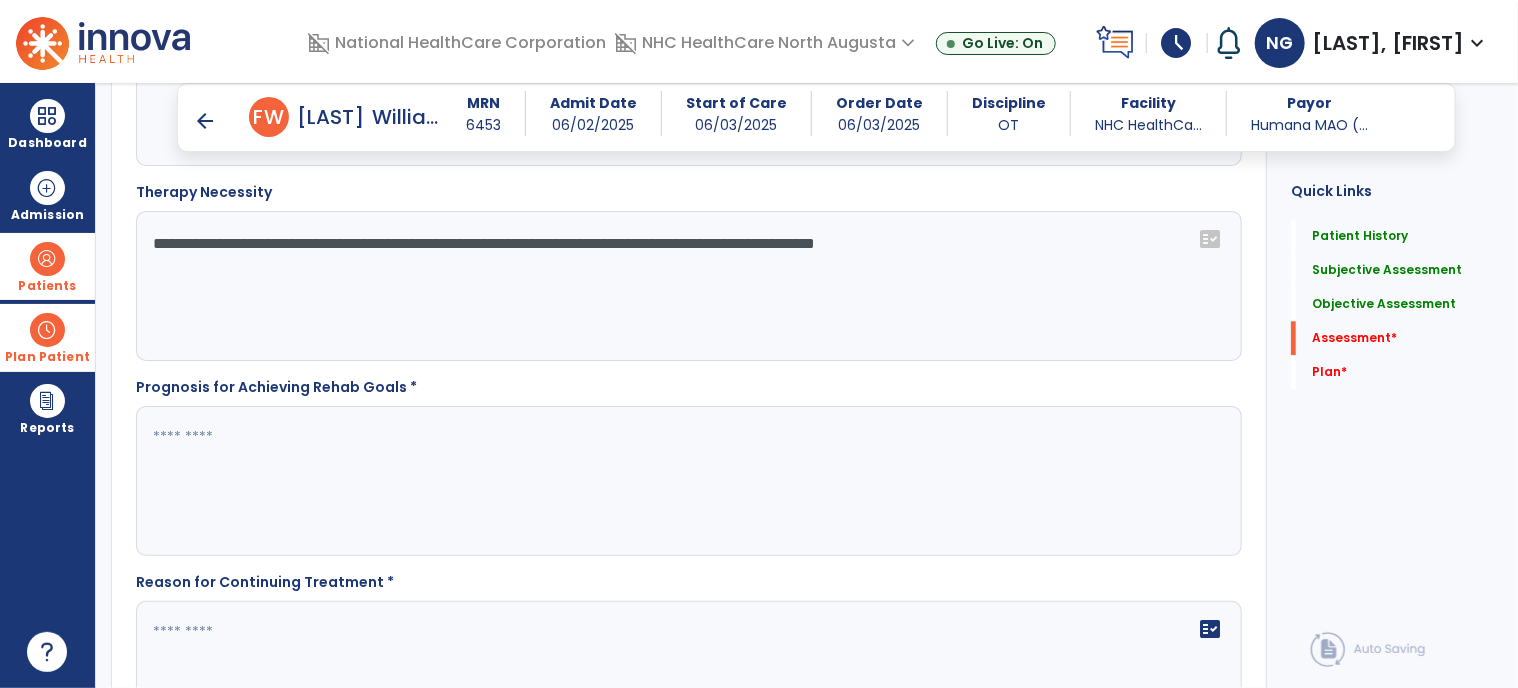 scroll, scrollTop: 2400, scrollLeft: 0, axis: vertical 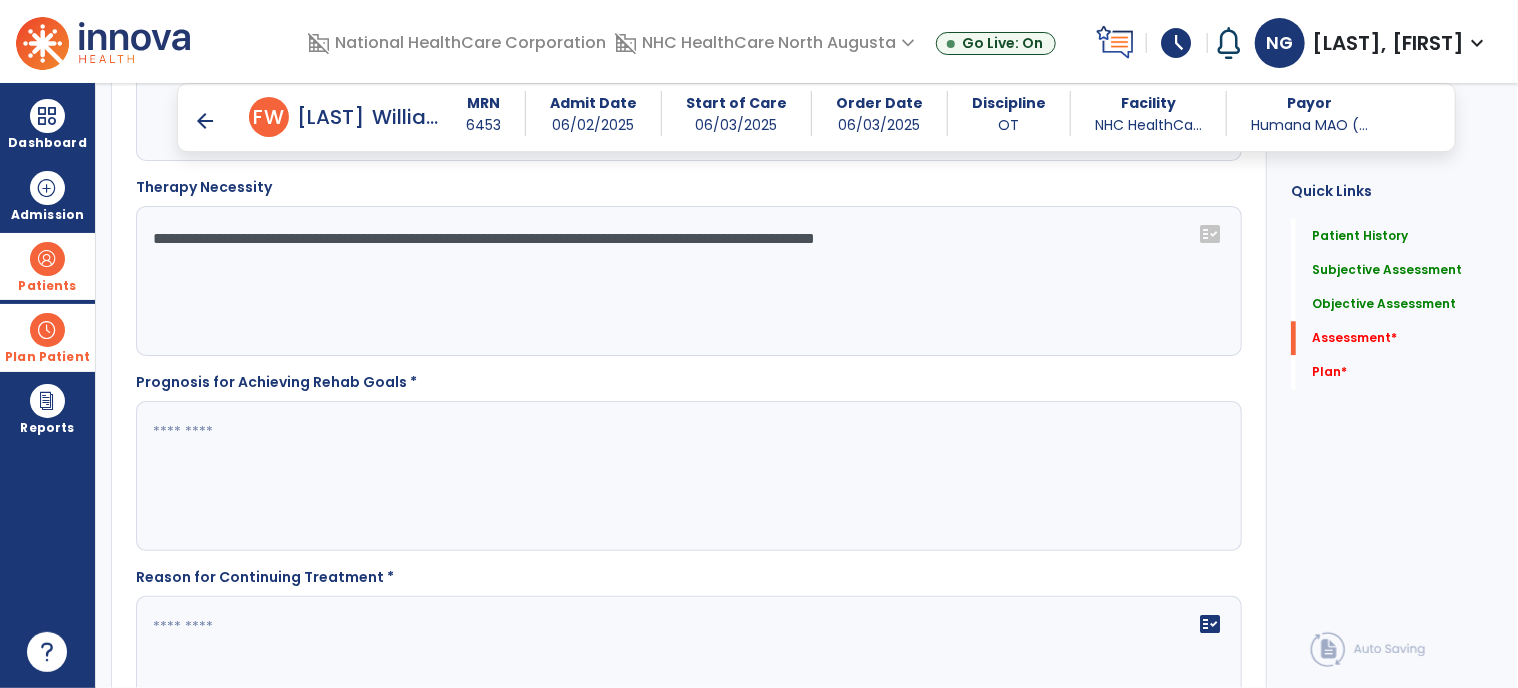 type on "**********" 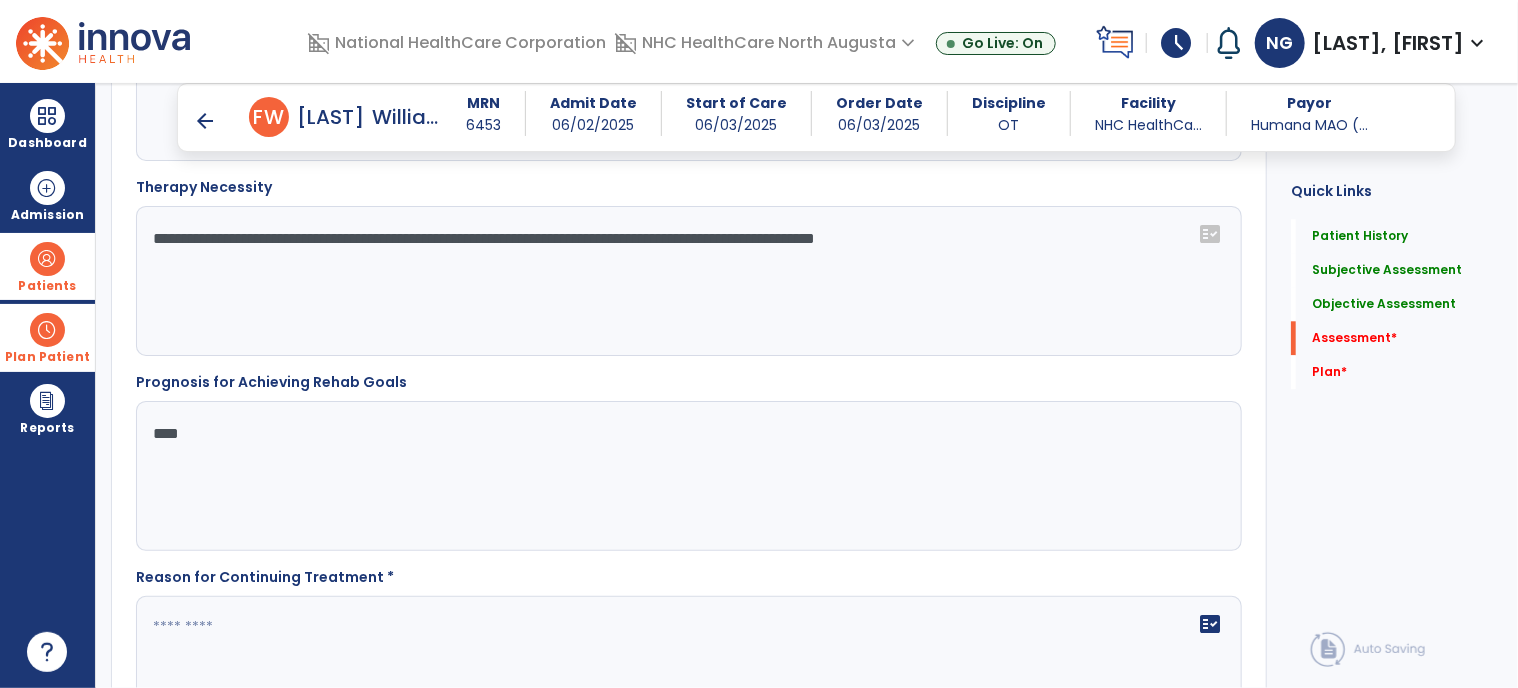 scroll, scrollTop: 2500, scrollLeft: 0, axis: vertical 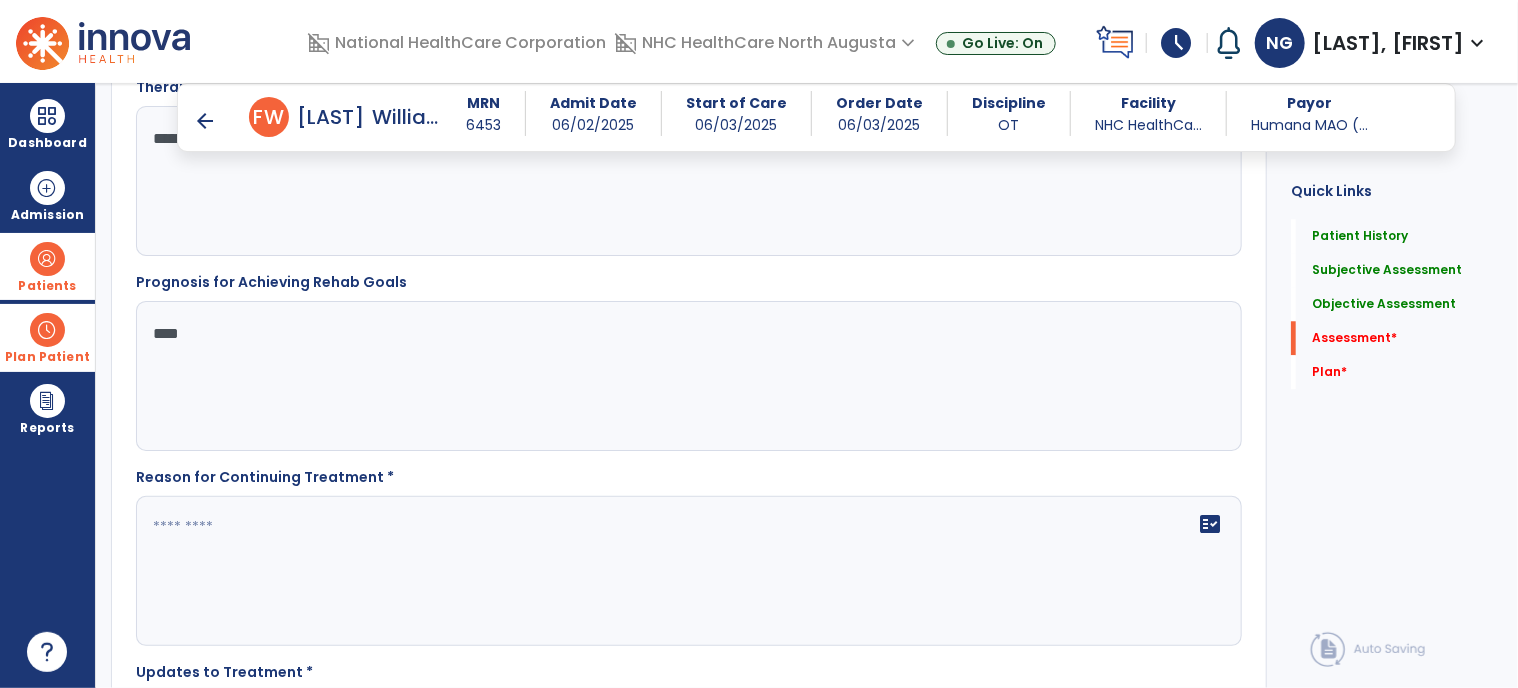type on "****" 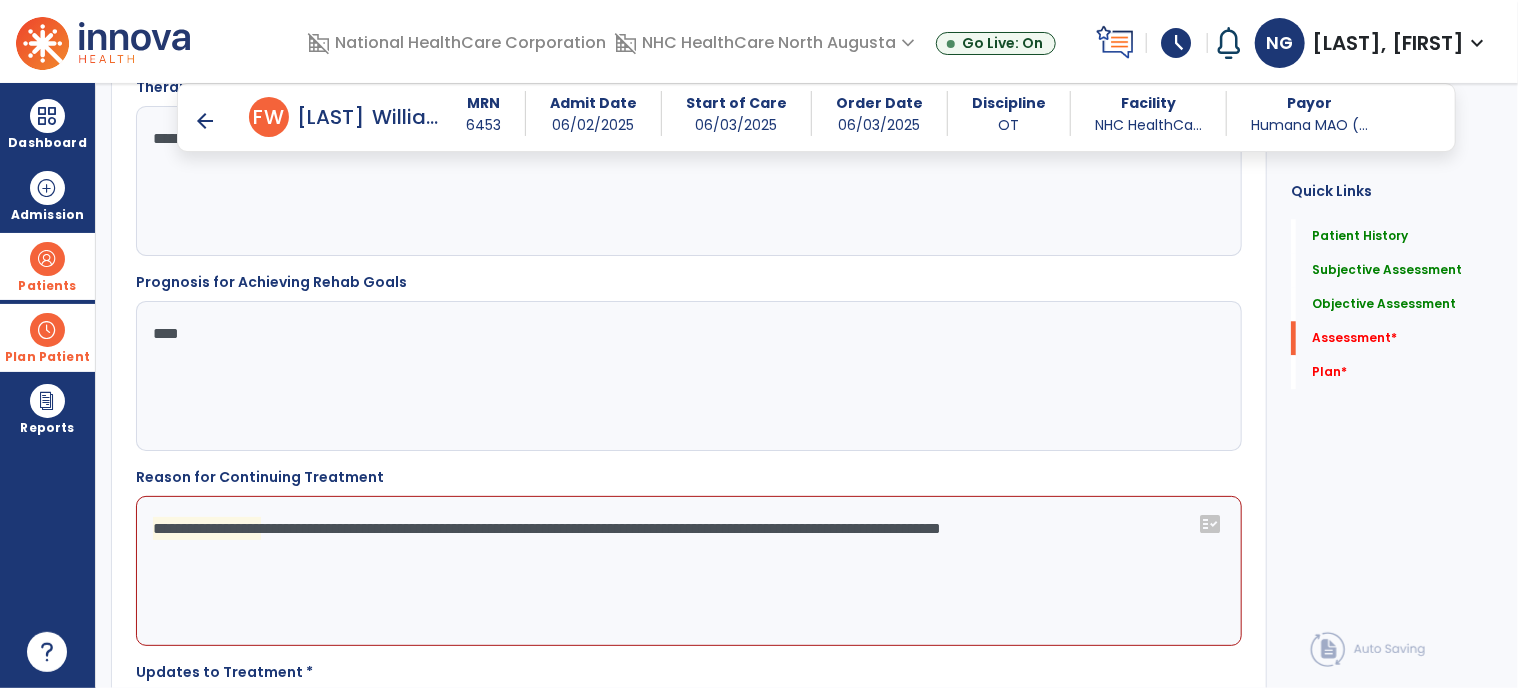 click on "**********" 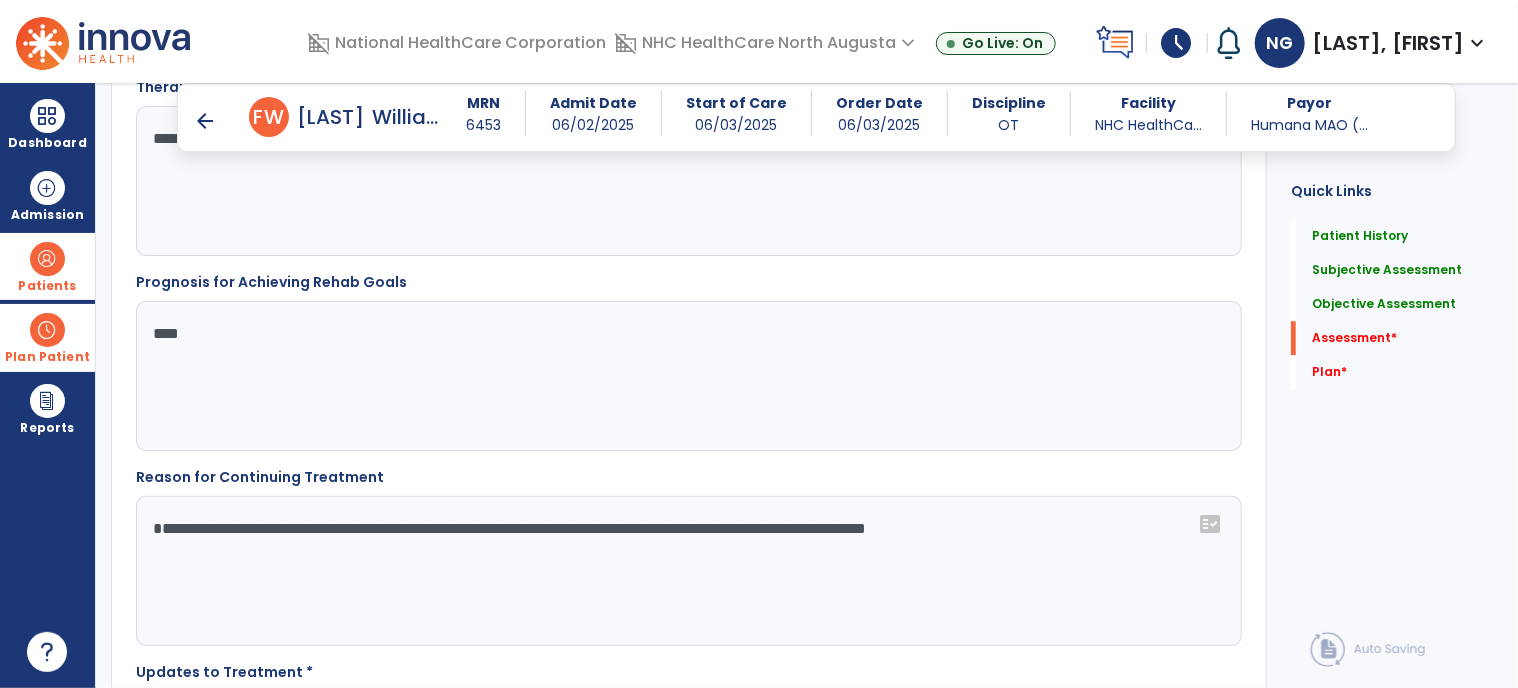 click on "**********" 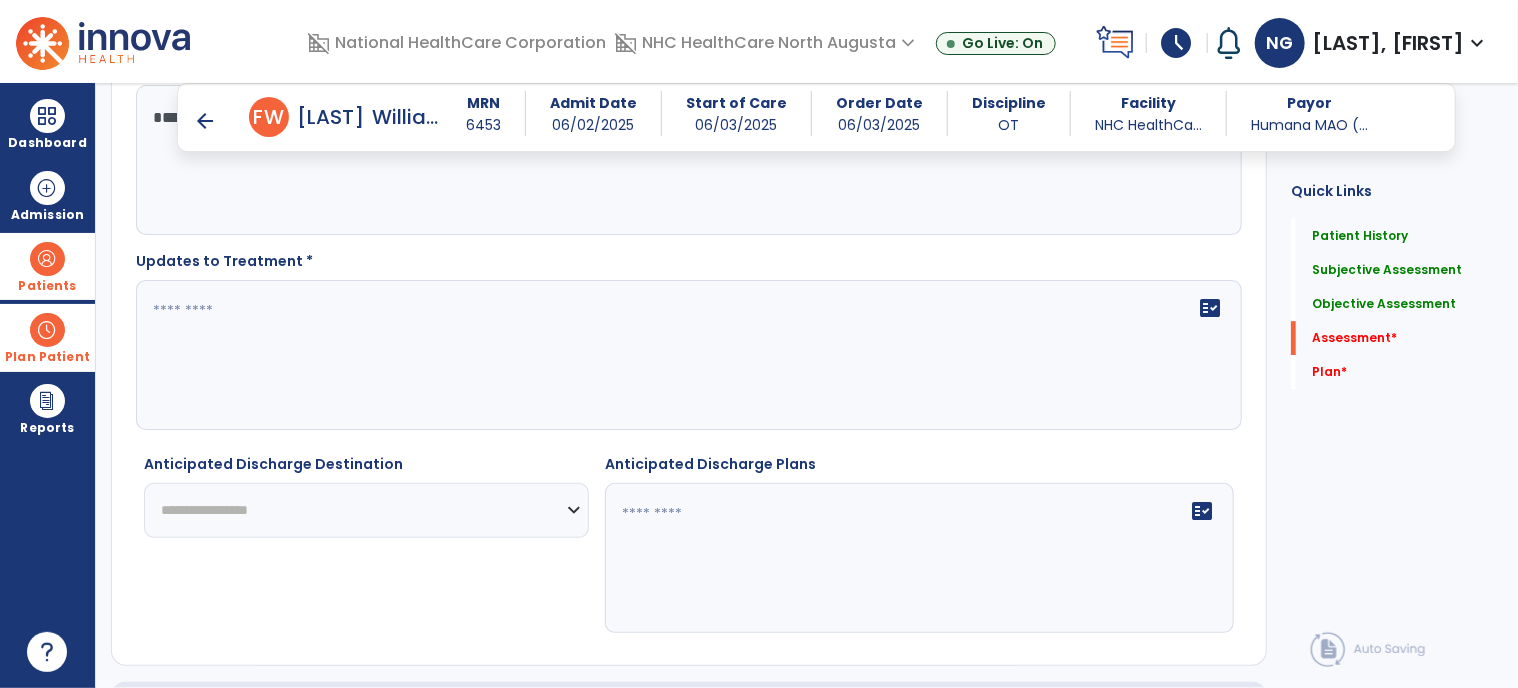 scroll, scrollTop: 3000, scrollLeft: 0, axis: vertical 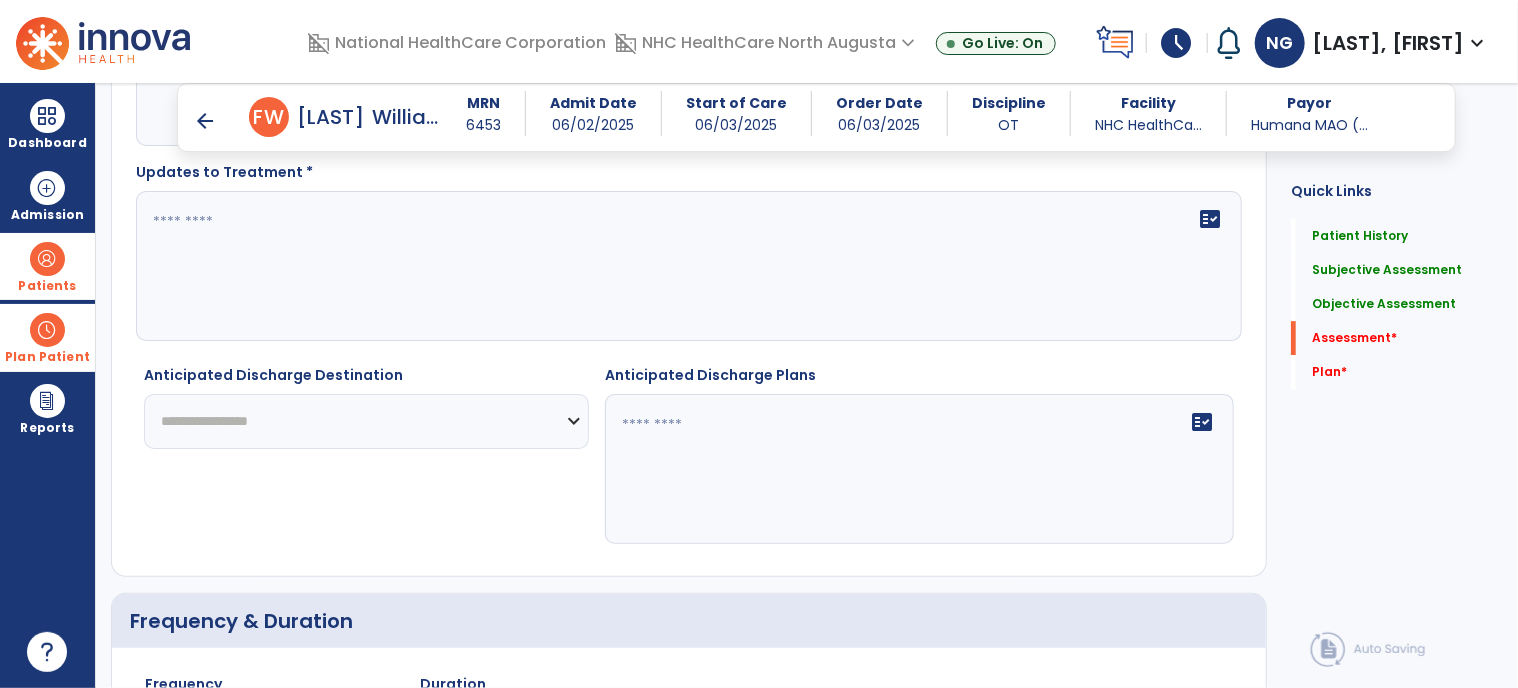 type on "**********" 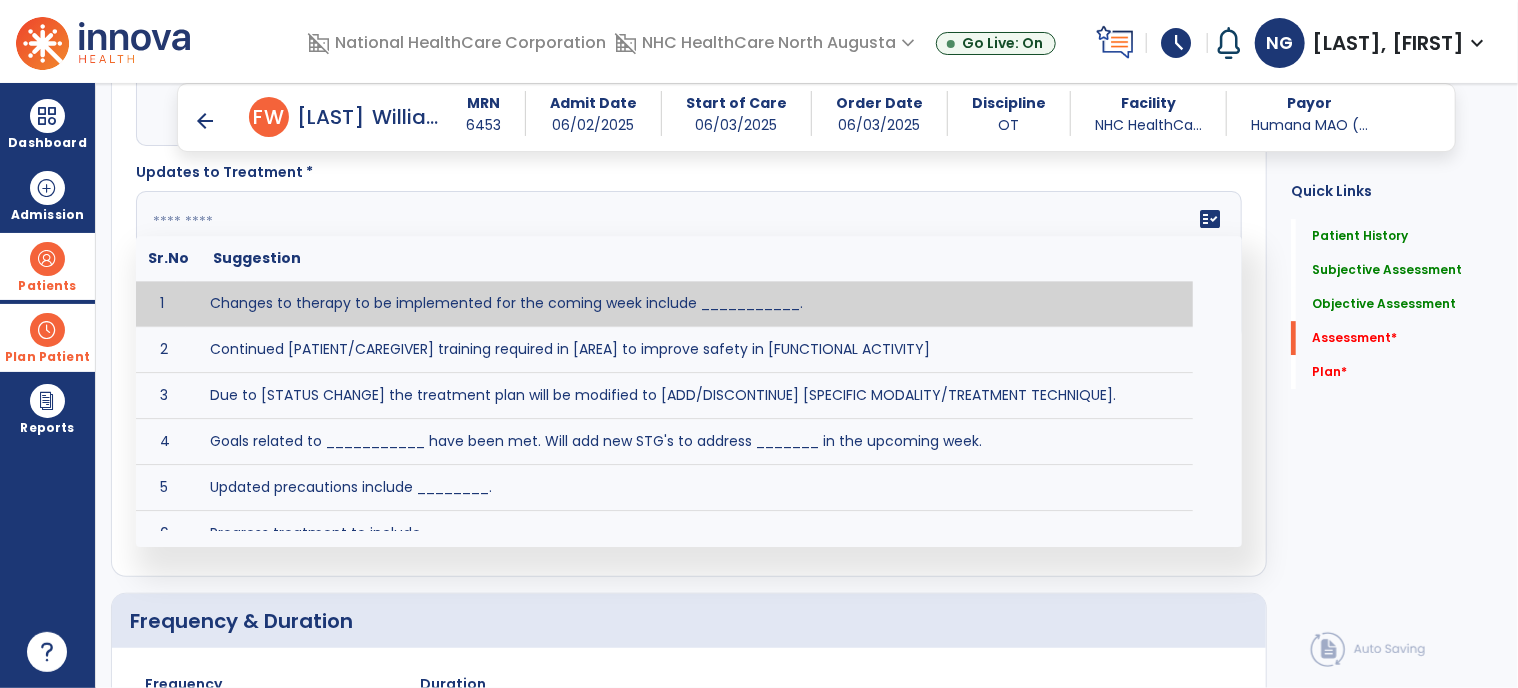click on "fact_check  Sr.No Suggestion 1 Changes to therapy to be implemented for the coming week include ___________. 2 Continued [PATIENT/CAREGIVER] training required in [AREA] to improve safety in [FUNCTIONAL ACTIVITY] 3 Due to [STATUS CHANGE] the treatment plan will be modified to [ADD/DISCONTINUE] [SPECIFIC MODALITY/TREATMENT TECHNIQUE]. 4 Goals related to ___________ have been met.  Will add new STG's to address _______ in the upcoming week. 5 Updated precautions include ________. 6 Progress treatment to include ____________. 7 Requires further [PATIENT/CAREGIVER] training in ______ to improve safety in ________. 8 Short term goals related to _________ have been met and new short term goals to be added as appropriate for patient. 9 STGs have been met, will now focus on LTGs. 10 The plan for next week's visits include [INTERVENTIONS] with the objective of improving [IMPAIRMENTS] to continue to progress toward long term goal(s). 11 12 13 Changes to therapy to be implemented for the coming week include ___________." 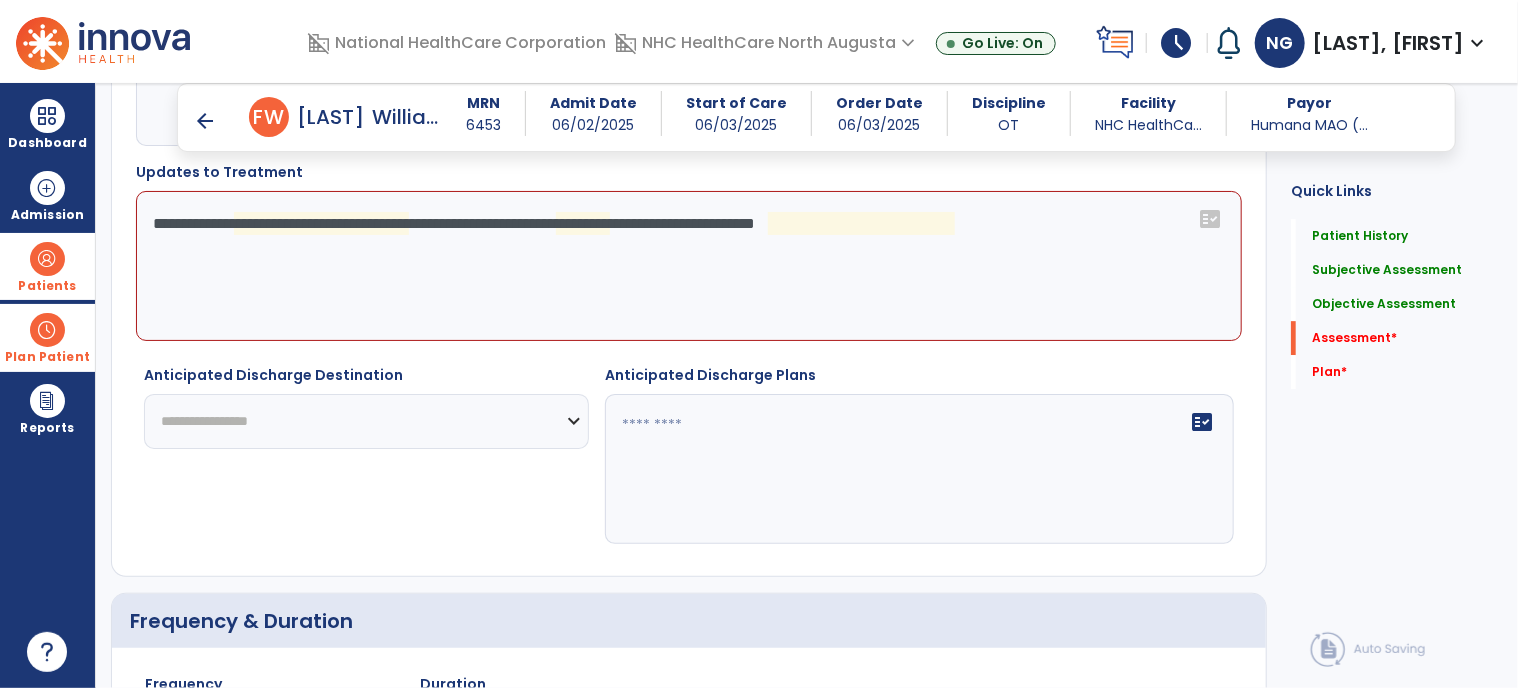 click on "**********" 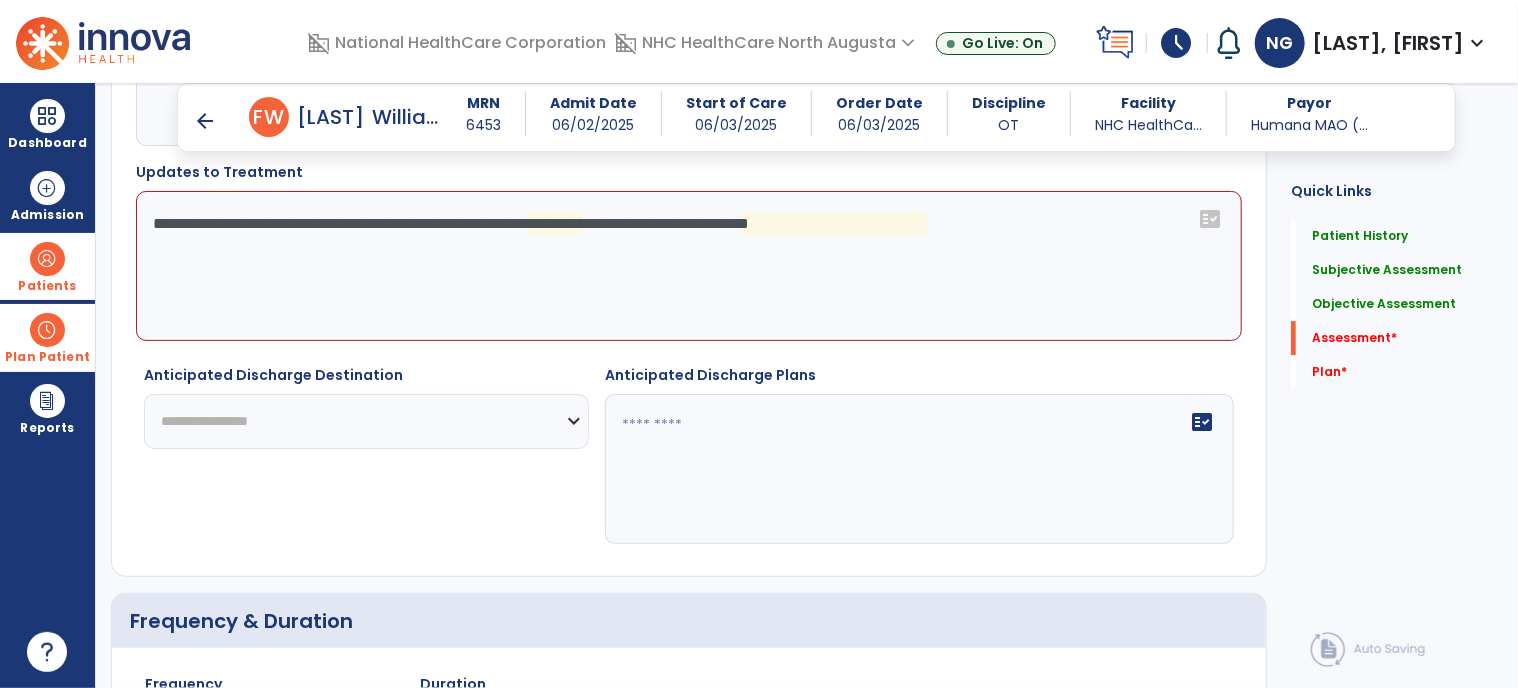 click on "**********" 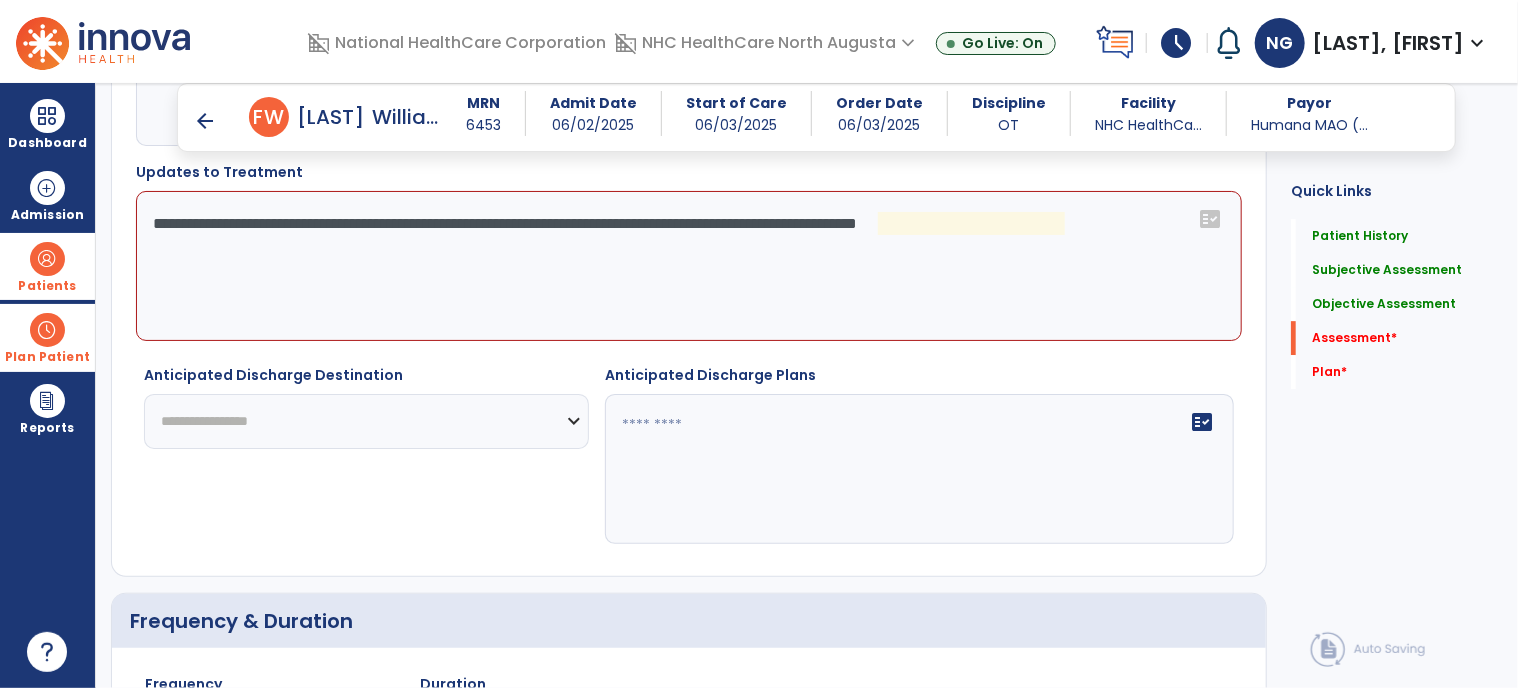 click on "**********" 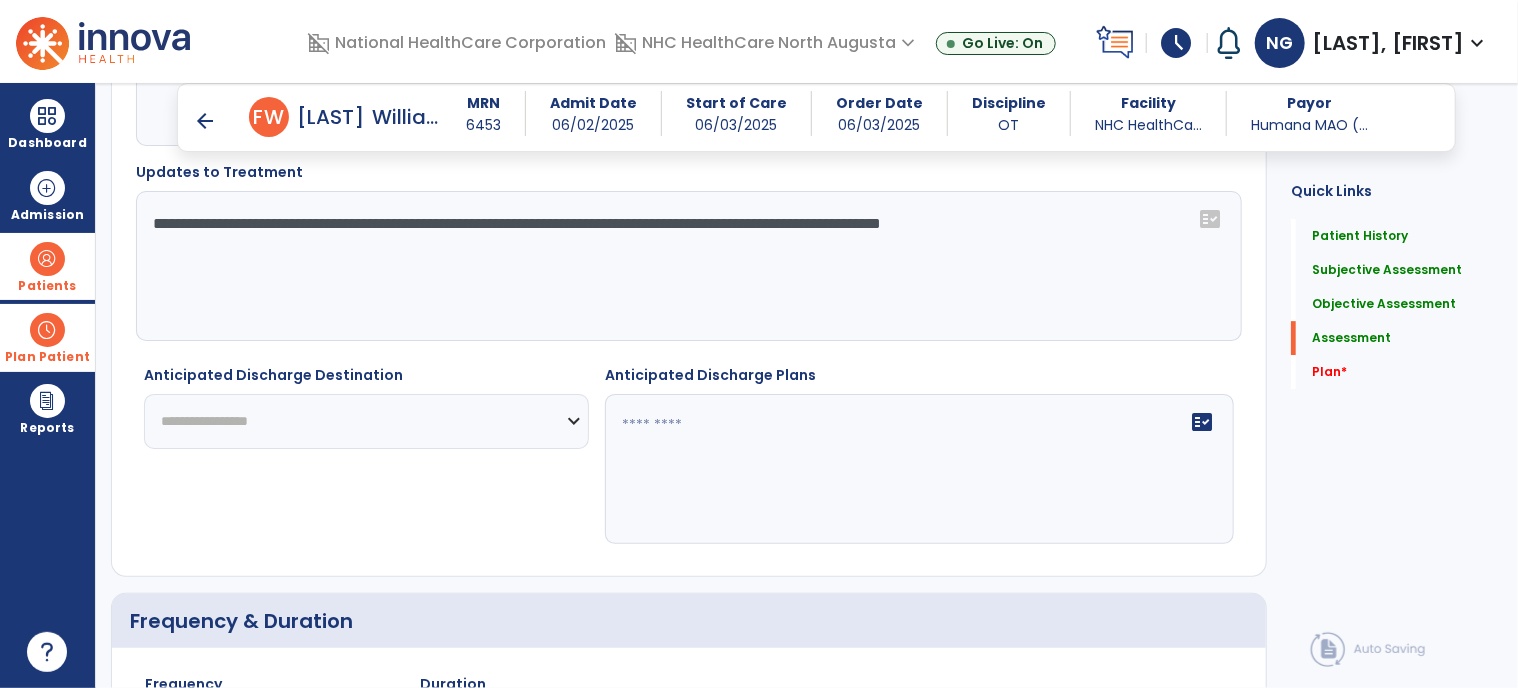 type on "**********" 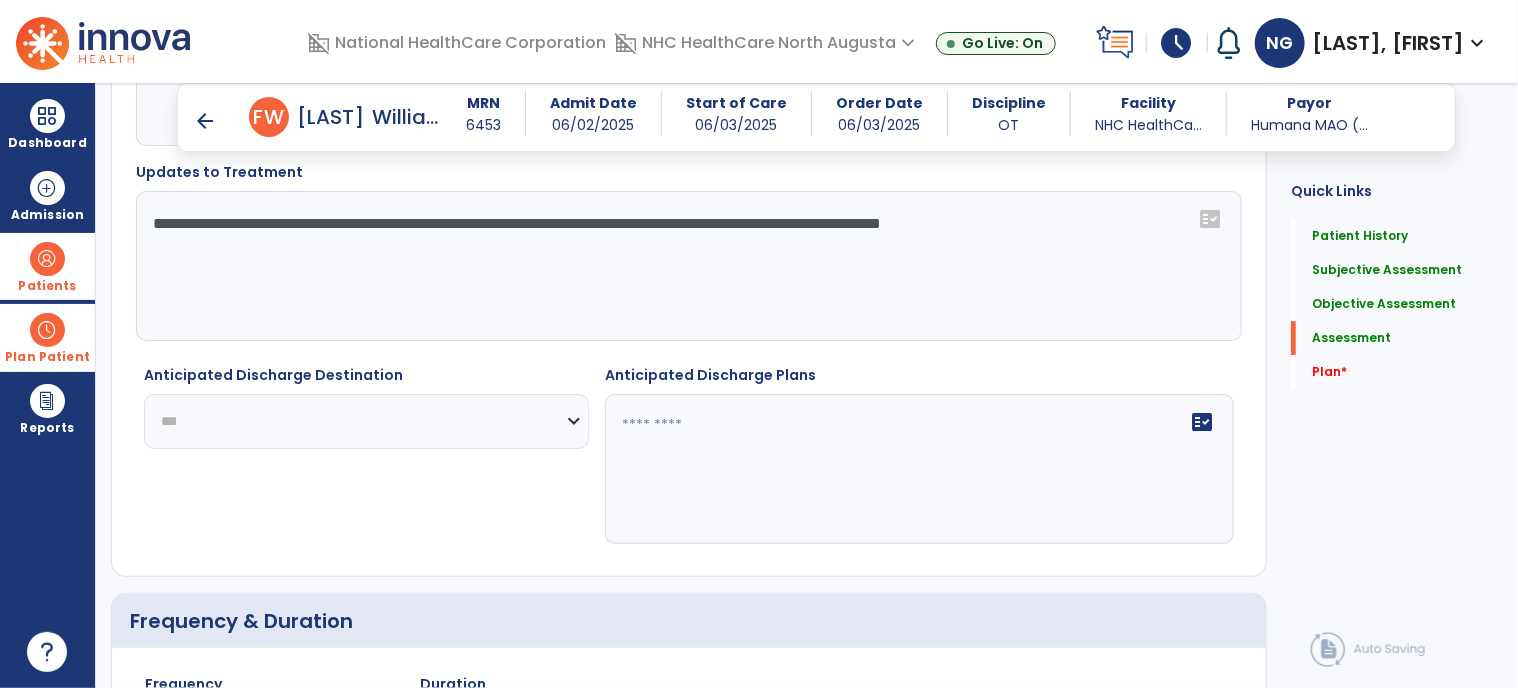 click on "**********" 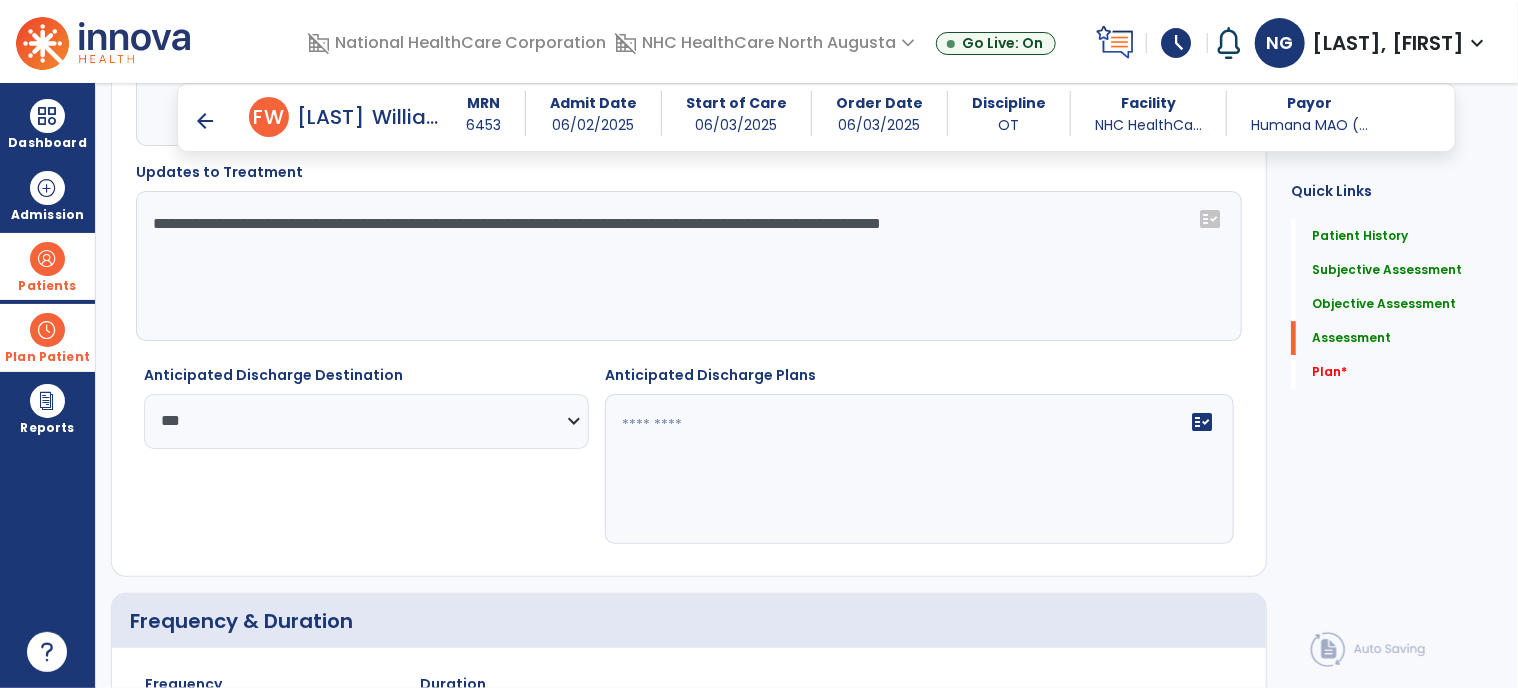 click on "fact_check" 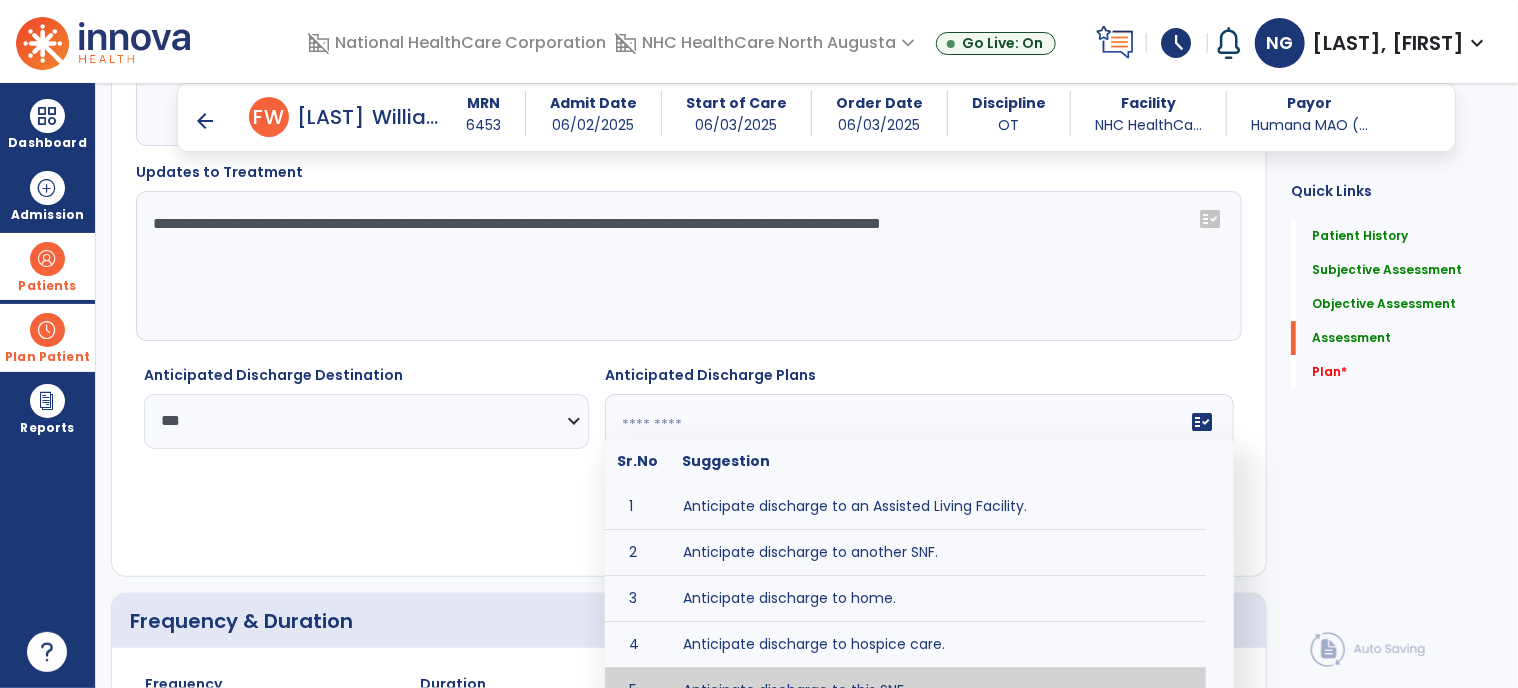 scroll, scrollTop: 200, scrollLeft: 0, axis: vertical 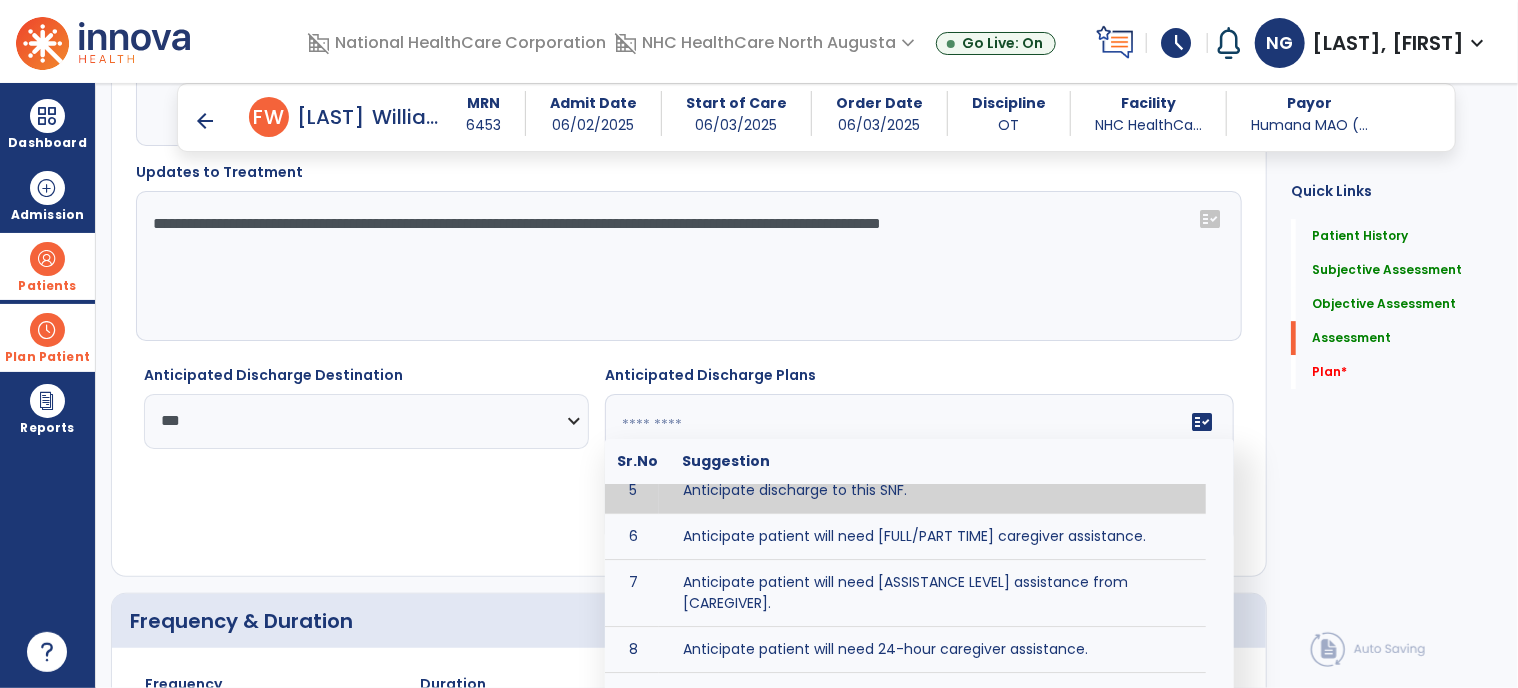 type on "**********" 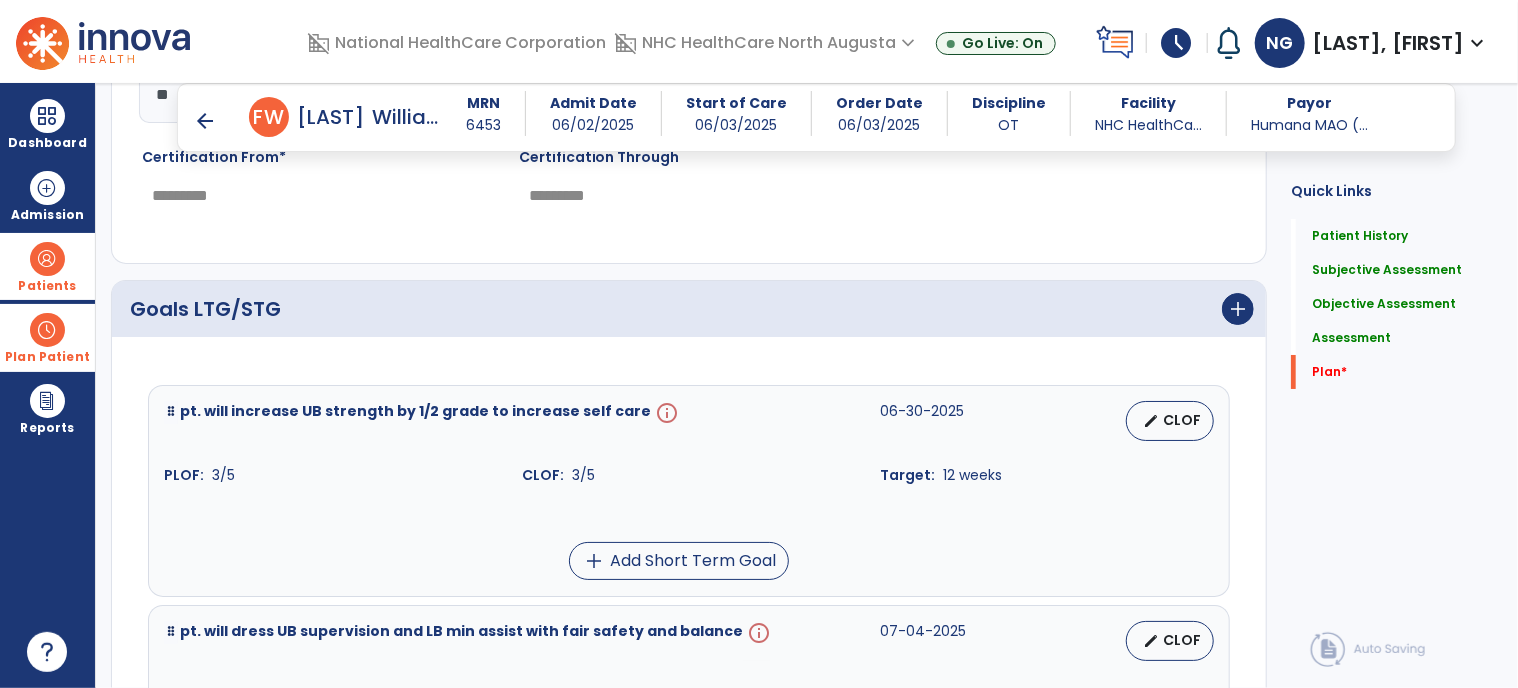 scroll, scrollTop: 3600, scrollLeft: 0, axis: vertical 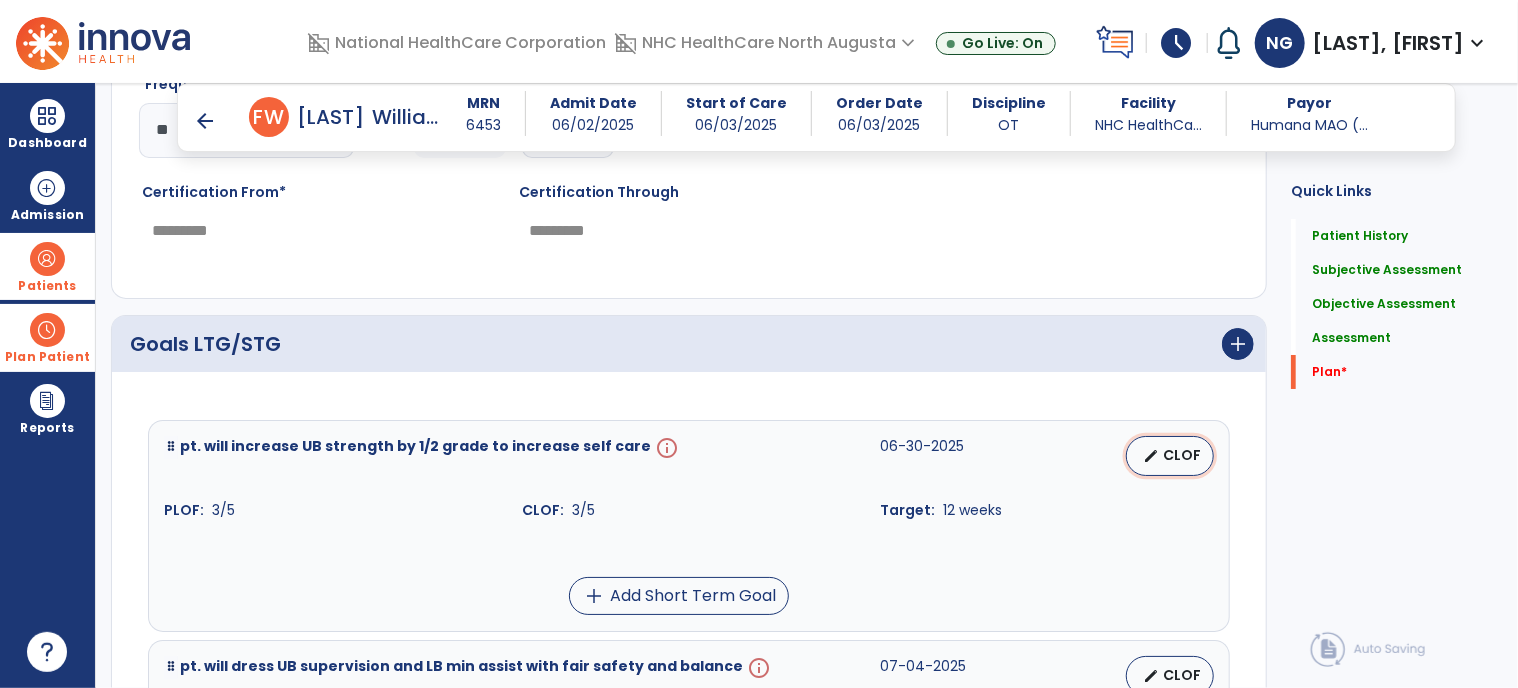 click on "CLOF" at bounding box center [1182, 455] 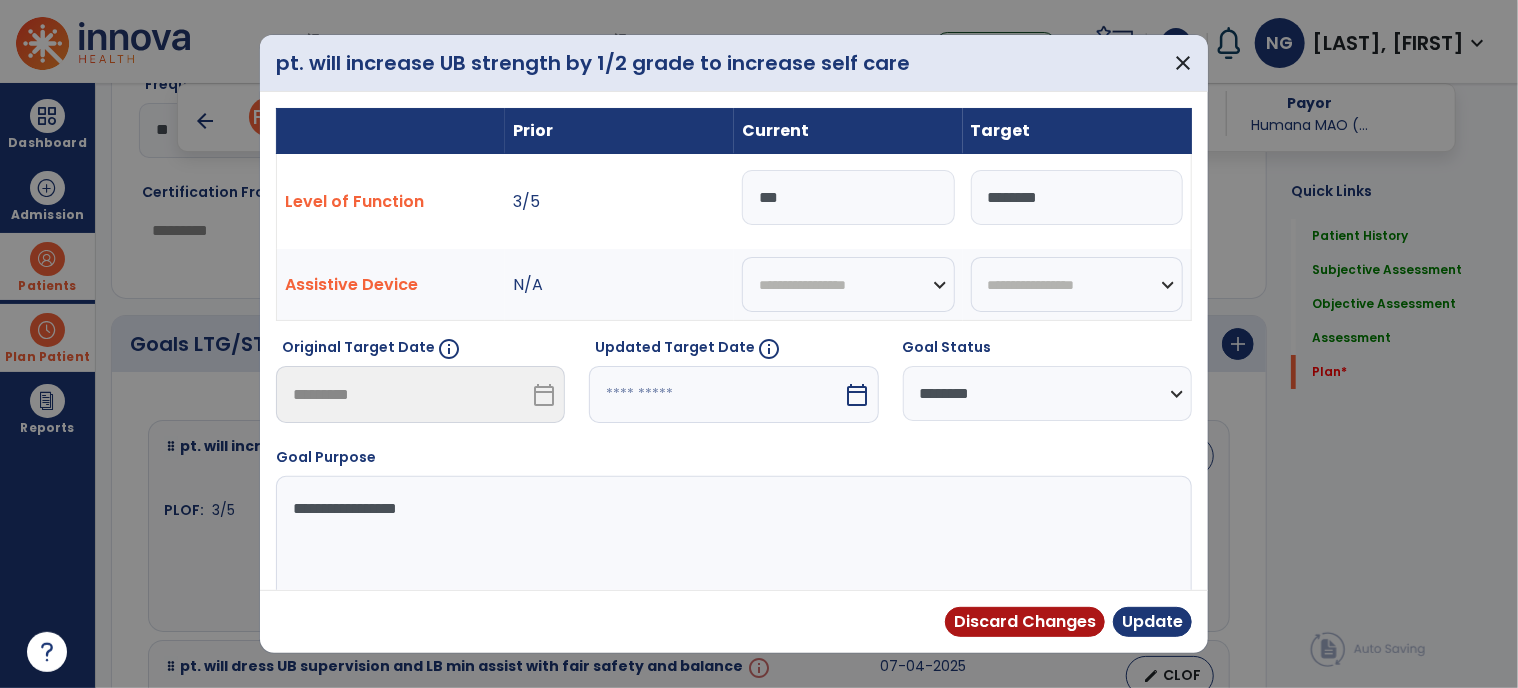 click on "calendar_today" at bounding box center (544, 395) 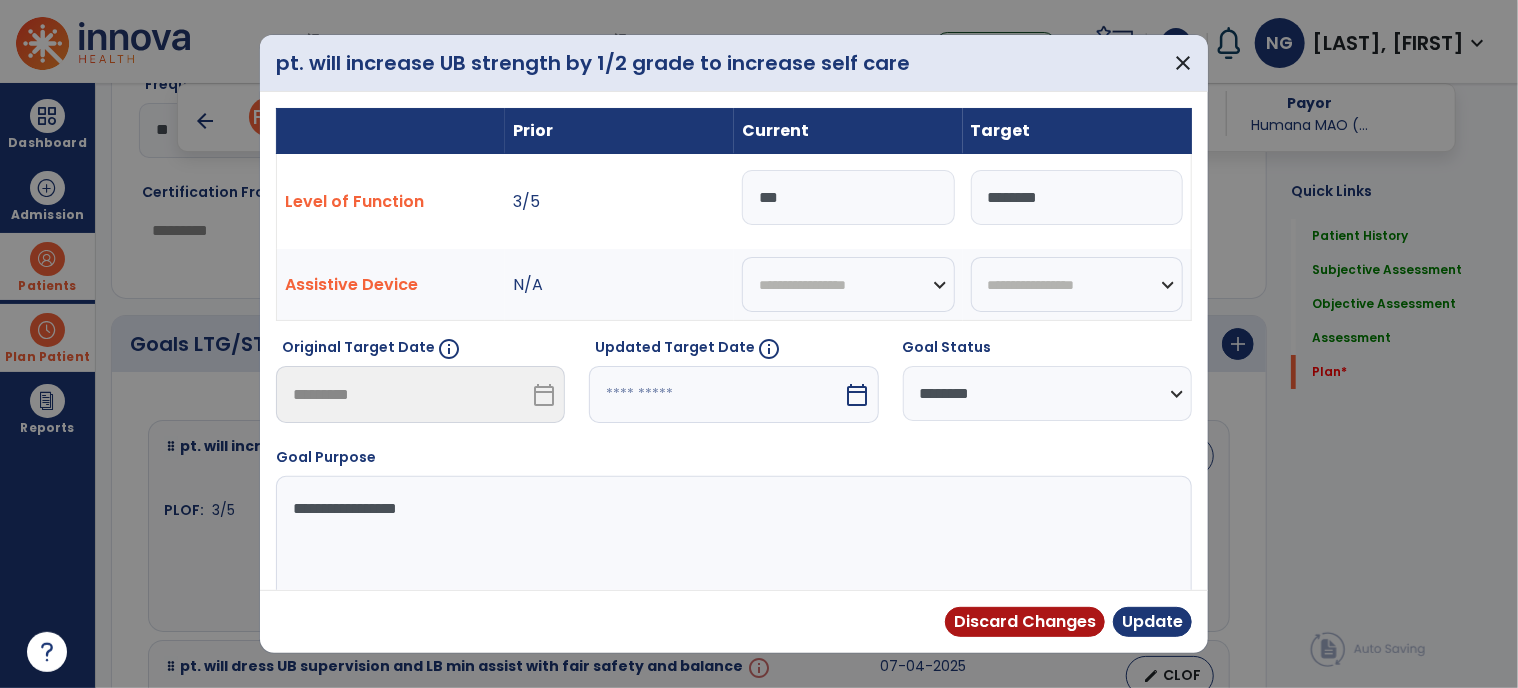 click on "calendar_today" at bounding box center (858, 395) 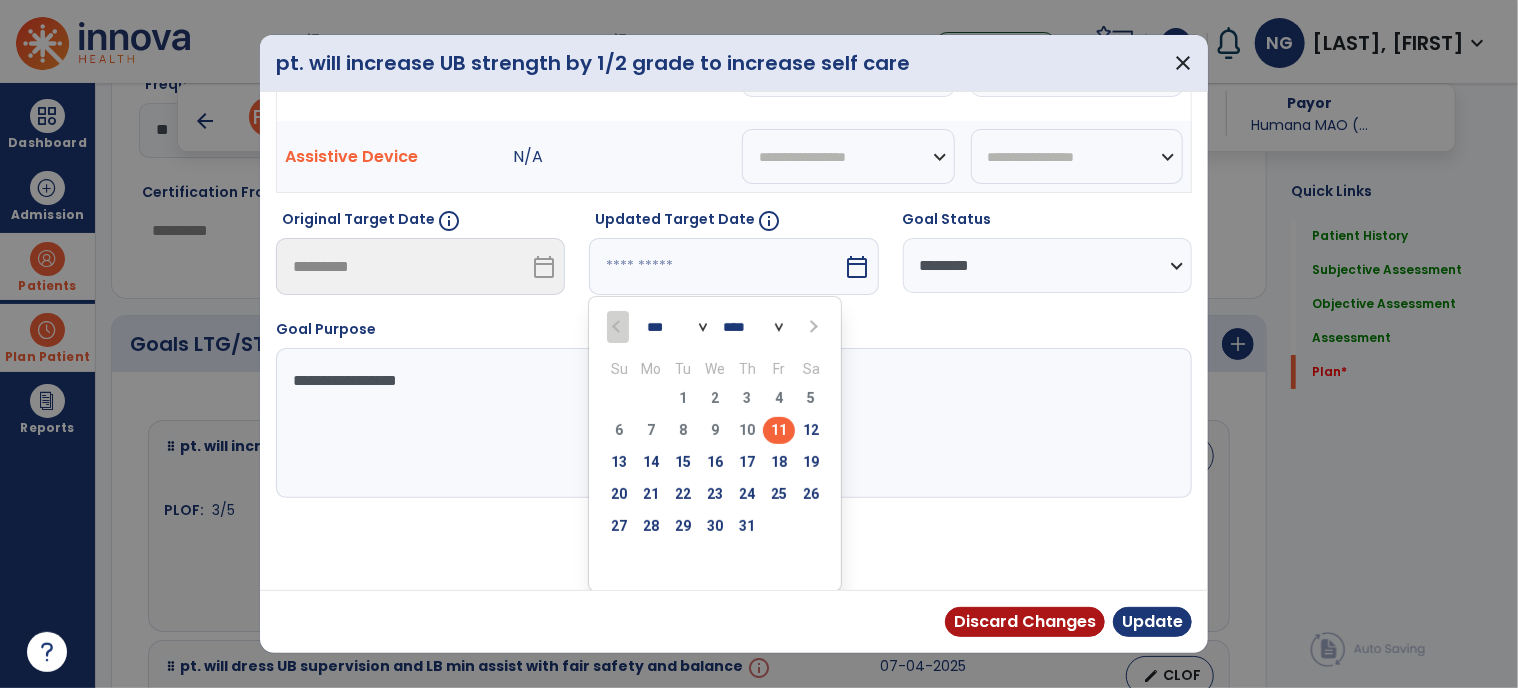 scroll, scrollTop: 128, scrollLeft: 0, axis: vertical 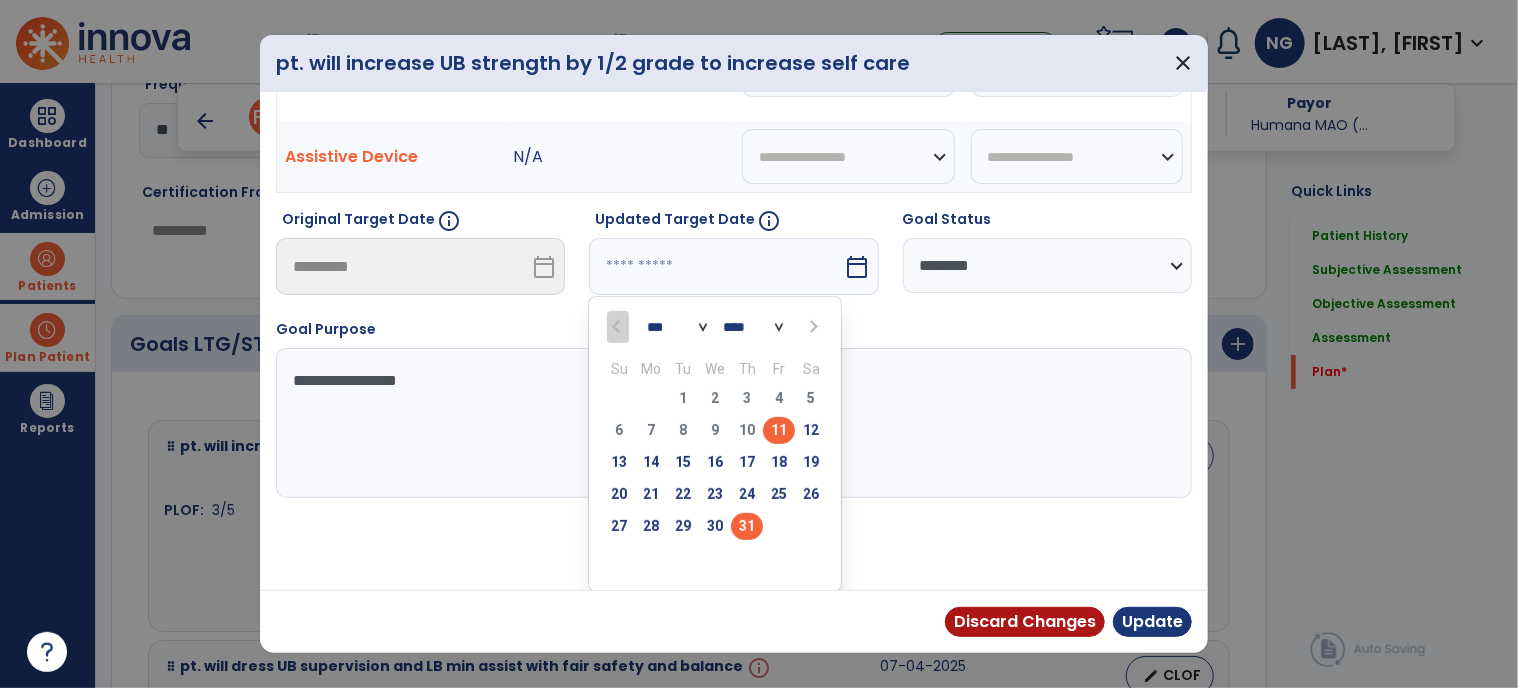 click on "31" at bounding box center (747, 526) 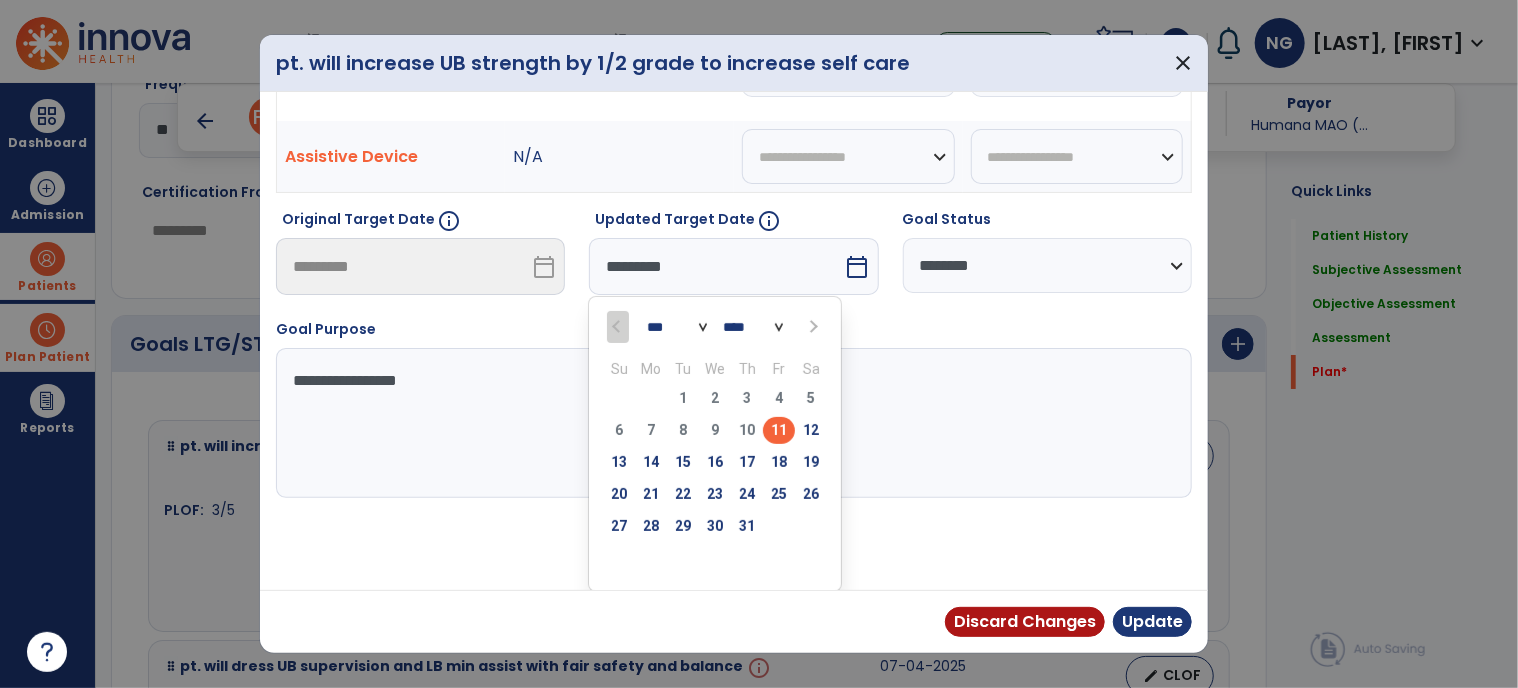 scroll, scrollTop: 50, scrollLeft: 0, axis: vertical 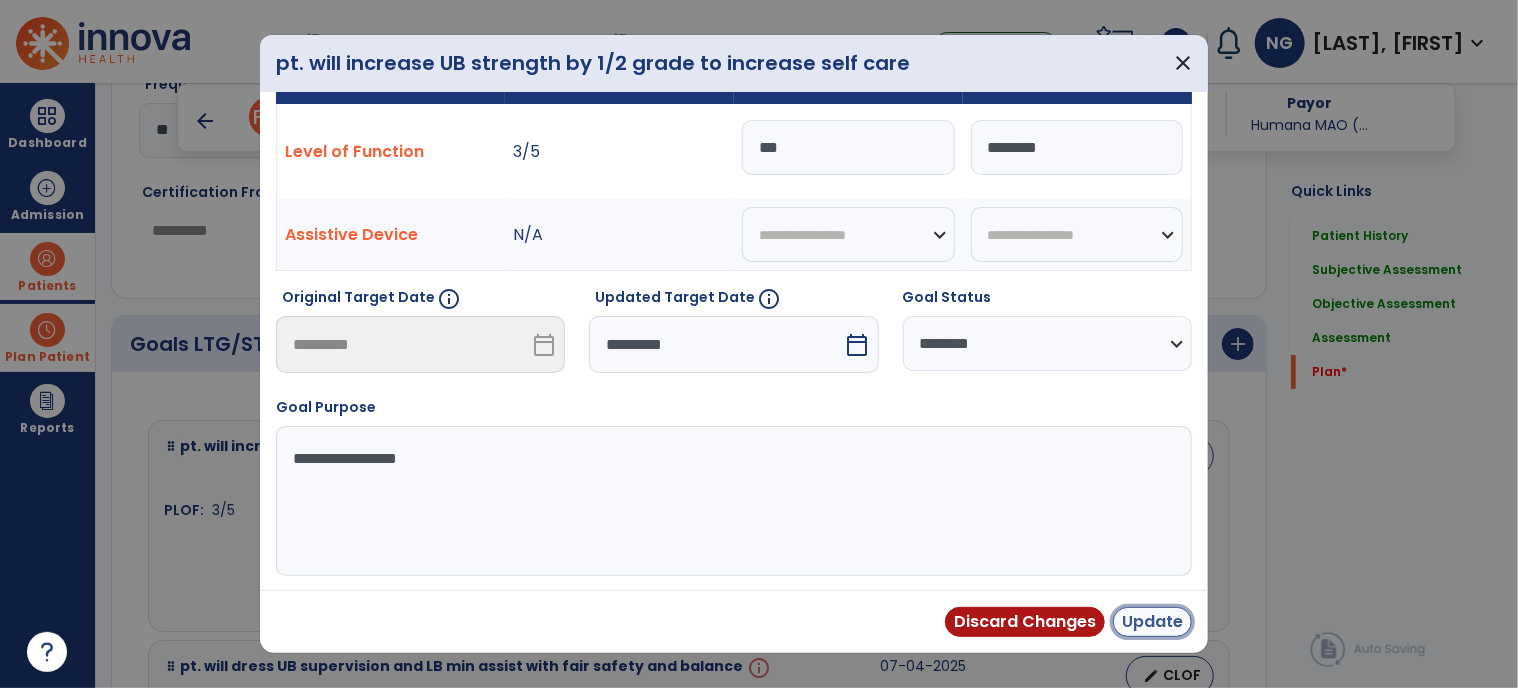click on "Update" at bounding box center (1152, 622) 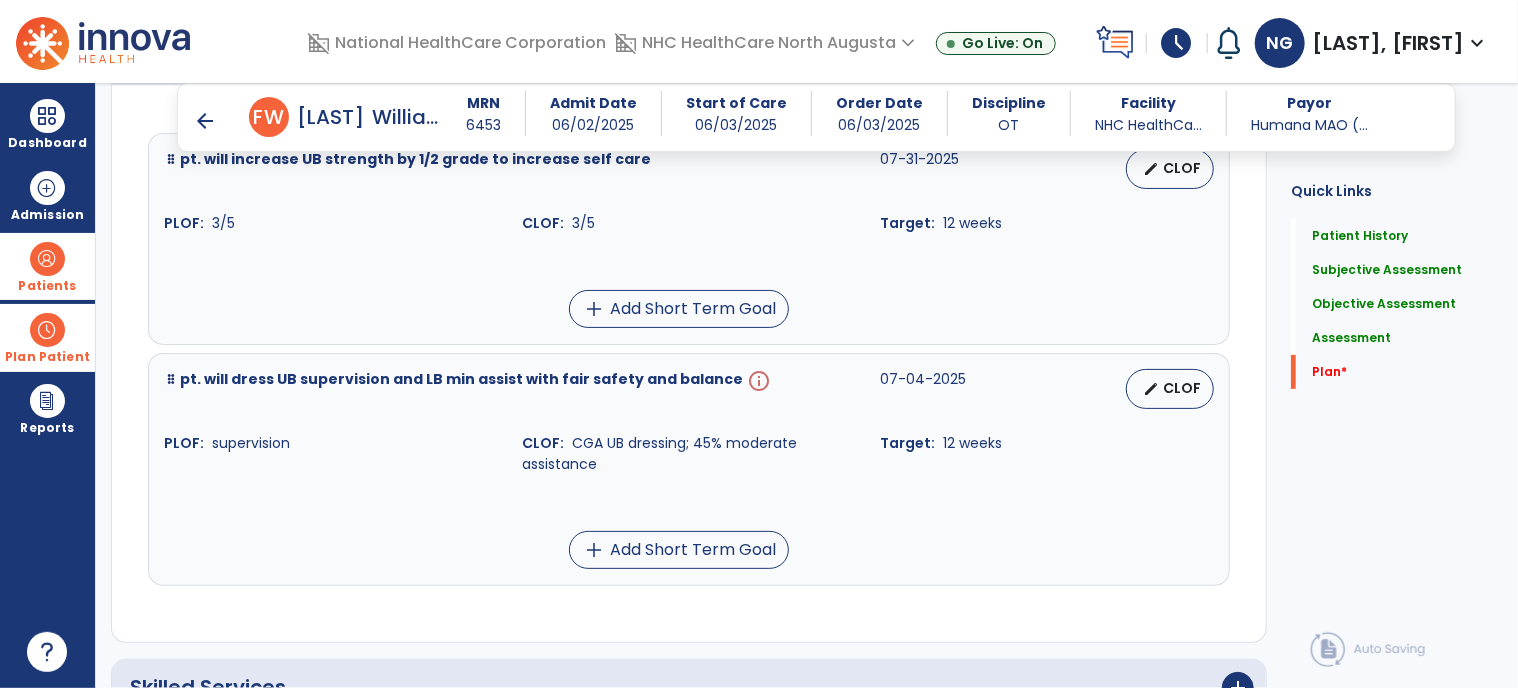 scroll, scrollTop: 3900, scrollLeft: 0, axis: vertical 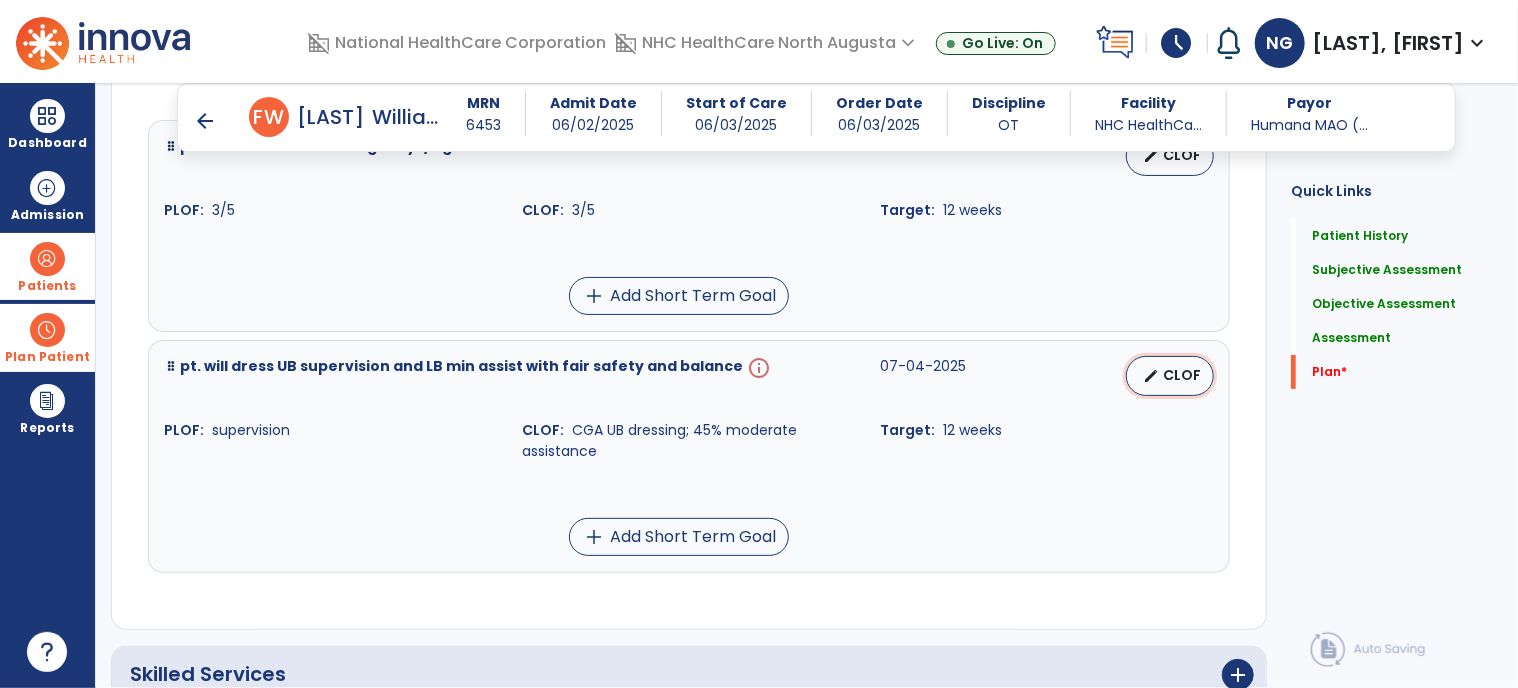 click on "CLOF" at bounding box center [1182, 375] 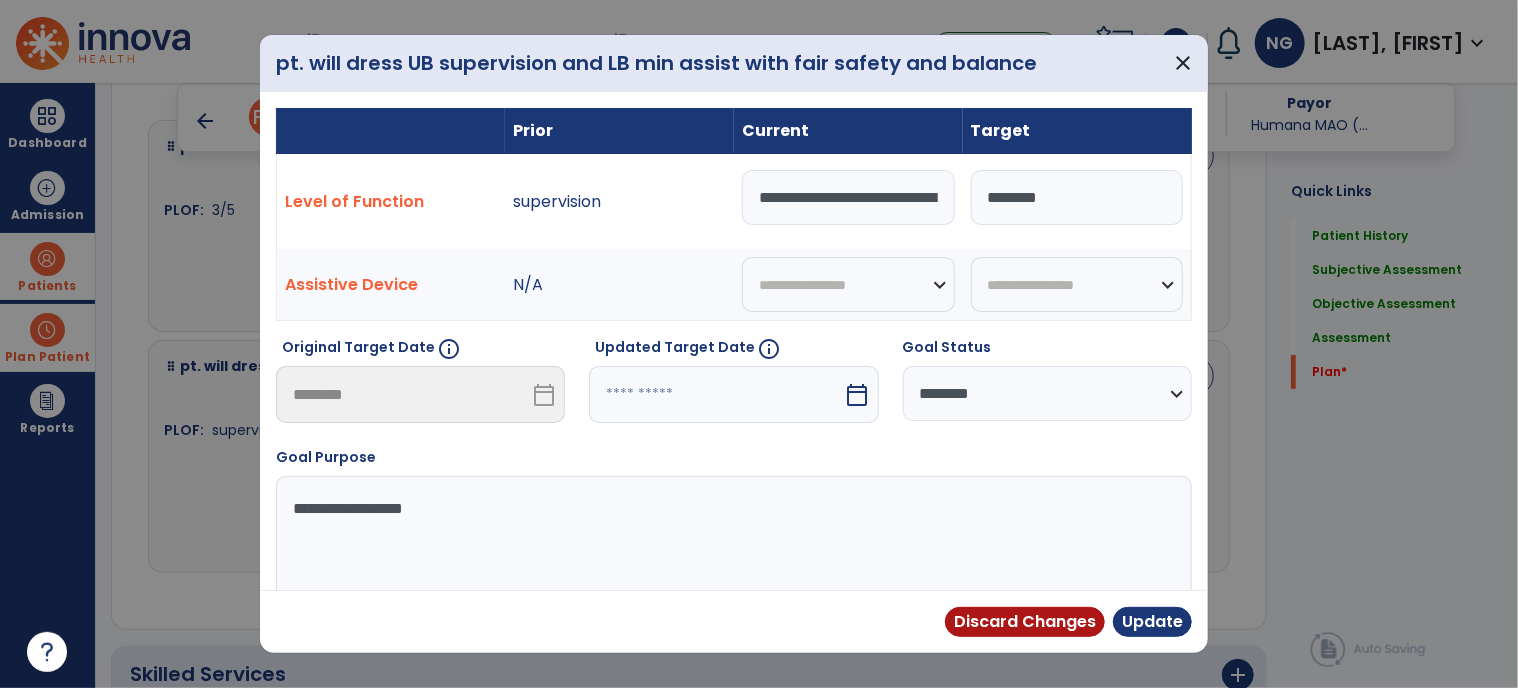 click on "calendar_today" at bounding box center (858, 395) 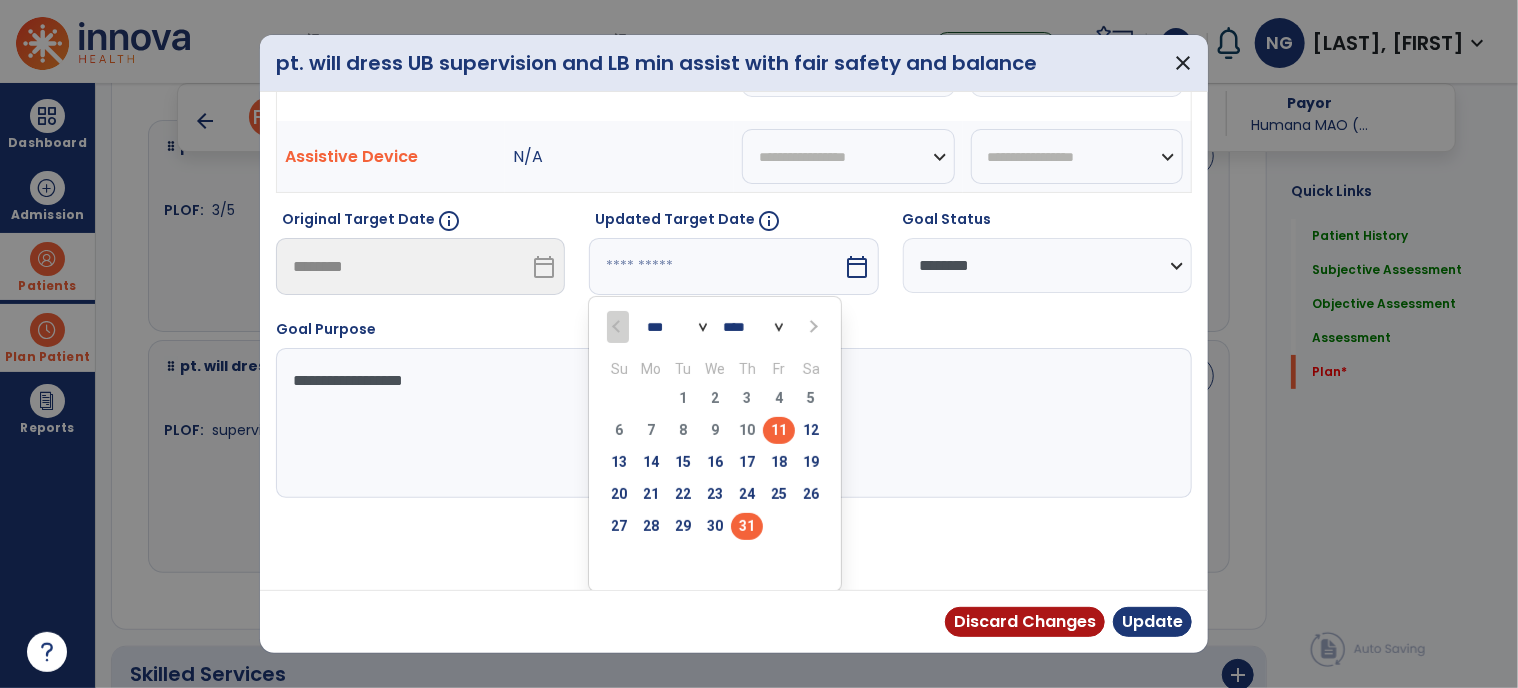 click on "31" at bounding box center (747, 526) 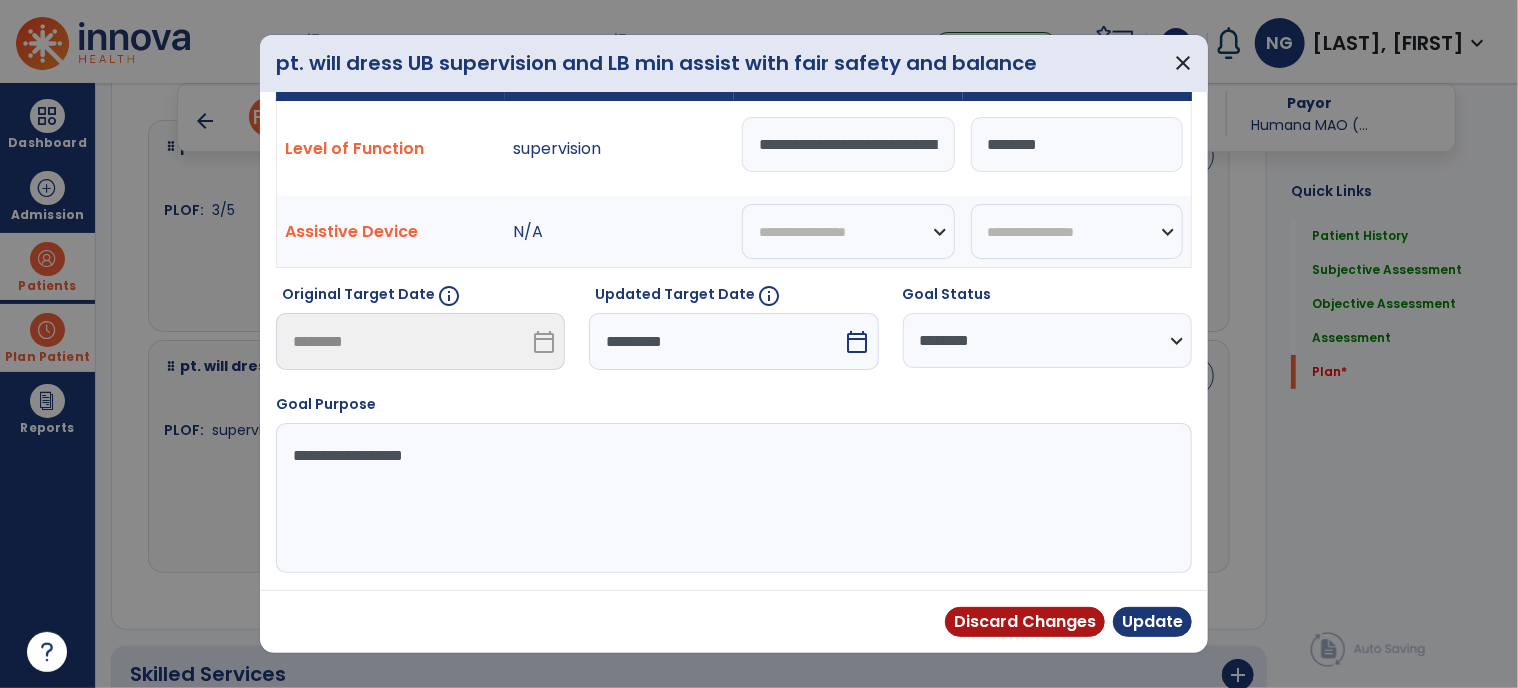 scroll, scrollTop: 50, scrollLeft: 0, axis: vertical 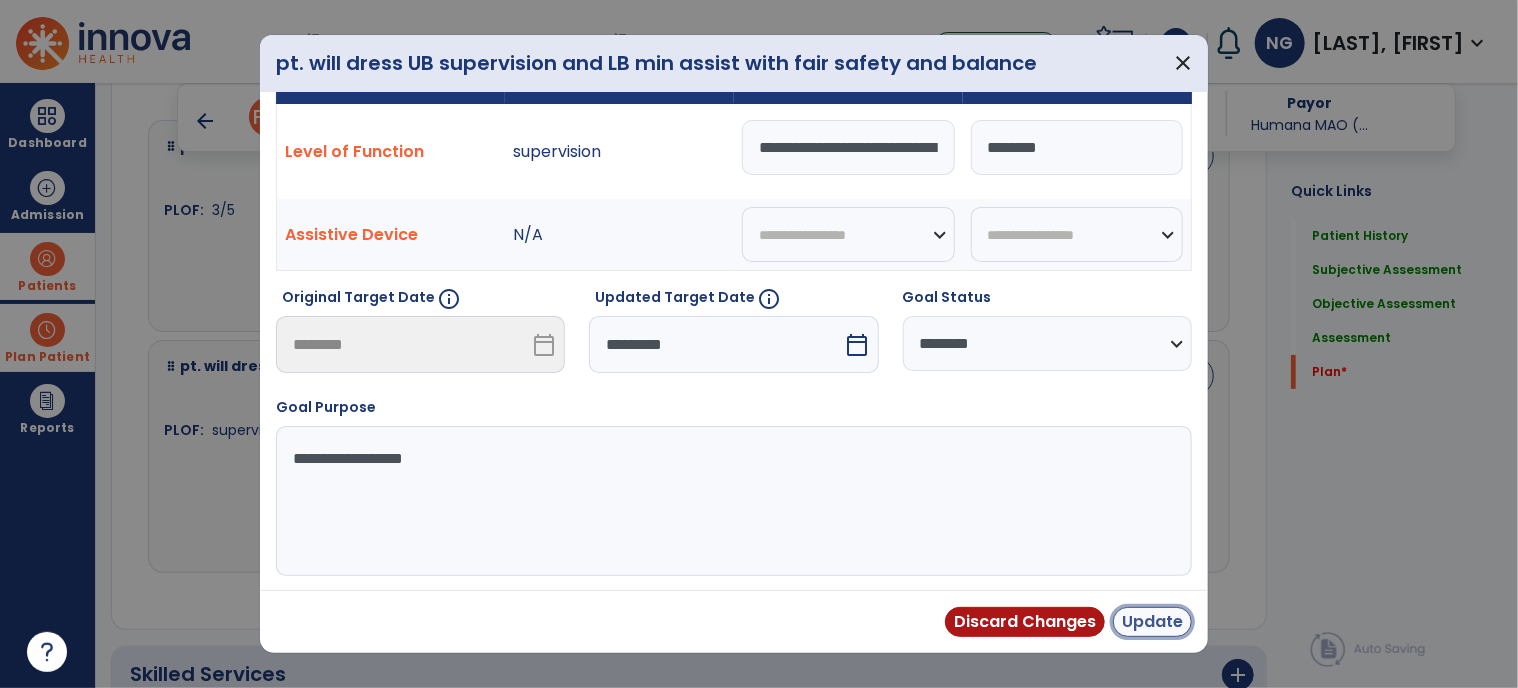 click on "Update" at bounding box center (1152, 622) 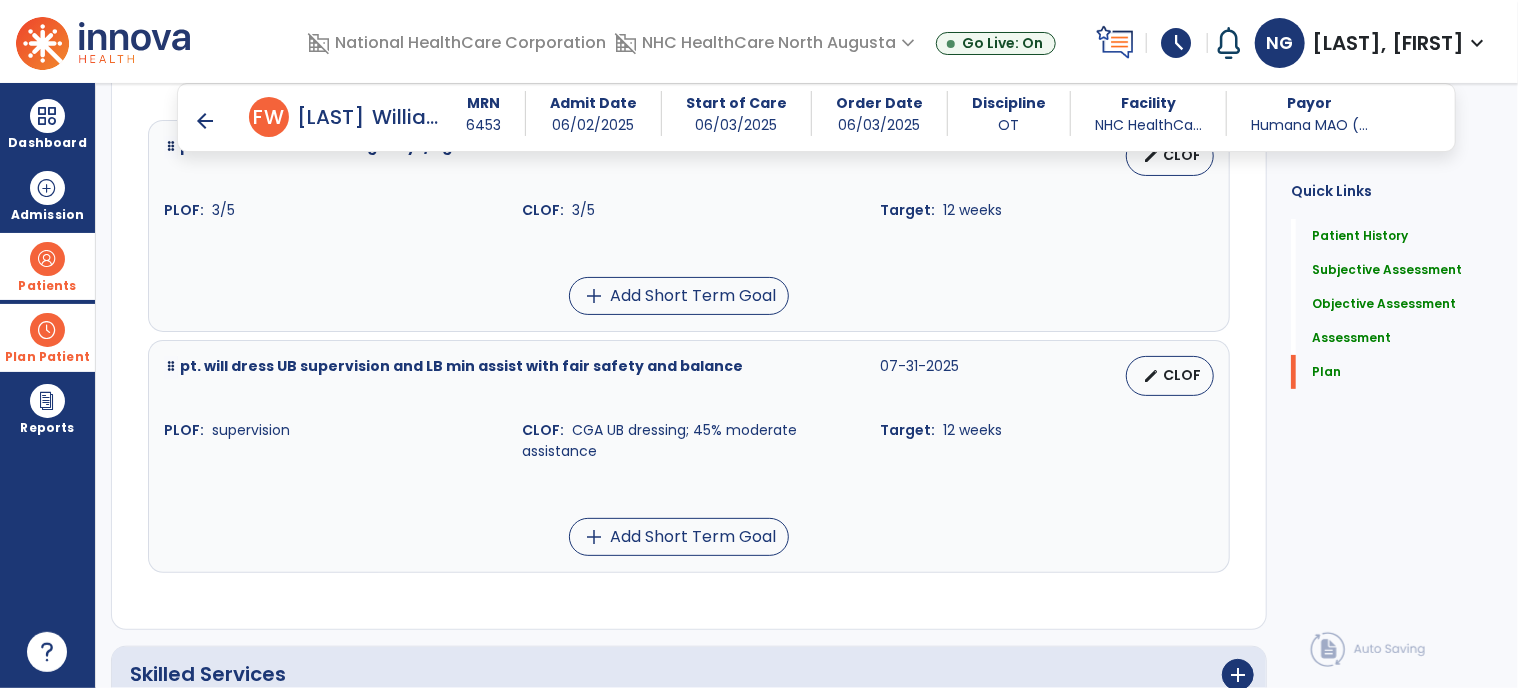 scroll, scrollTop: 4392, scrollLeft: 0, axis: vertical 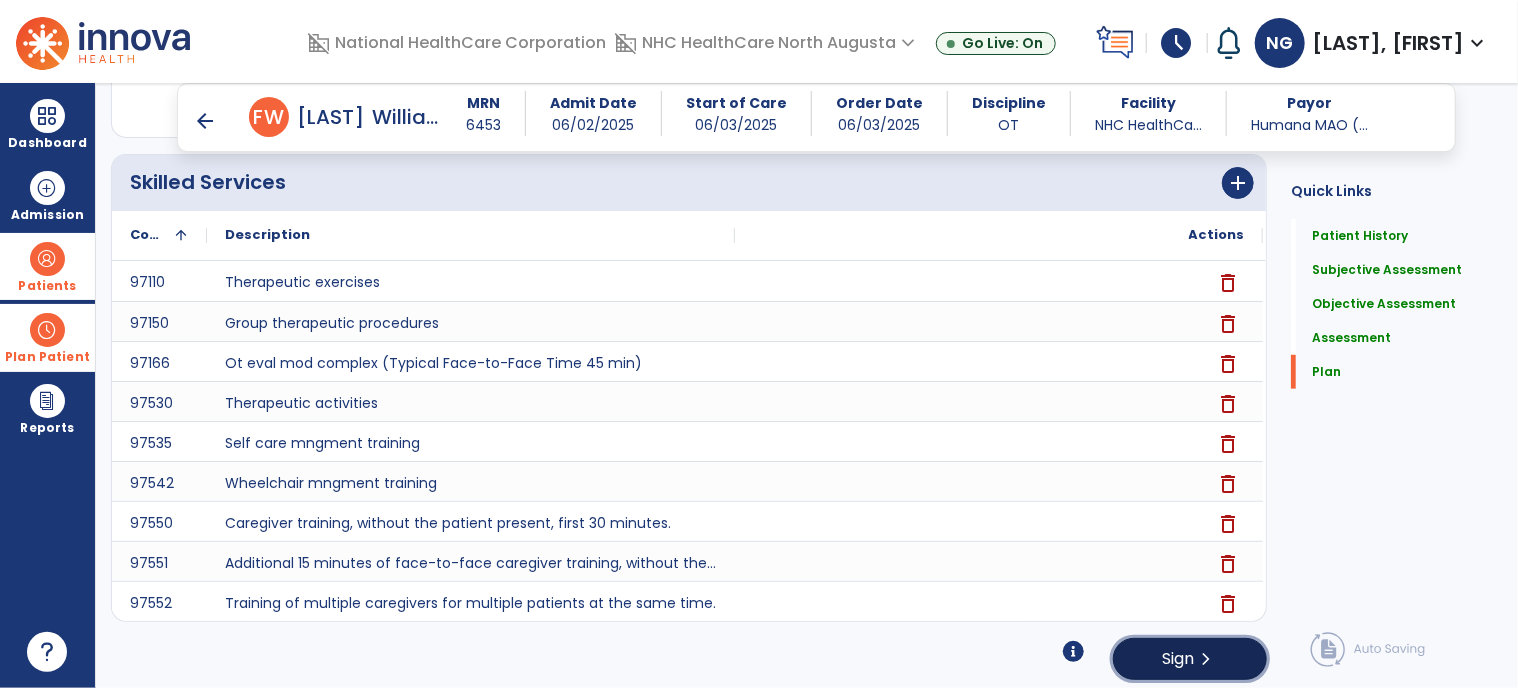click on "Sign" 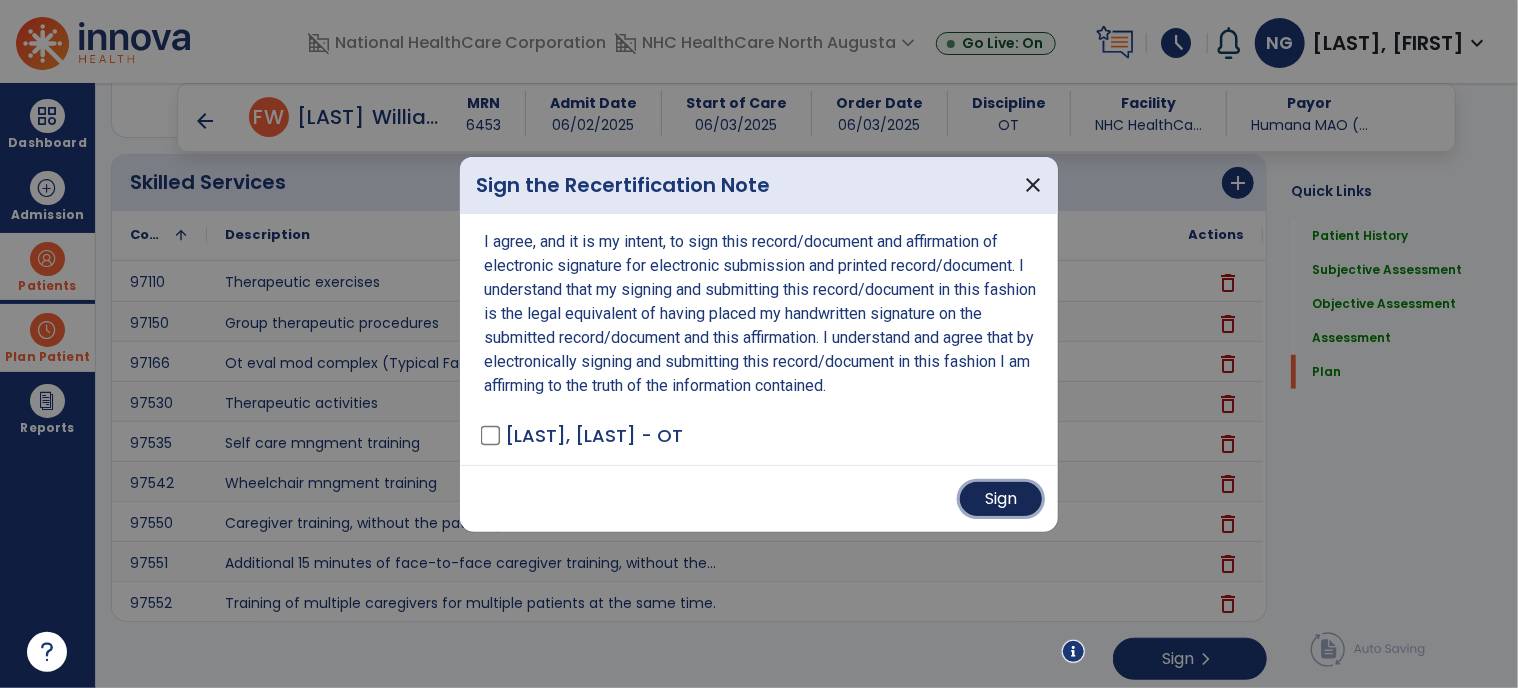 click on "Sign" at bounding box center [1001, 499] 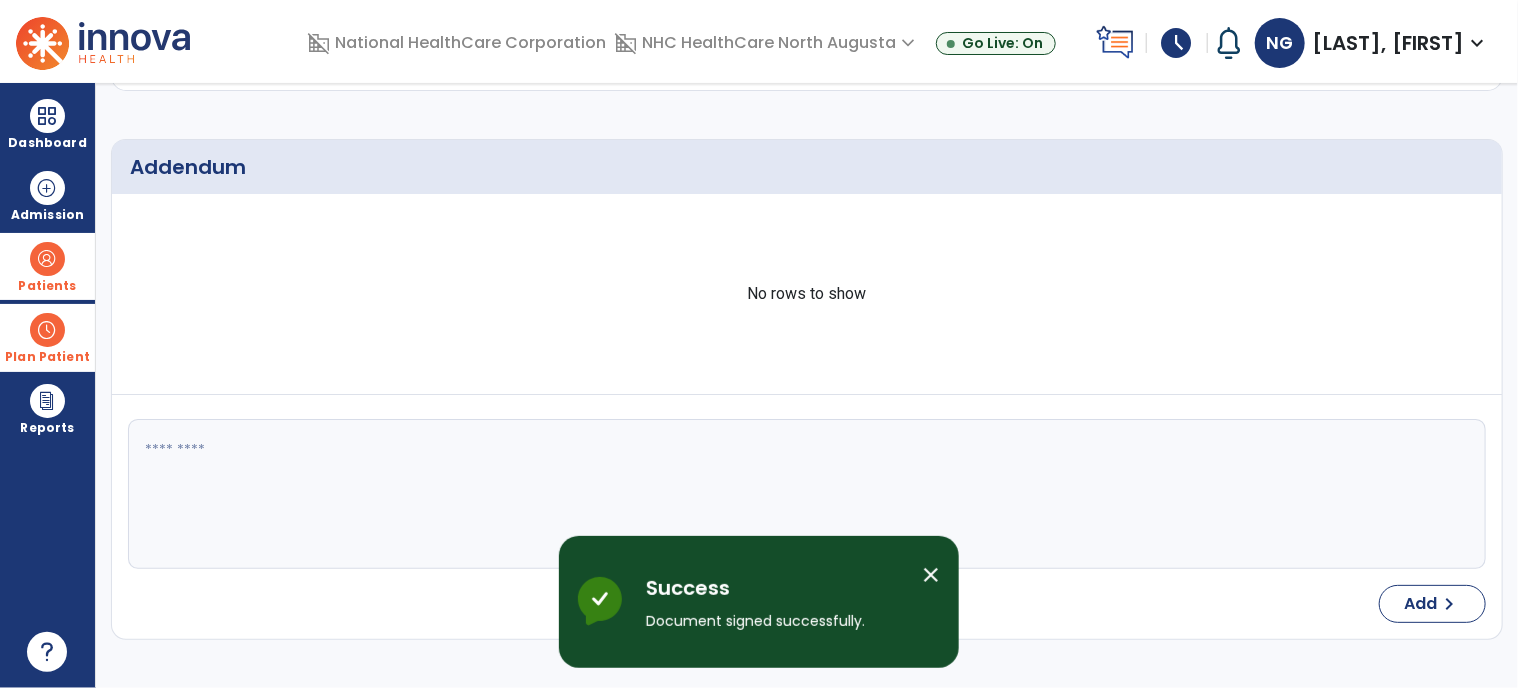scroll, scrollTop: 0, scrollLeft: 0, axis: both 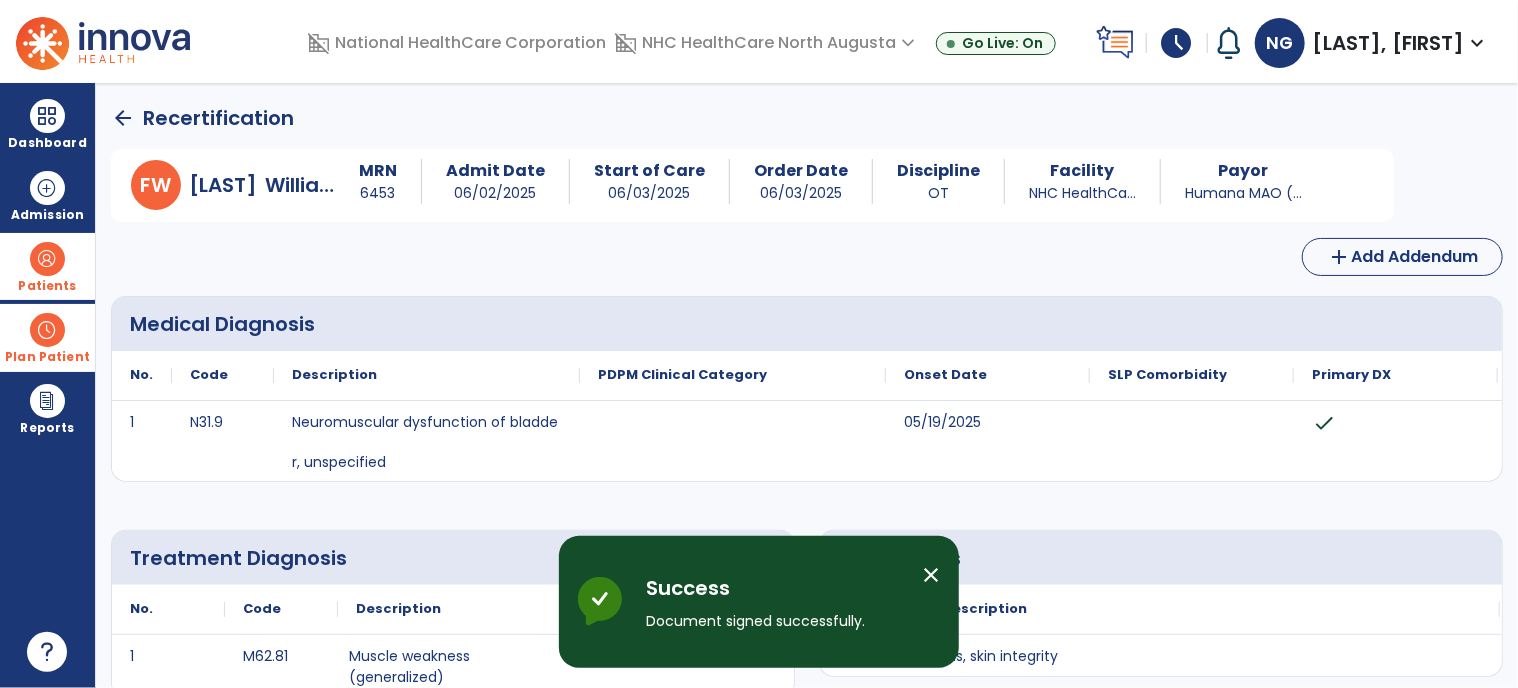 click on "arrow_back   Recertification" 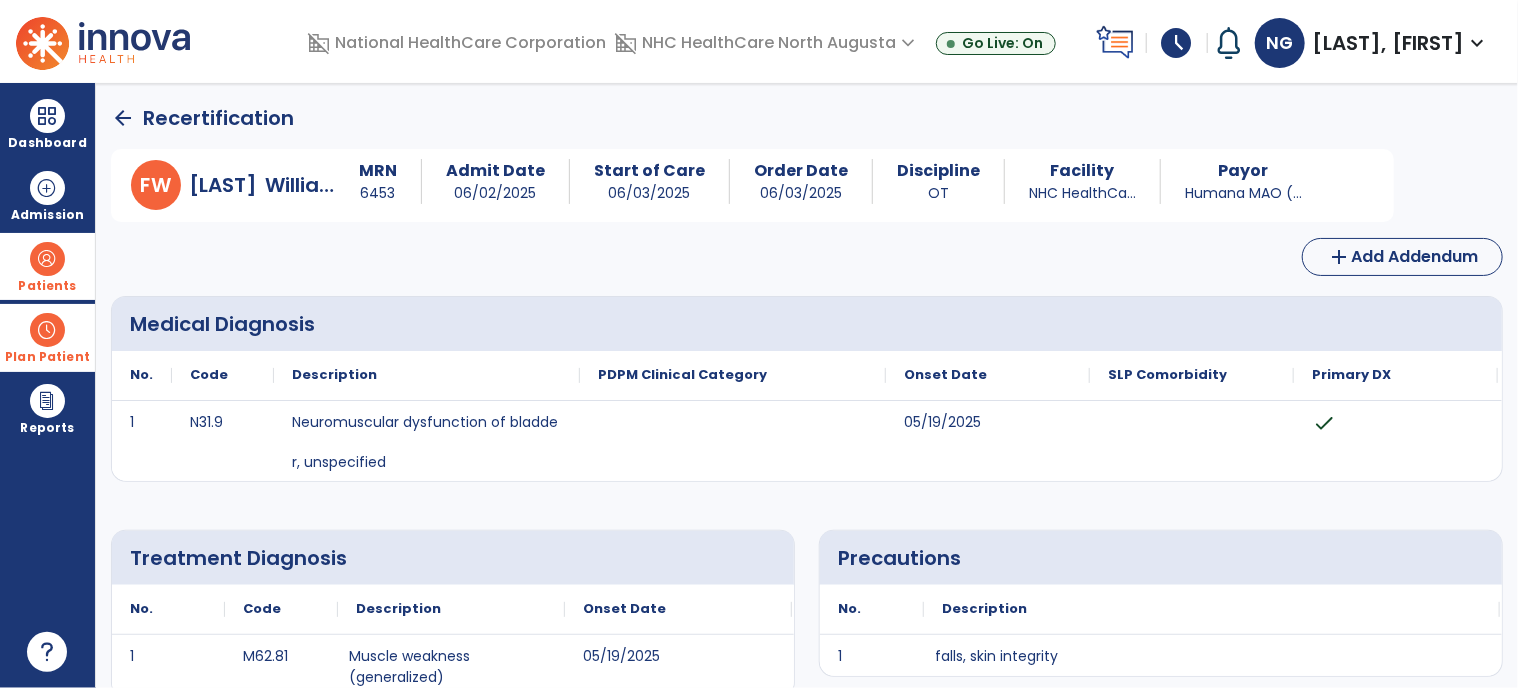 click on "arrow_back" 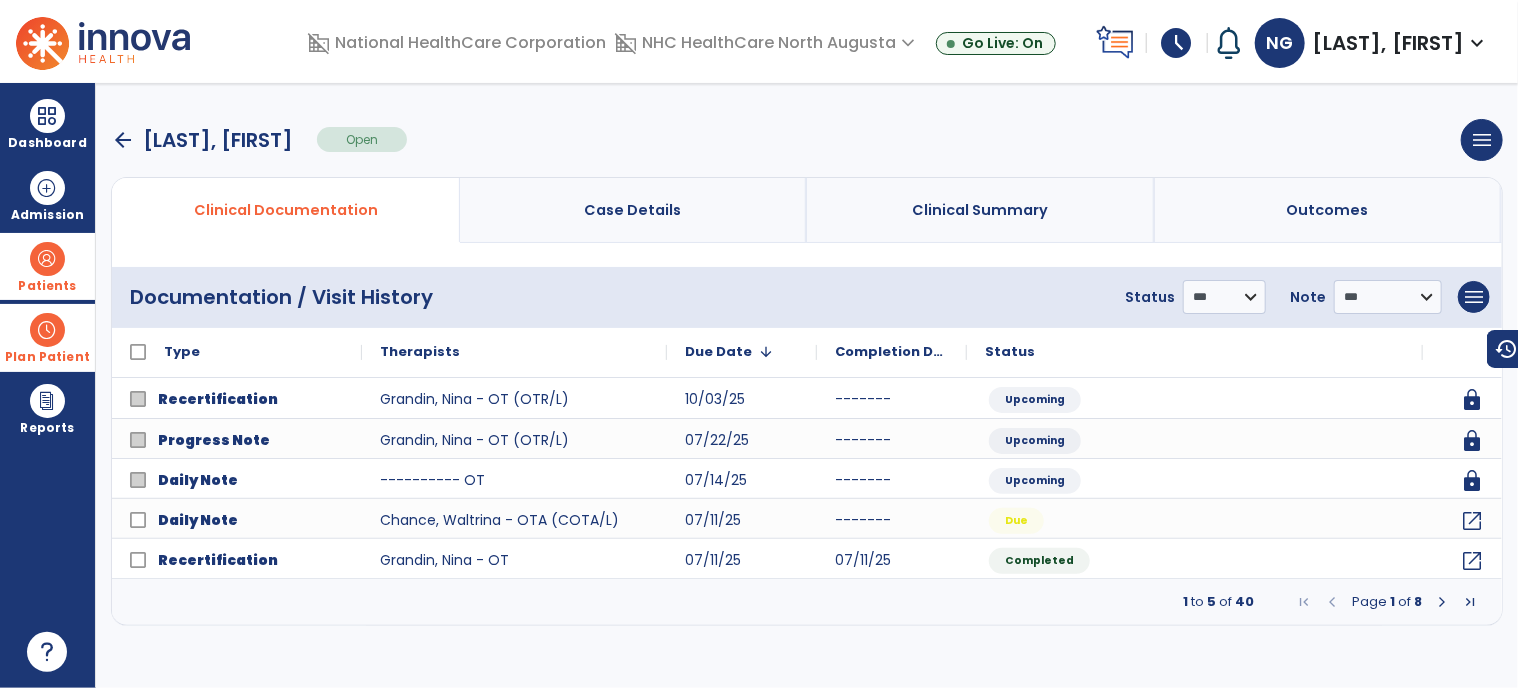 click on "arrow_back   [LAST], [LAST]  Open  menu   Edit Therapy Case   Delete Therapy Case   Close Therapy Case" at bounding box center (807, 140) 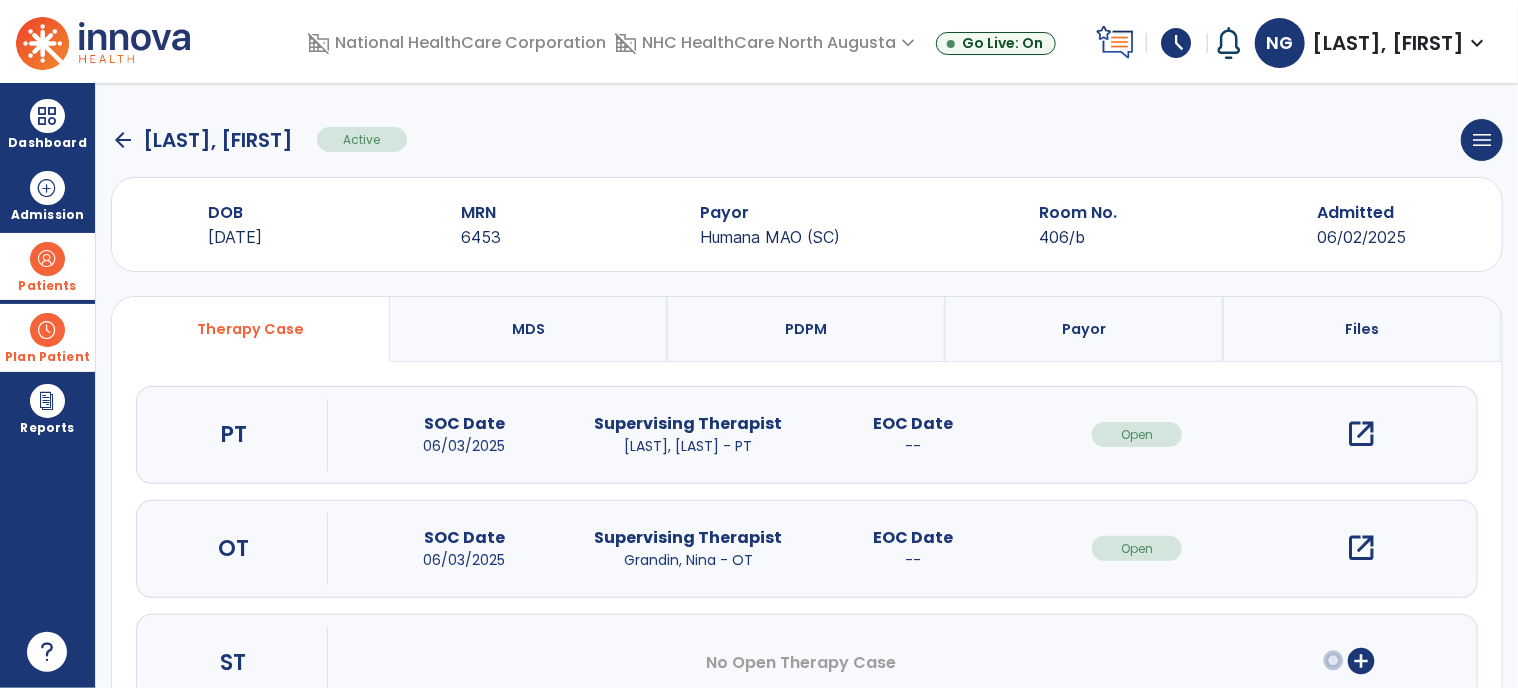 click on "arrow_back" 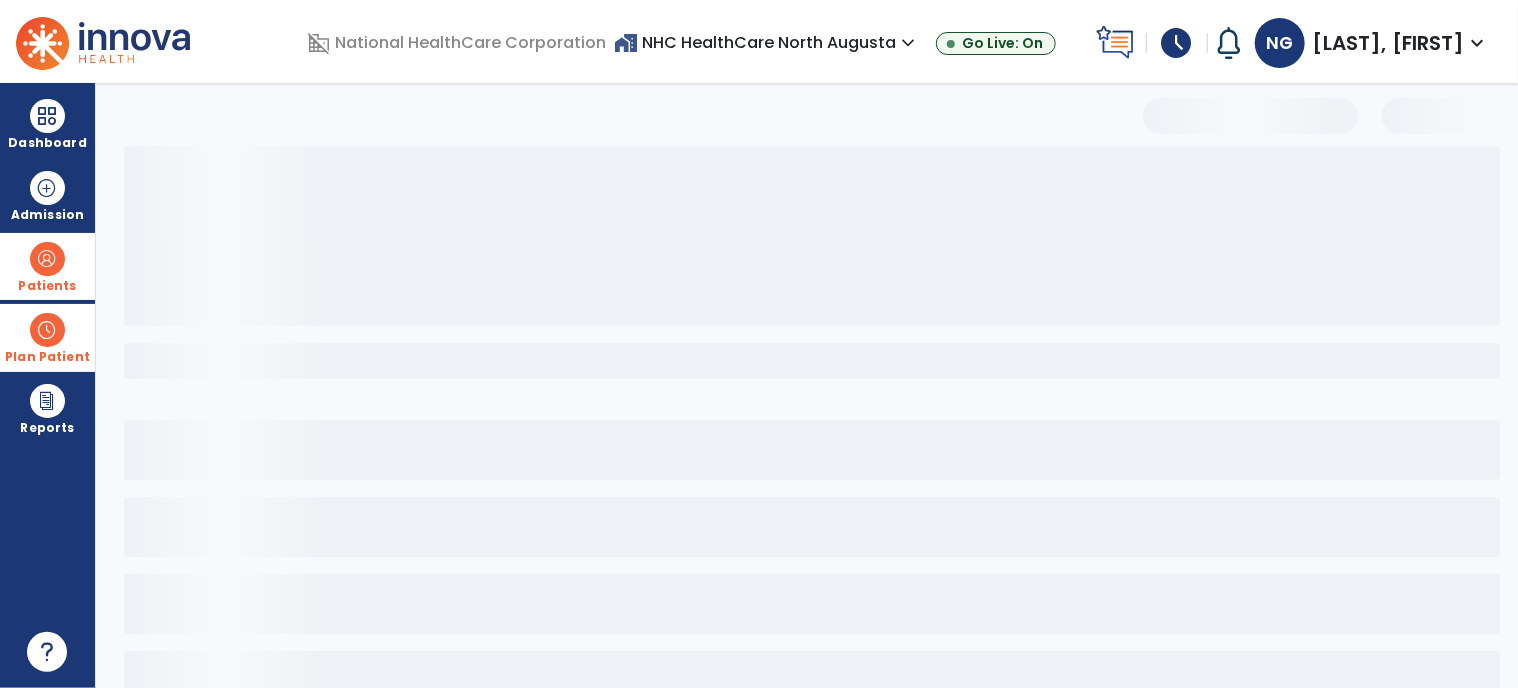 select on "***" 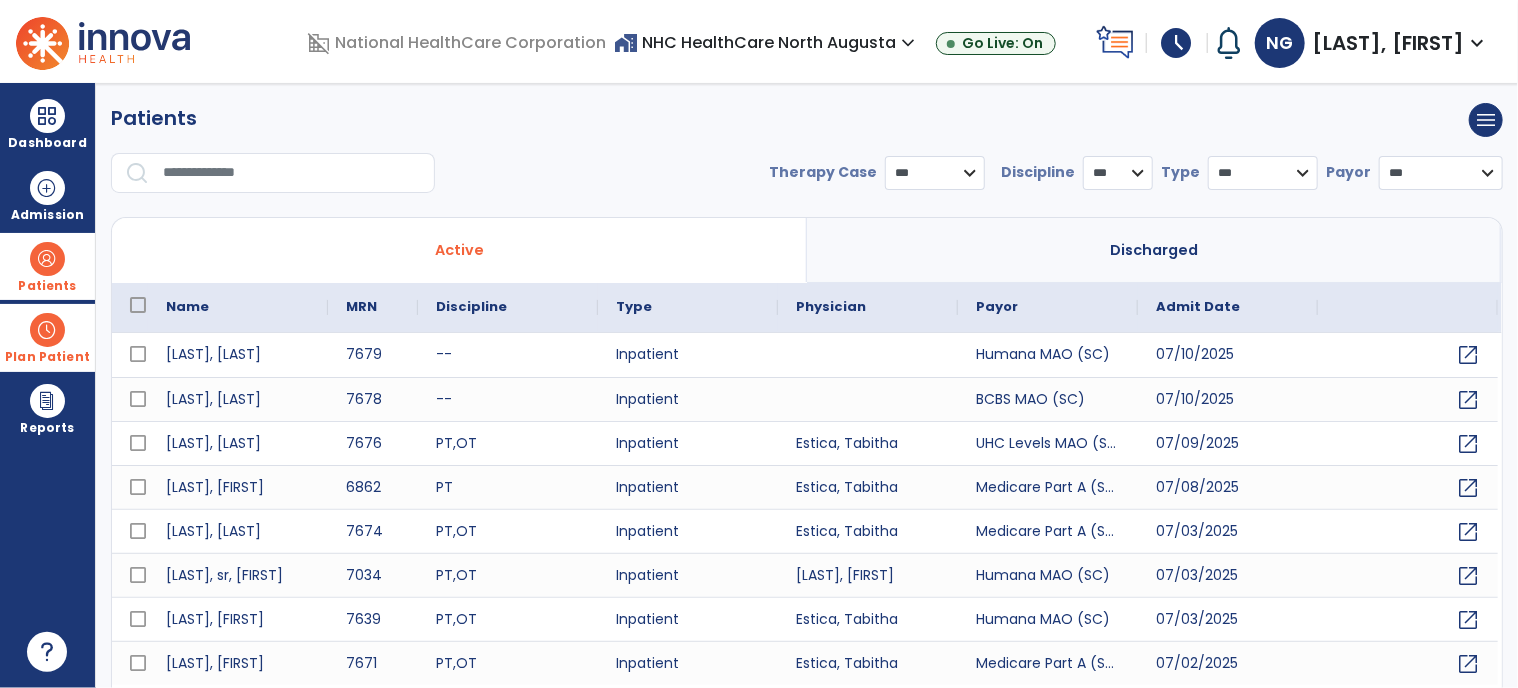 click at bounding box center [292, 173] 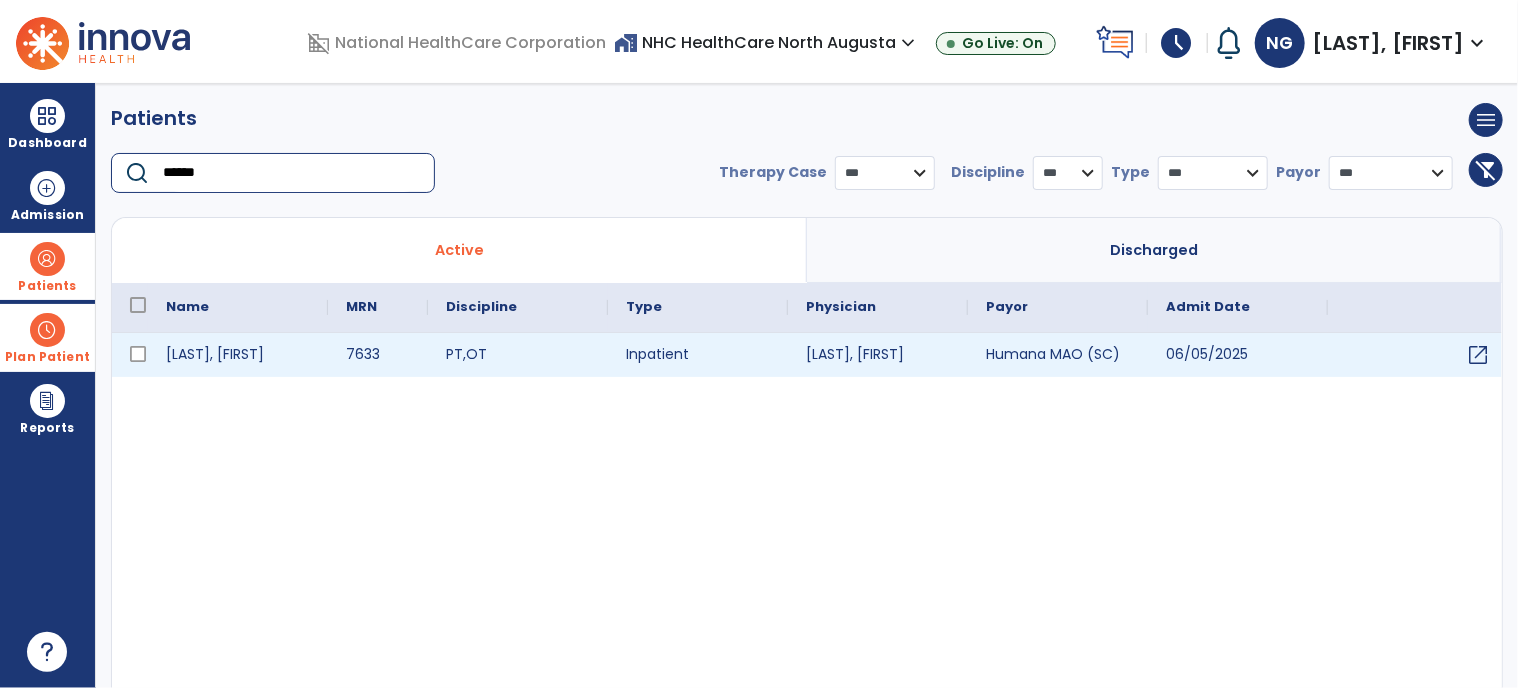 type on "******" 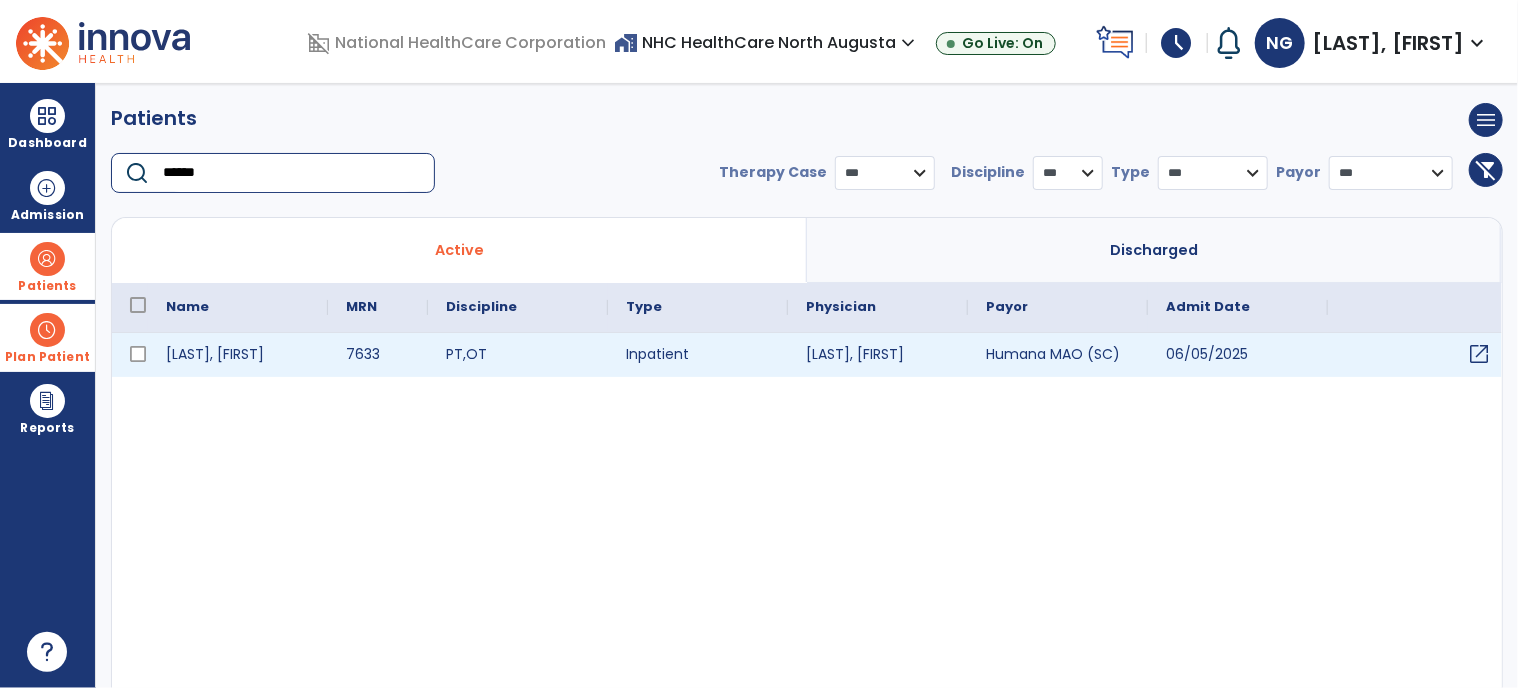 click on "open_in_new" at bounding box center [1479, 354] 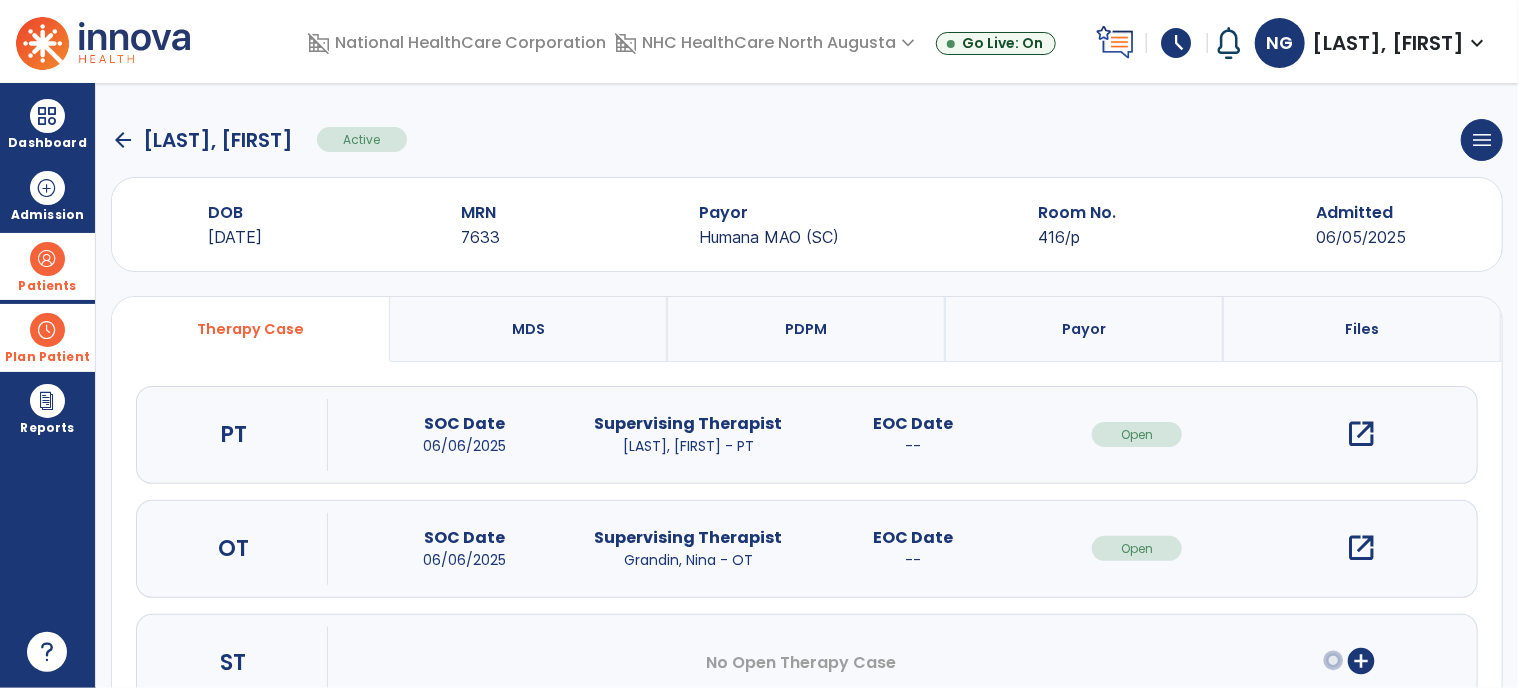 click on "open_in_new" at bounding box center [1362, 548] 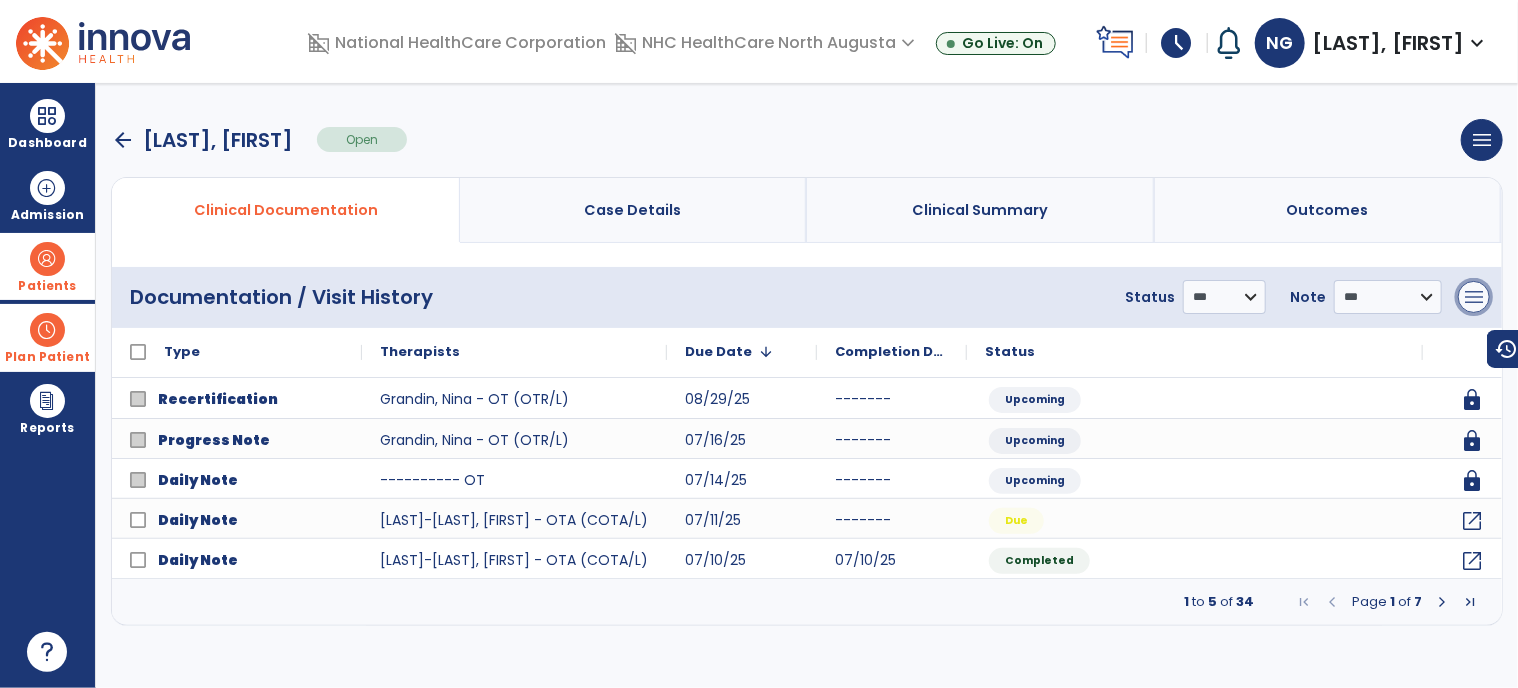 click on "menu" at bounding box center [1474, 297] 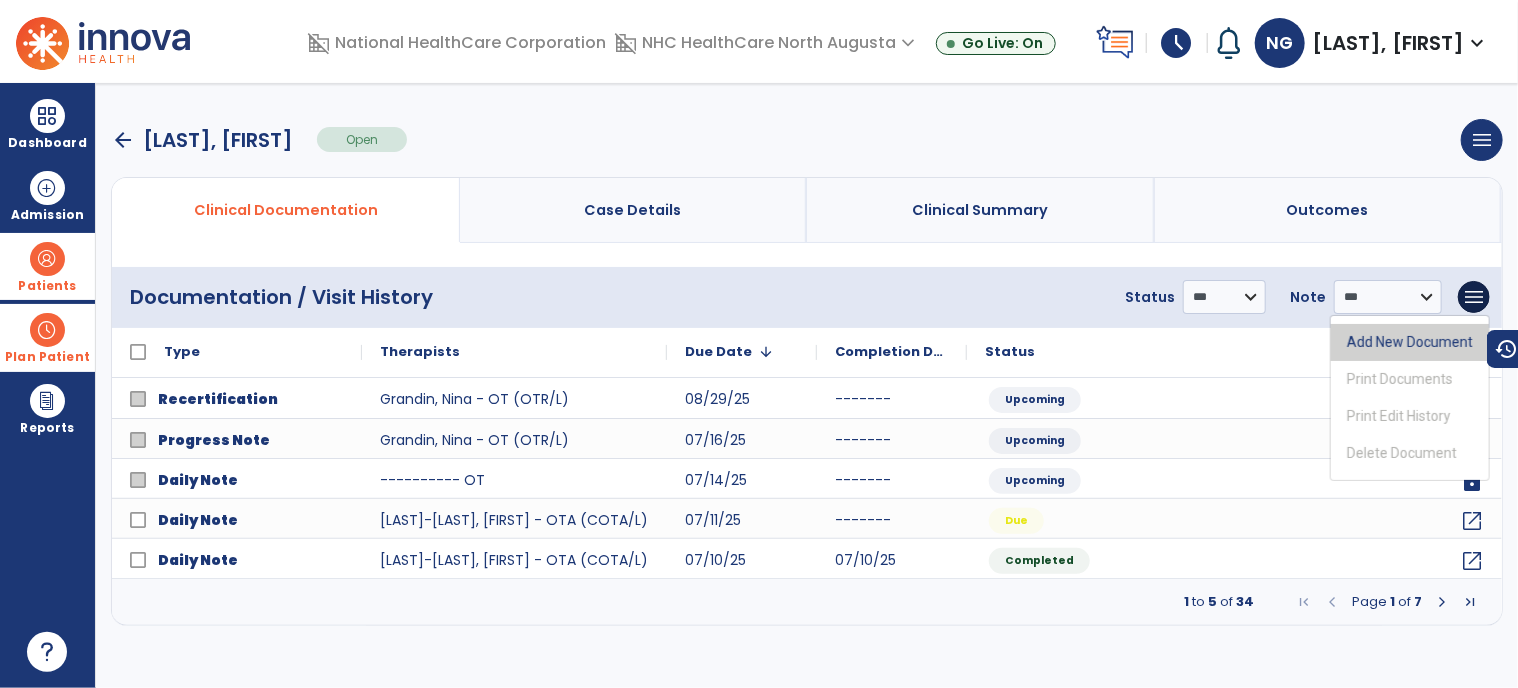 click on "Add New Document" at bounding box center [1410, 342] 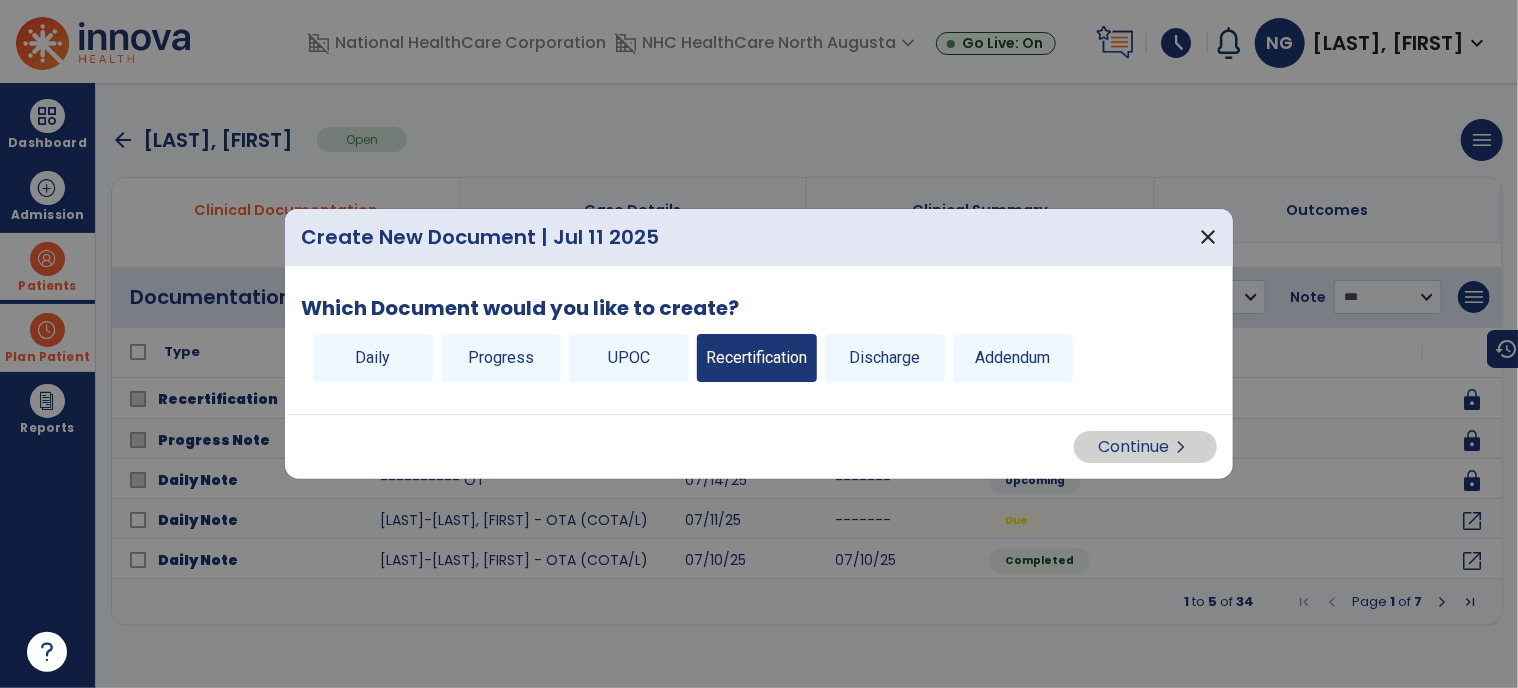 click on "Recertification" at bounding box center (757, 358) 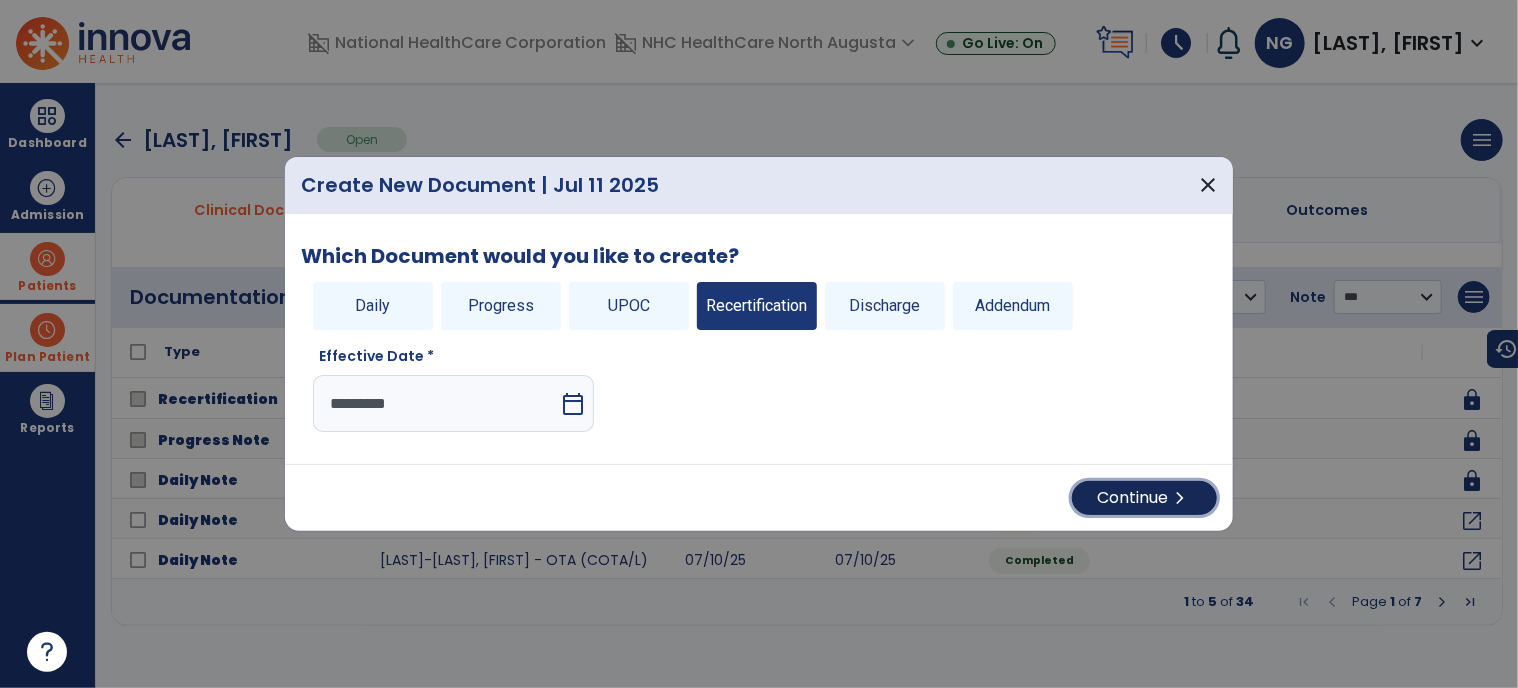 click on "Continue   chevron_right" at bounding box center [1144, 498] 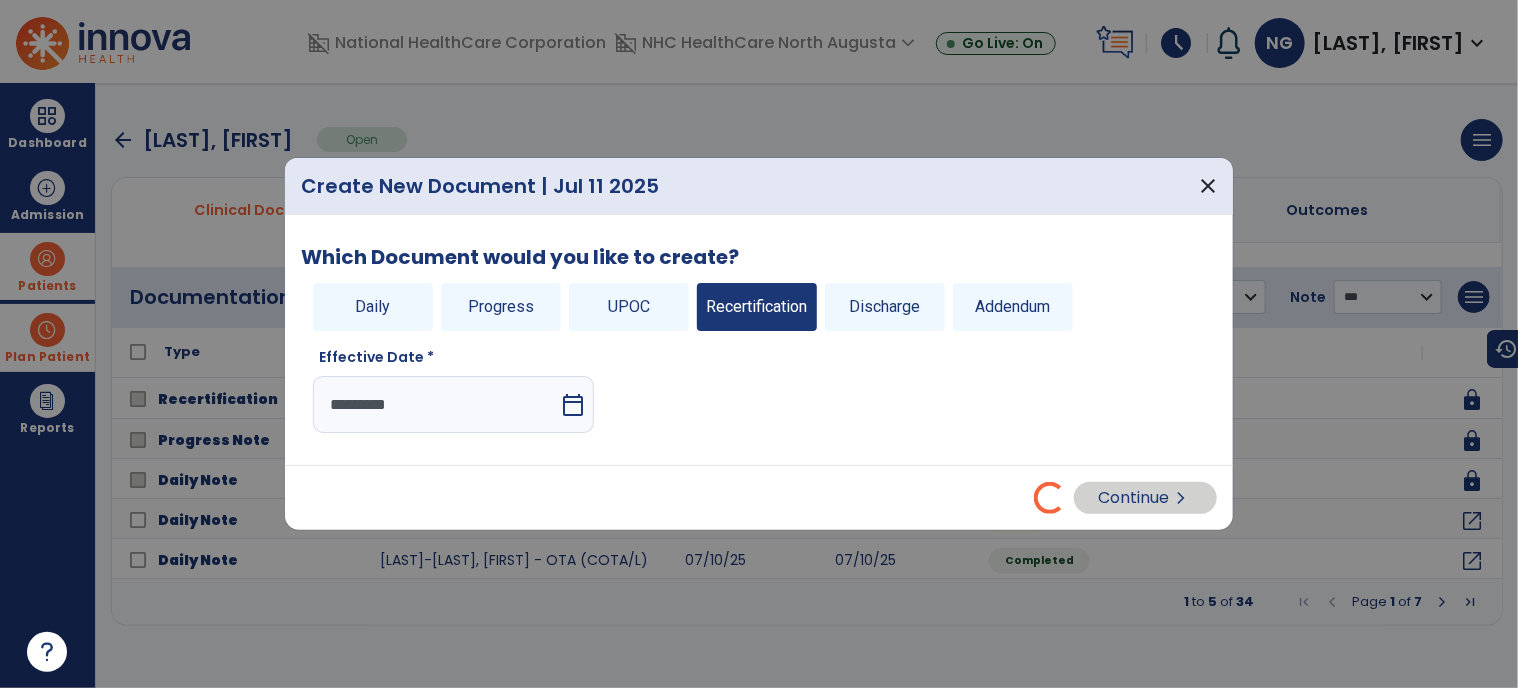 select on "**" 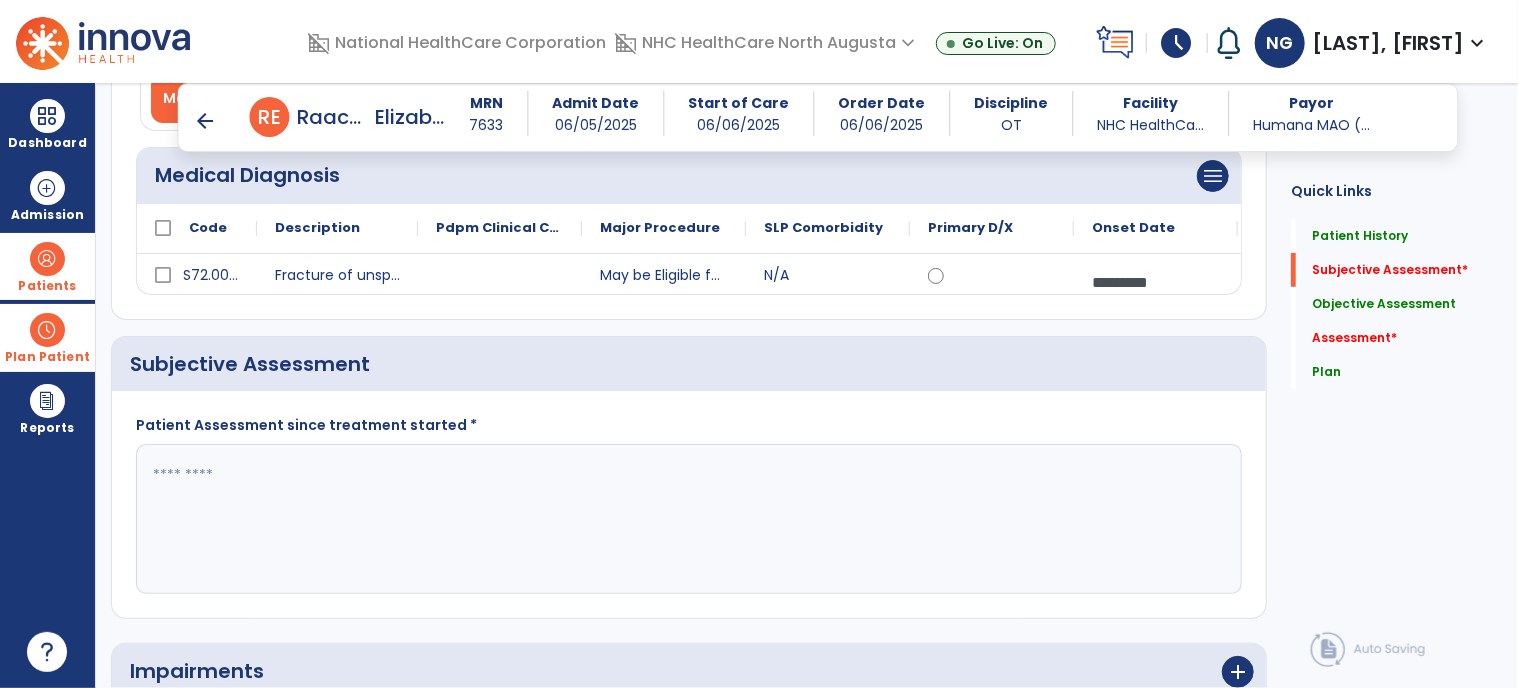 scroll, scrollTop: 200, scrollLeft: 0, axis: vertical 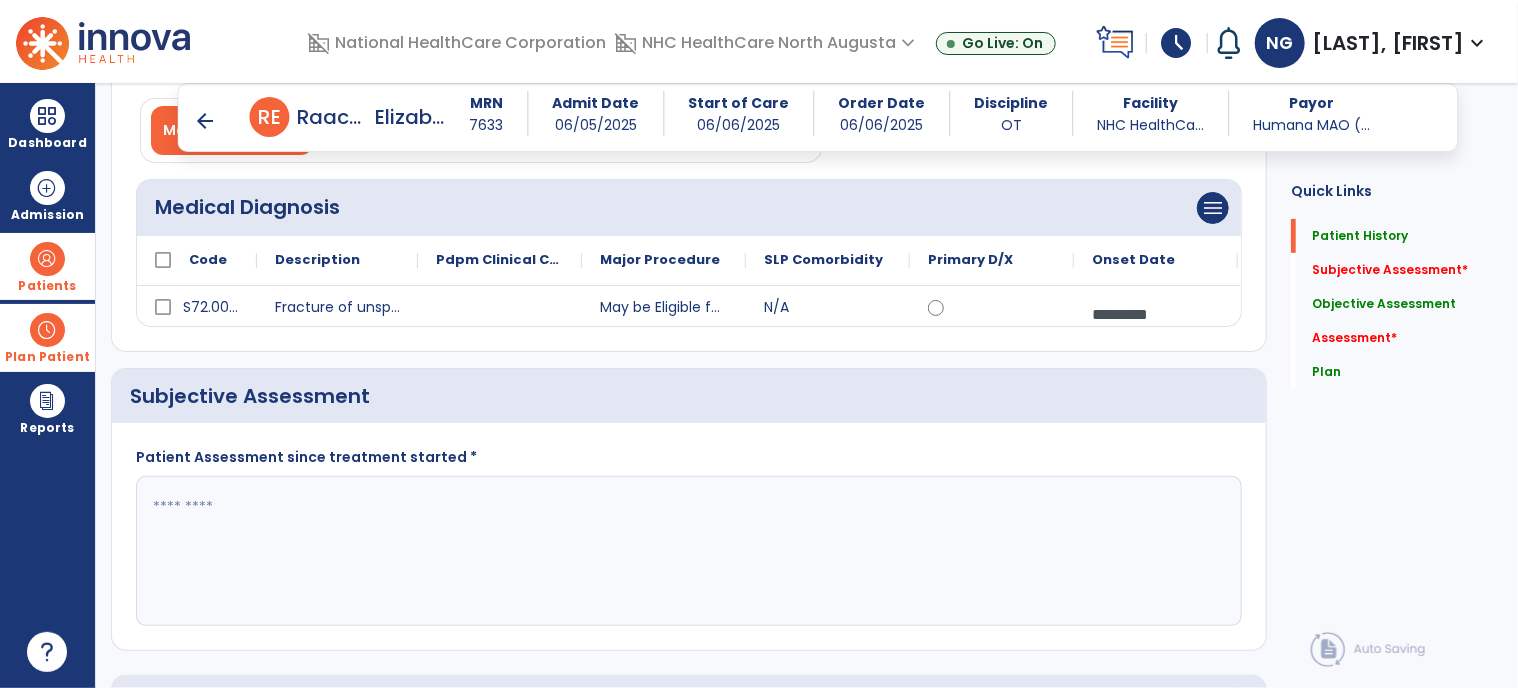 click 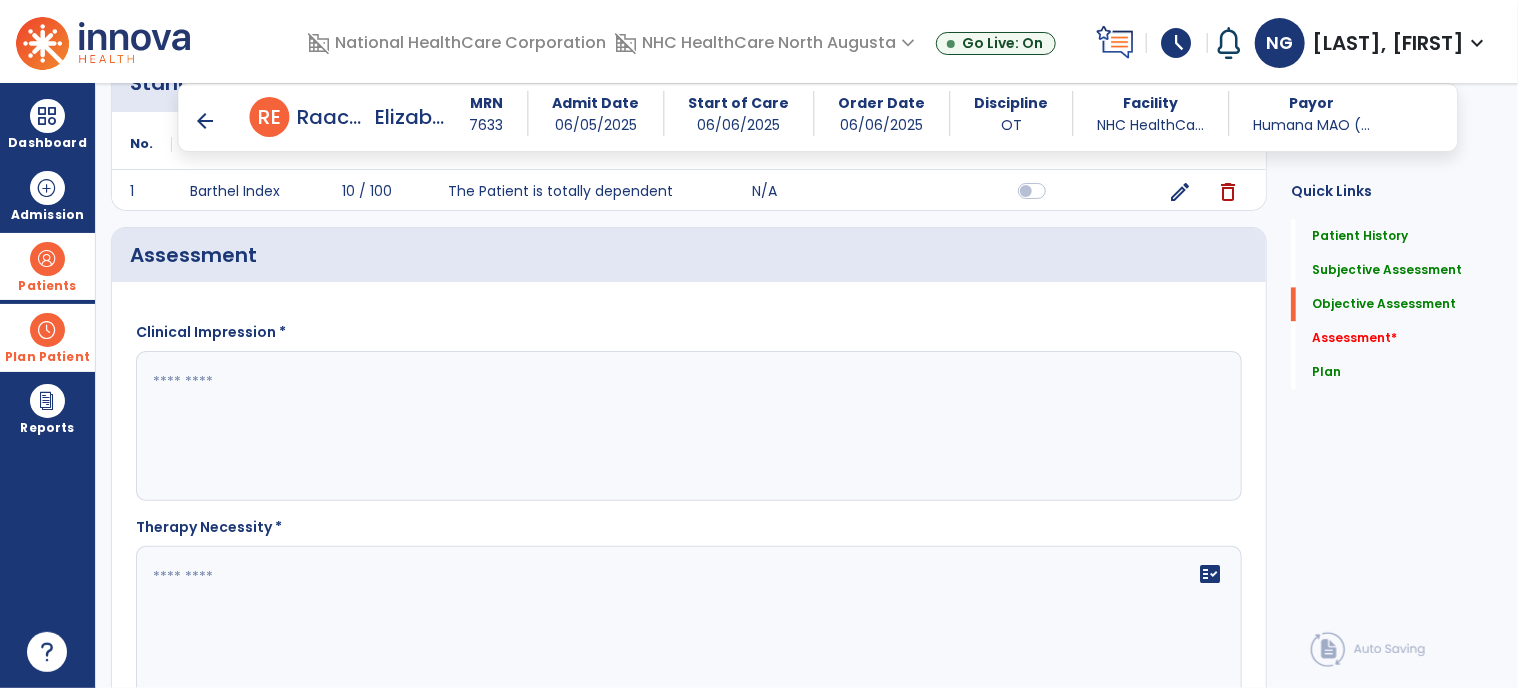 scroll, scrollTop: 2100, scrollLeft: 0, axis: vertical 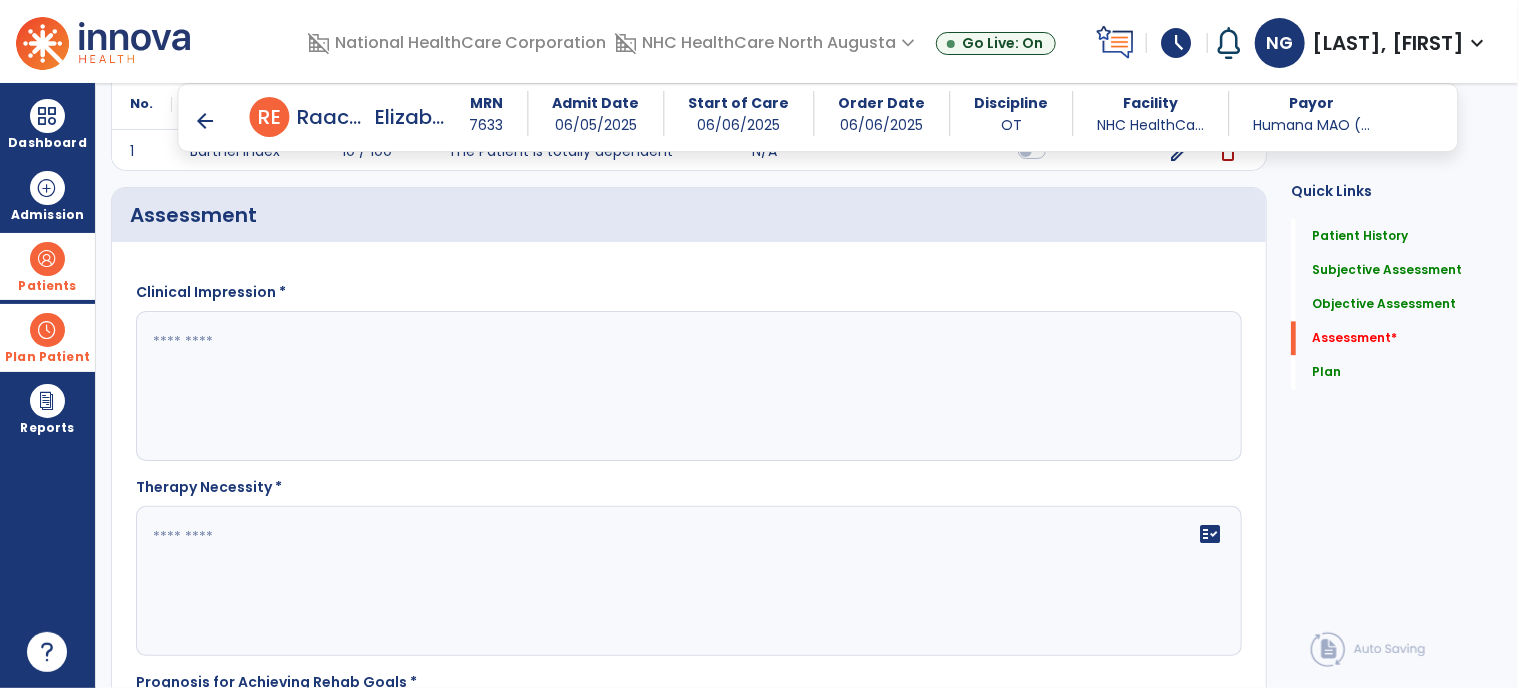 type on "**********" 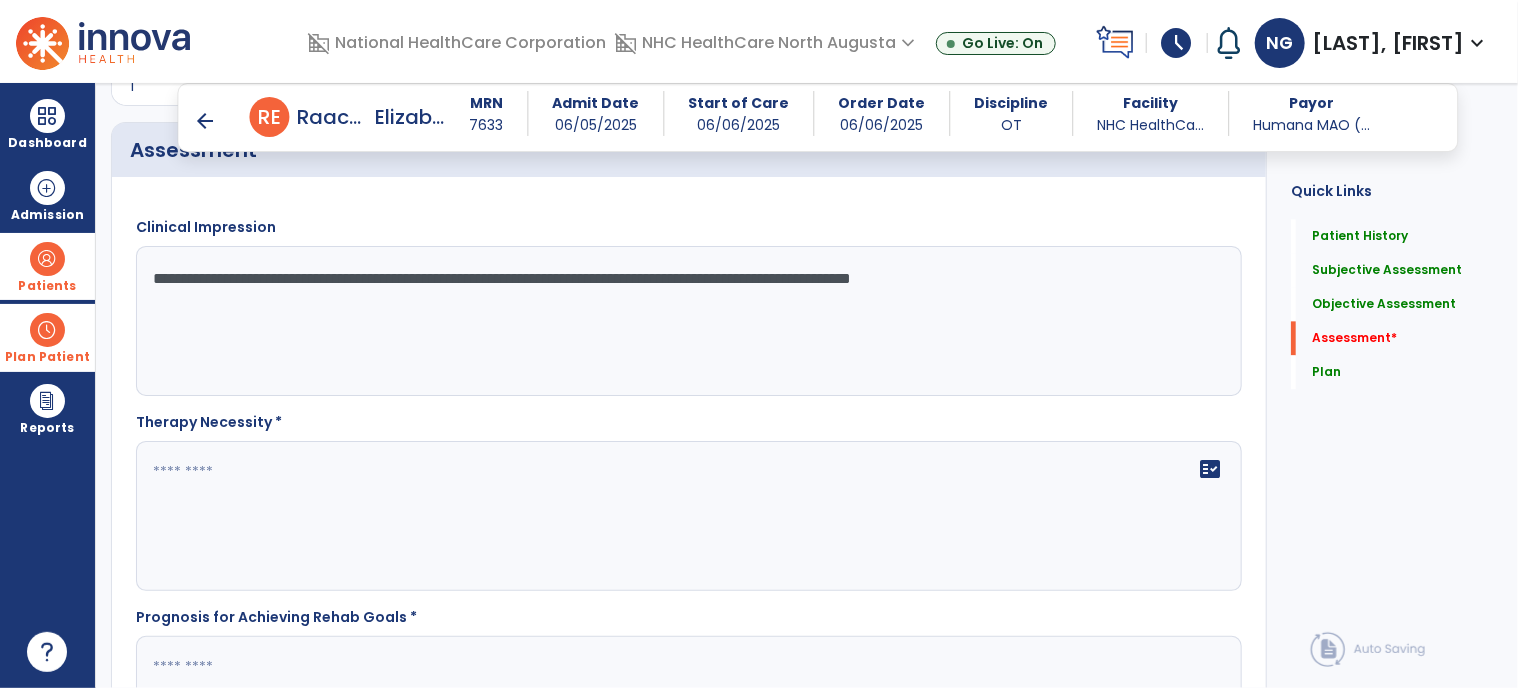 scroll, scrollTop: 2200, scrollLeft: 0, axis: vertical 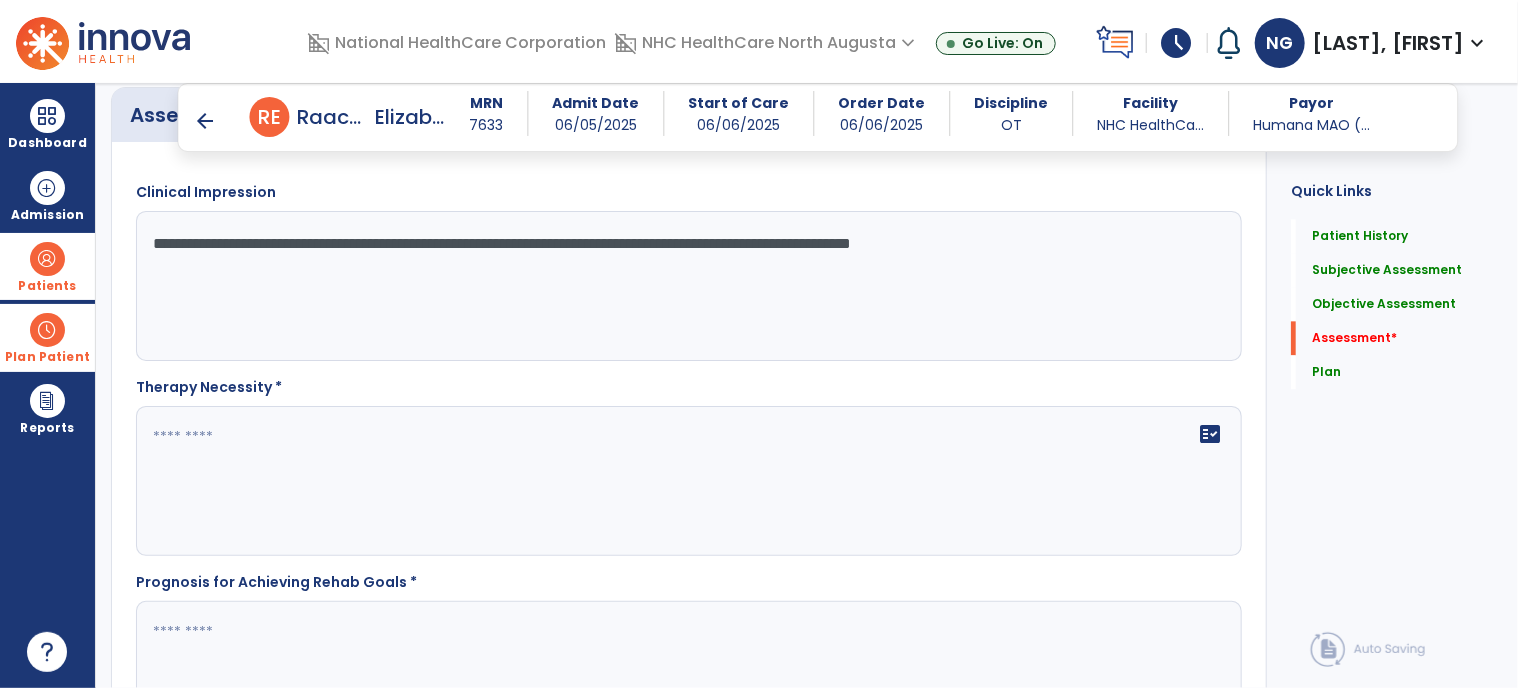 type on "**********" 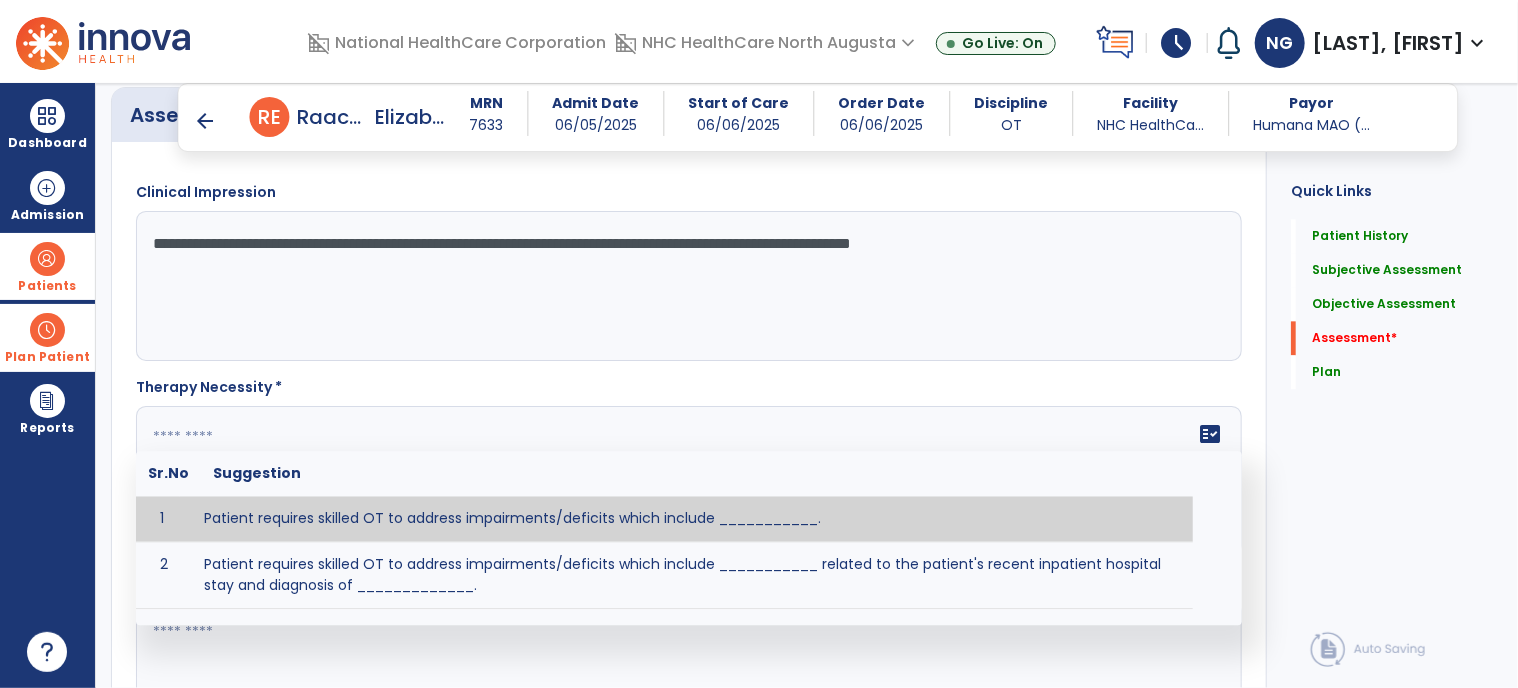 click on "fact_check  Sr.No Suggestion 1 Patient requires skilled OT to address impairments/deficits which include ___________. 2 Patient requires skilled OT to address impairments/deficits which include ___________ related to the patient's recent inpatient hospital stay and diagnosis of _____________." 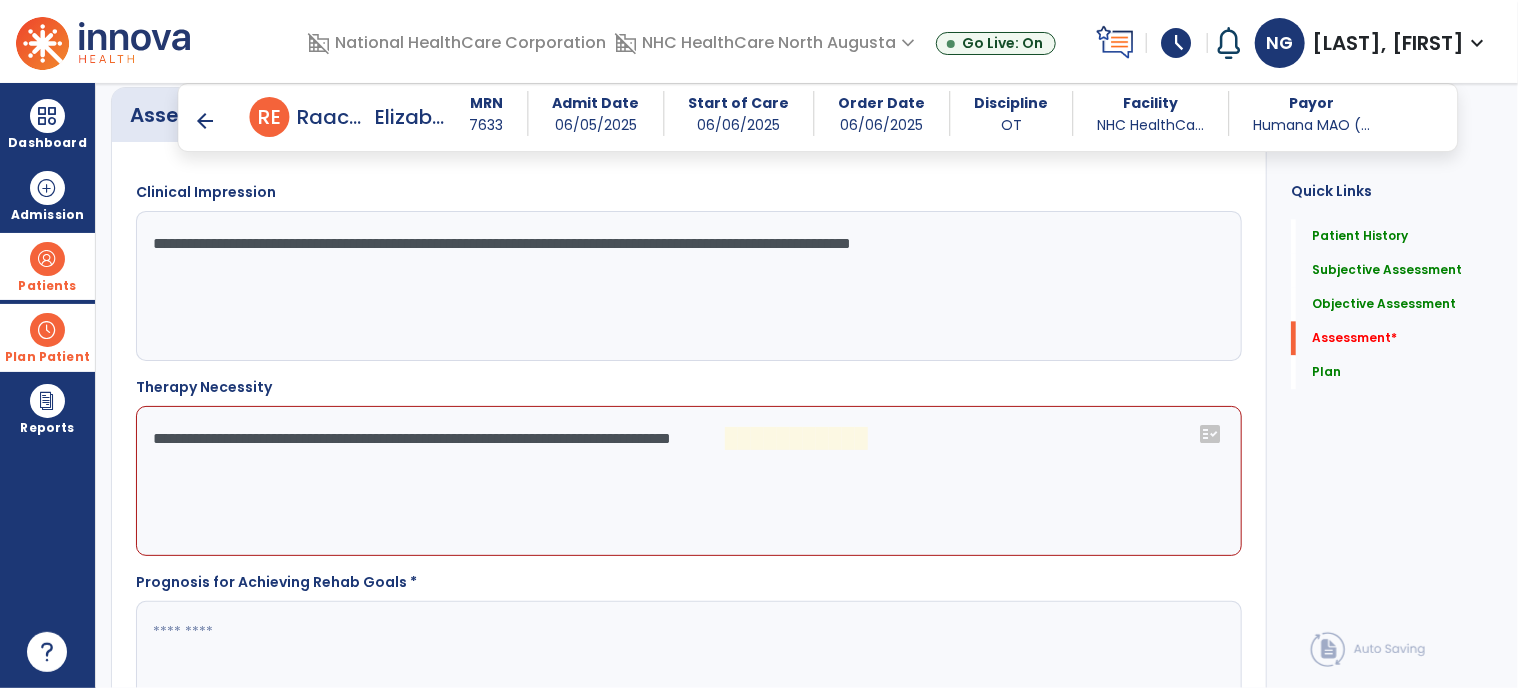 click on "**********" 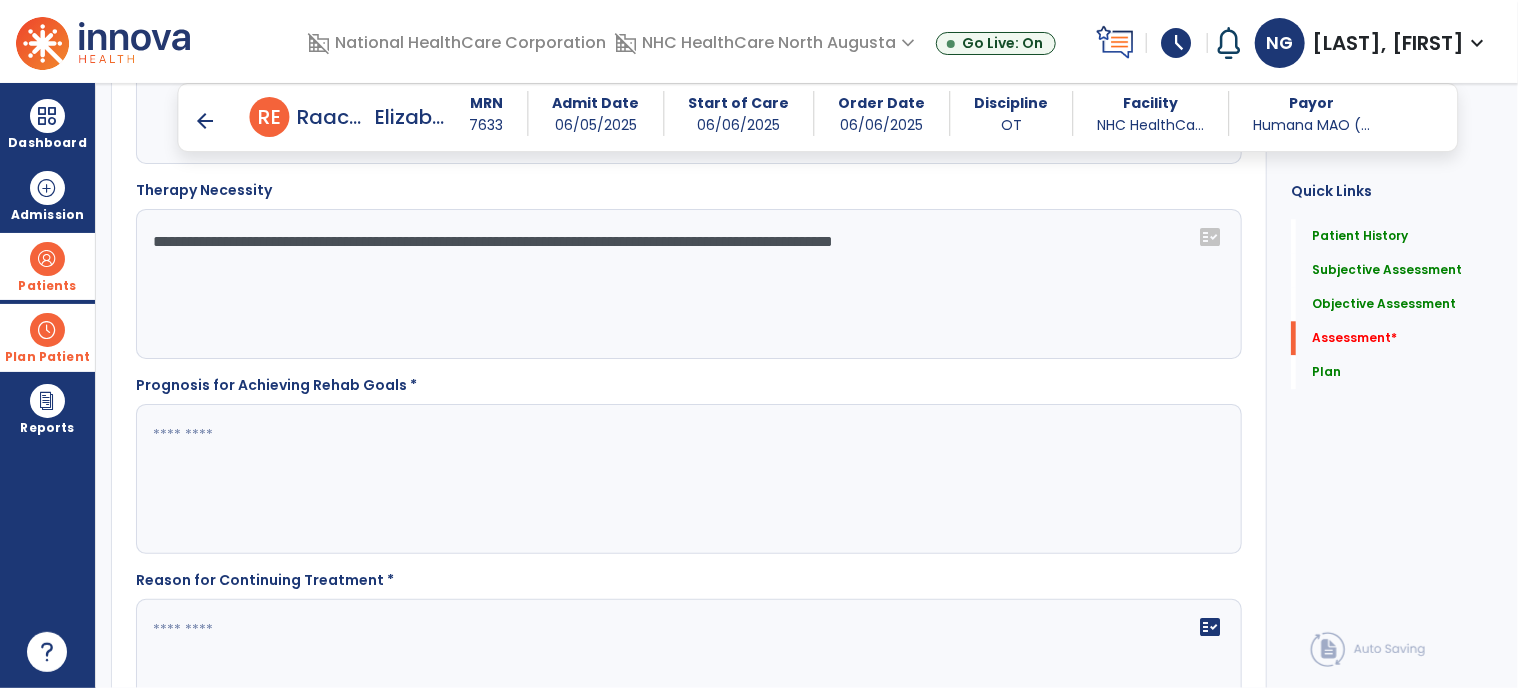 scroll, scrollTop: 2400, scrollLeft: 0, axis: vertical 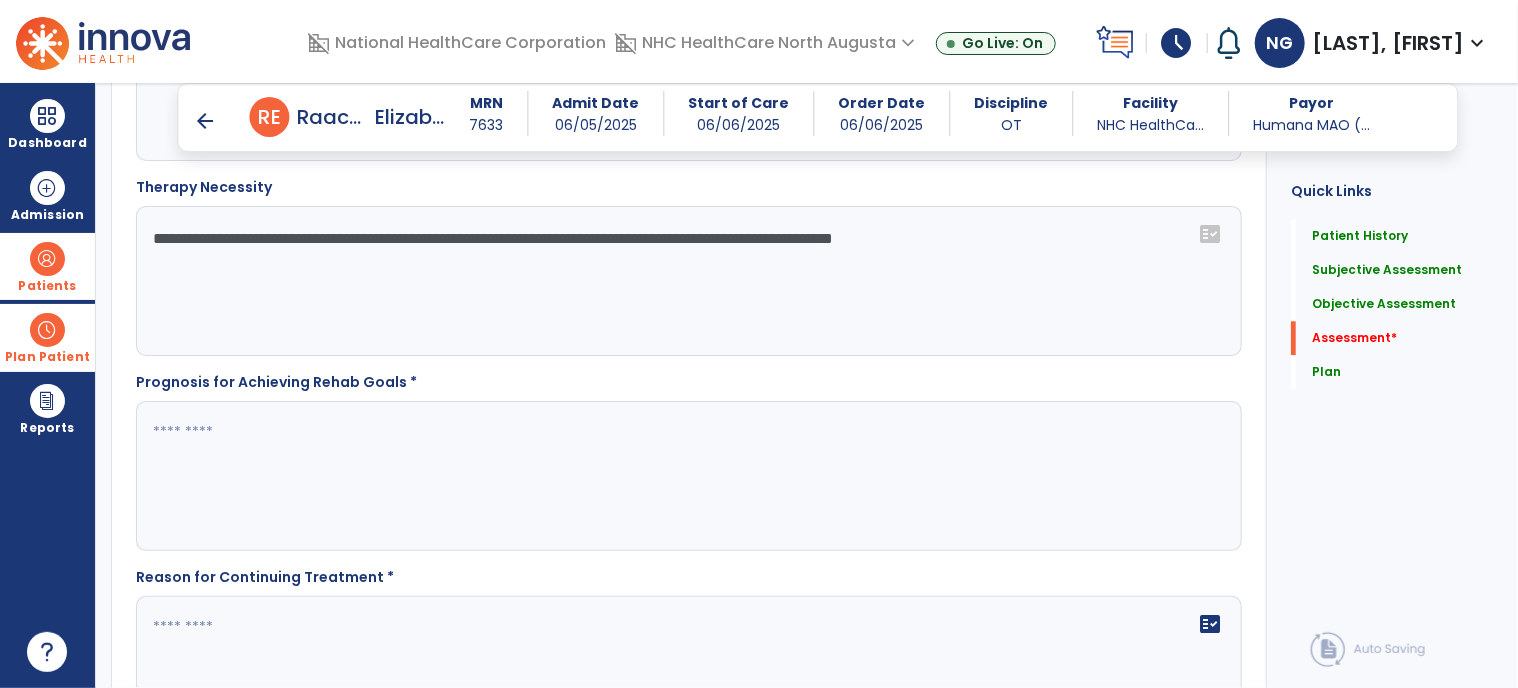 type on "**********" 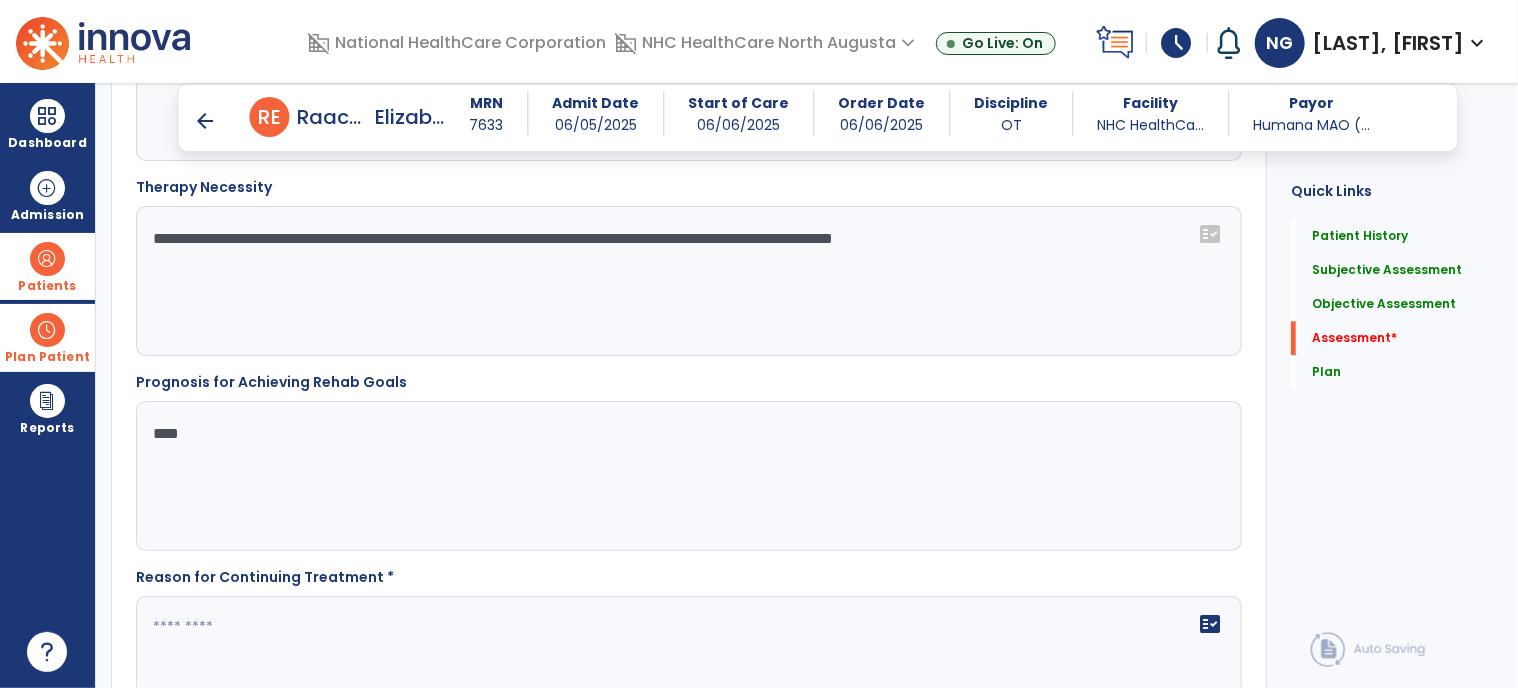 type on "****" 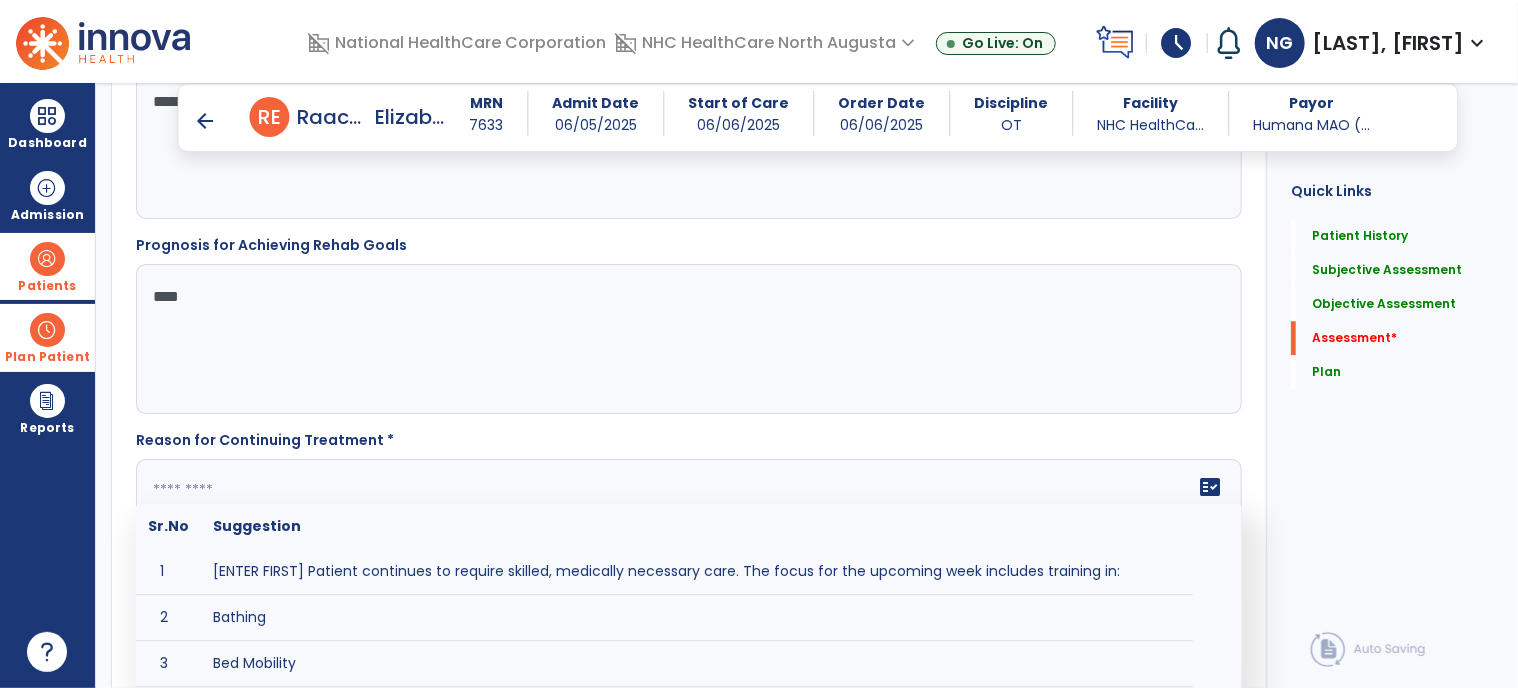 scroll, scrollTop: 2800, scrollLeft: 0, axis: vertical 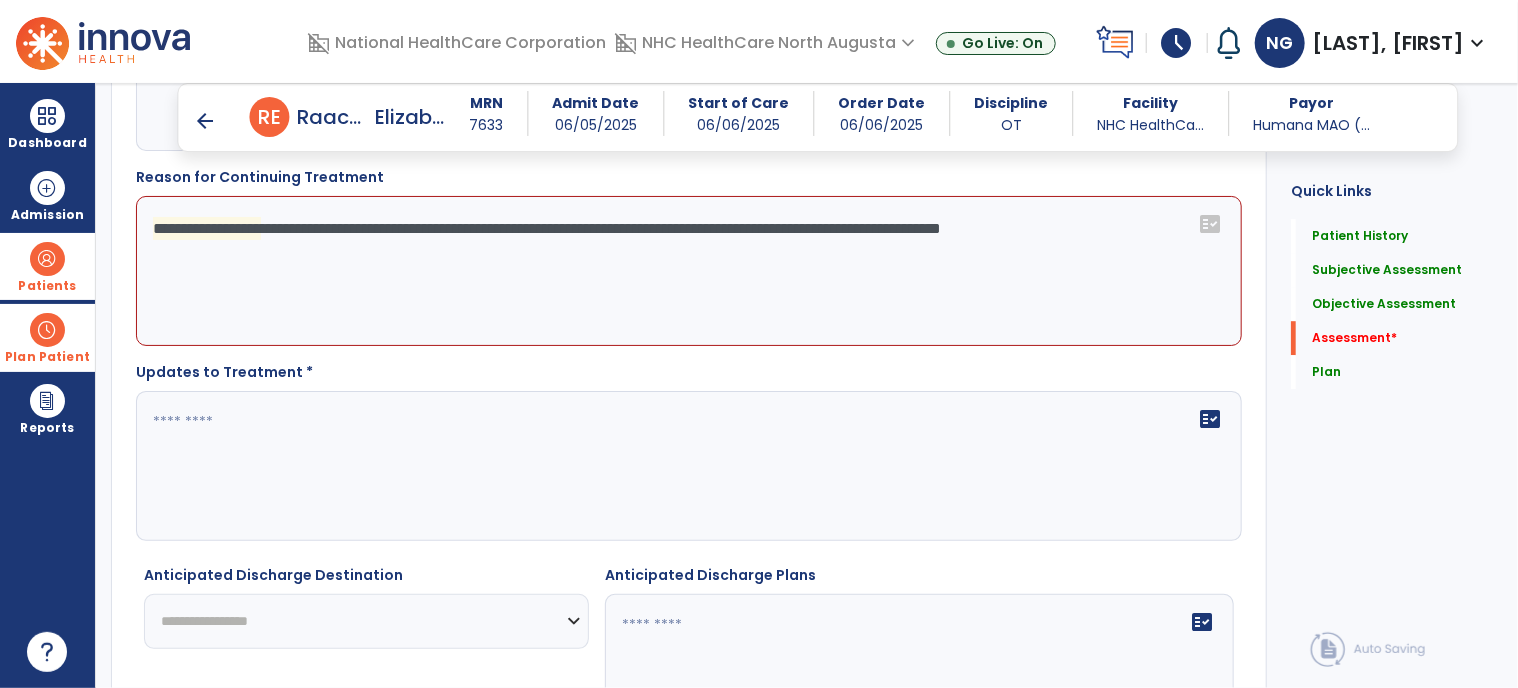 click on "**********" 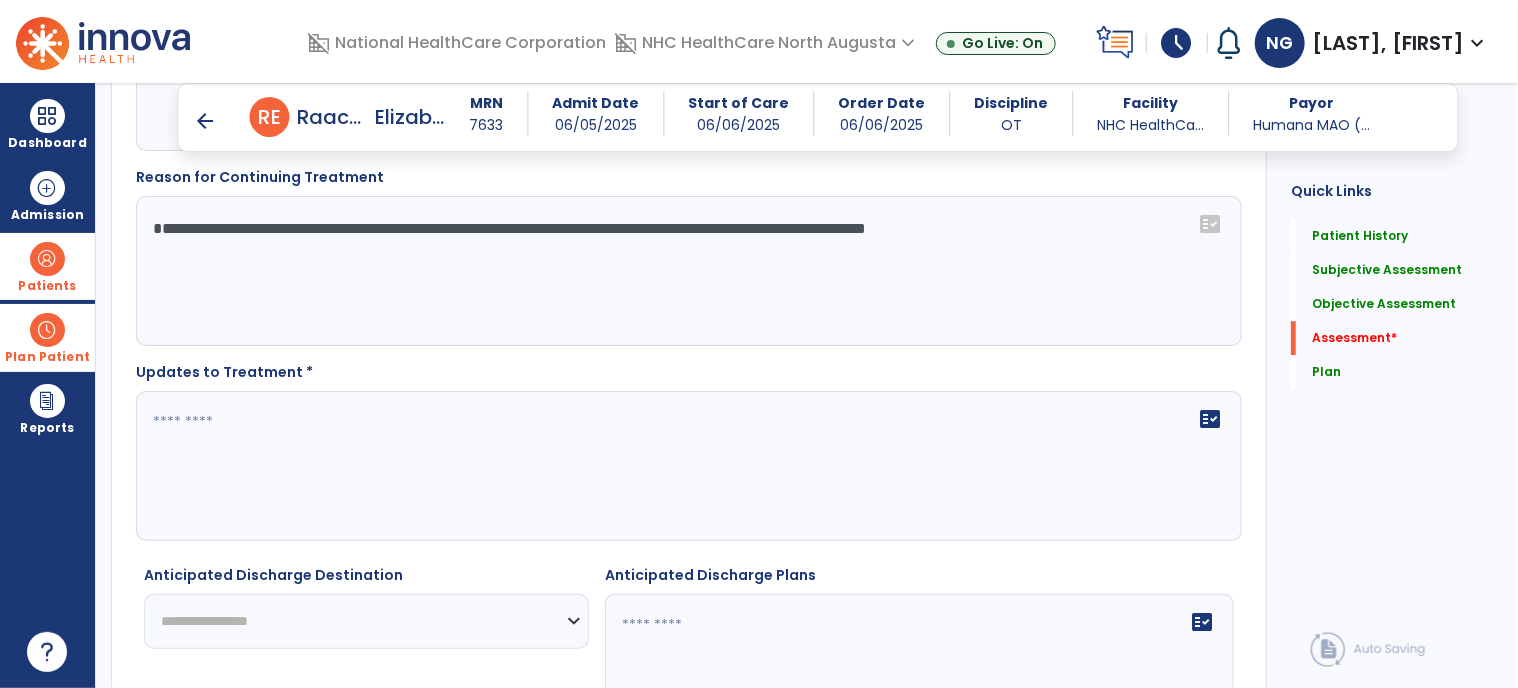 click on "**********" 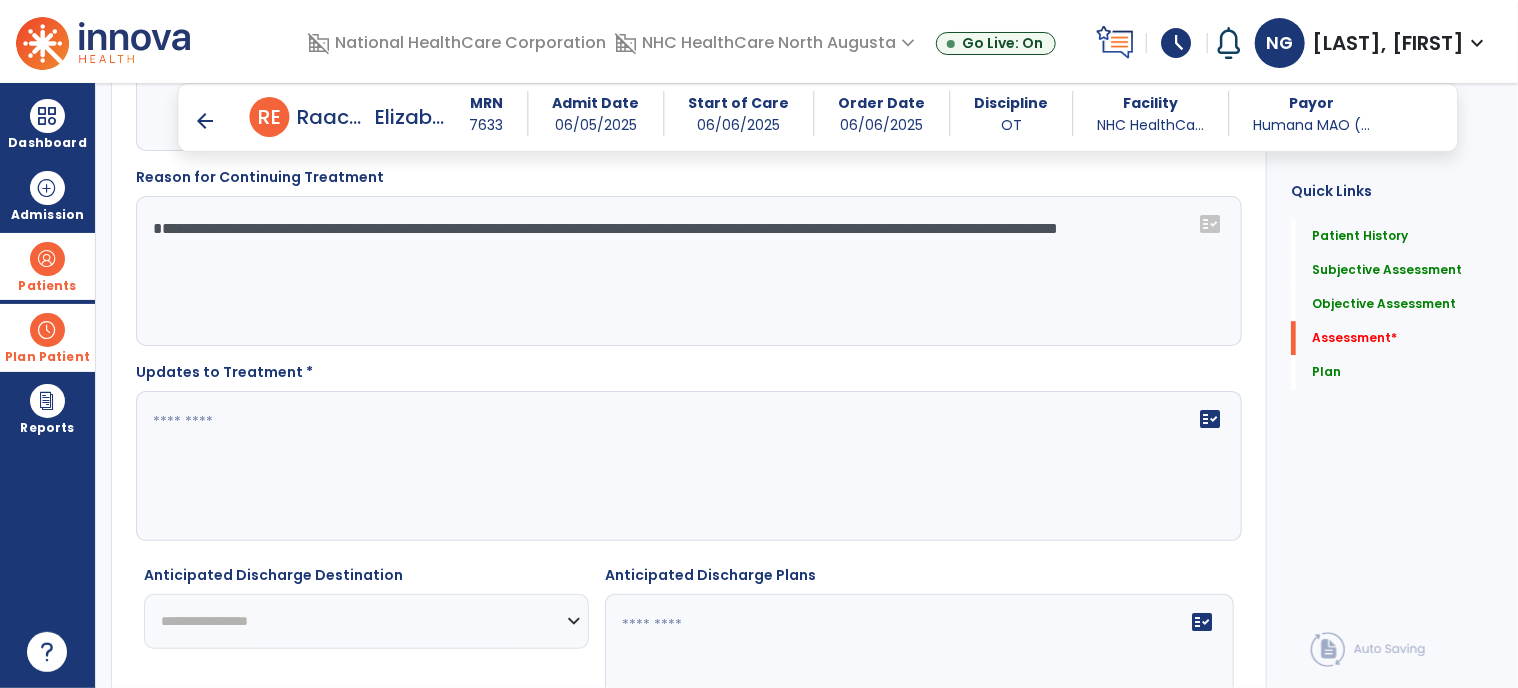 type on "**********" 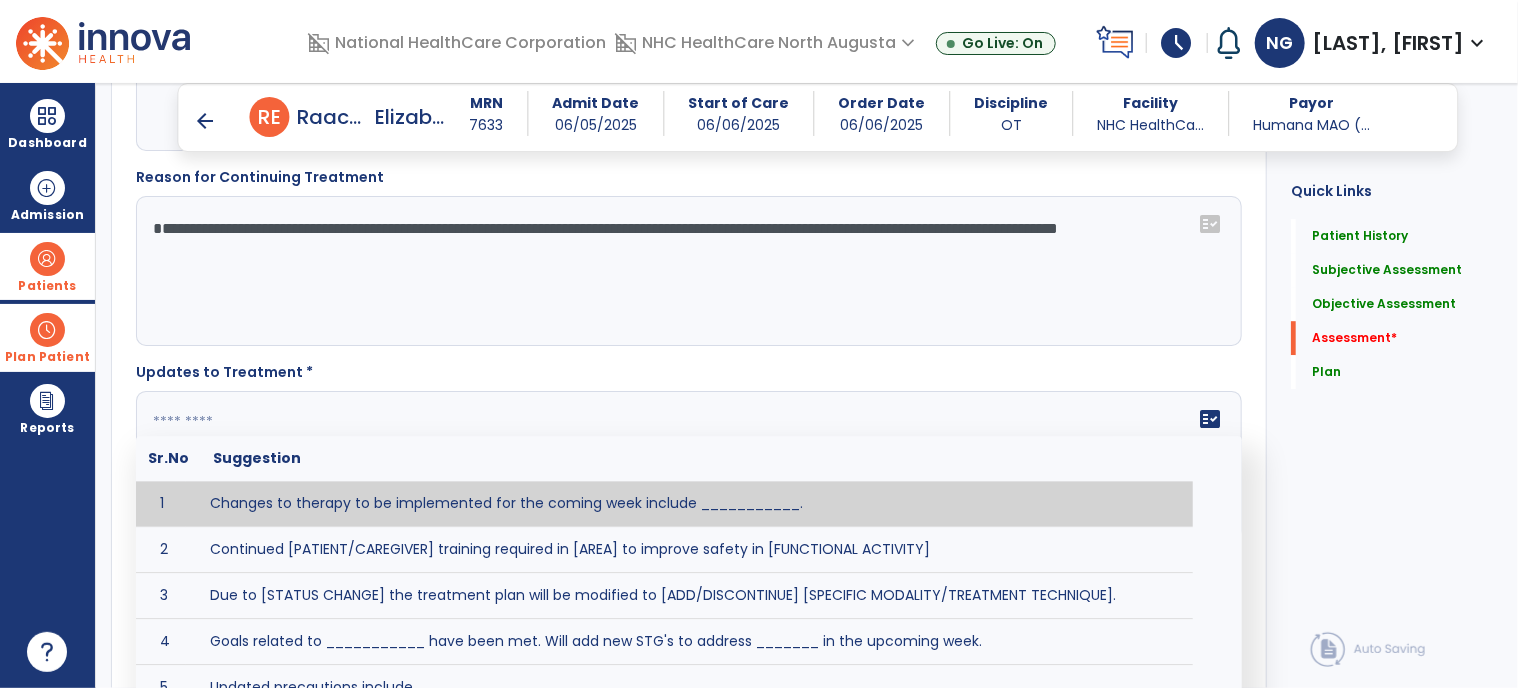 click on "fact_check  Sr.No Suggestion 1 Changes to therapy to be implemented for the coming week include ___________. 2 Continued [PATIENT/CAREGIVER] training required in [AREA] to improve safety in [FUNCTIONAL ACTIVITY] 3 Due to [STATUS CHANGE] the treatment plan will be modified to [ADD/DISCONTINUE] [SPECIFIC MODALITY/TREATMENT TECHNIQUE]. 4 Goals related to ___________ have been met.  Will add new STG's to address _______ in the upcoming week. 5 Updated precautions include ________. 6 Progress treatment to include ____________. 7 Requires further [PATIENT/CAREGIVER] training in ______ to improve safety in ________. 8 Short term goals related to _________ have been met and new short term goals to be added as appropriate for patient. 9 STGs have been met, will now focus on LTGs. 10 The plan for next week's visits include [INTERVENTIONS] with the objective of improving [IMPAIRMENTS] to continue to progress toward long term goal(s). 11 12 13 Changes to therapy to be implemented for the coming week include ___________." 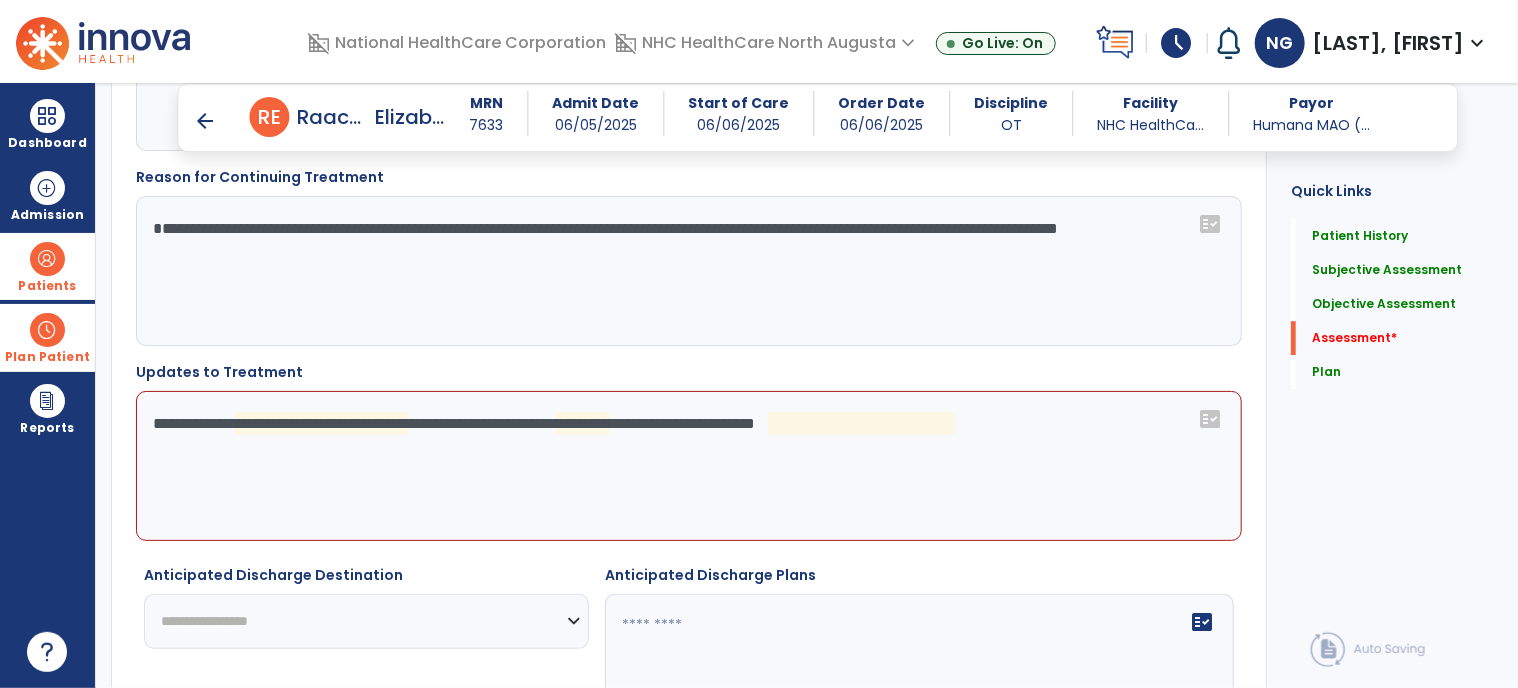 click on "**********" 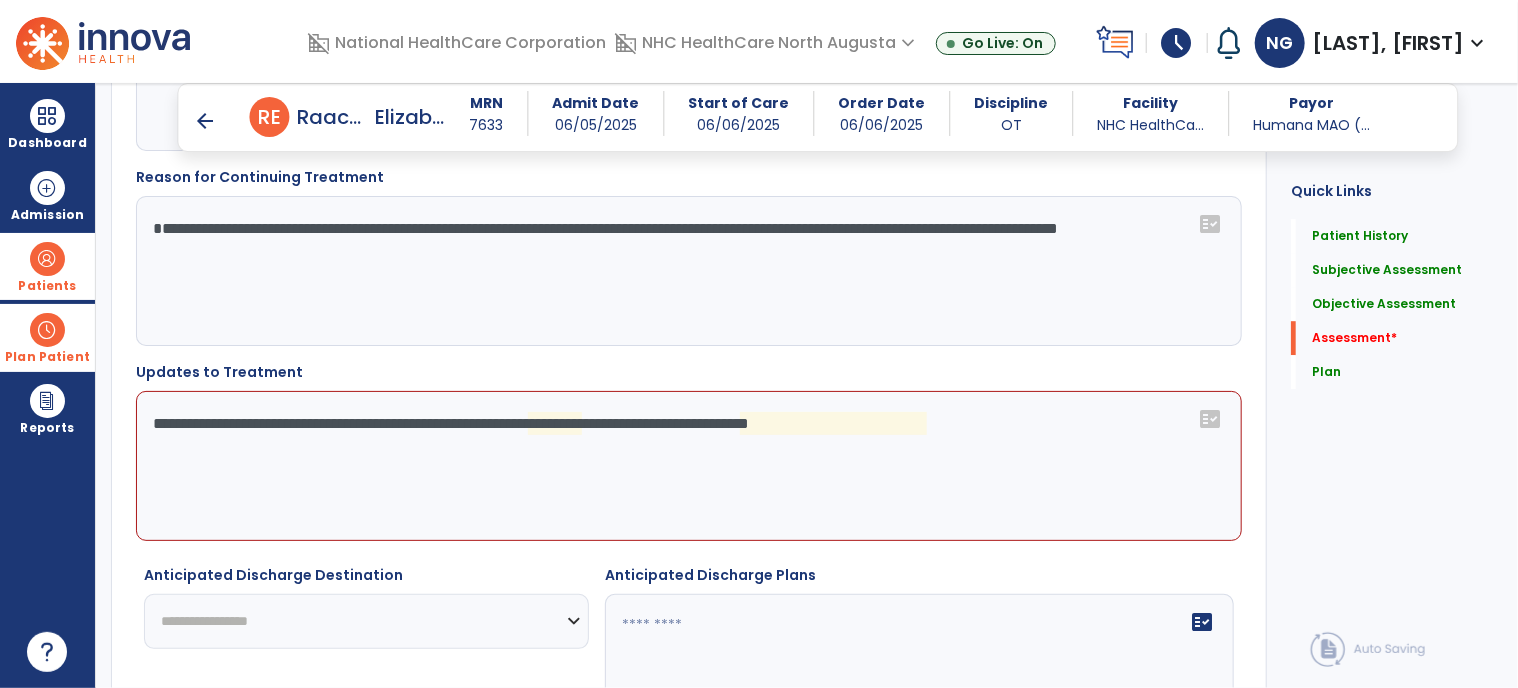 click on "**********" 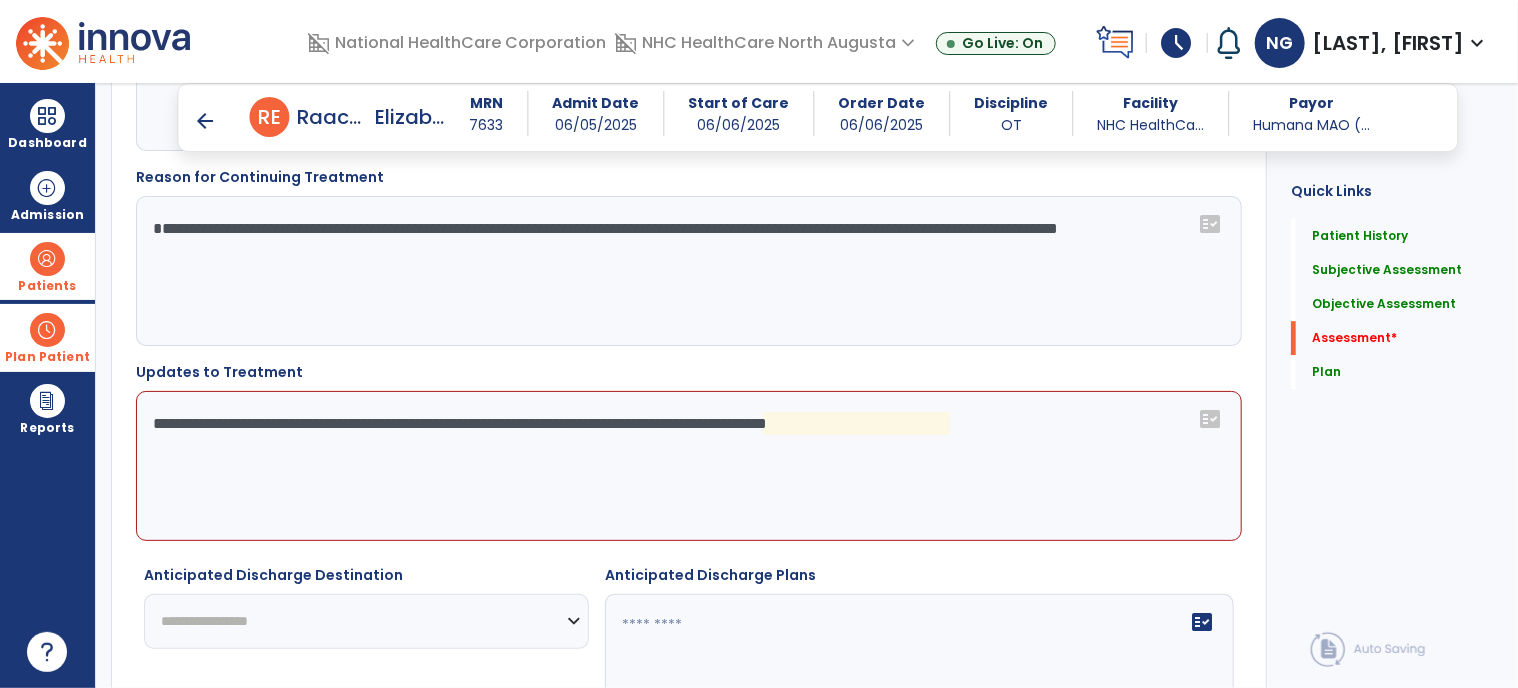 click on "**********" 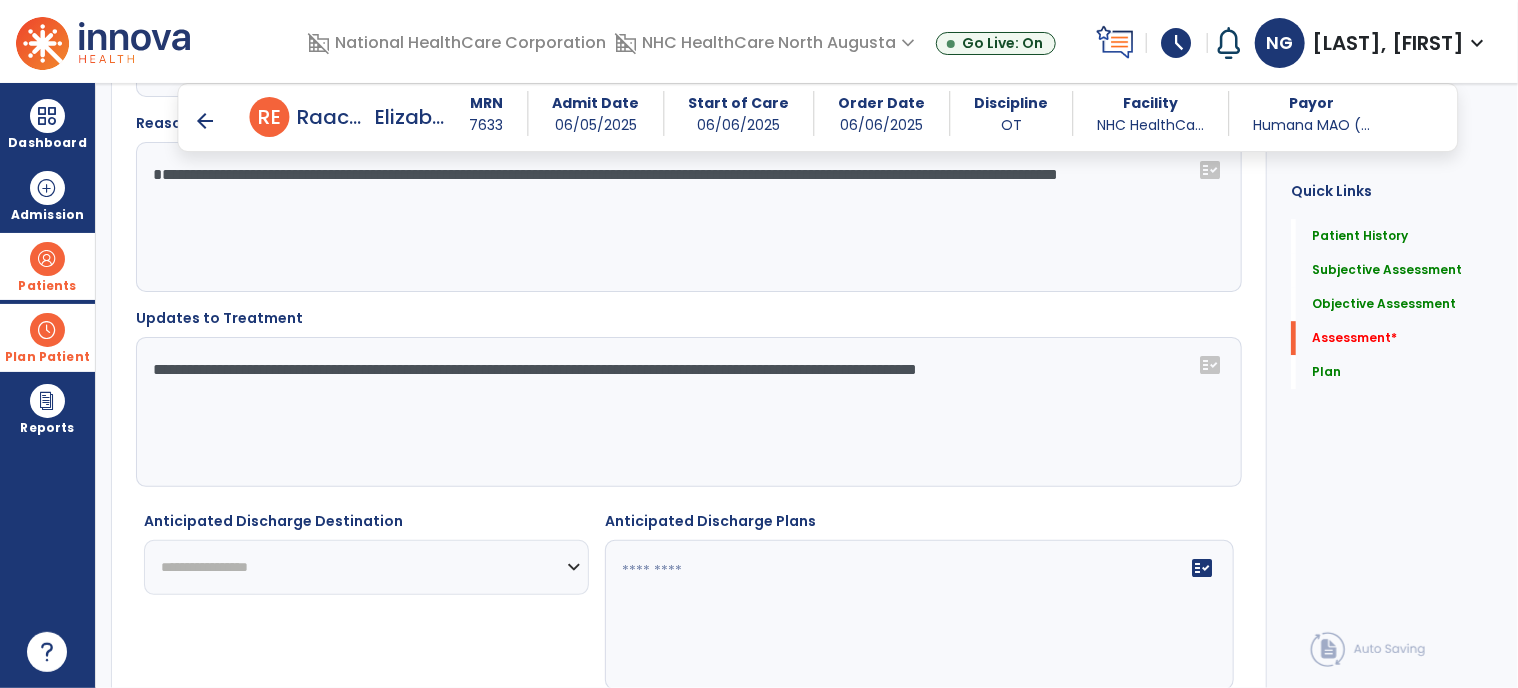 scroll, scrollTop: 2900, scrollLeft: 0, axis: vertical 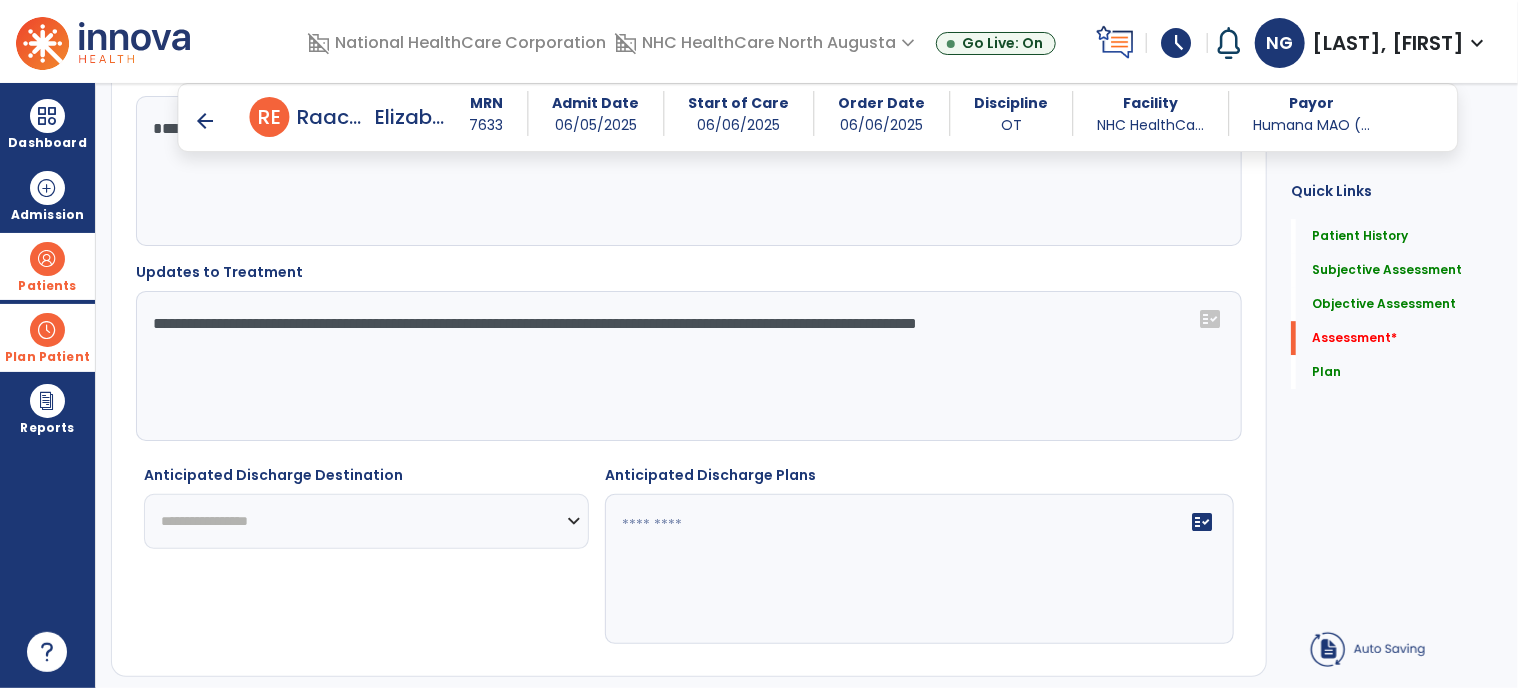 type on "**********" 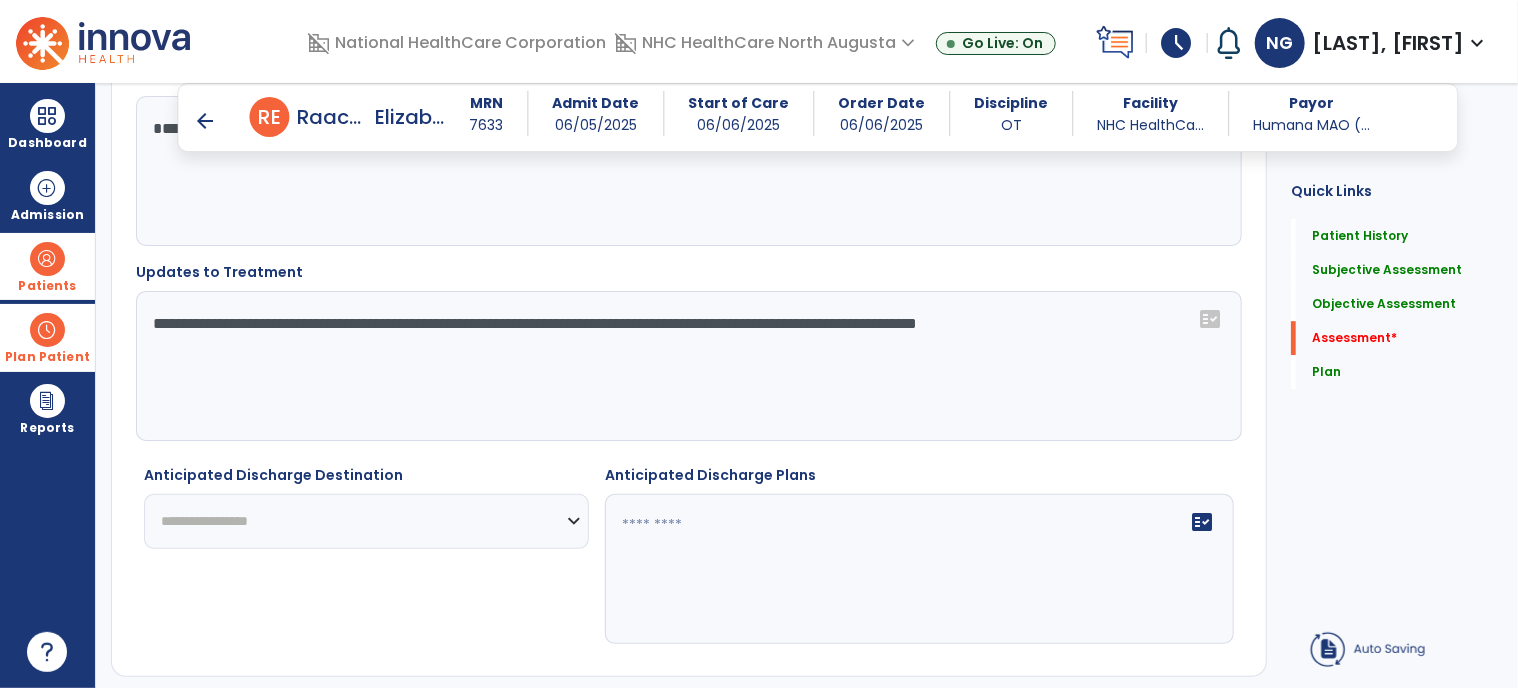 click on "**********" 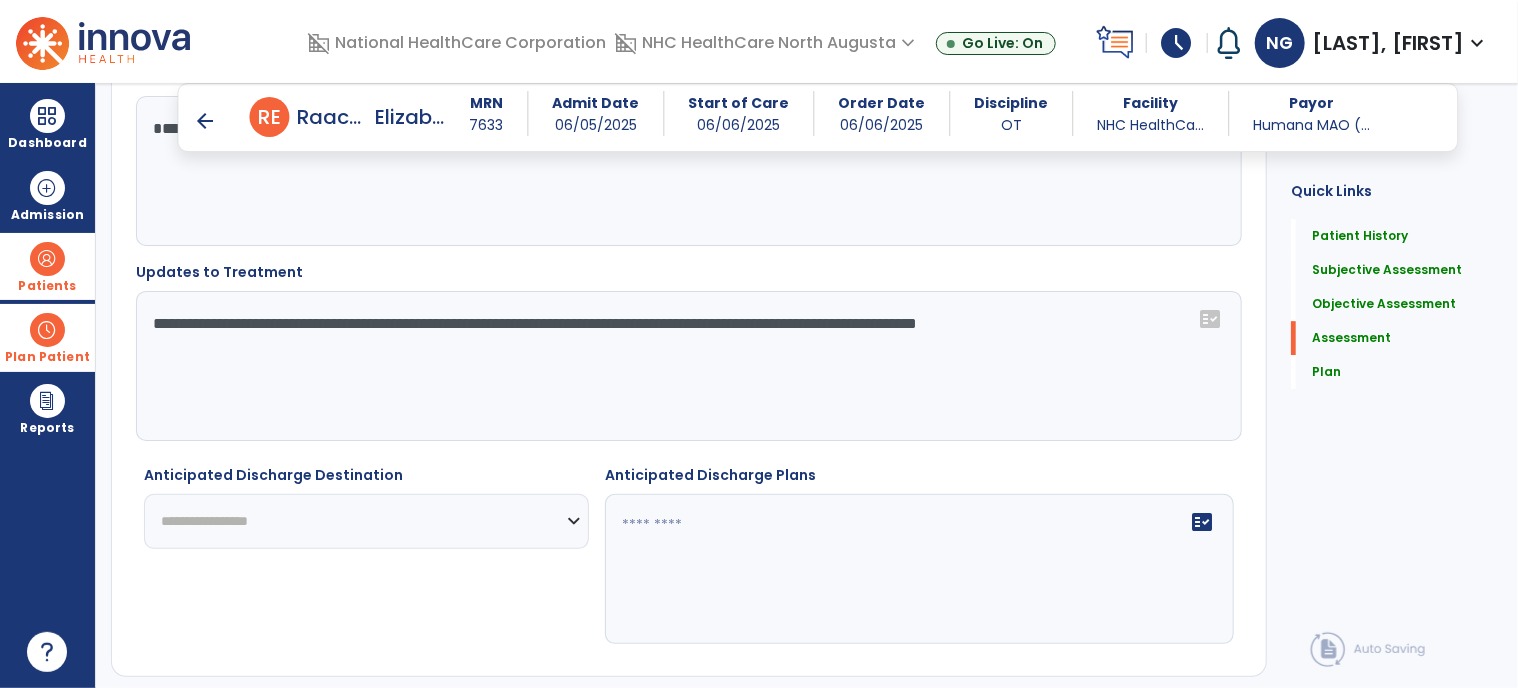 select on "***" 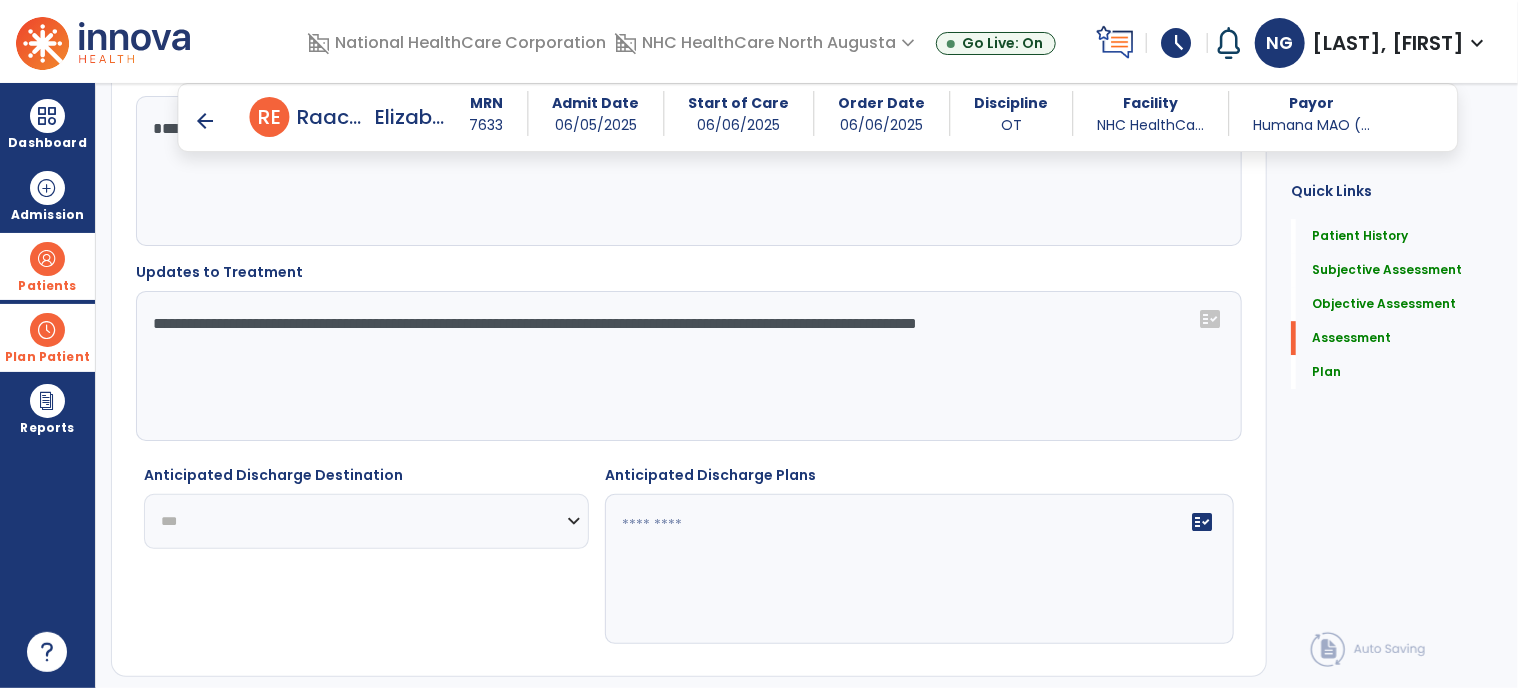 click on "**********" 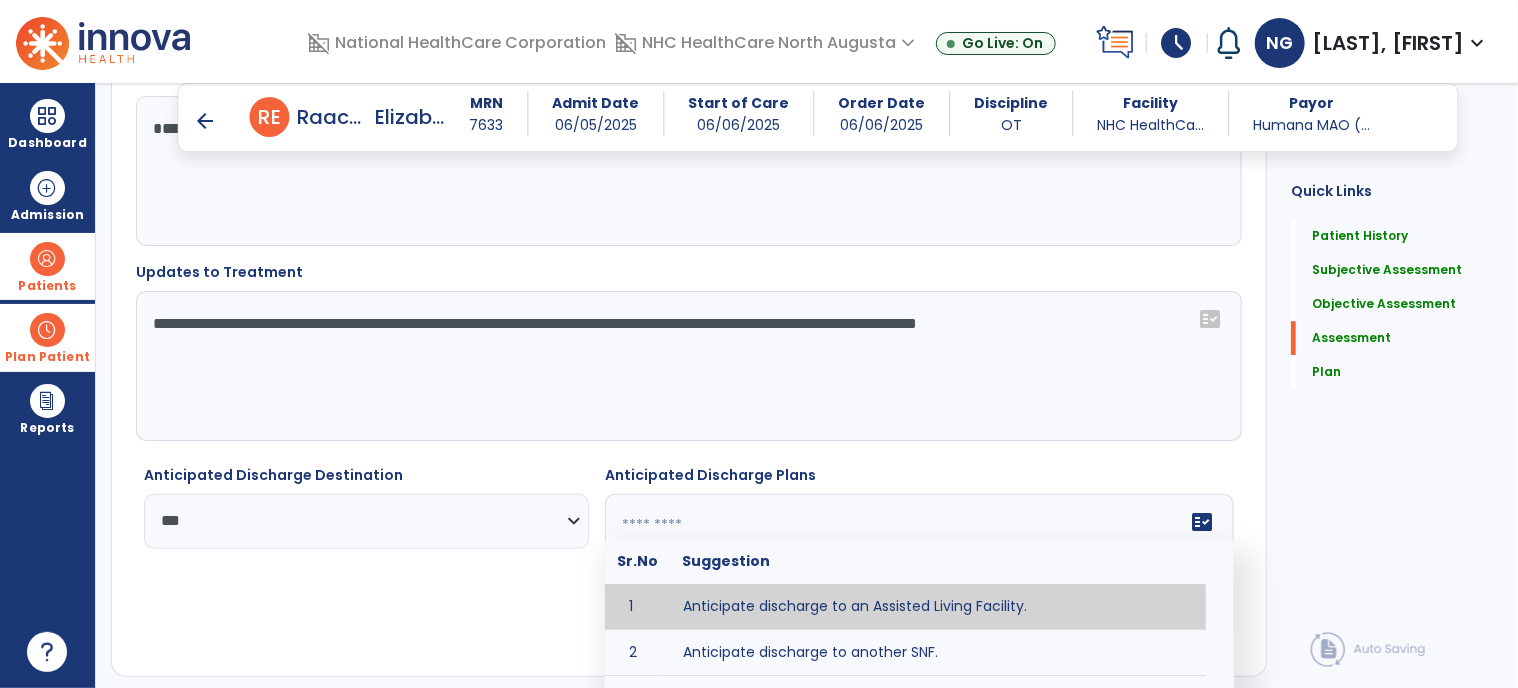 click on "fact_check  Sr.No Suggestion 1 Anticipate discharge to an Assisted Living Facility. 2 Anticipate discharge to another SNF. 3 Anticipate discharge to home. 4 Anticipate discharge to hospice care. 5 Anticipate discharge to this SNF. 6 Anticipate patient will need [FULL/PART TIME] caregiver assistance. 7 Anticipate patient will need [ASSISTANCE LEVEL] assistance from [CAREGIVER]. 8 Anticipate patient will need 24-hour caregiver assistance. 9 Anticipate patient will need no caregiver assistance. 10 Discharge home and independent with caregiver. 11 Discharge home and independent without caregiver. 12 Discharge home and return to community activities. 13 Discharge home and return to vocational activities. 14 Discharge to home with patient continuing therapy services with out patient therapy. 15 Discharge to home with patient continuing therapy with Home Health. 16 Discharge to home with patient planning to live alone. 17 DME - the following DME for this patient is recommended by Occupational Therapy: 18 19 20 21" 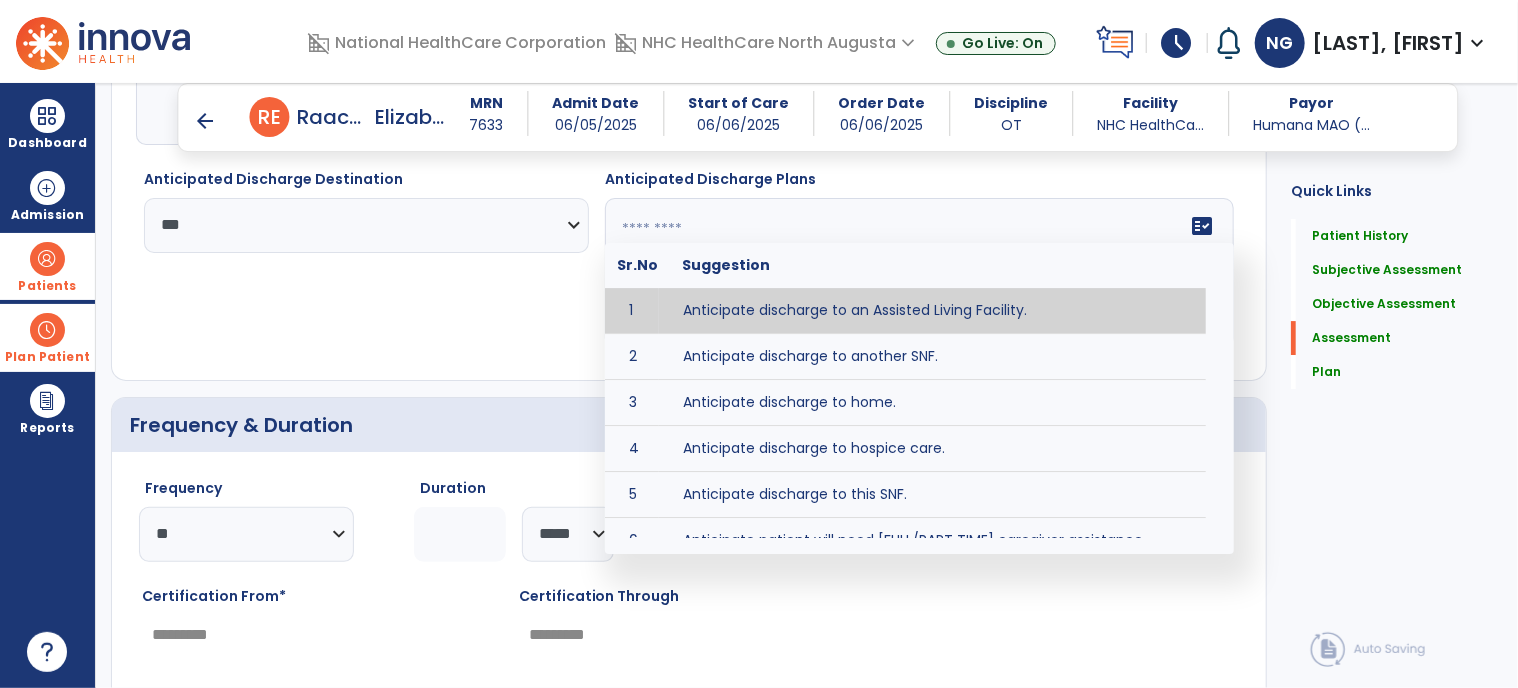 scroll, scrollTop: 3200, scrollLeft: 0, axis: vertical 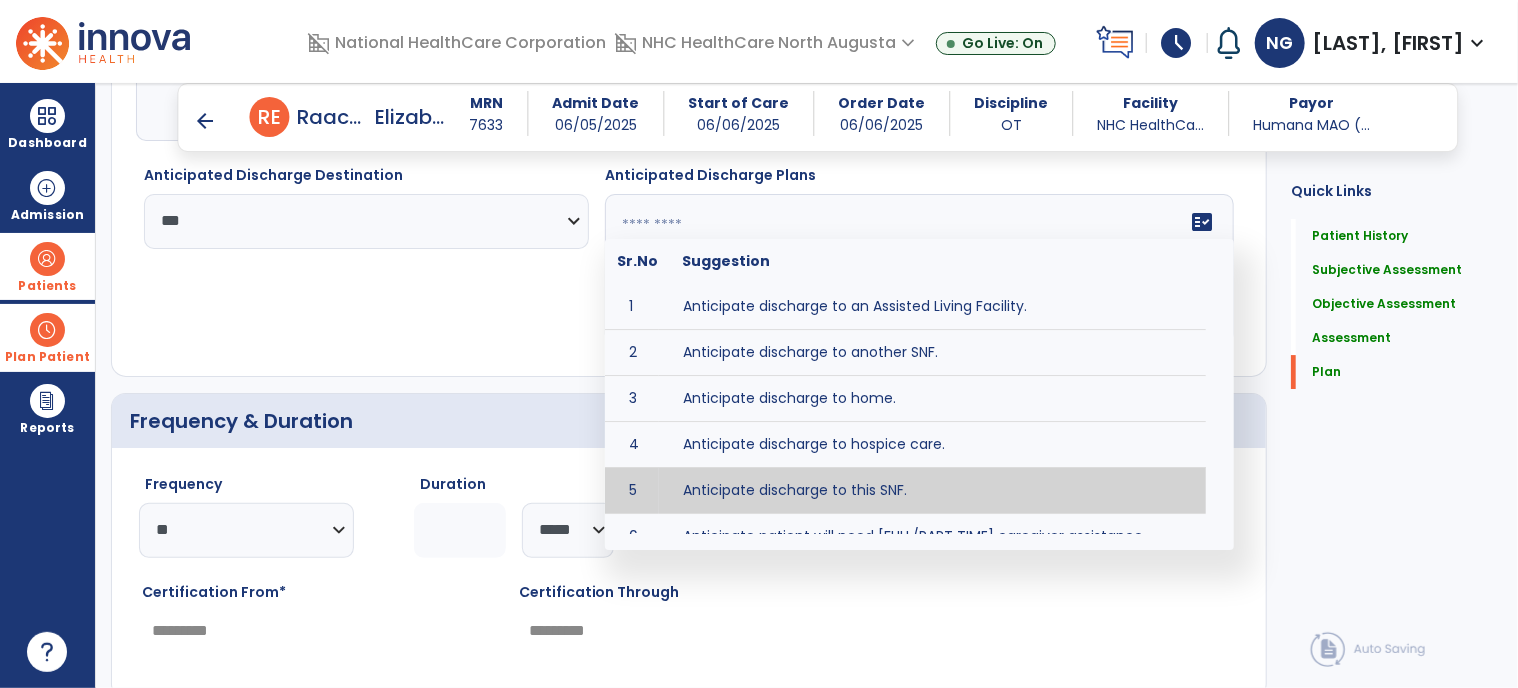 type on "**********" 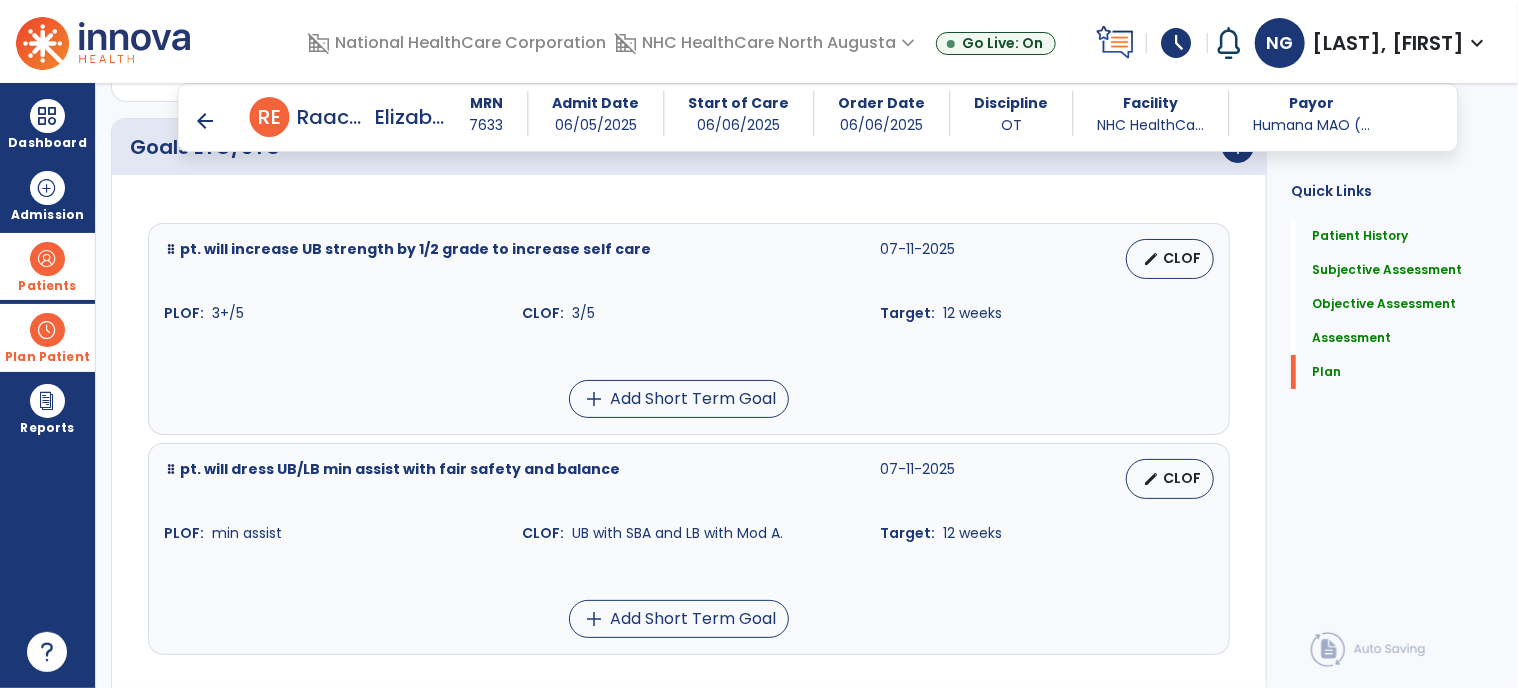 scroll, scrollTop: 3800, scrollLeft: 0, axis: vertical 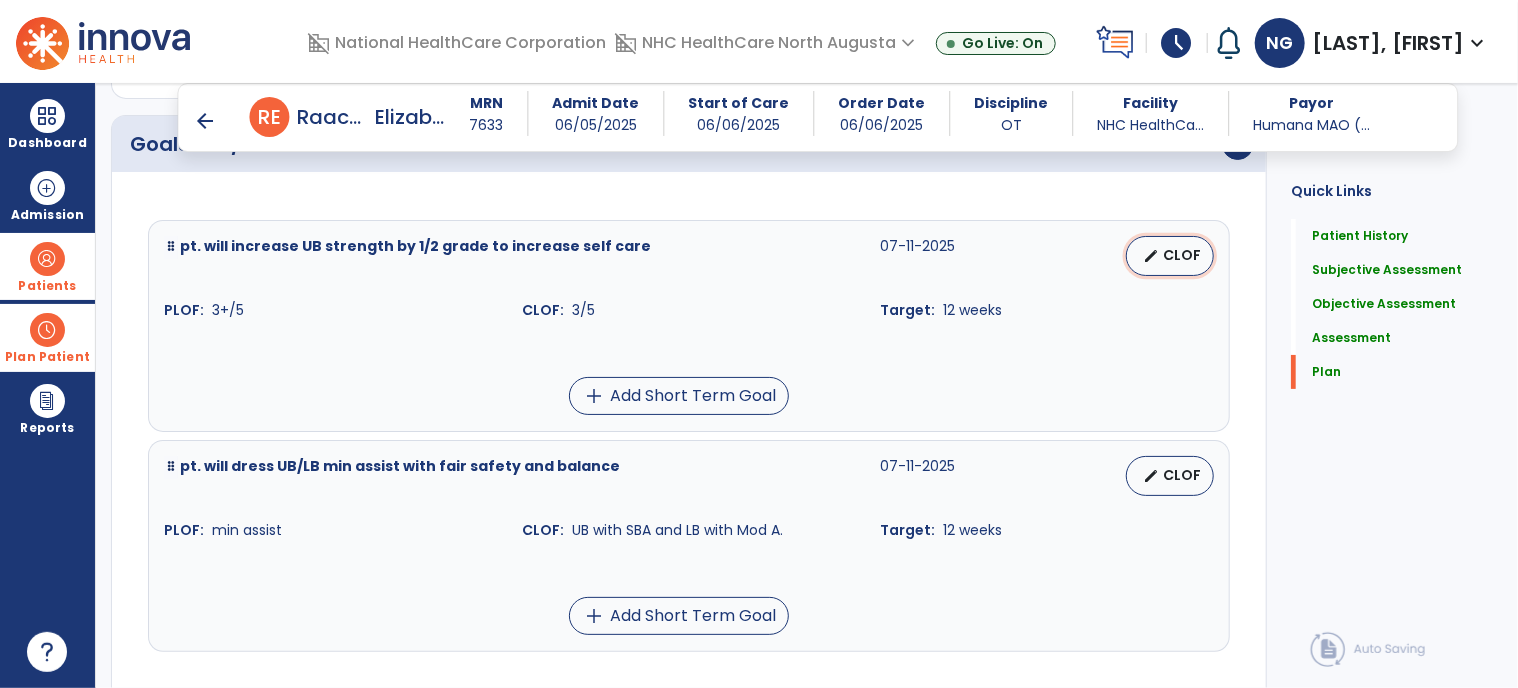 click on "edit" at bounding box center (1151, 256) 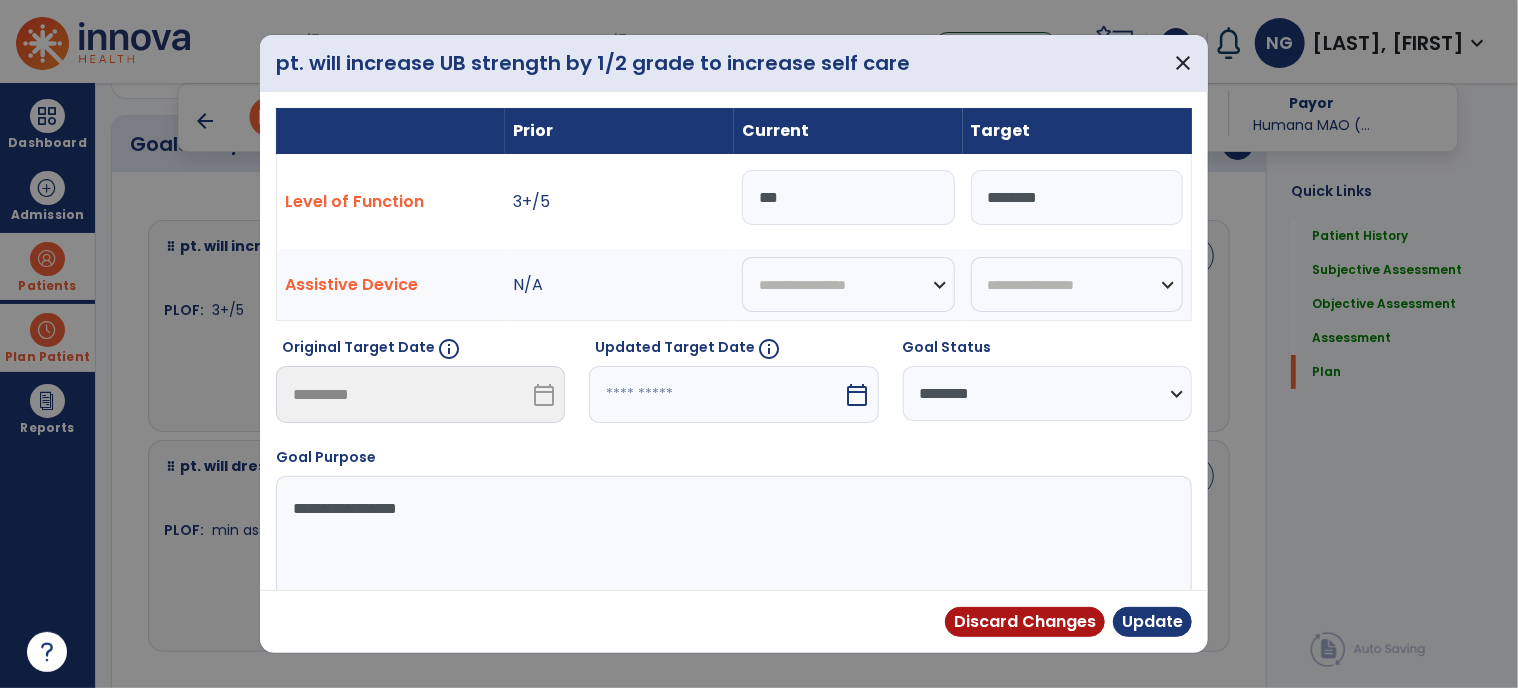 click on "calendar_today" at bounding box center (858, 395) 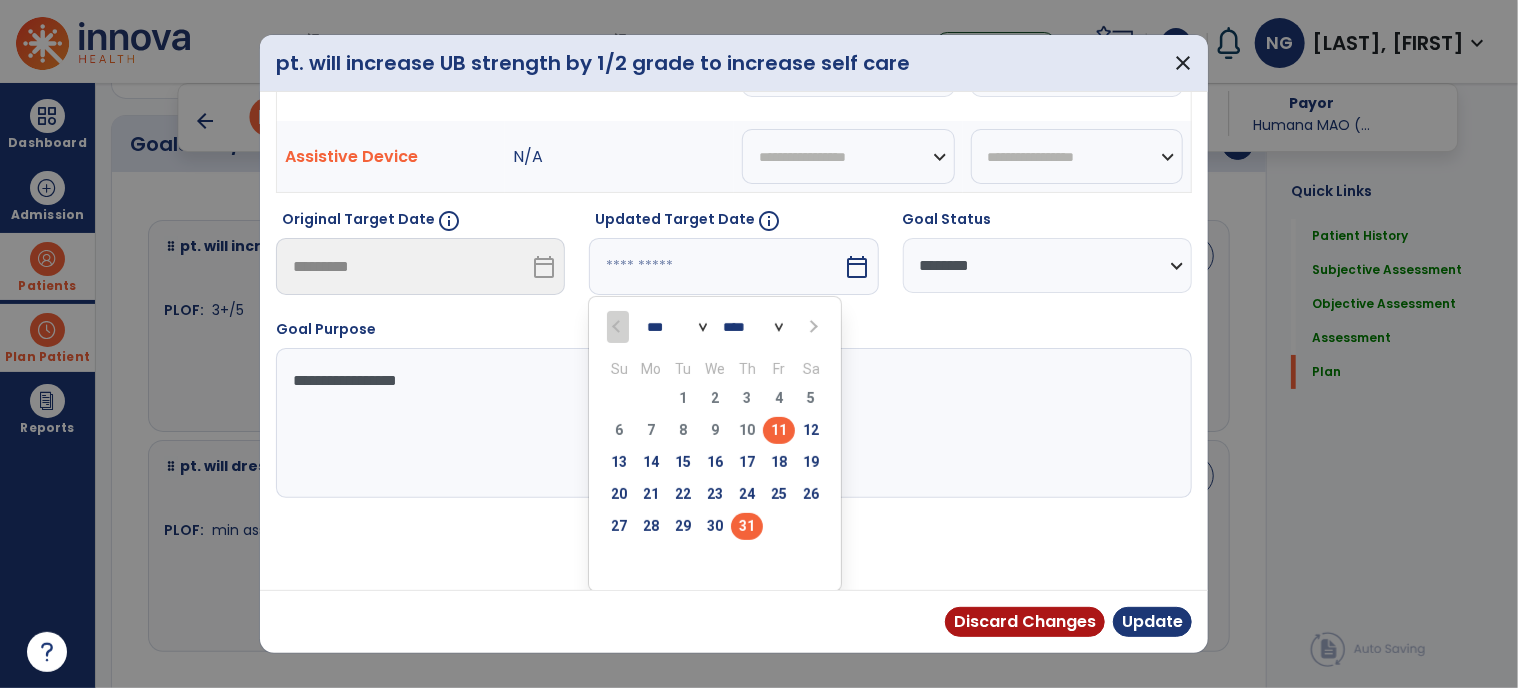 click on "31" at bounding box center (747, 526) 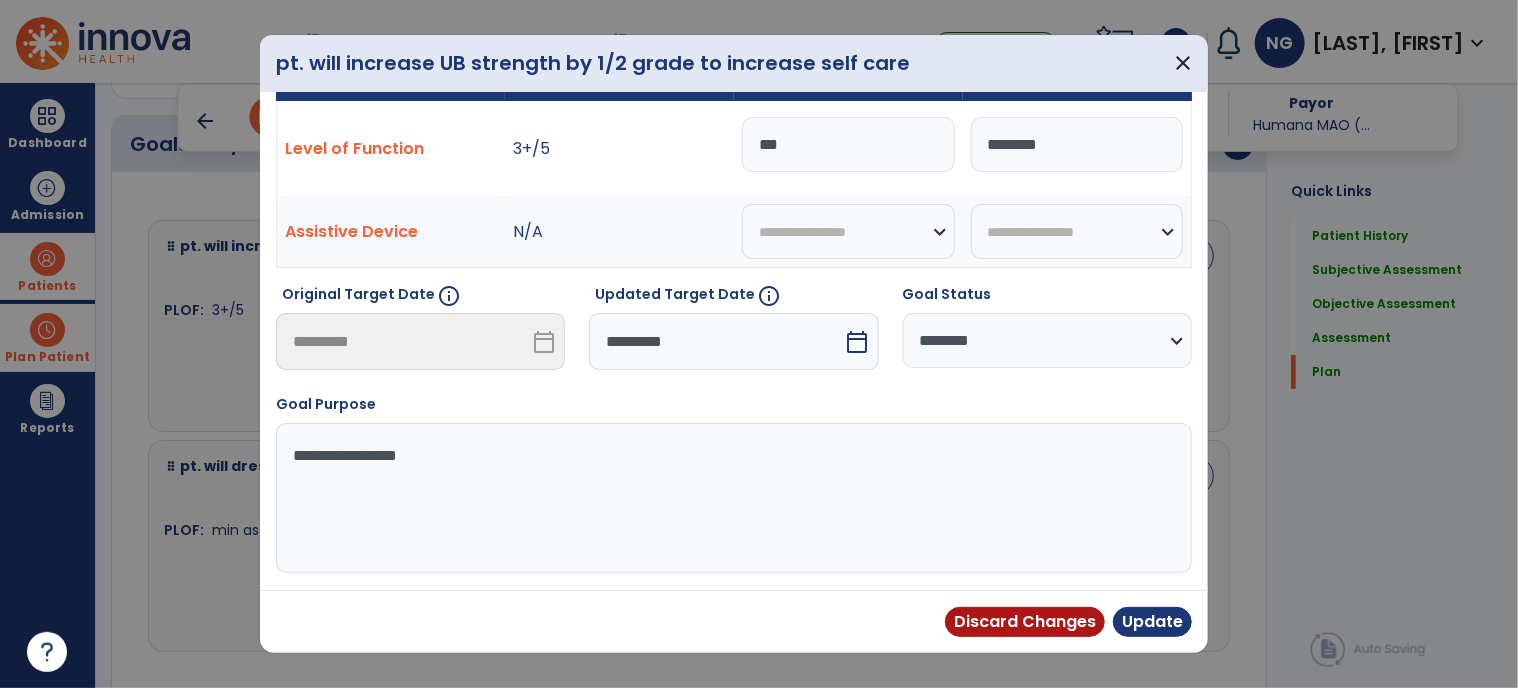scroll, scrollTop: 50, scrollLeft: 0, axis: vertical 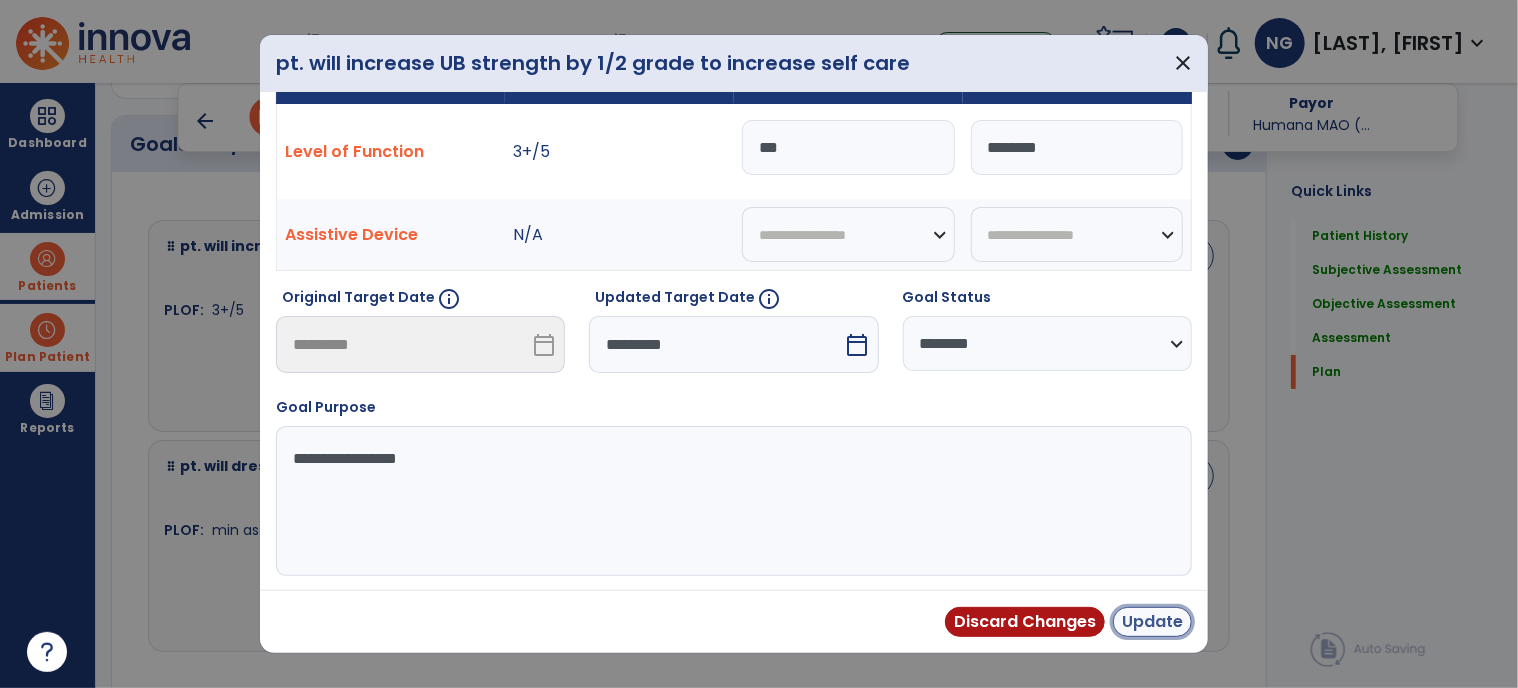 click on "Update" at bounding box center [1152, 622] 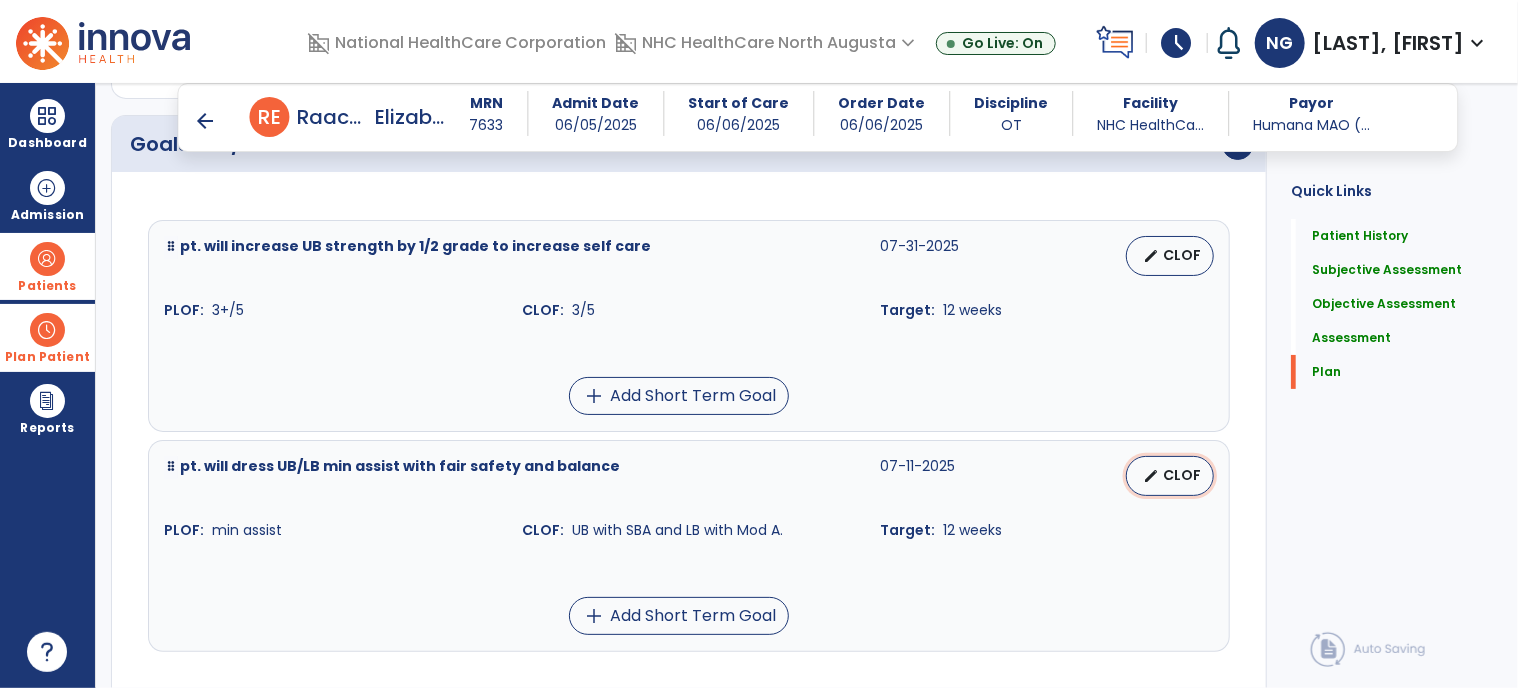 click on "CLOF" at bounding box center (1182, 475) 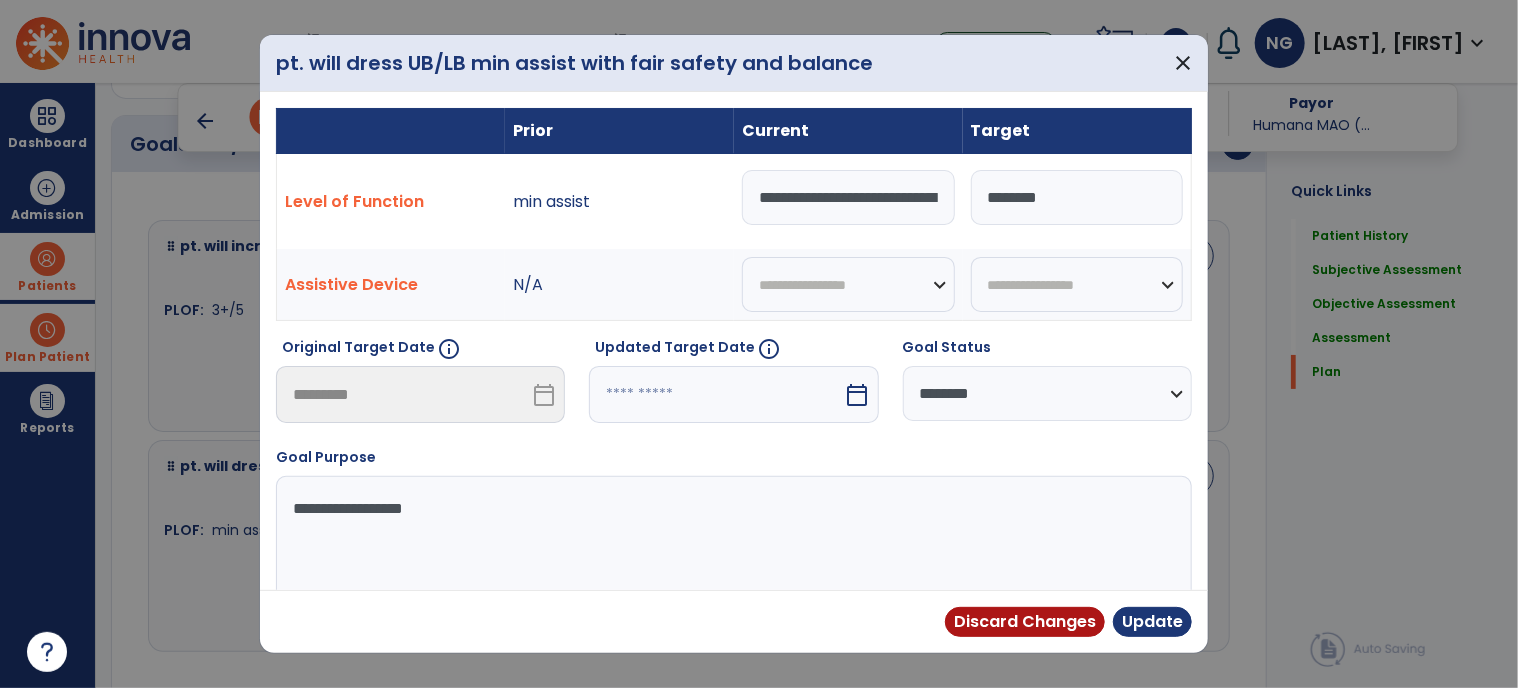 click on "calendar_today" at bounding box center [858, 395] 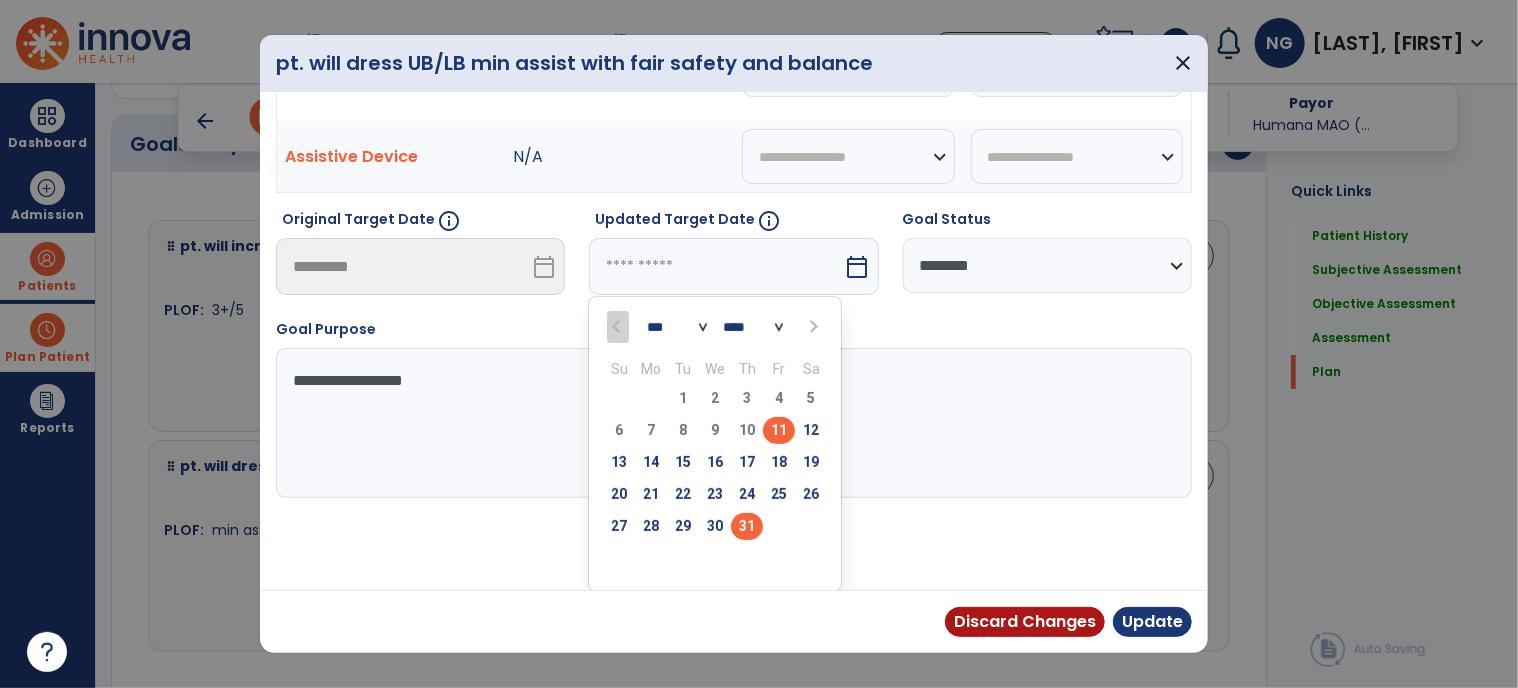click on "31" at bounding box center [747, 526] 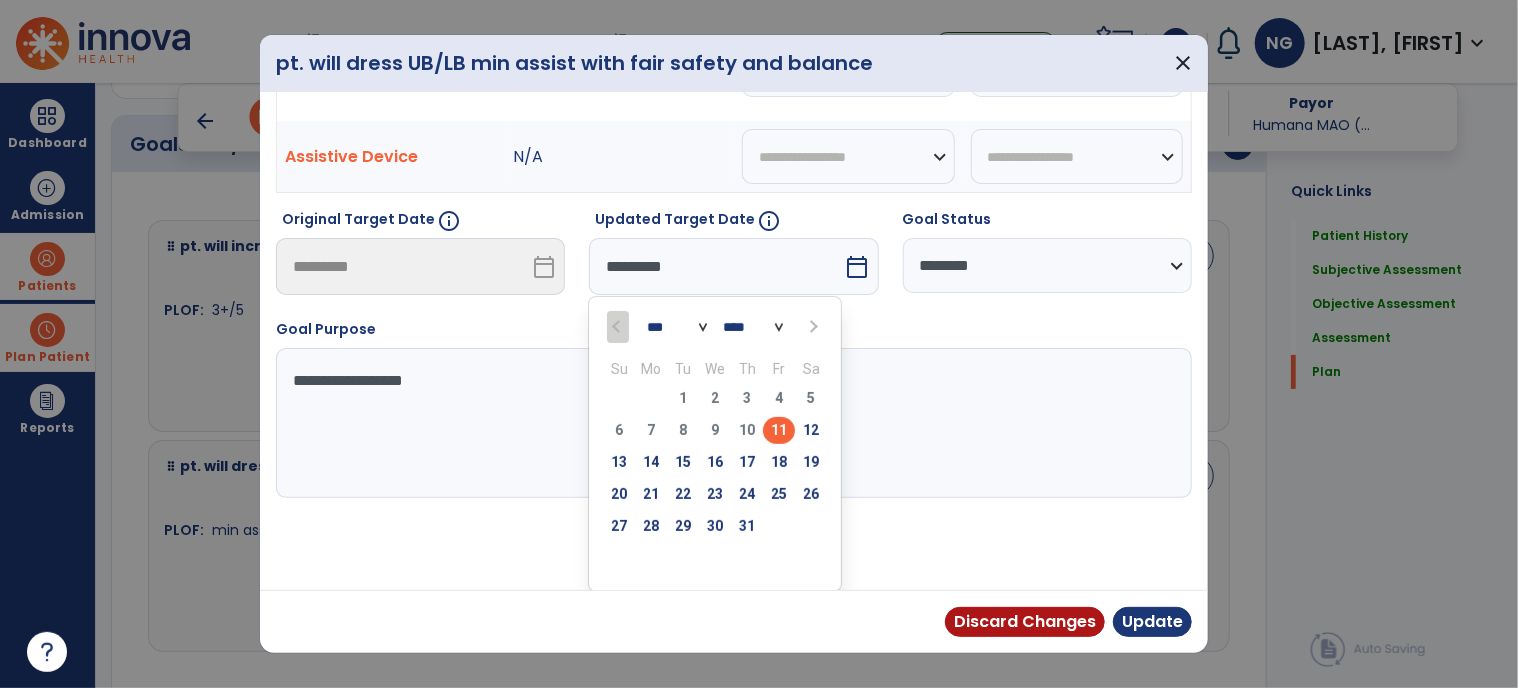 scroll, scrollTop: 50, scrollLeft: 0, axis: vertical 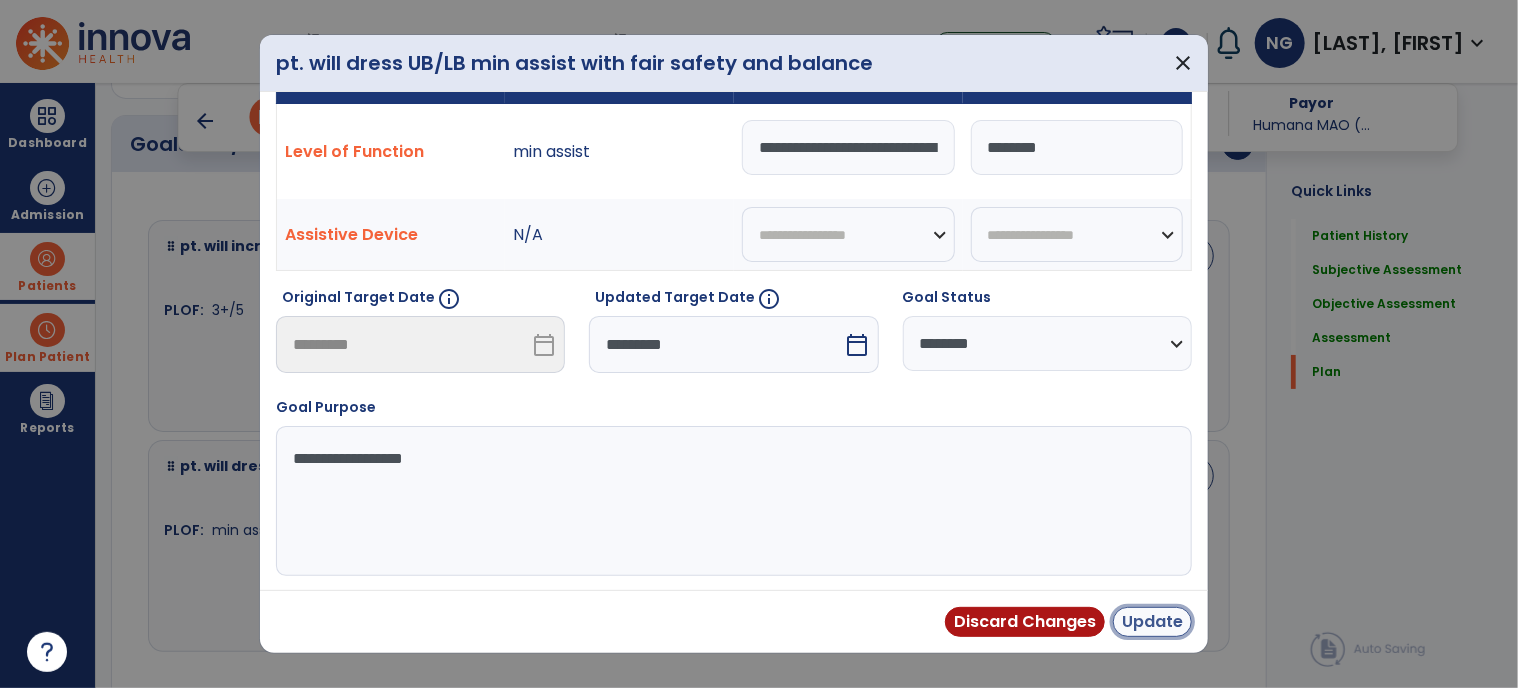 click on "Update" at bounding box center [1152, 622] 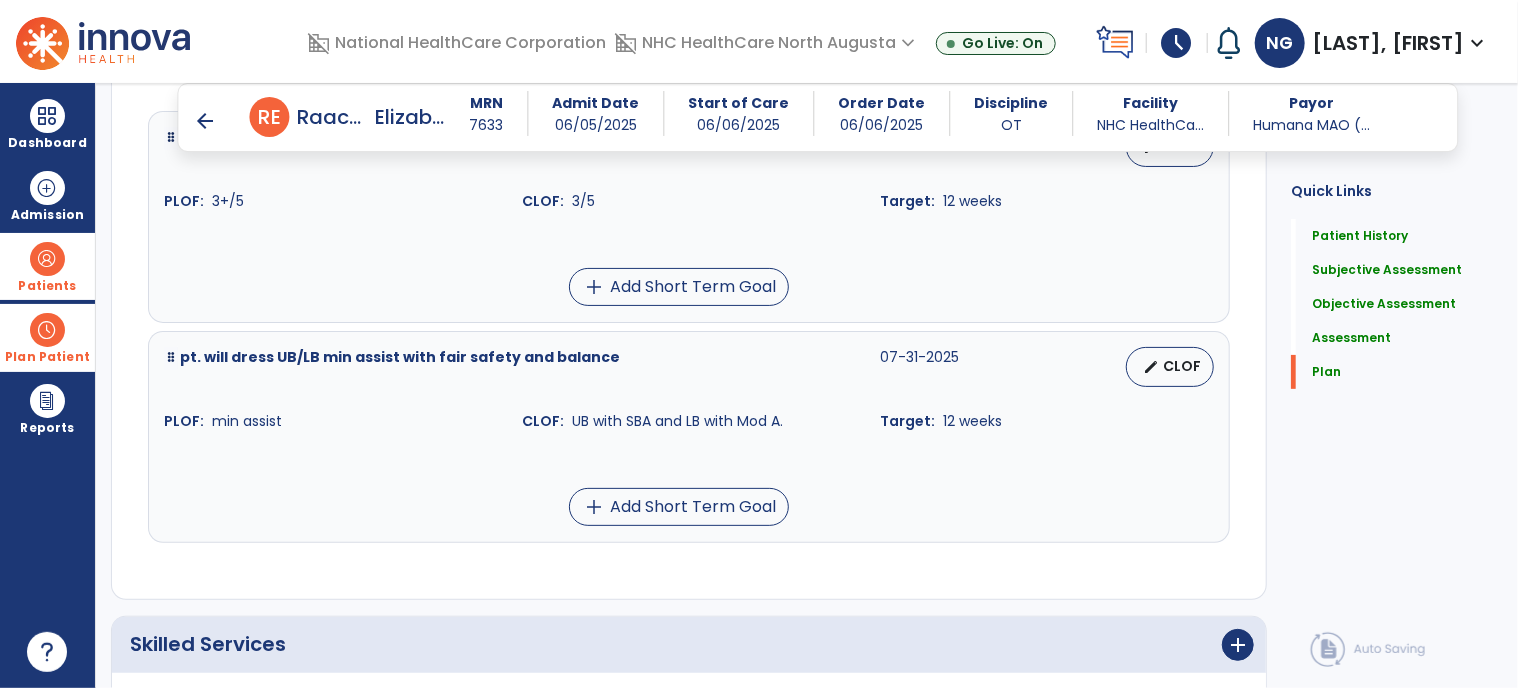 scroll, scrollTop: 4371, scrollLeft: 0, axis: vertical 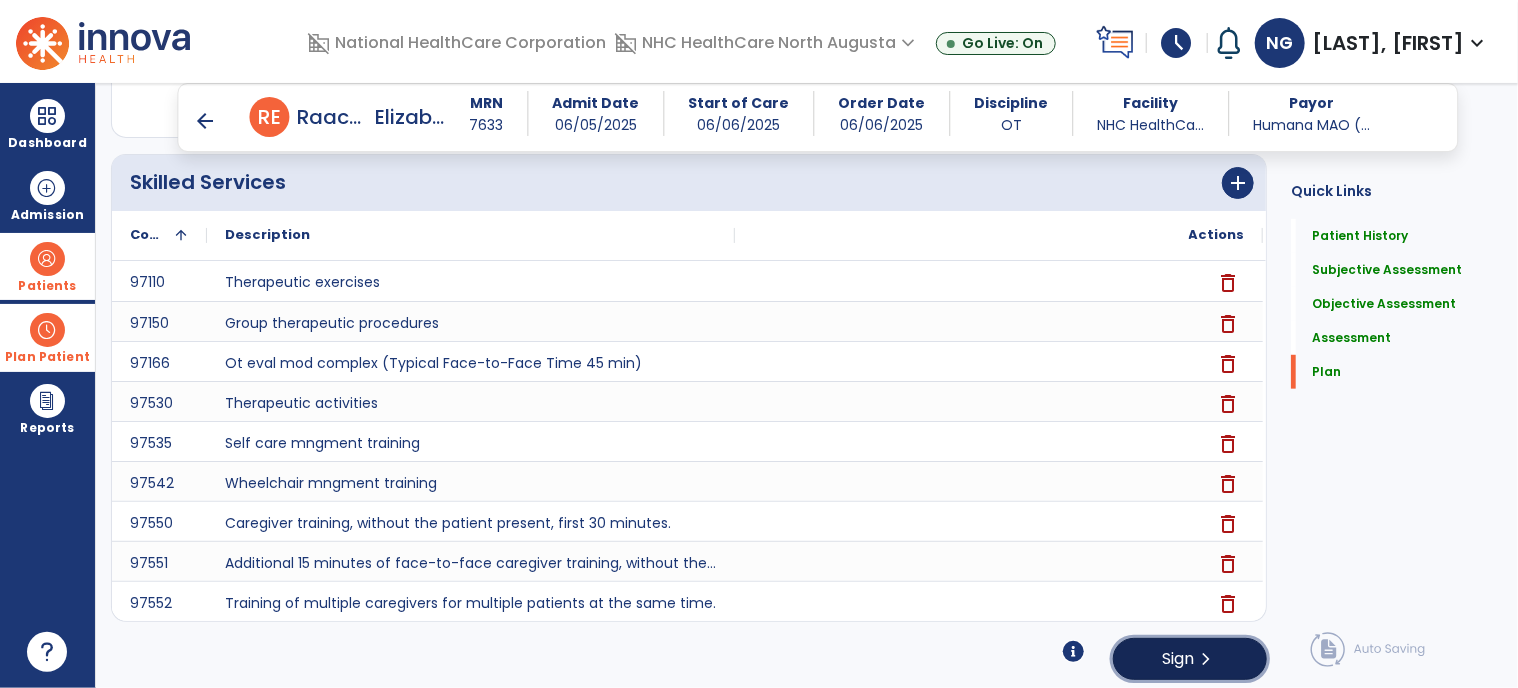 click on "Sign  chevron_right" 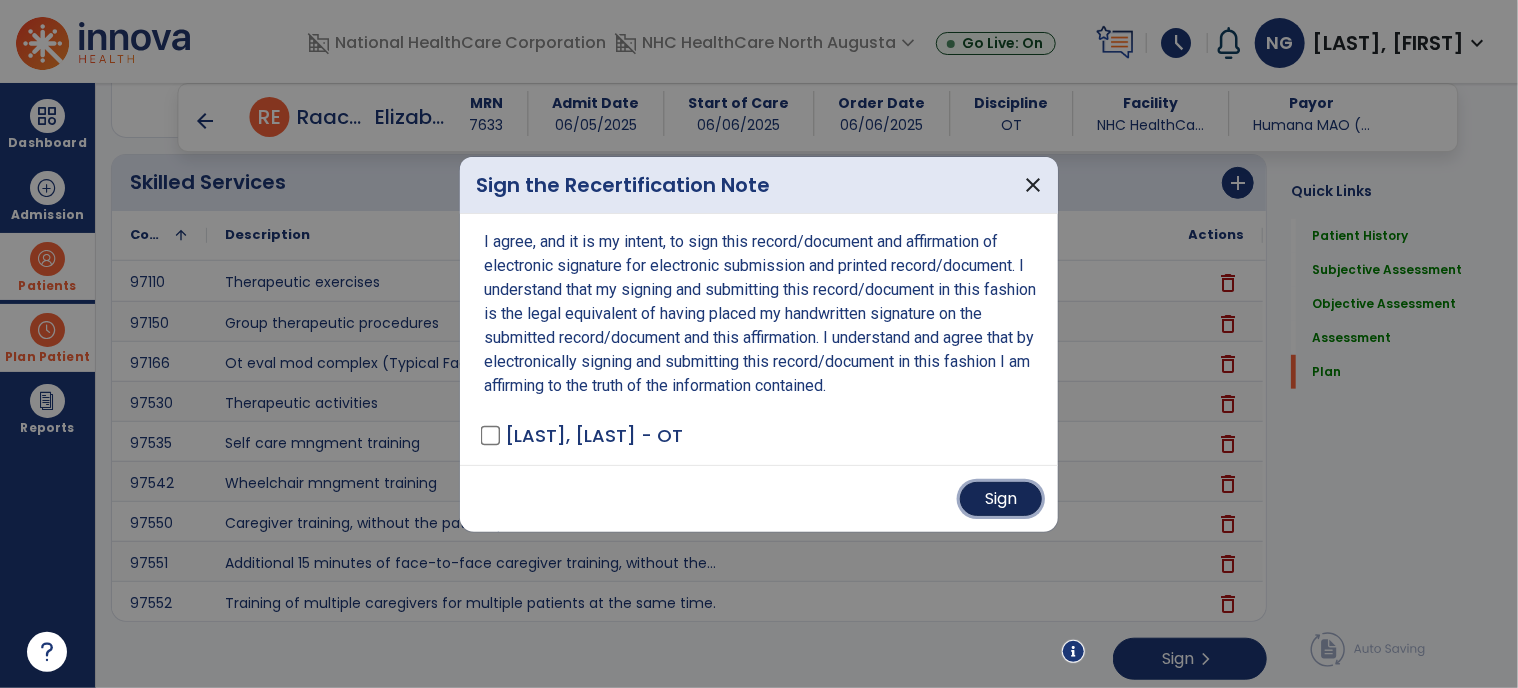 click on "Sign" at bounding box center [1001, 499] 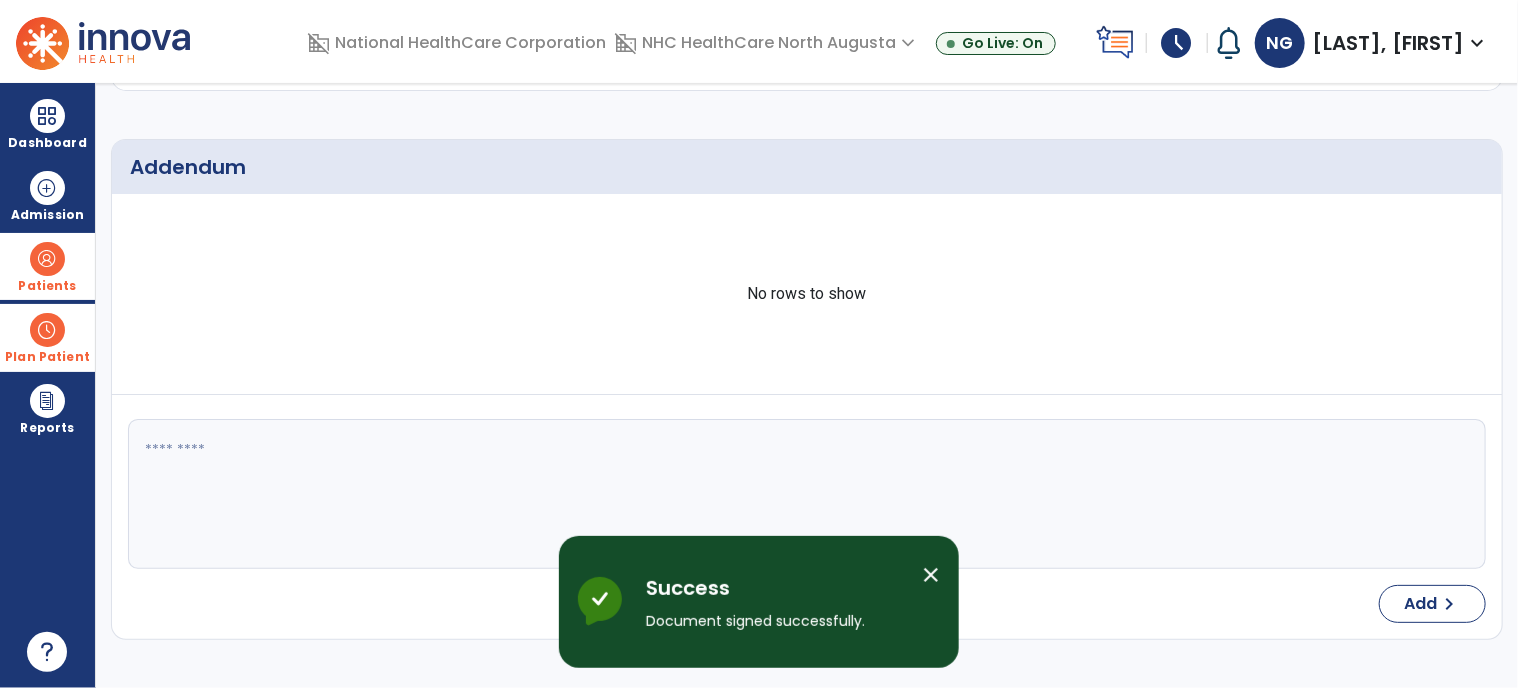 scroll, scrollTop: 0, scrollLeft: 0, axis: both 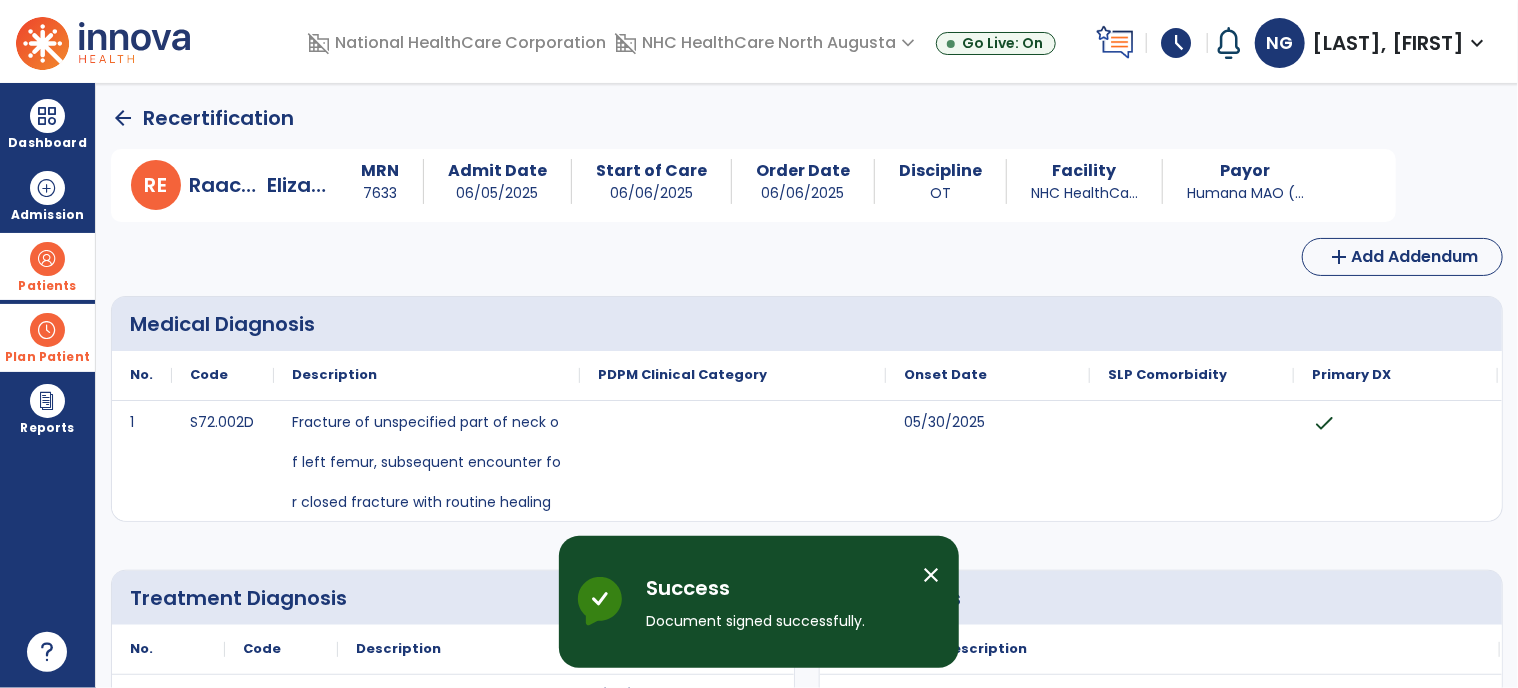 click on "arrow_back" 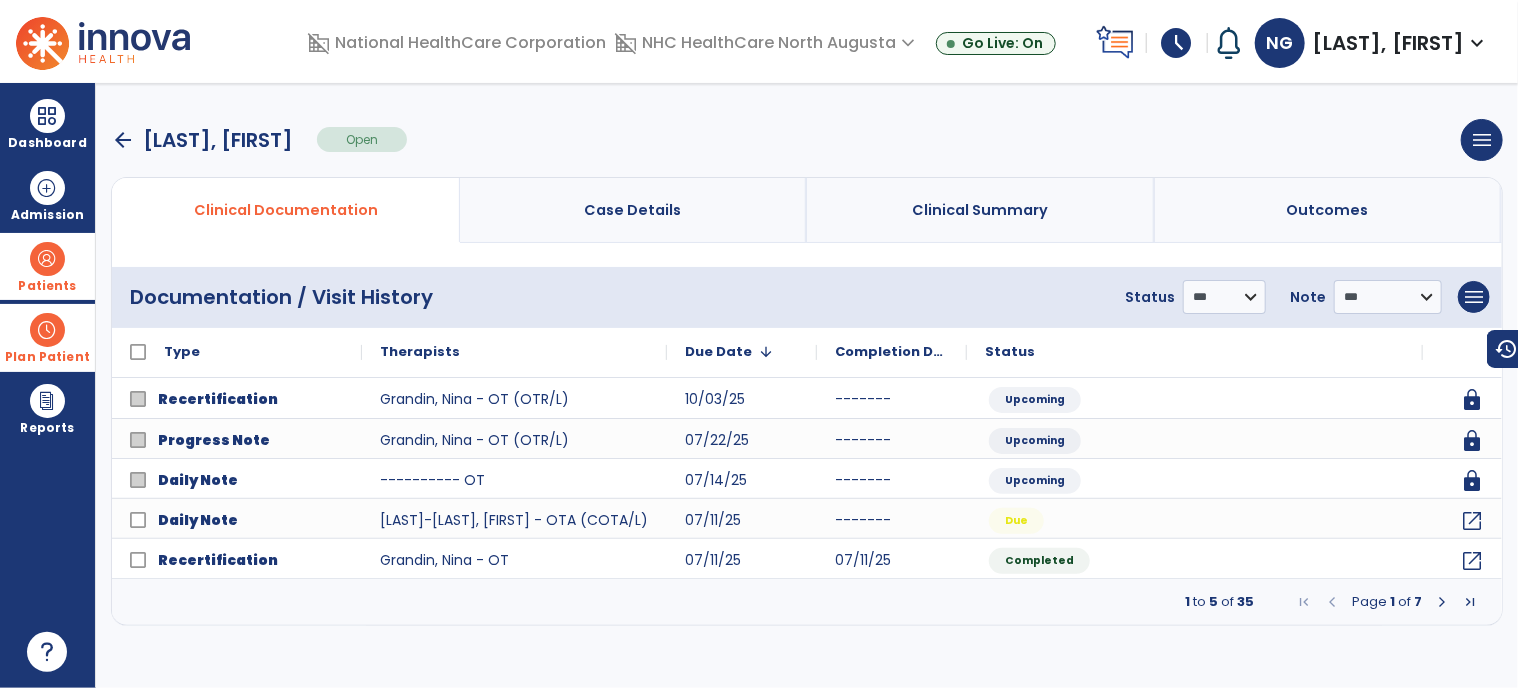 click on "arrow_back" at bounding box center (123, 140) 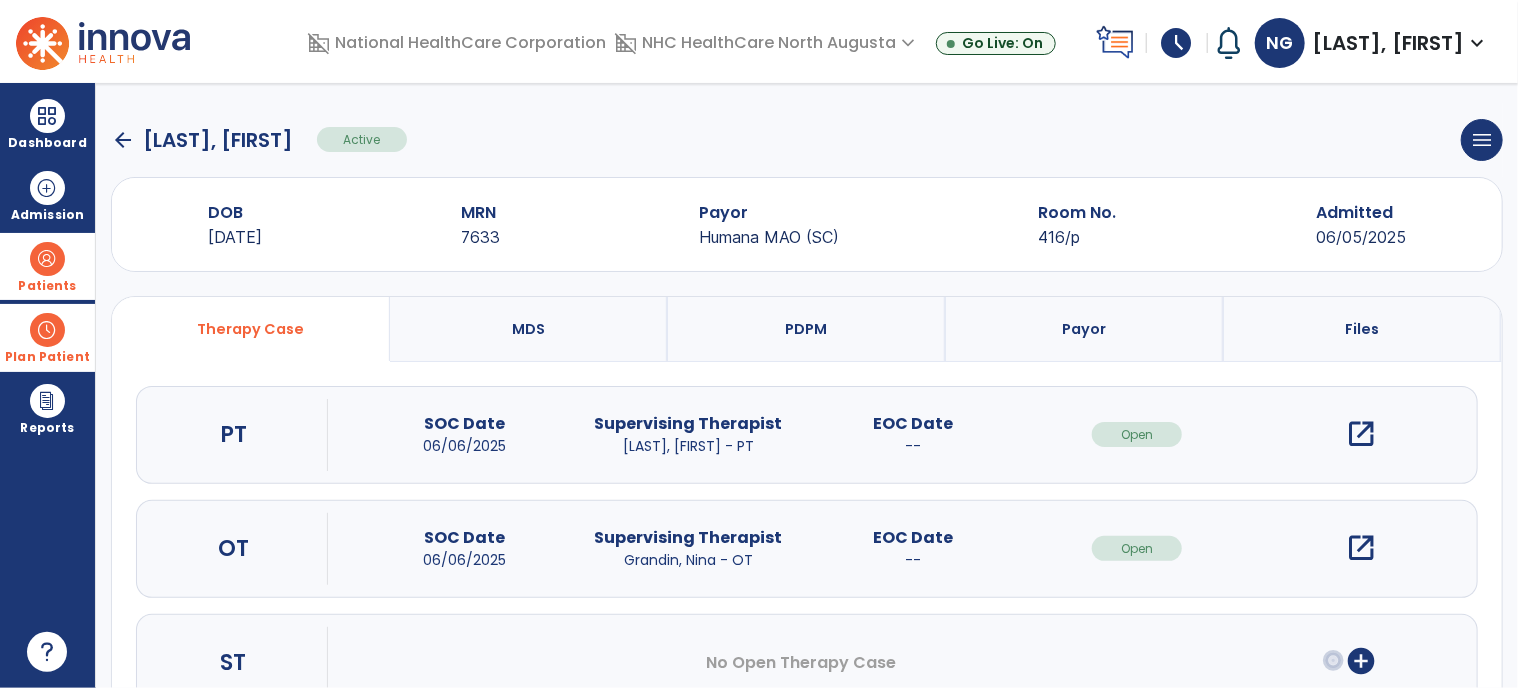 click on "arrow_back" 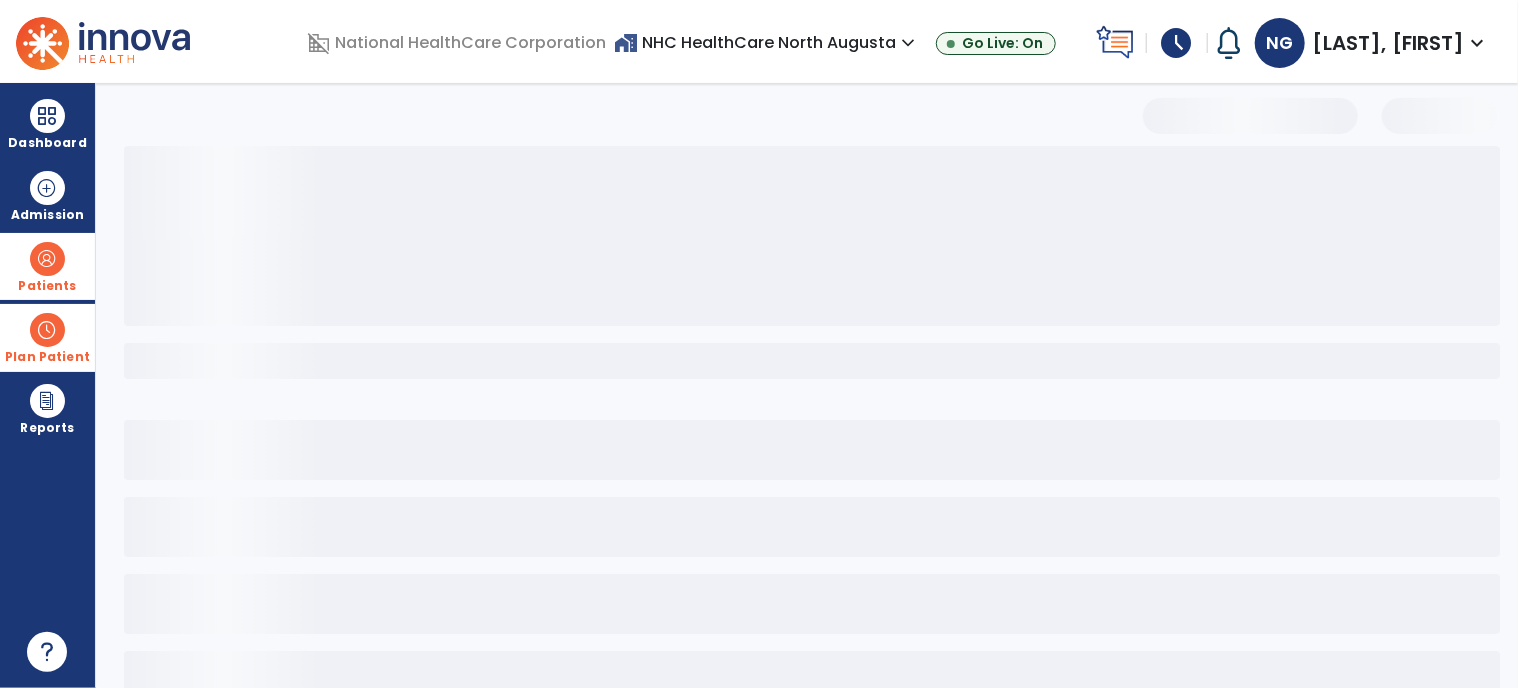 select on "***" 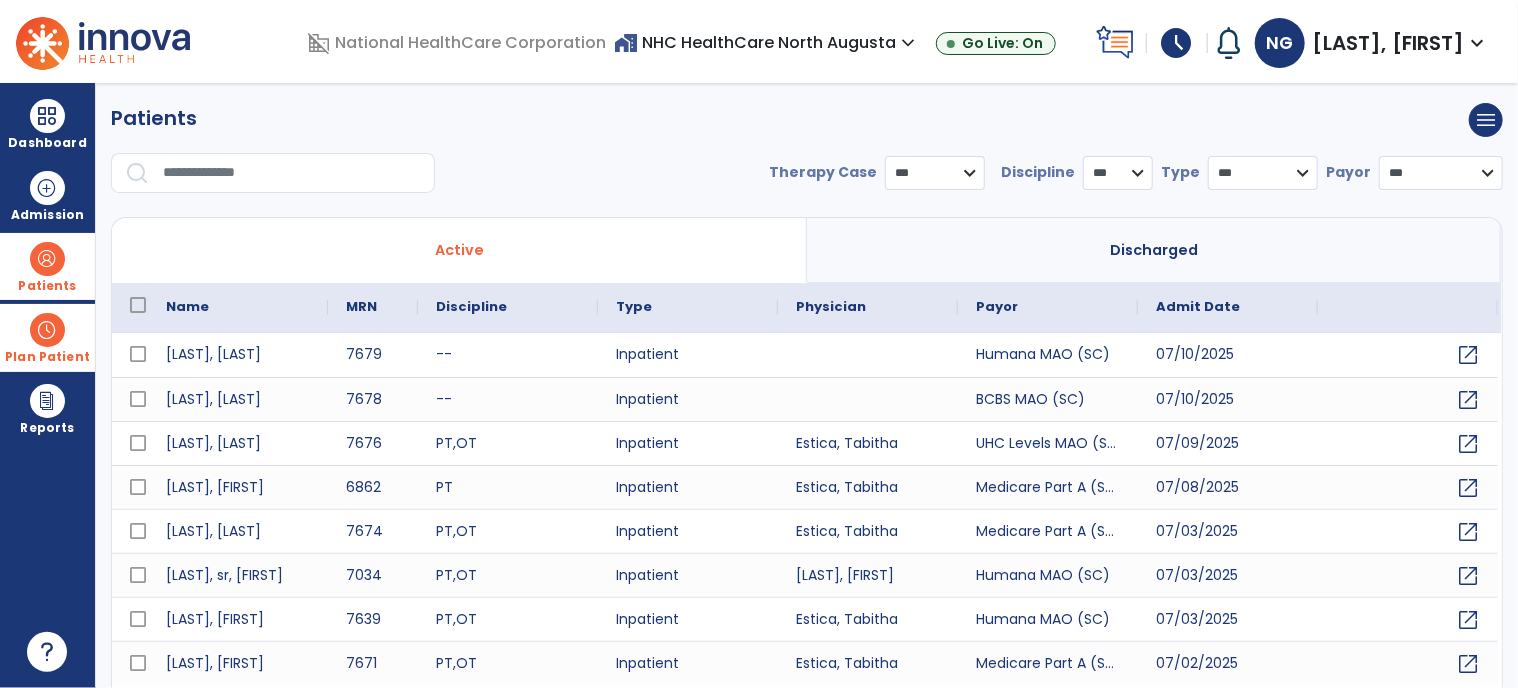 click at bounding box center [292, 173] 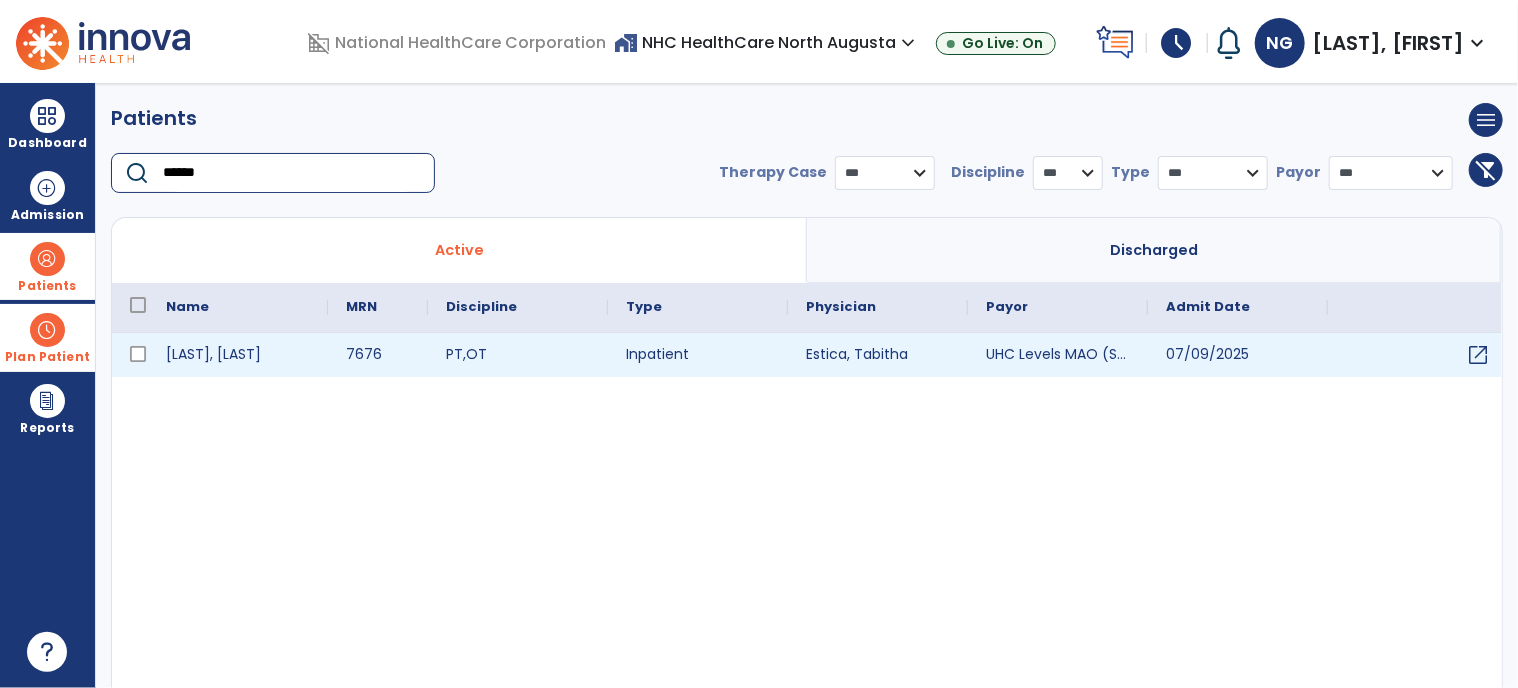type on "******" 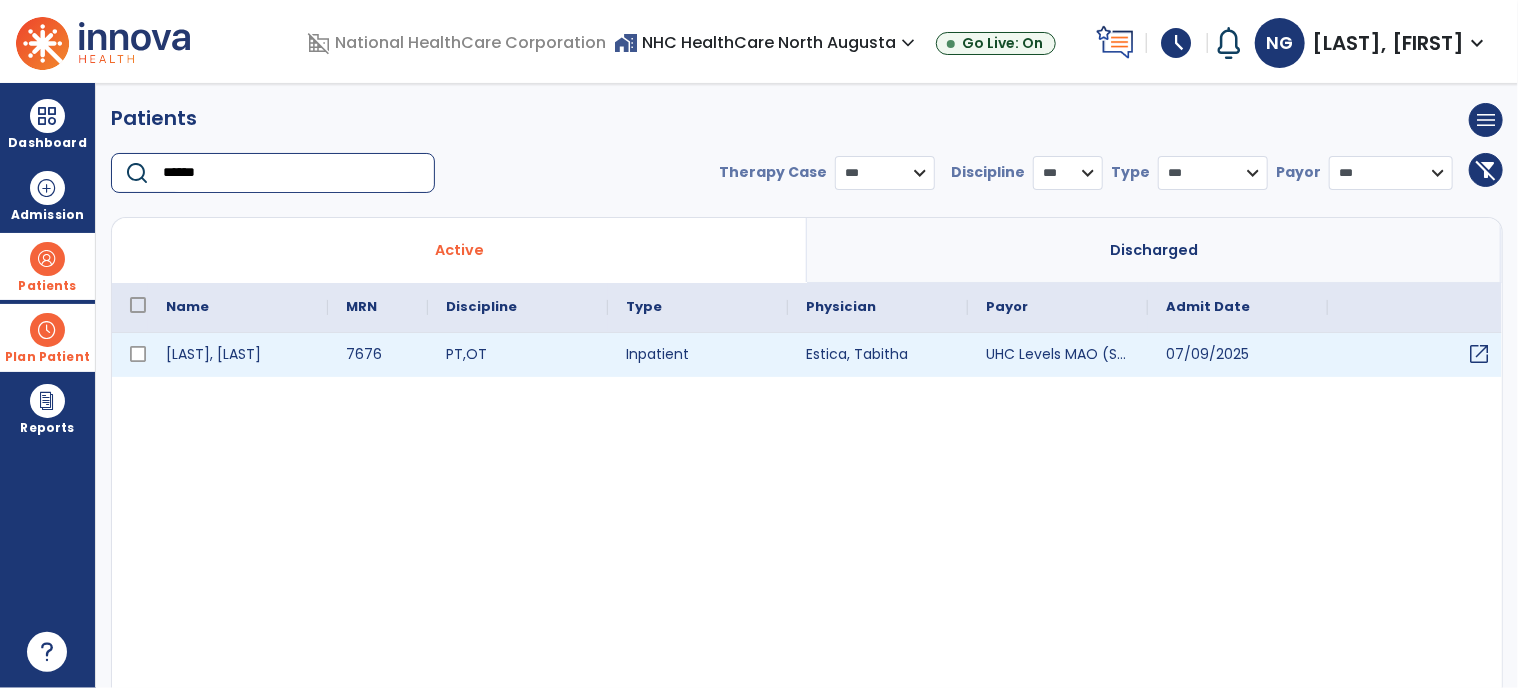 click on "open_in_new" at bounding box center (1479, 354) 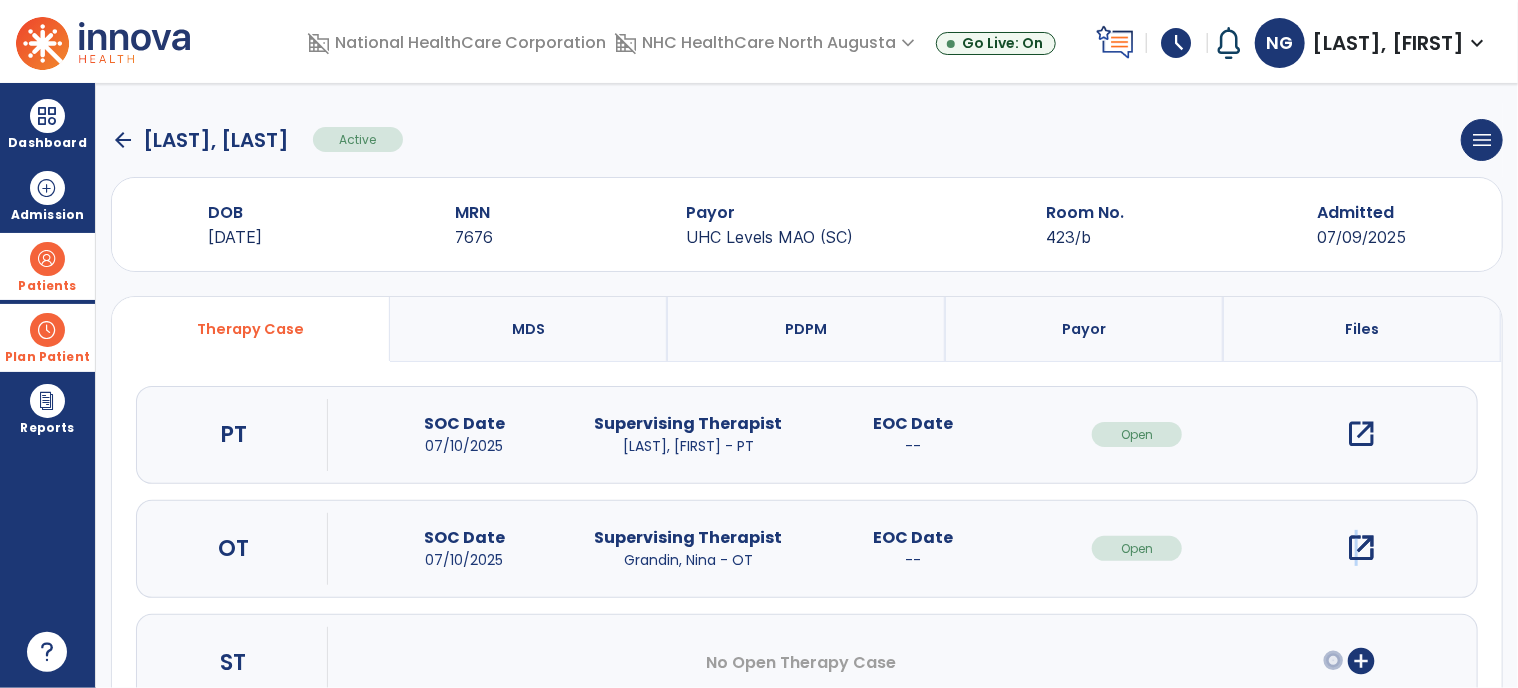 click on "open_in_new" at bounding box center [1362, 548] 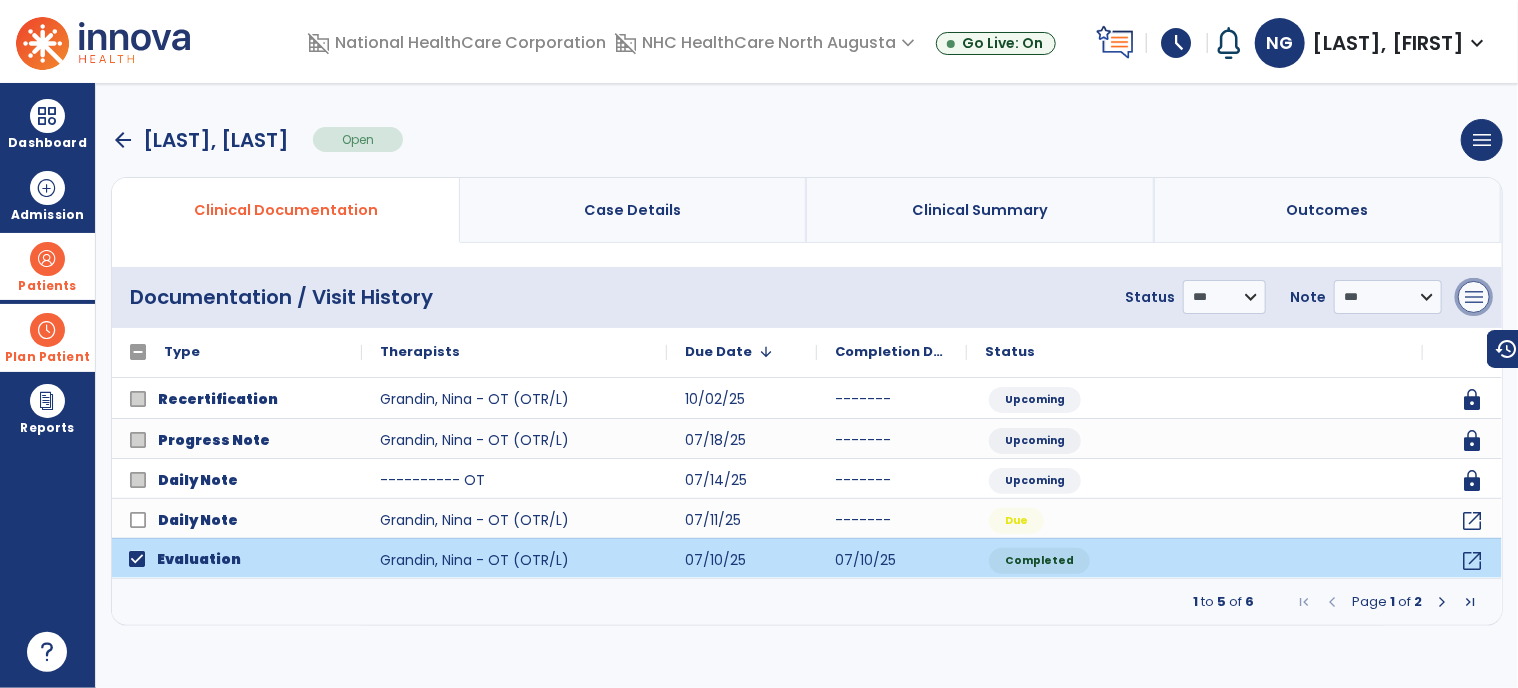 click on "menu" at bounding box center (1474, 297) 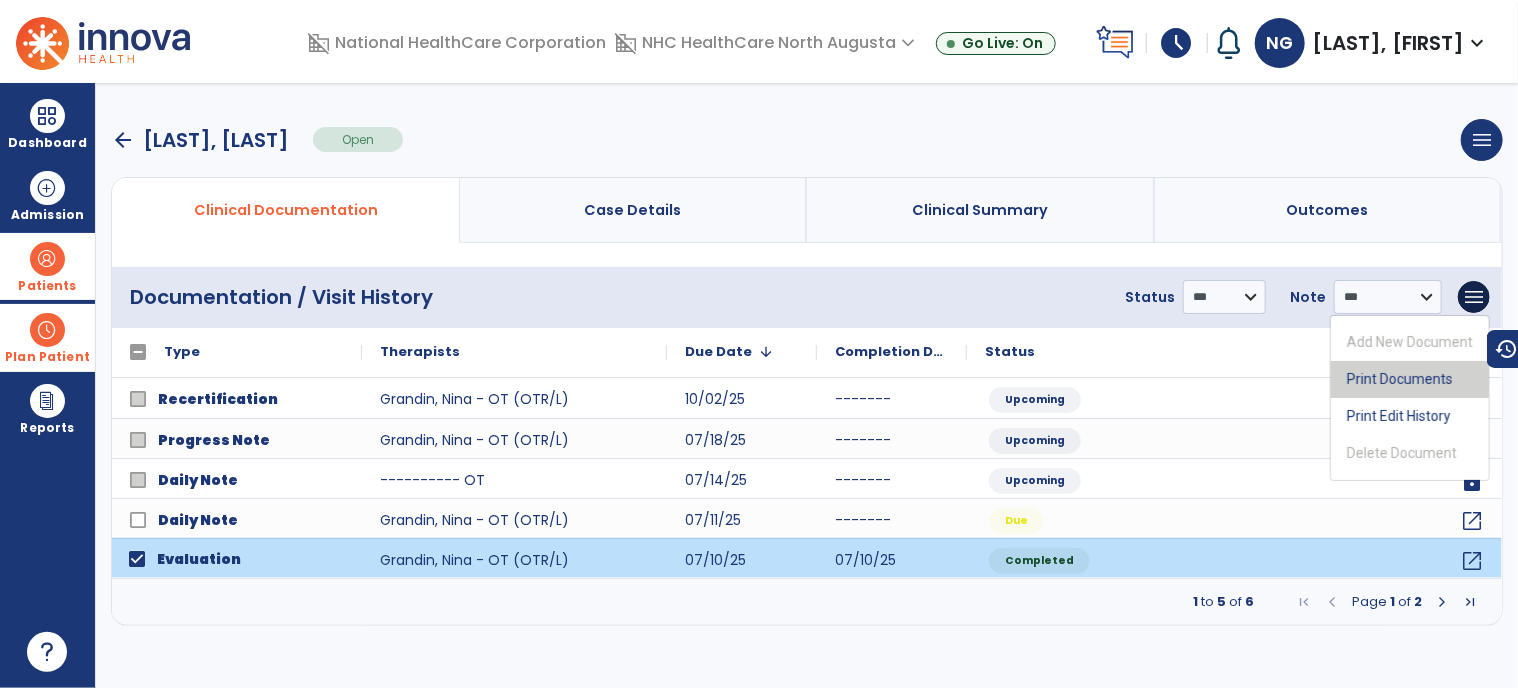 click on "Print Documents" at bounding box center [1410, 379] 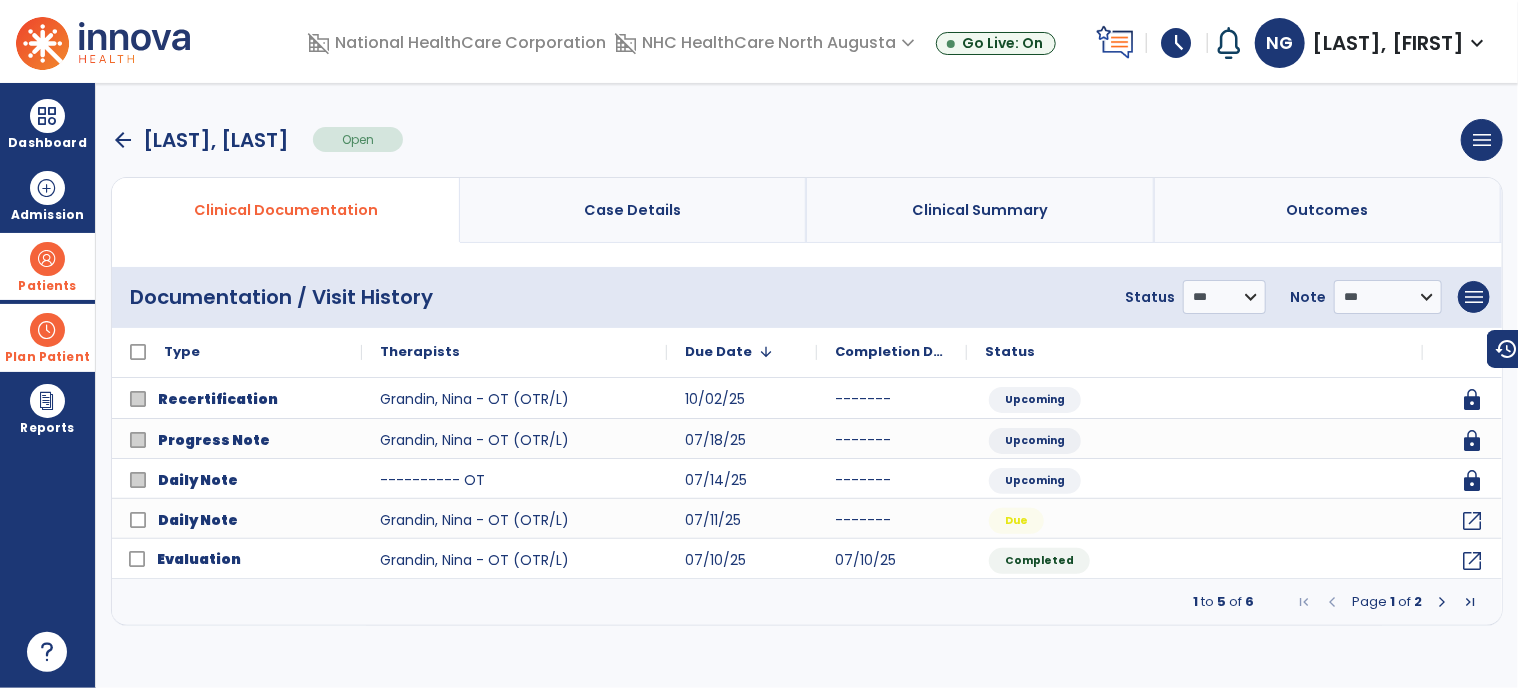 click on "arrow_back" at bounding box center (123, 140) 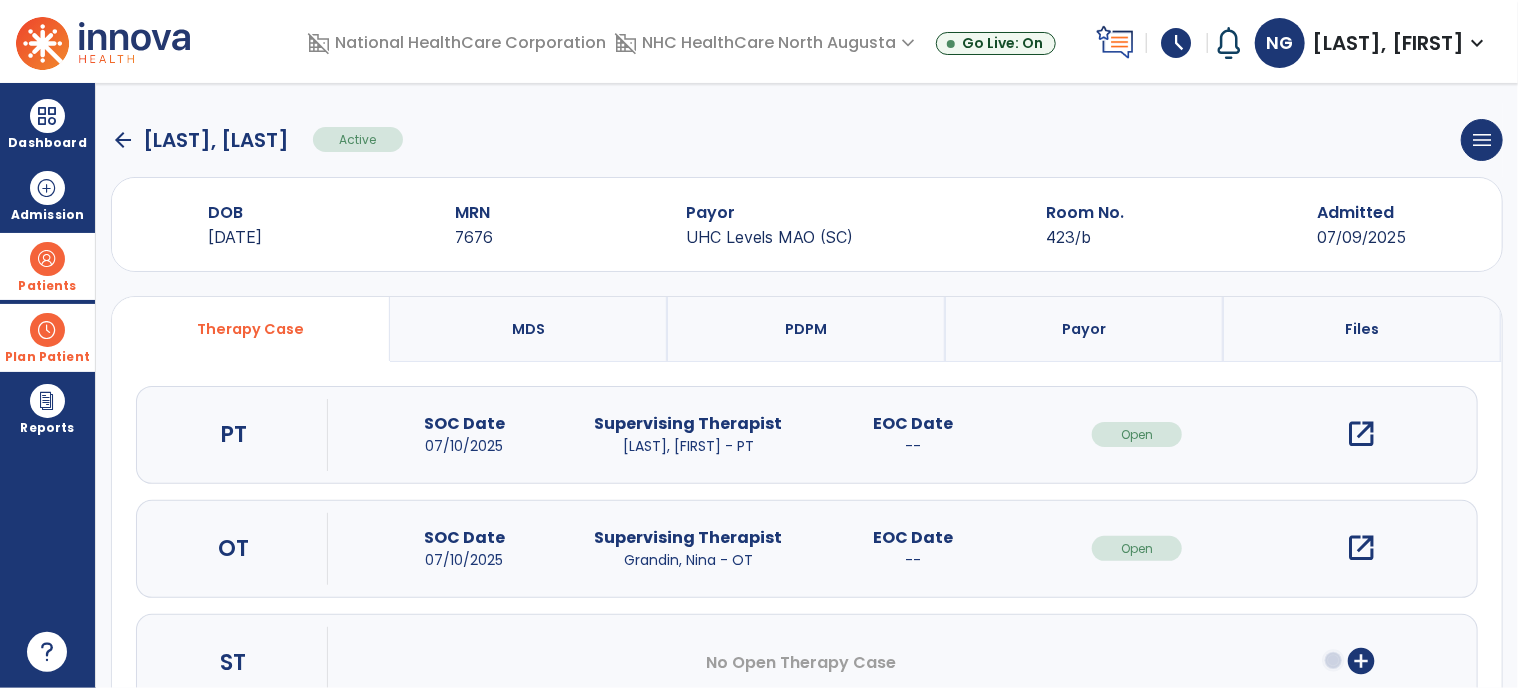 click on "arrow_back" 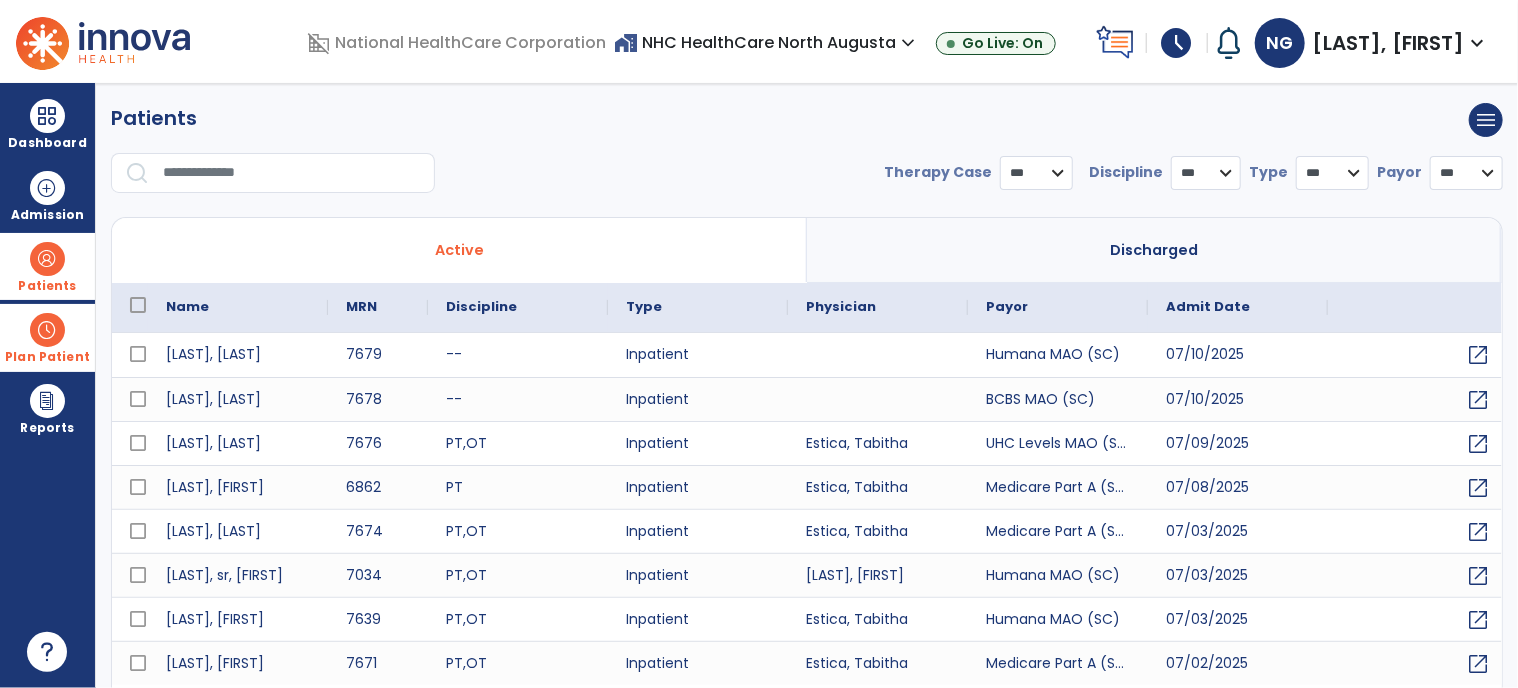 select on "***" 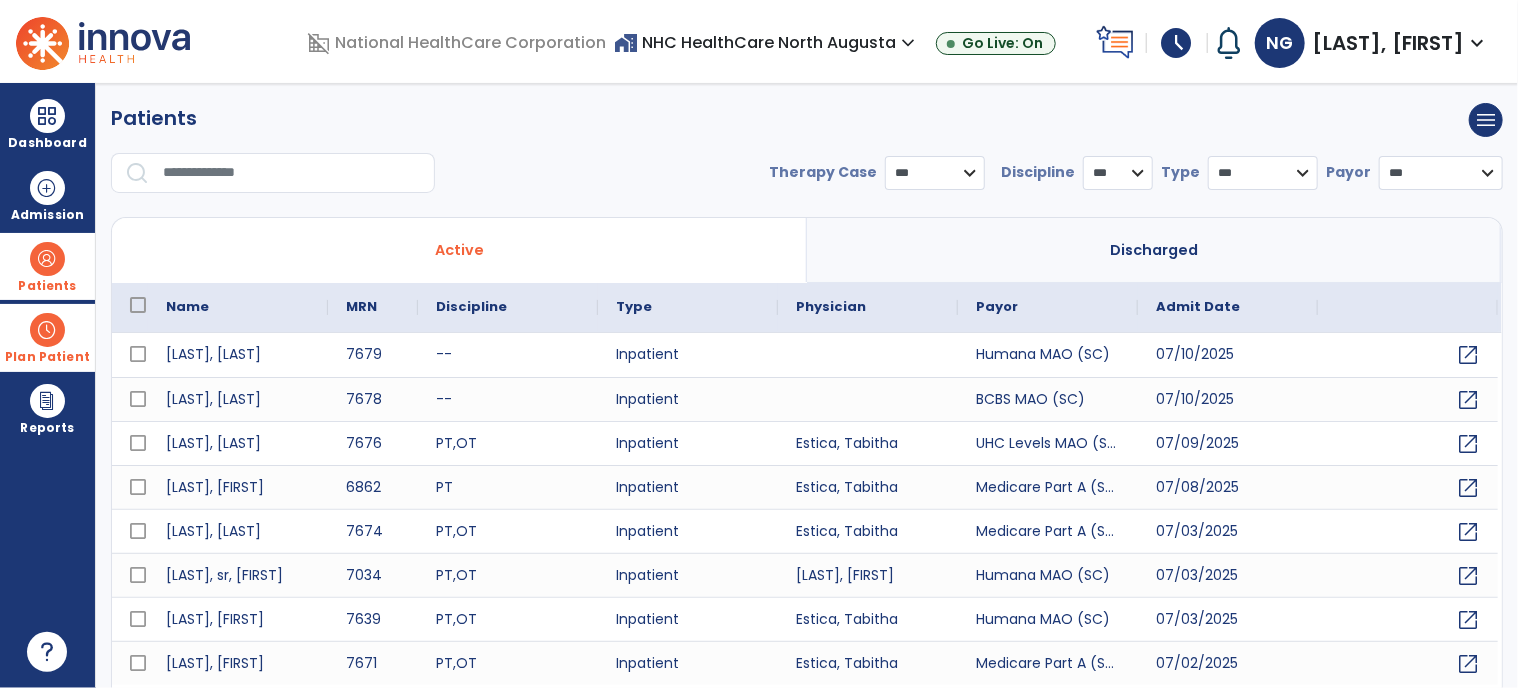 click at bounding box center (292, 173) 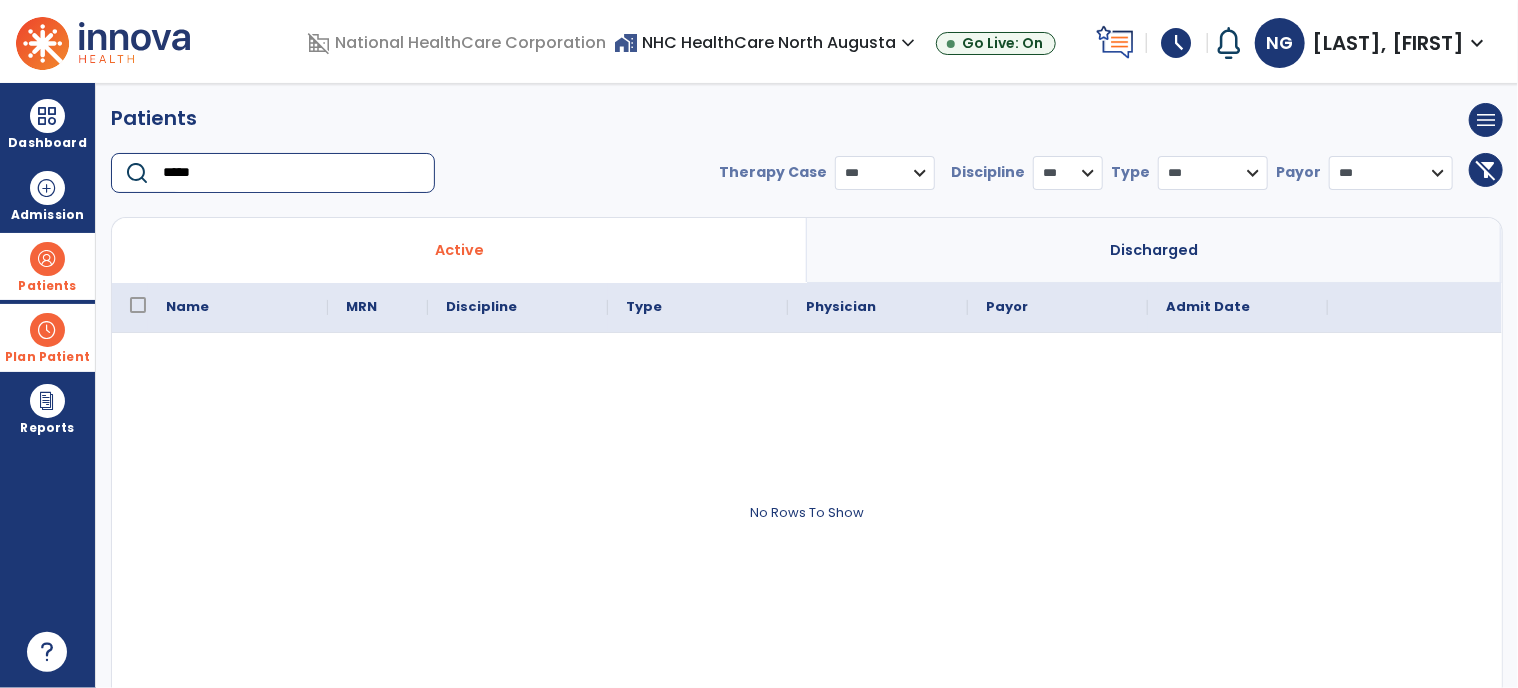 type on "*****" 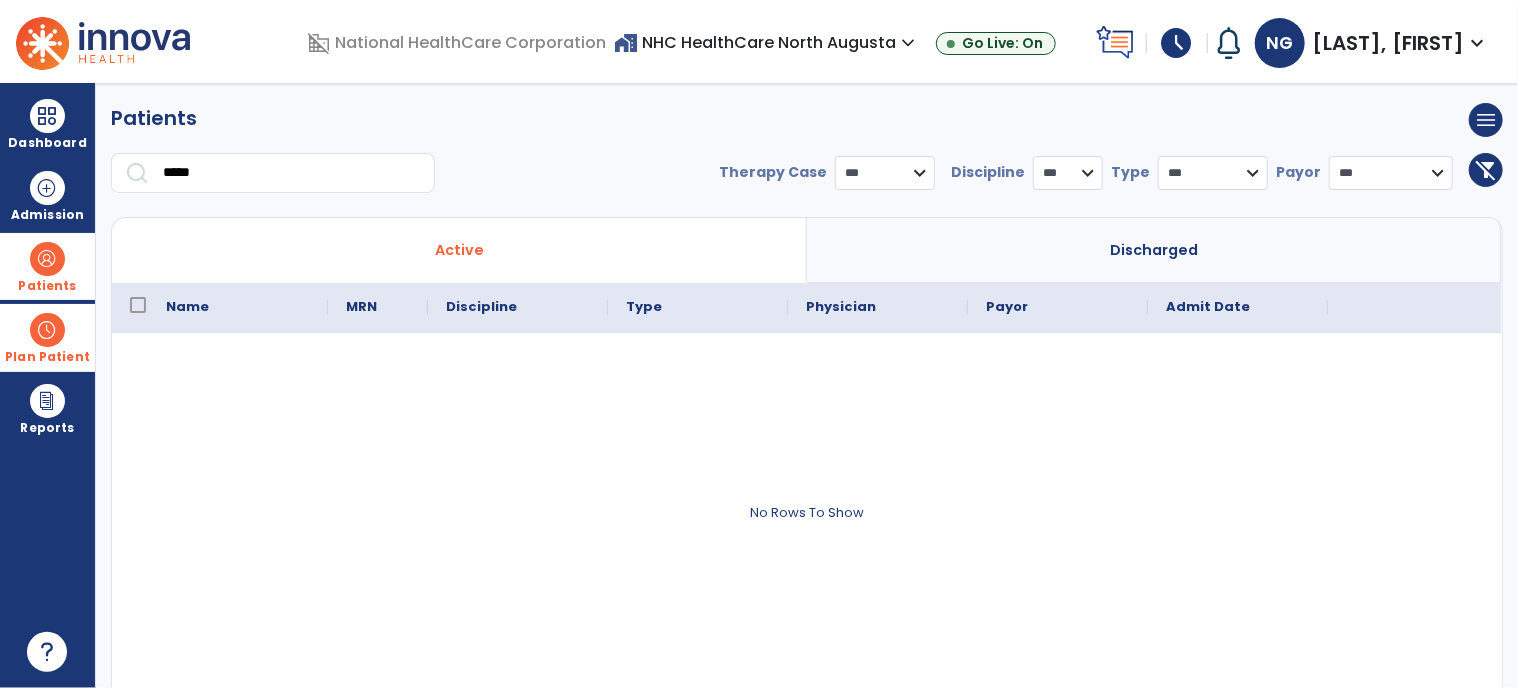 click on "Discharged" at bounding box center [1154, 250] 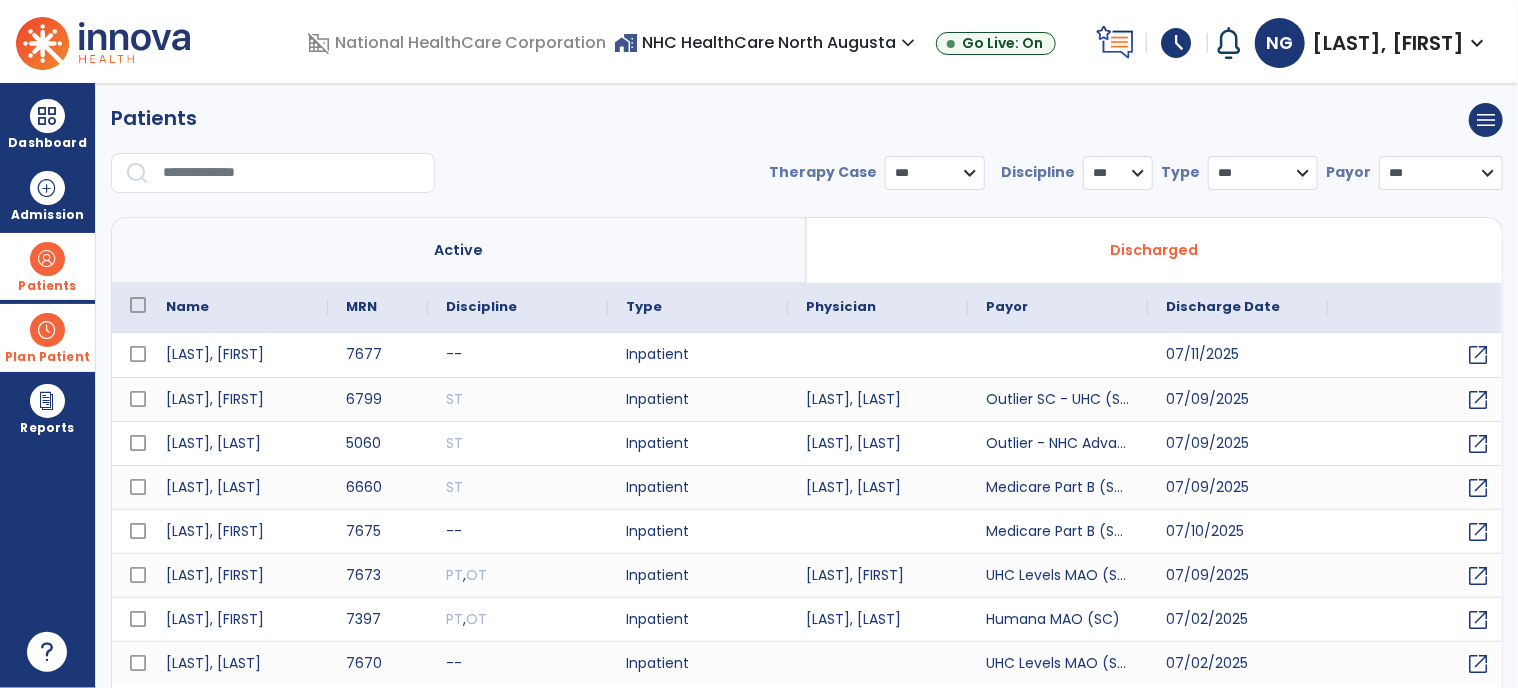 click at bounding box center (292, 173) 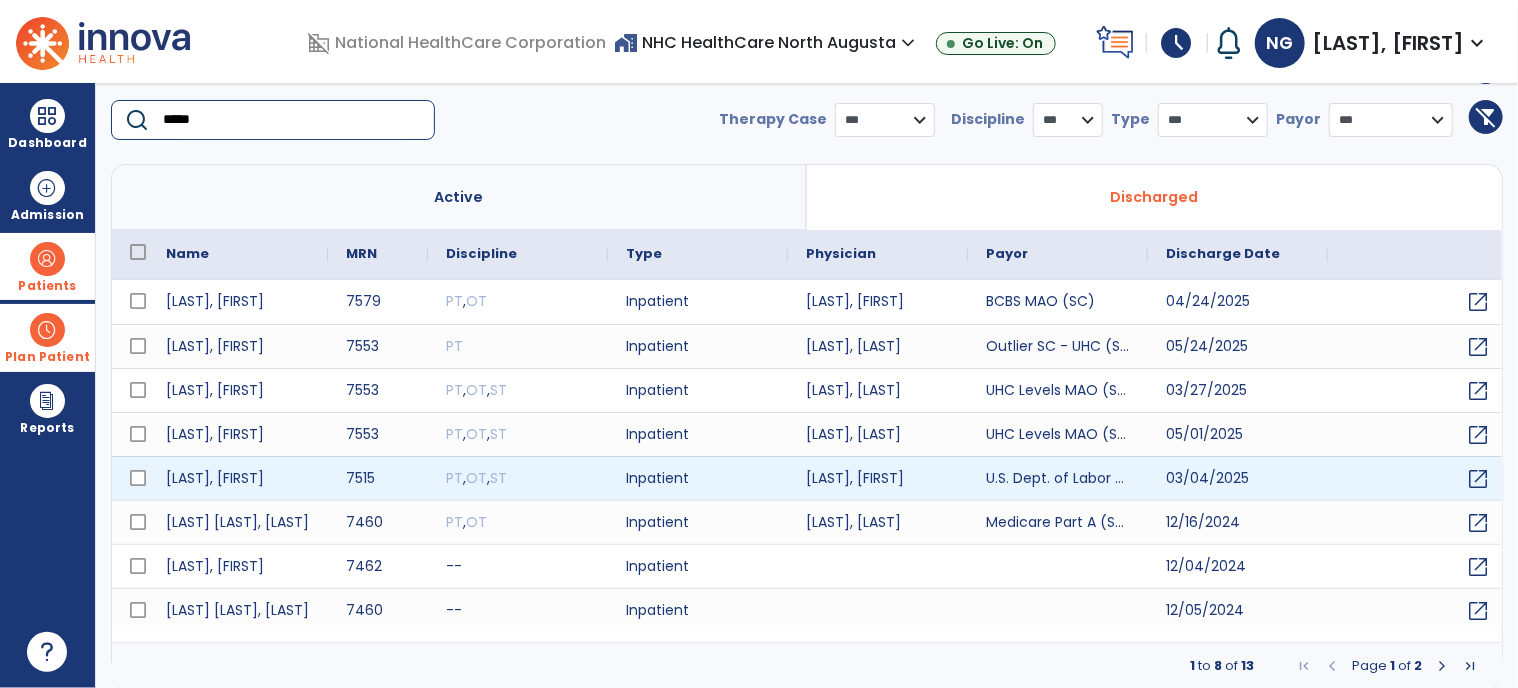 scroll, scrollTop: 0, scrollLeft: 0, axis: both 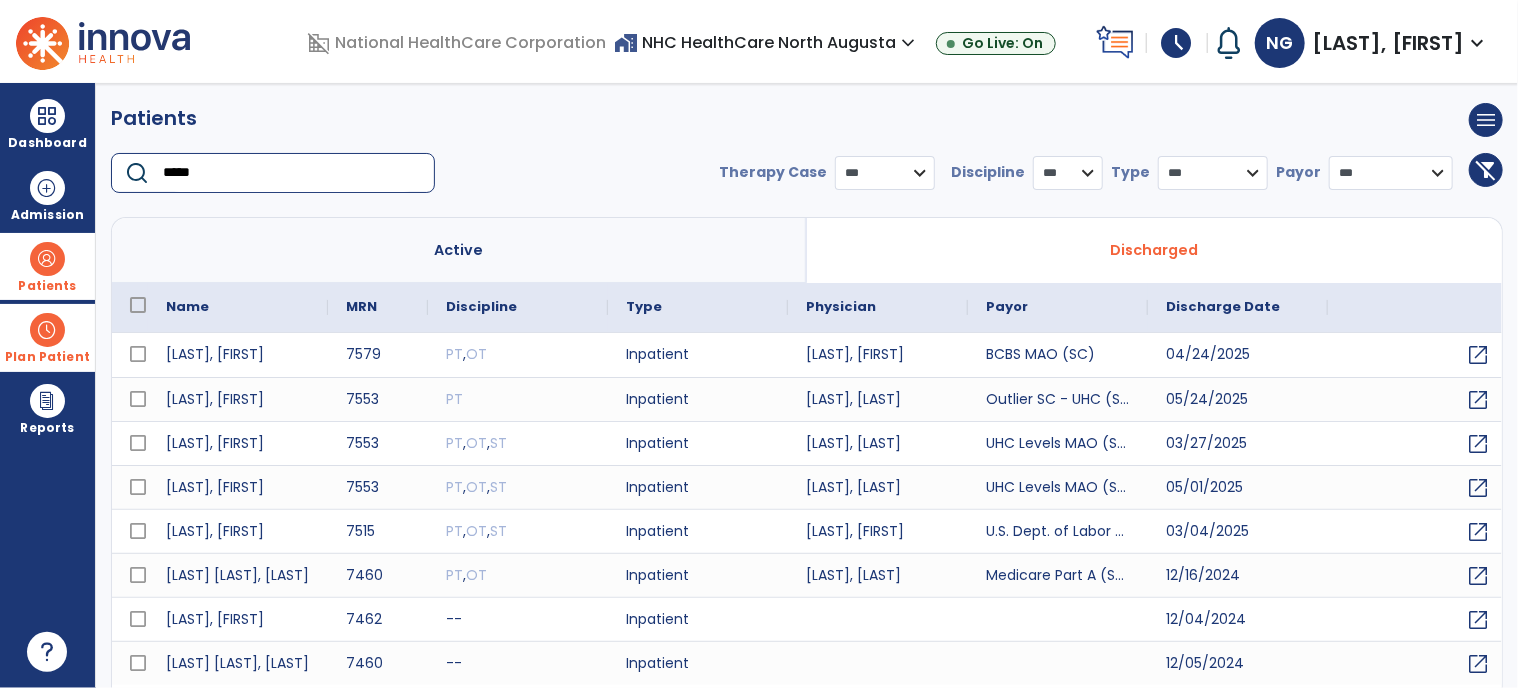type on "*****" 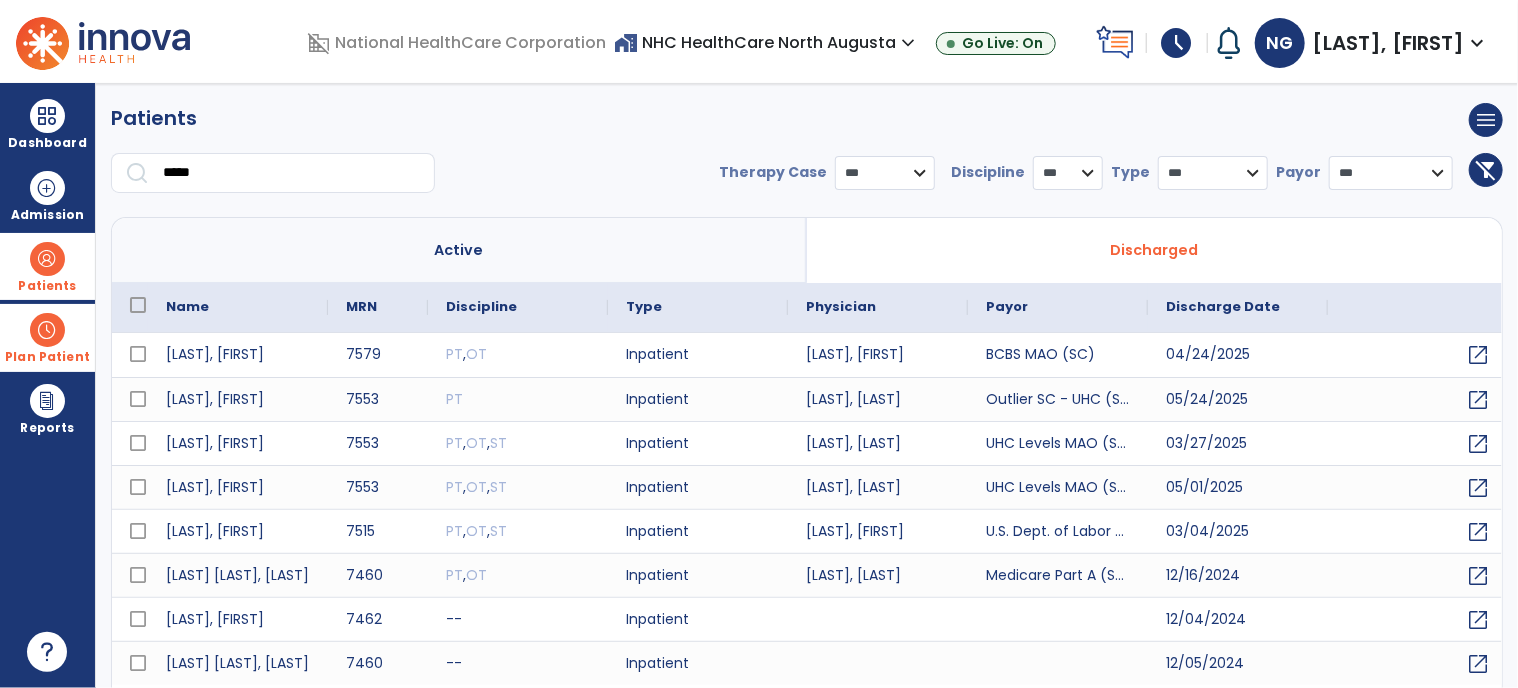 click on "Active" at bounding box center [459, 250] 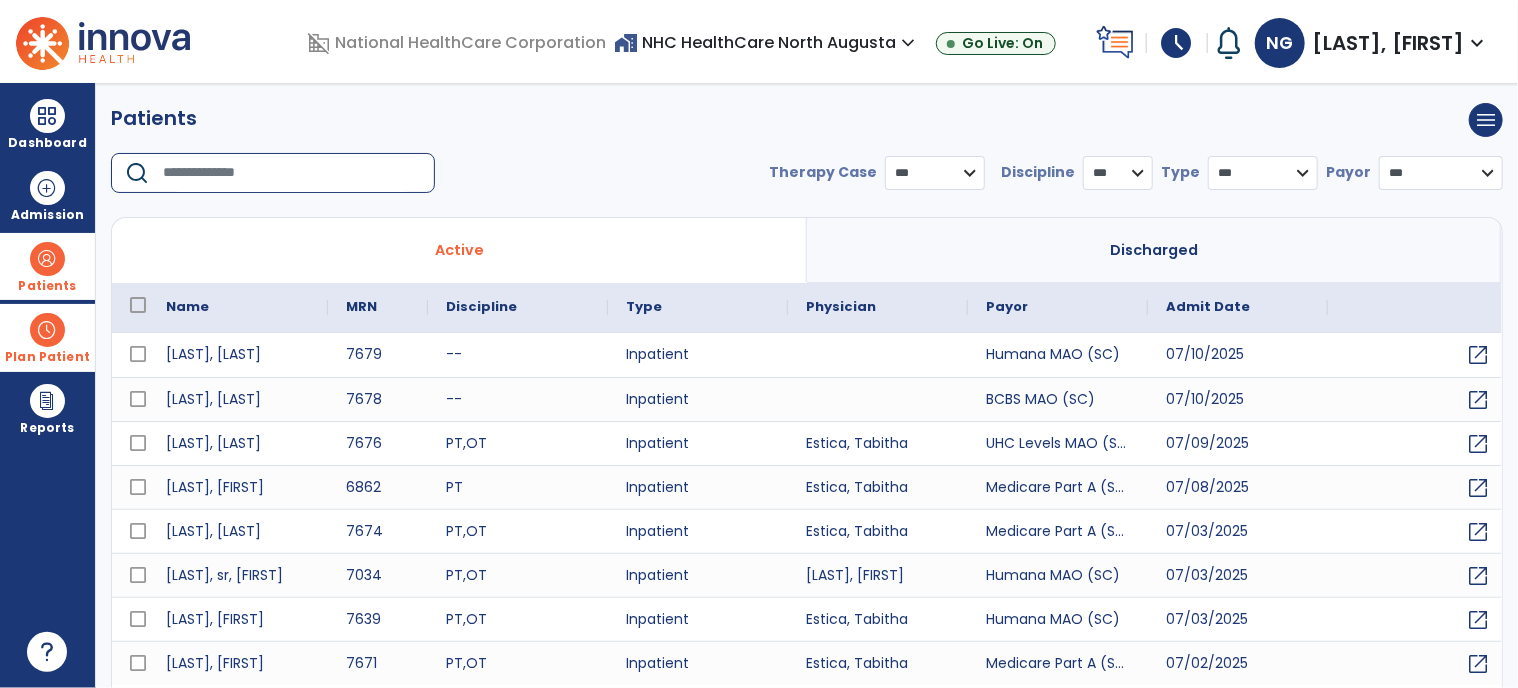 click at bounding box center [292, 173] 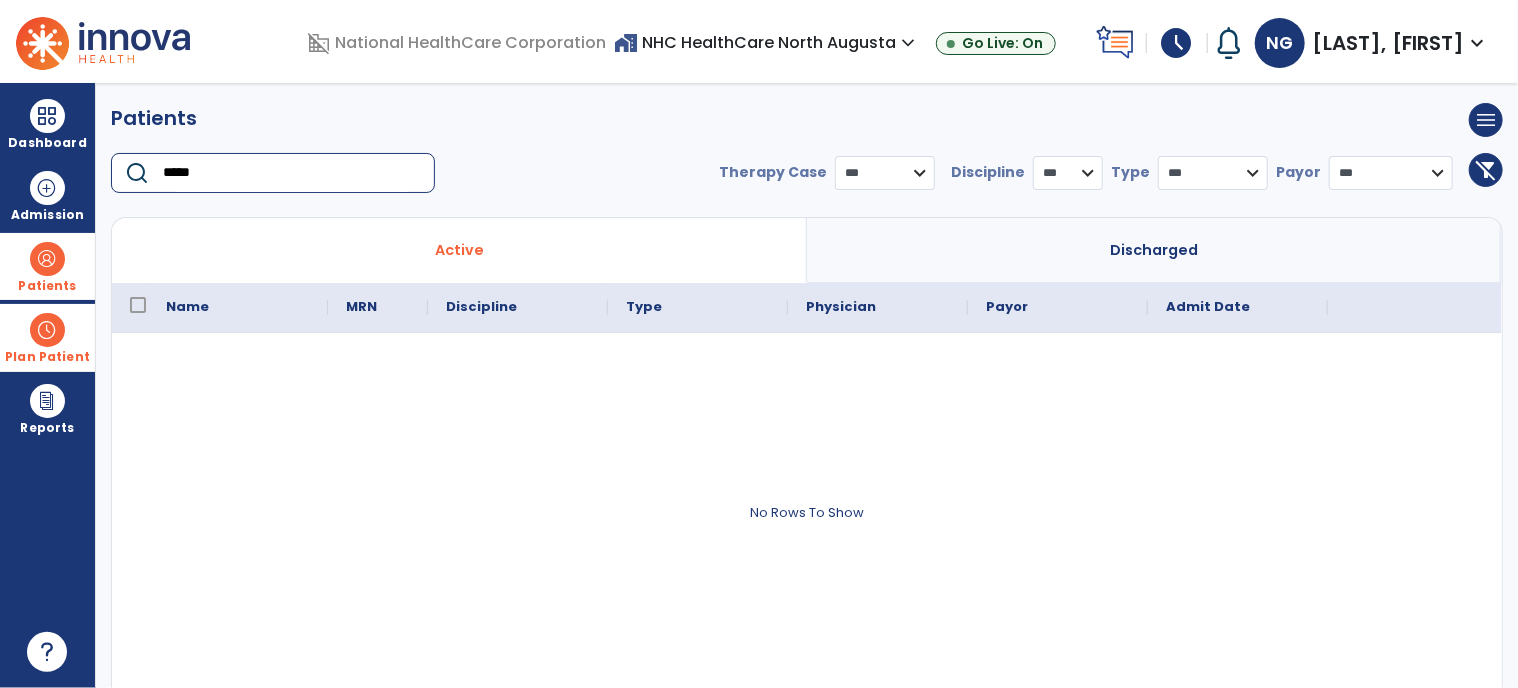 type on "*****" 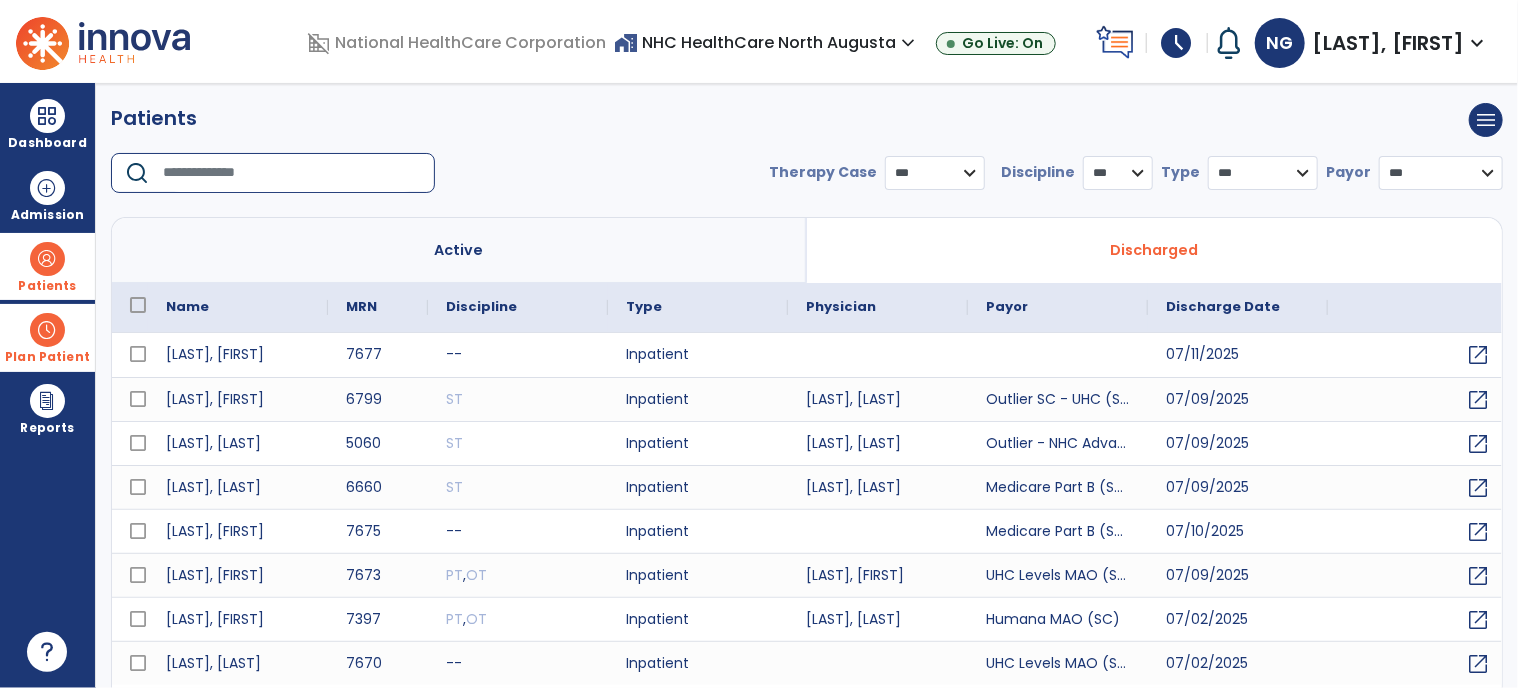 click at bounding box center [292, 173] 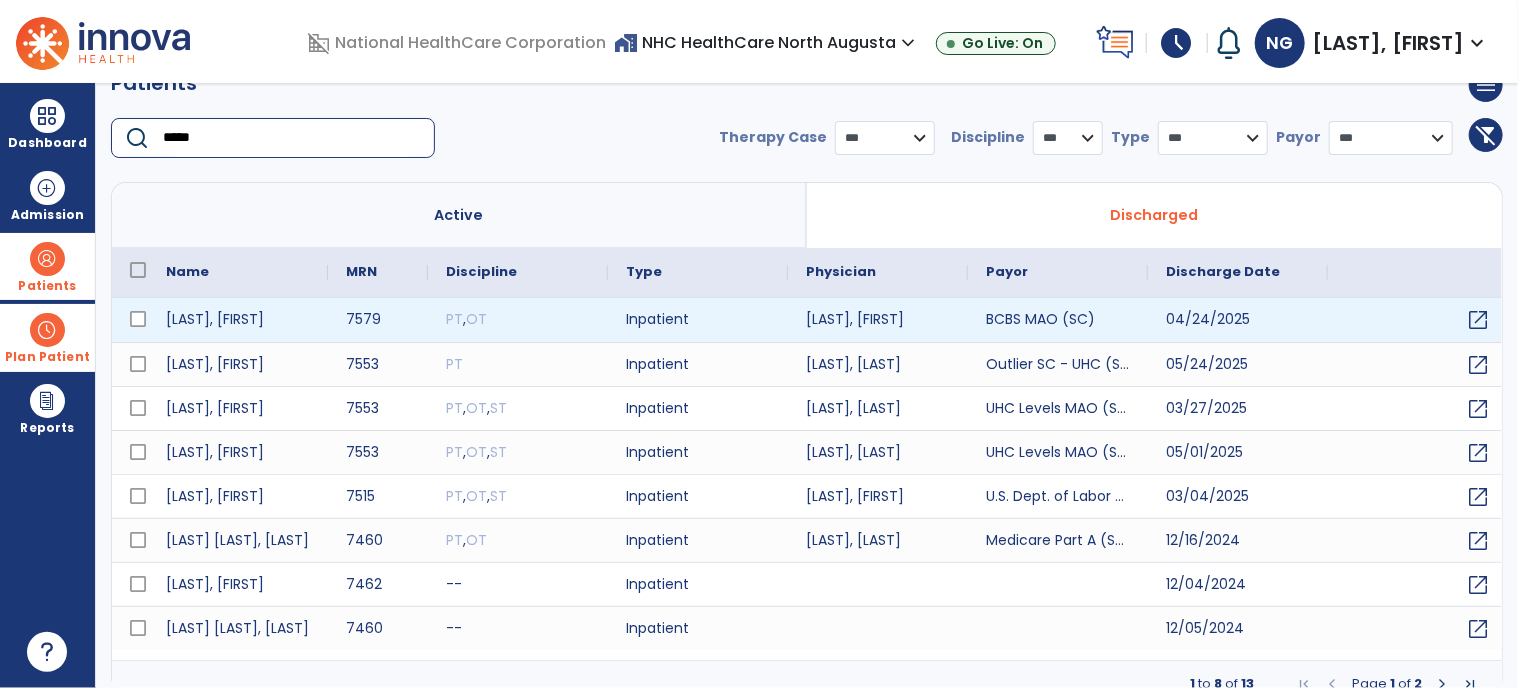 scroll, scrollTop: 53, scrollLeft: 0, axis: vertical 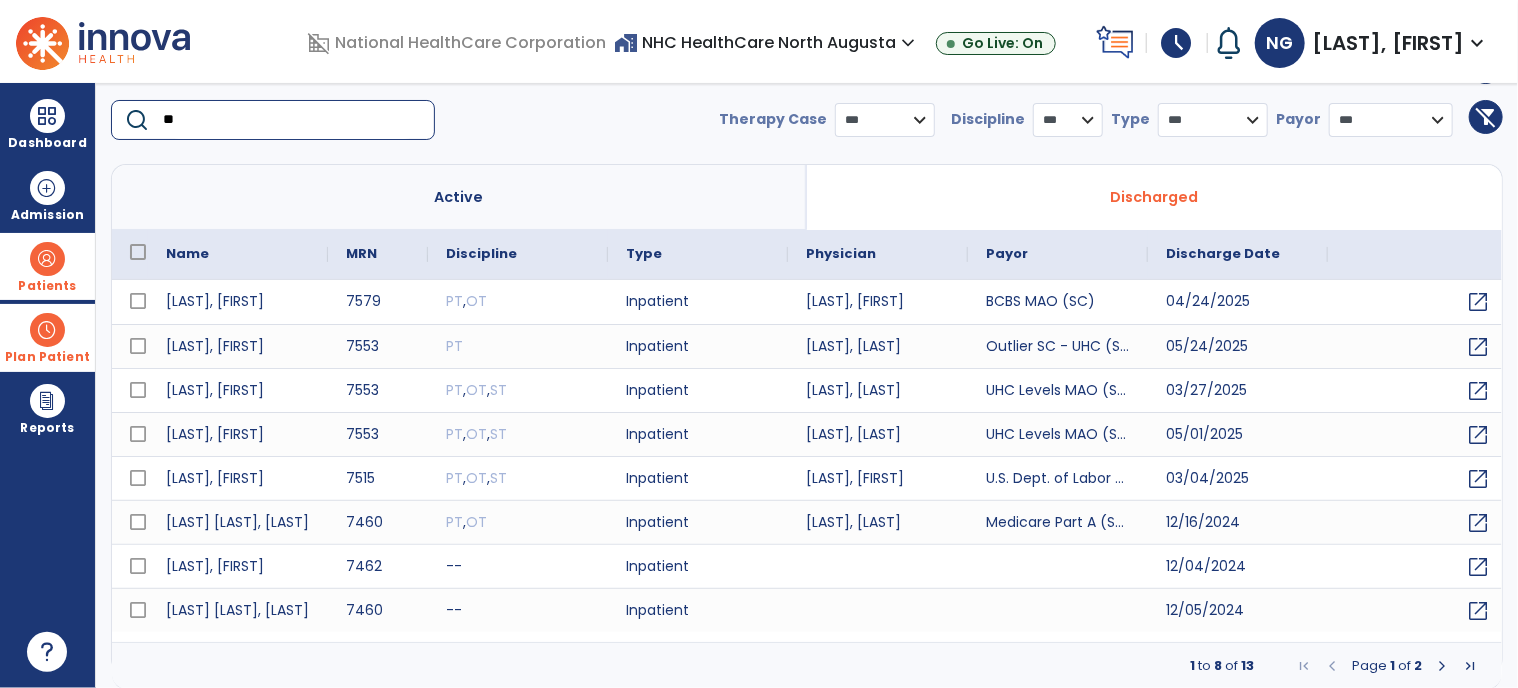 type on "*" 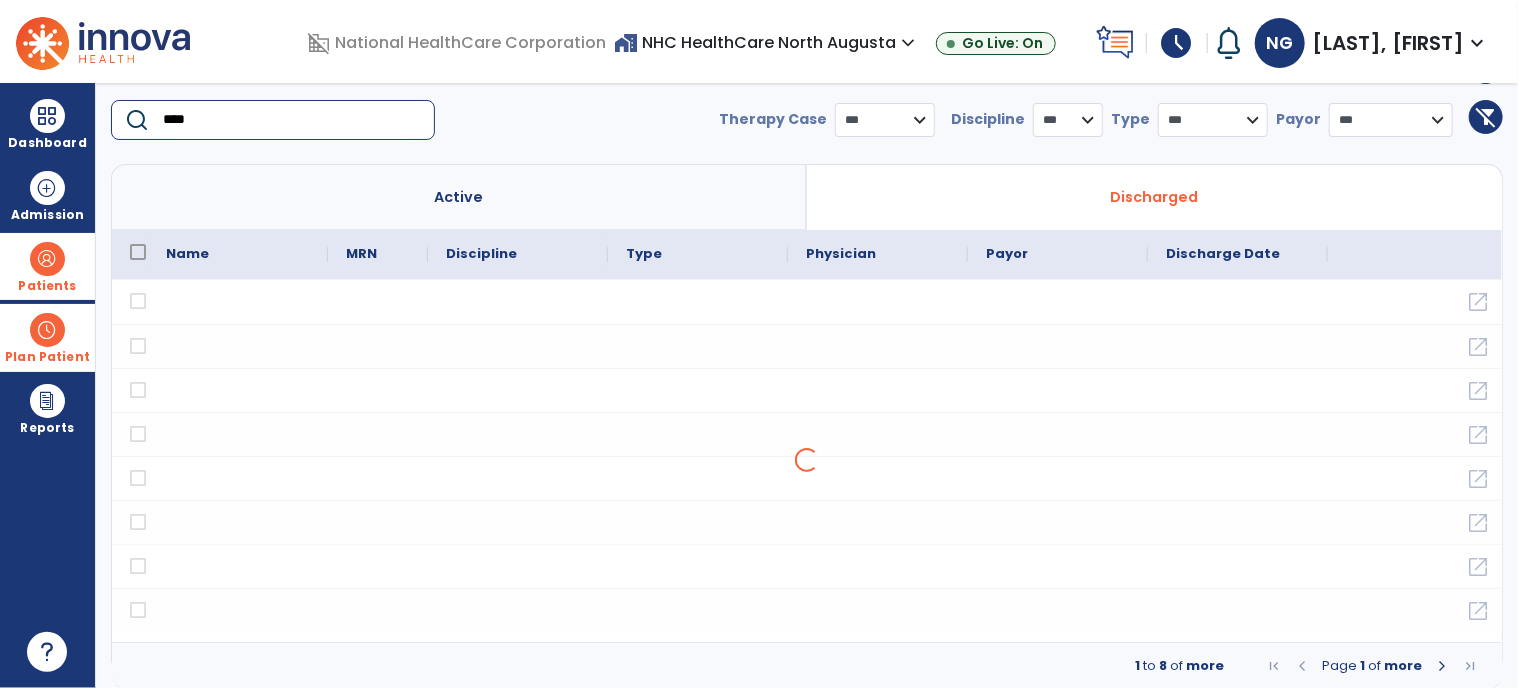 type on "****" 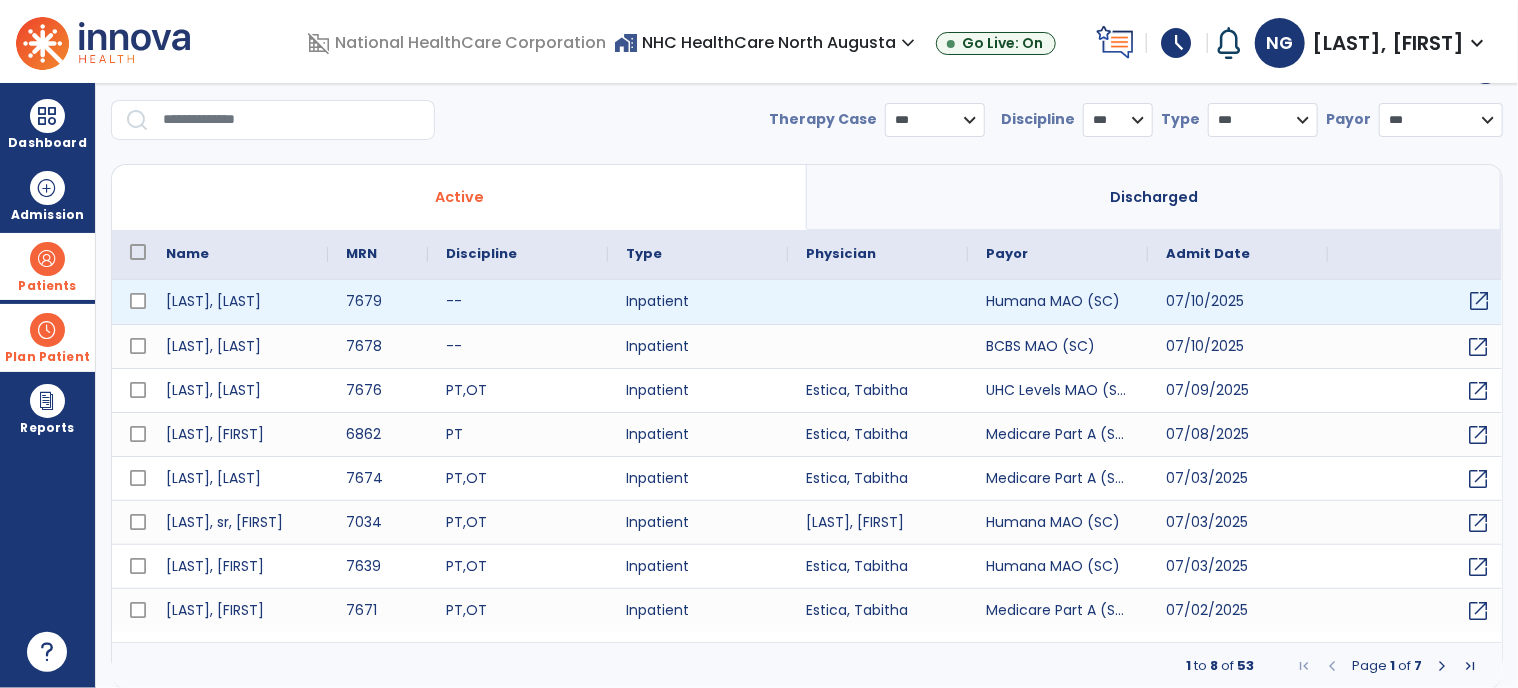 click on "open_in_new" at bounding box center [1479, 301] 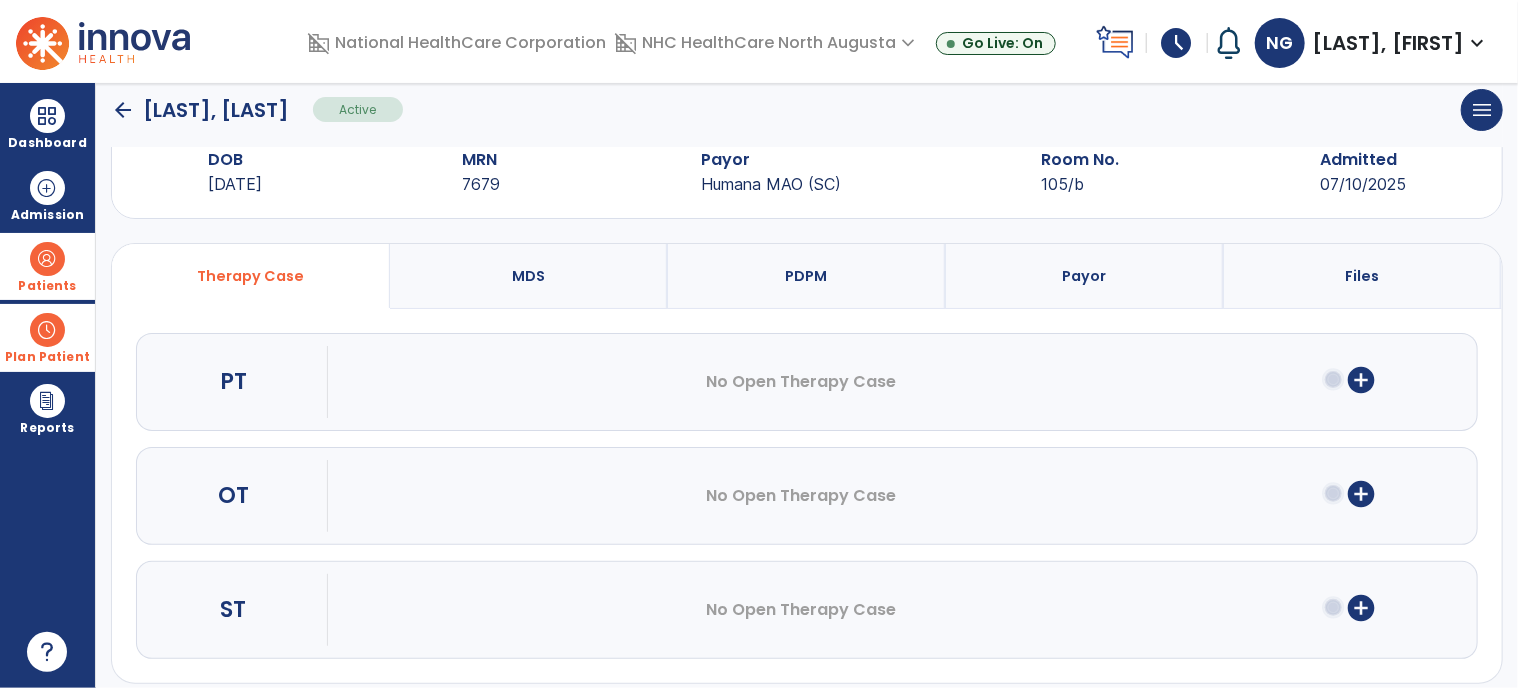 click on "add_circle" at bounding box center [1362, 494] 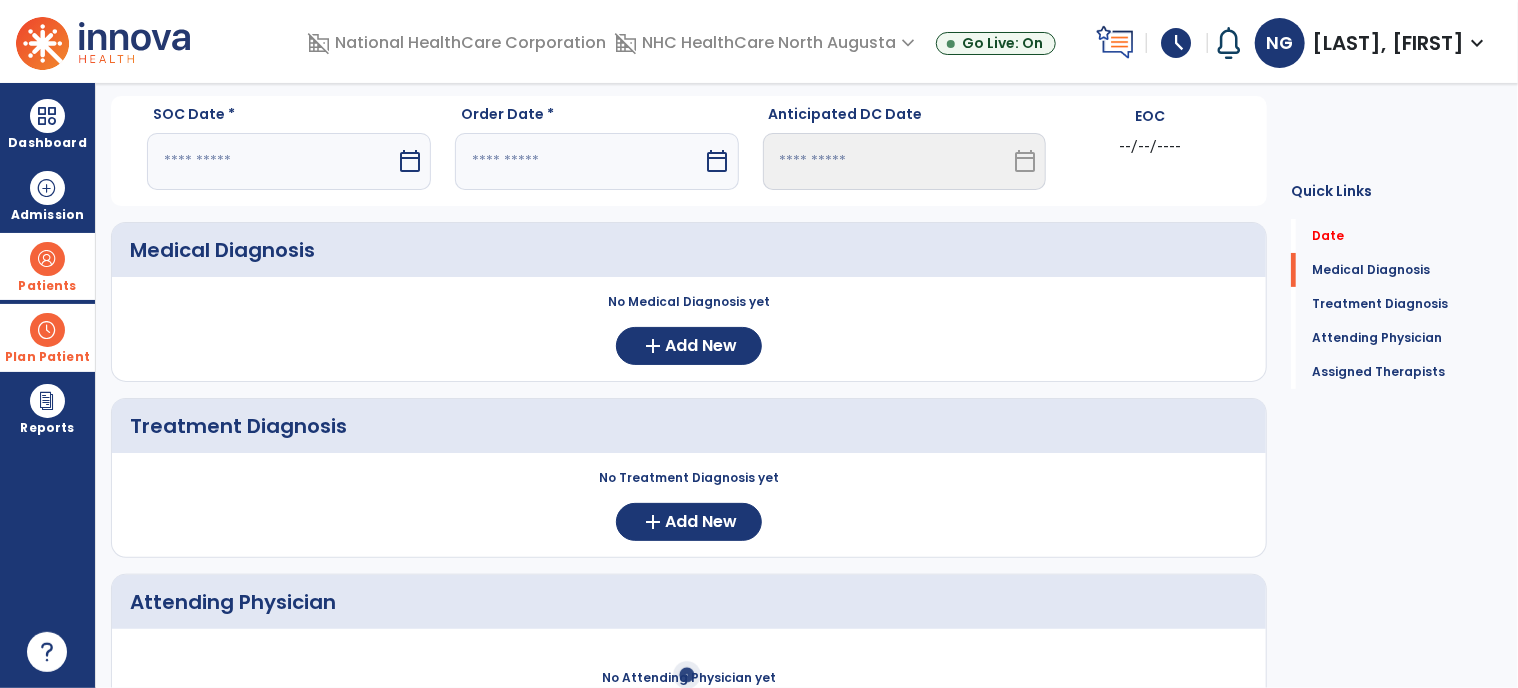 click on "calendar_today" at bounding box center [410, 161] 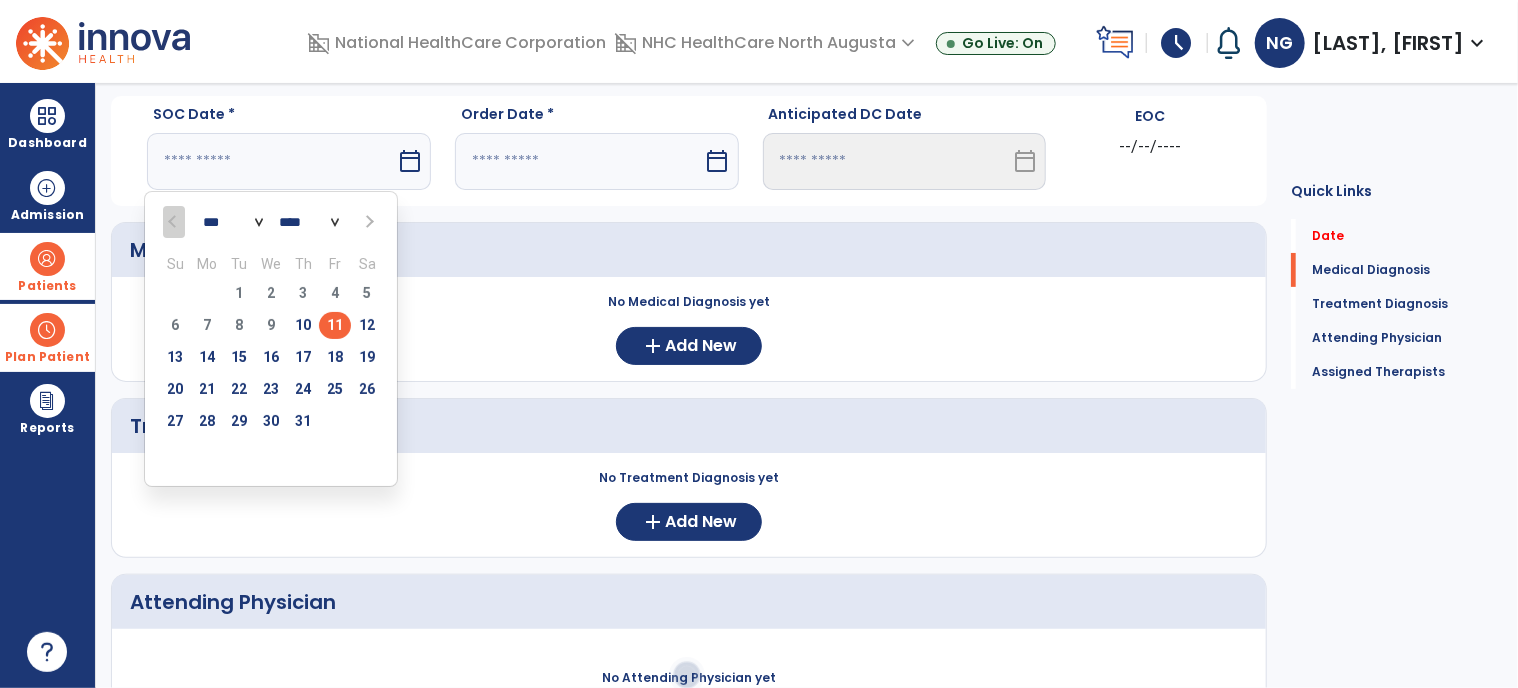 click on "11" at bounding box center [335, 325] 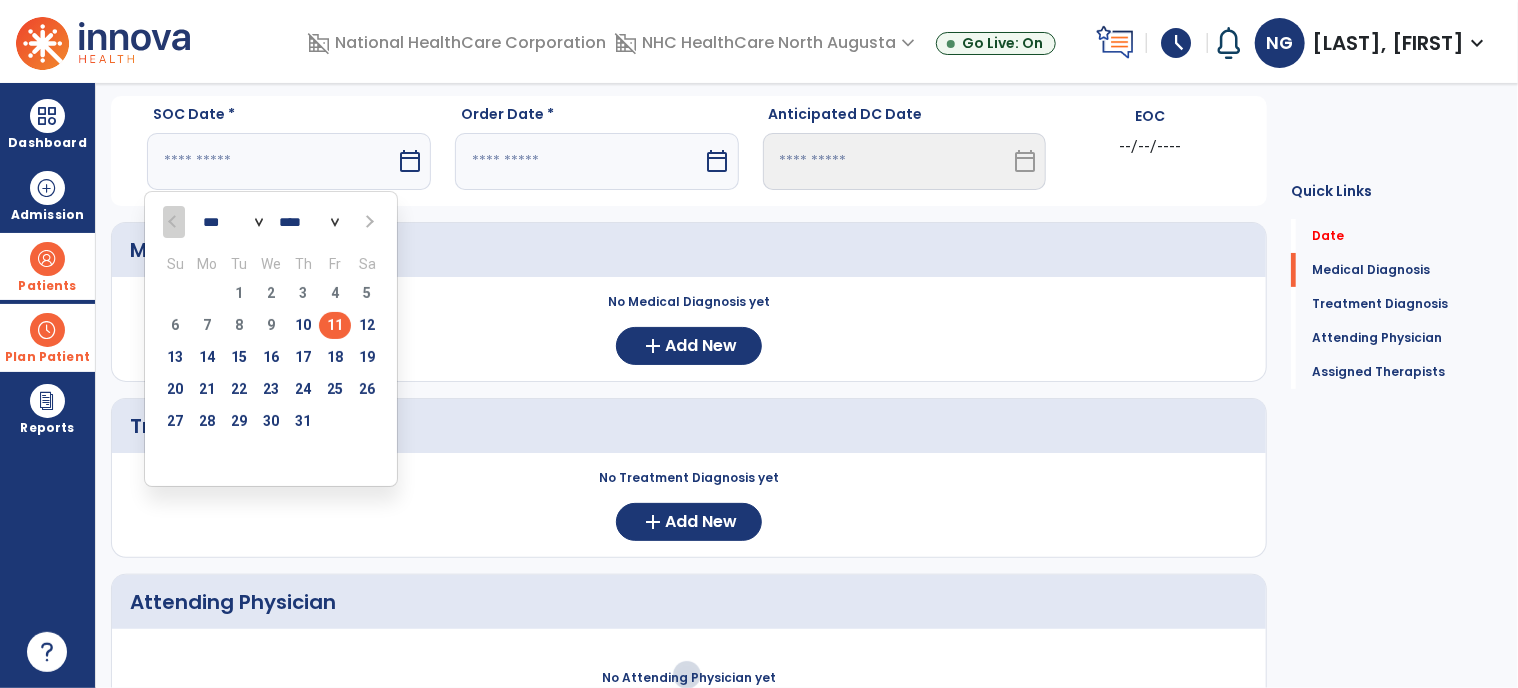 type on "*********" 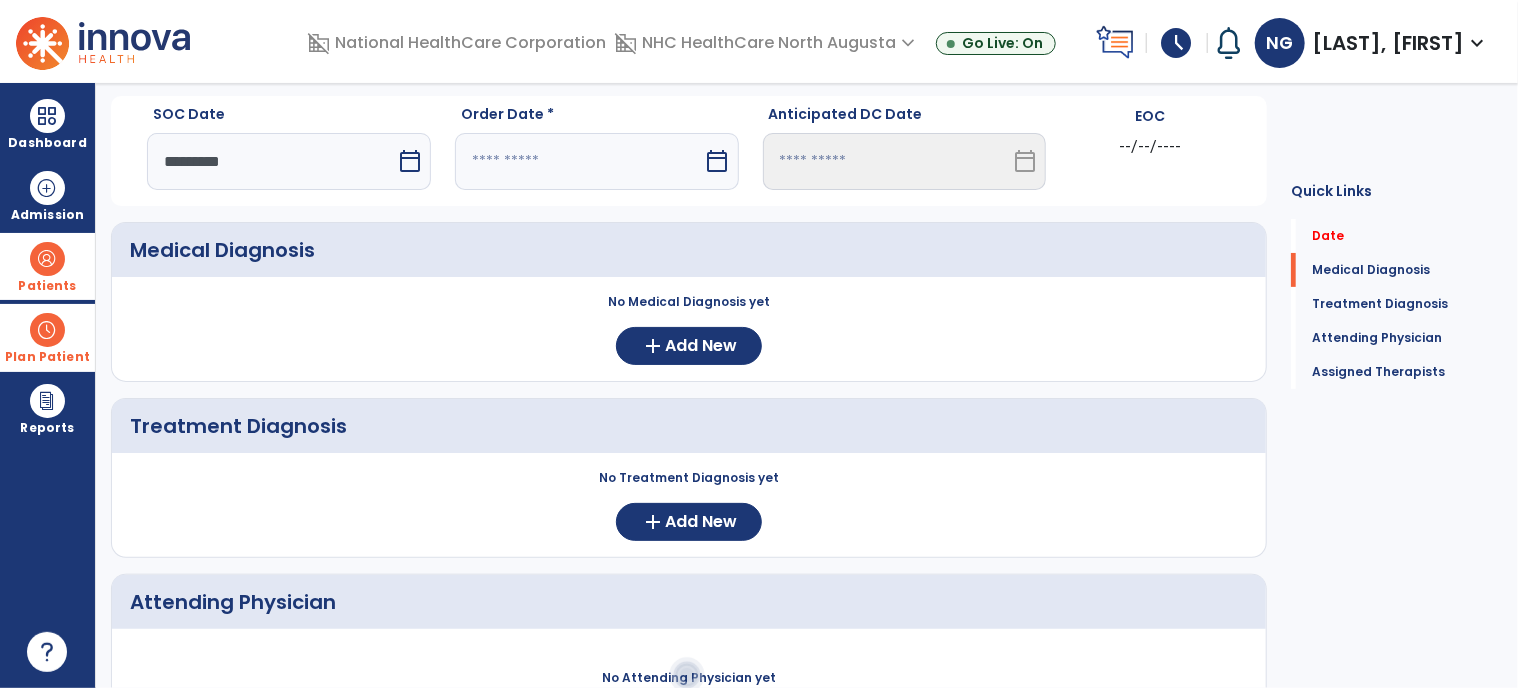 click on "calendar_today" at bounding box center [718, 161] 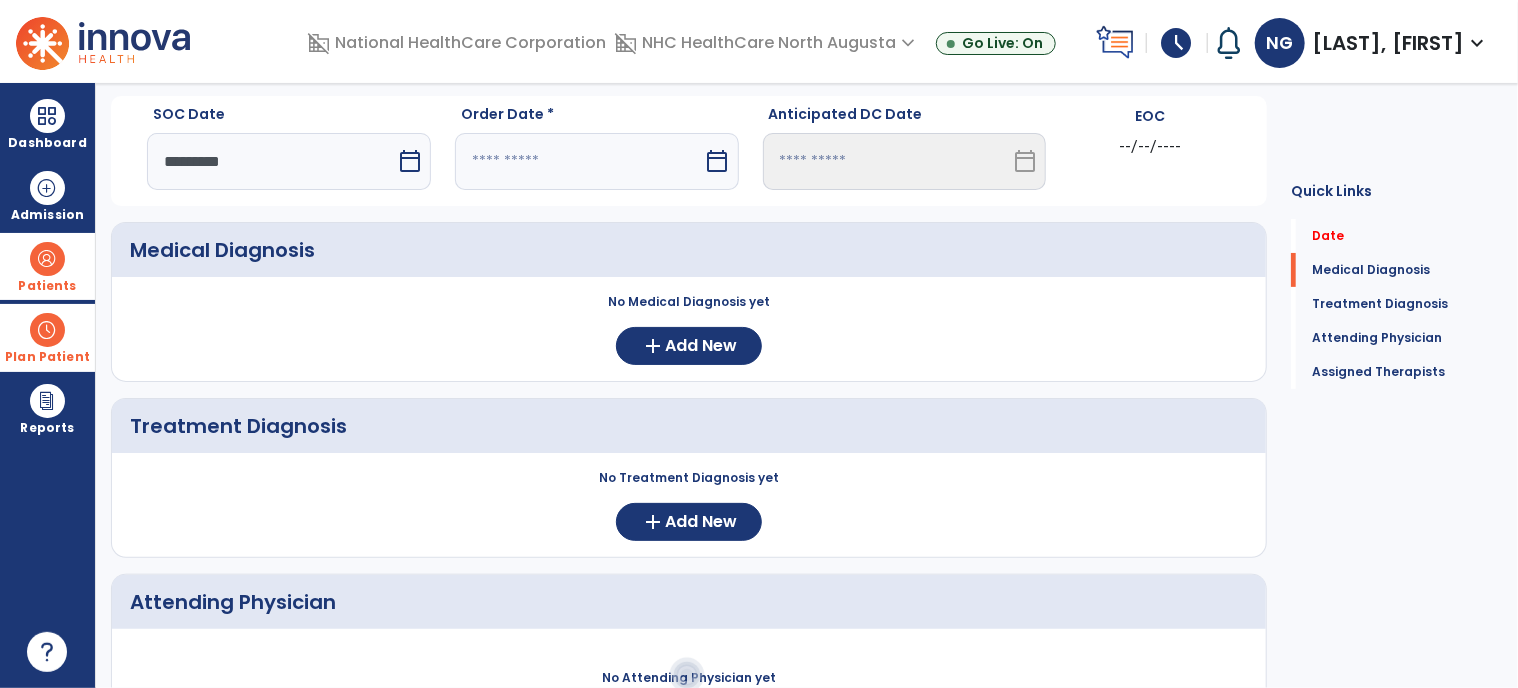 select on "*" 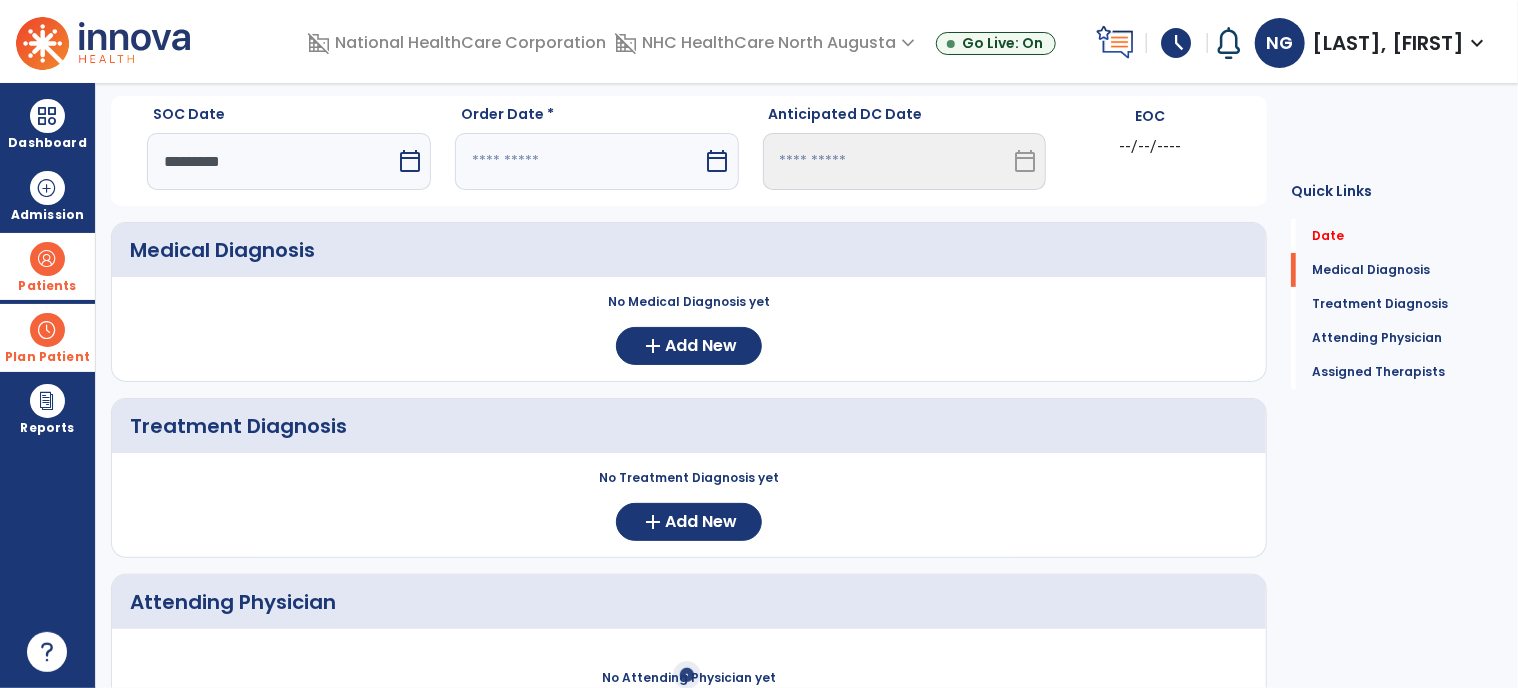 select on "****" 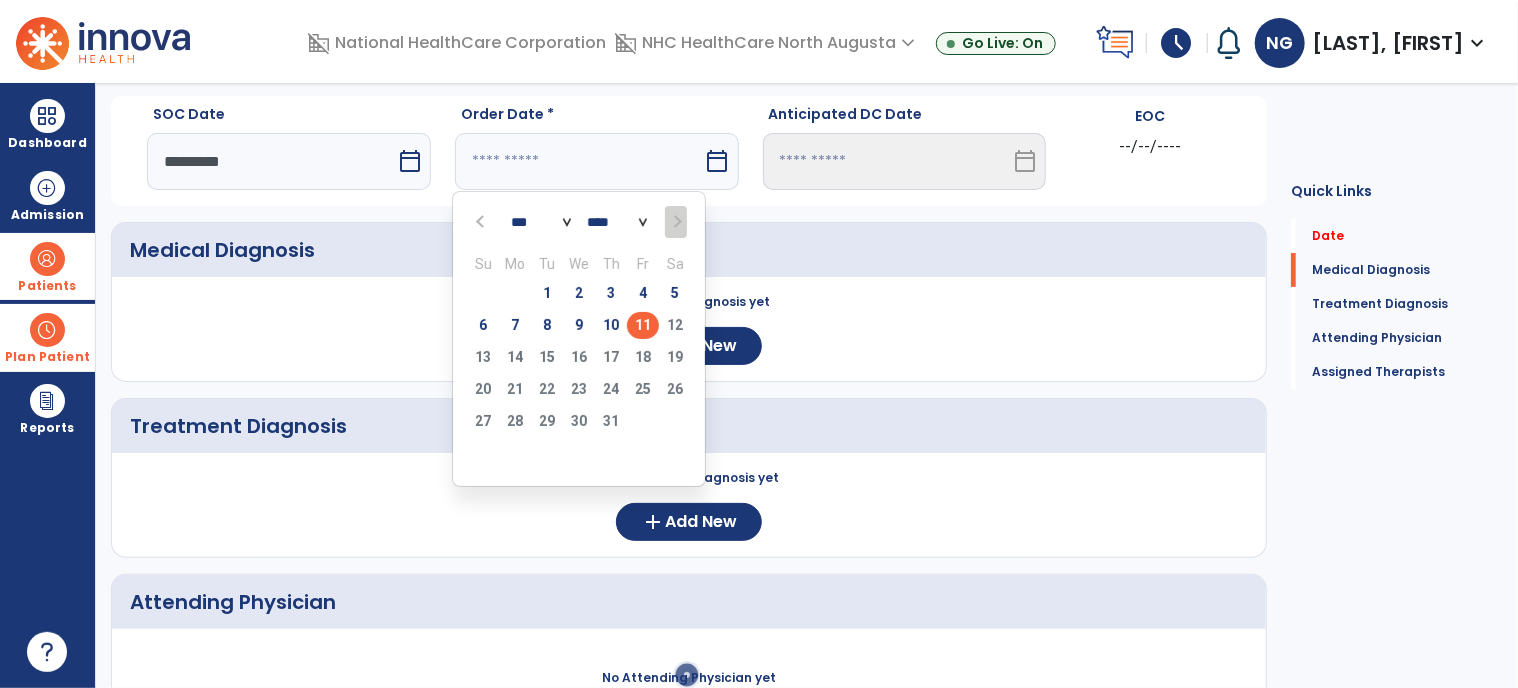 click on "11" at bounding box center (643, 325) 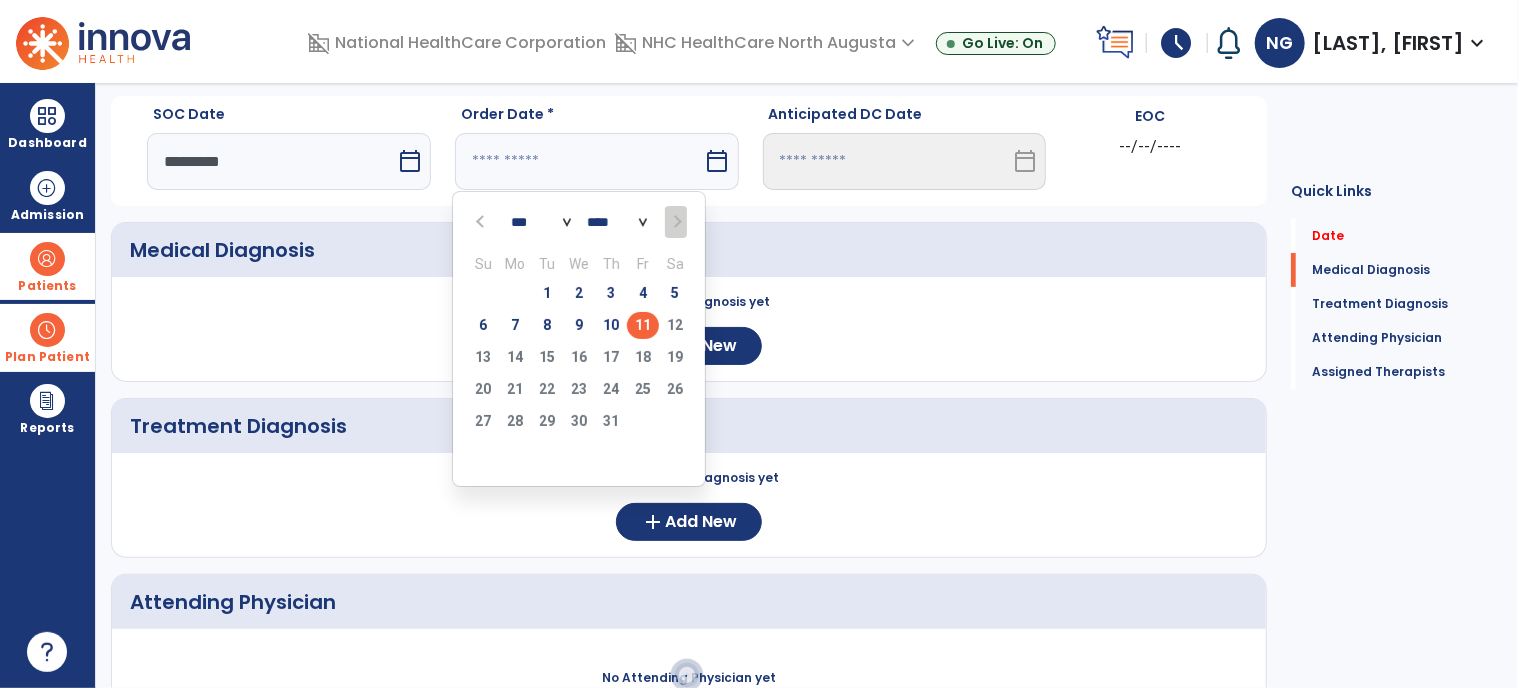 type on "*********" 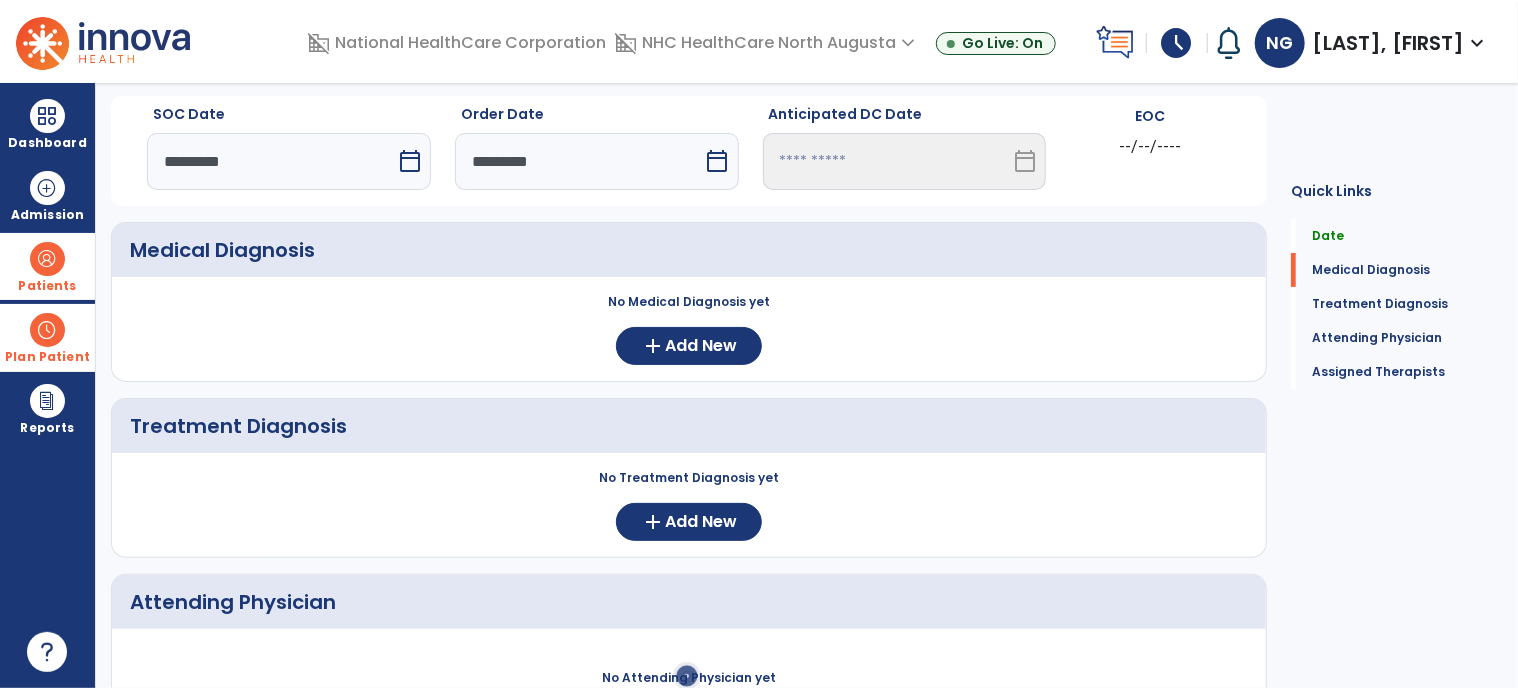 scroll, scrollTop: 0, scrollLeft: 0, axis: both 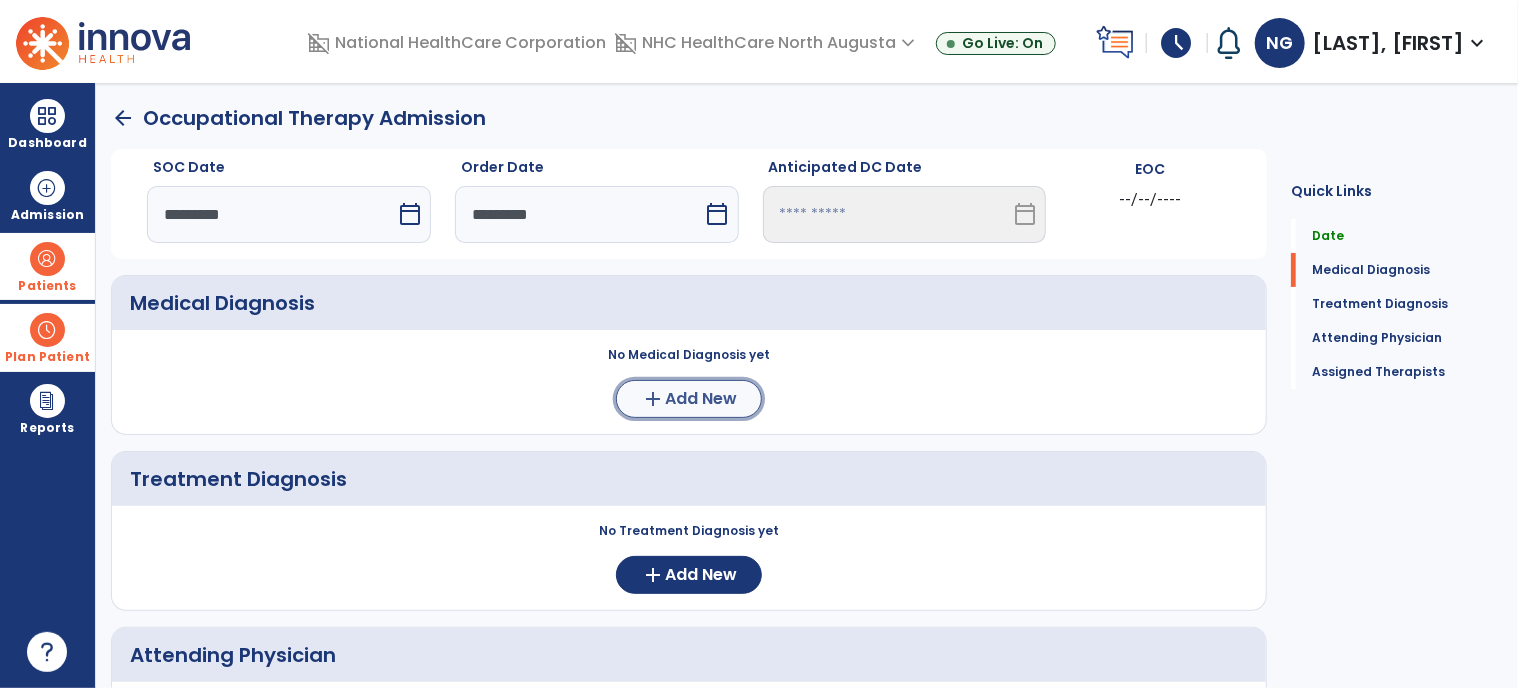 click on "add  Add New" 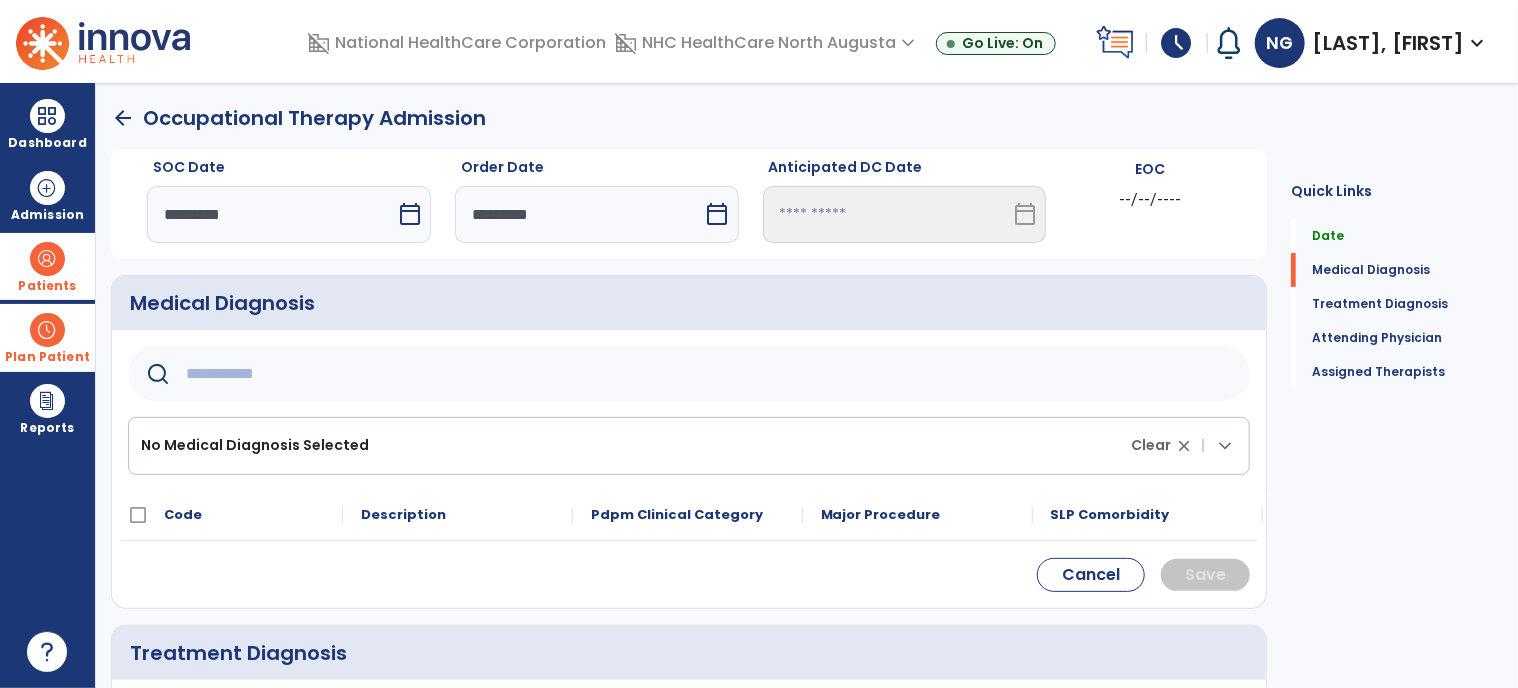 click 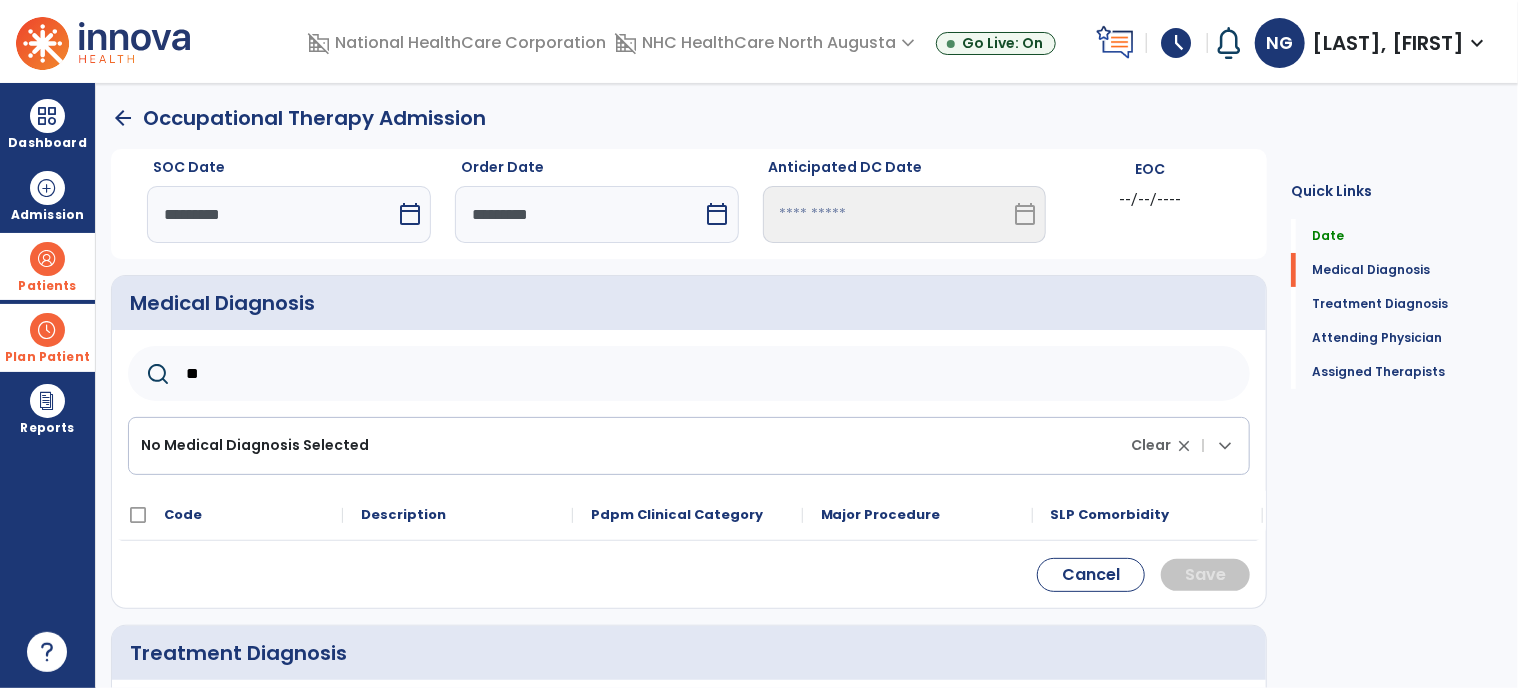 type on "*" 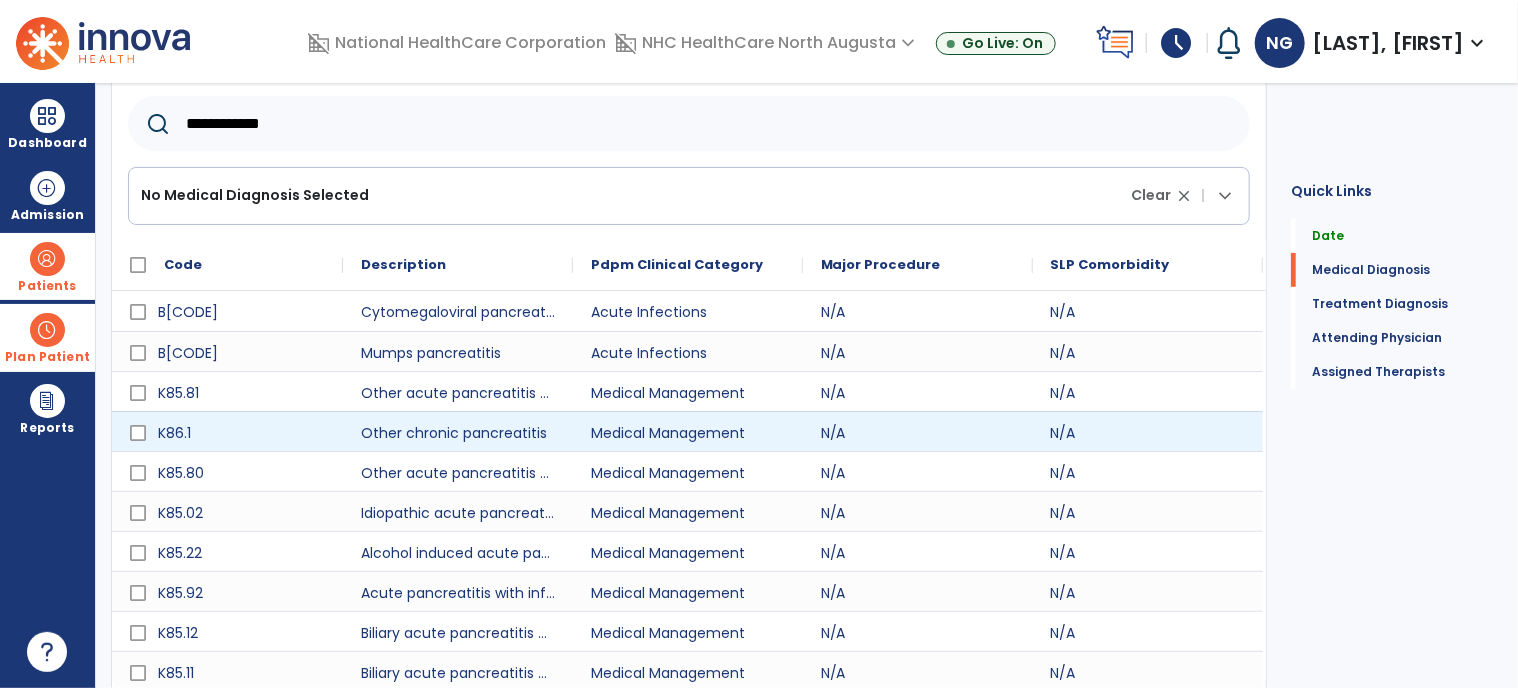 scroll, scrollTop: 297, scrollLeft: 0, axis: vertical 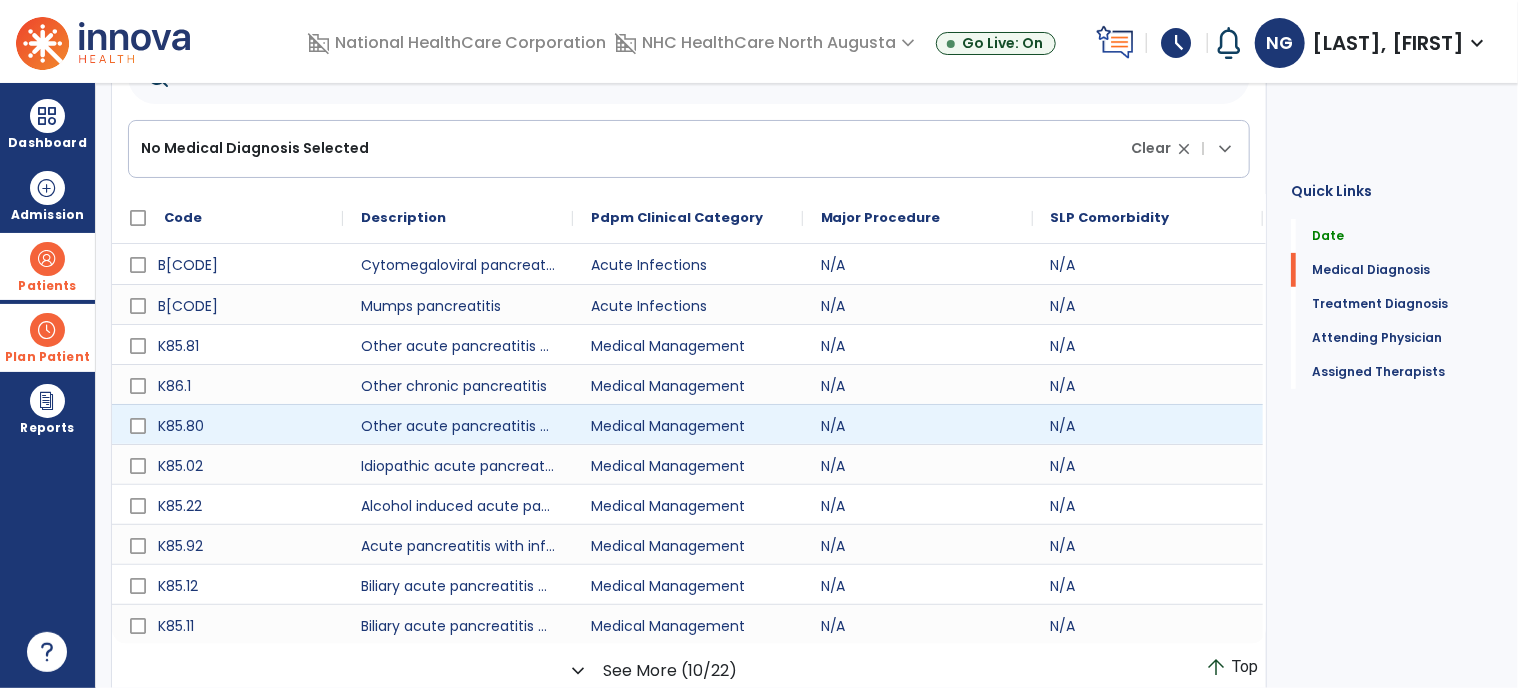 type on "**********" 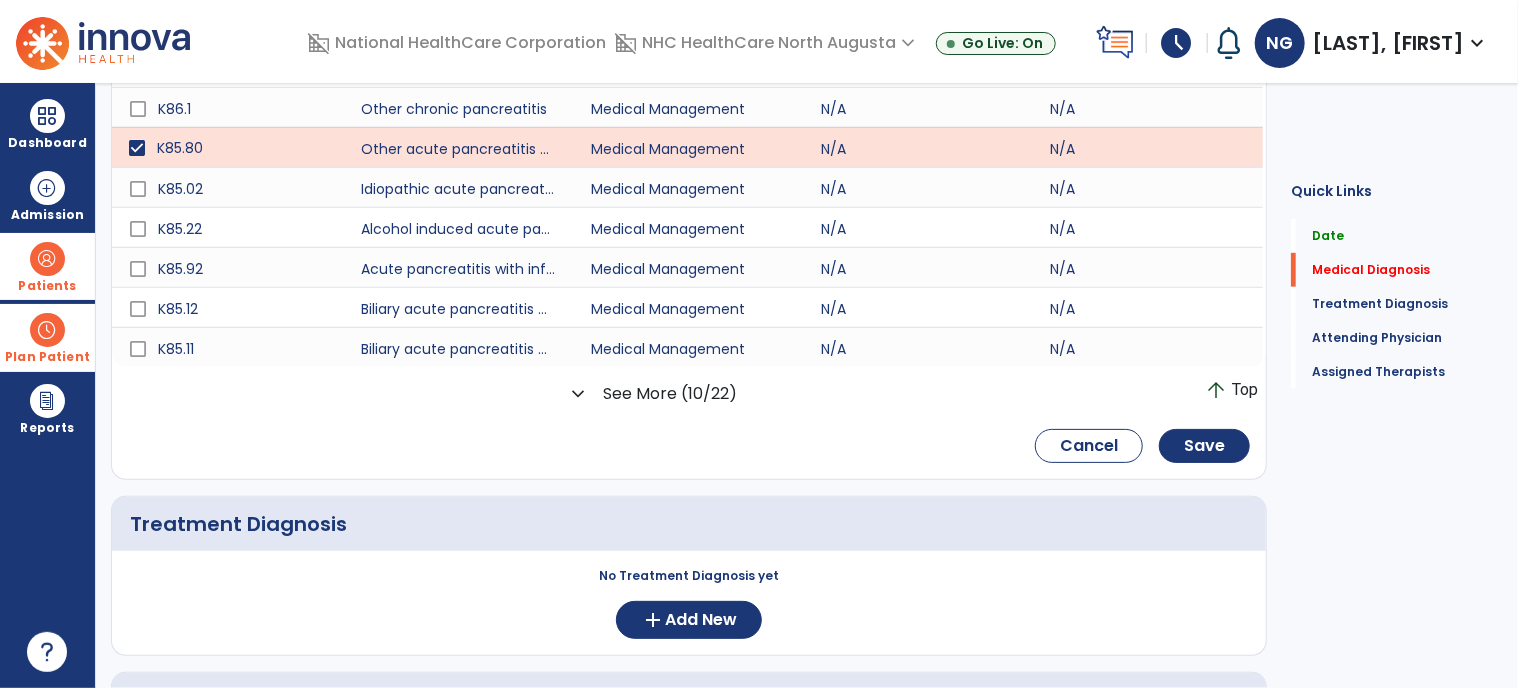 scroll, scrollTop: 597, scrollLeft: 0, axis: vertical 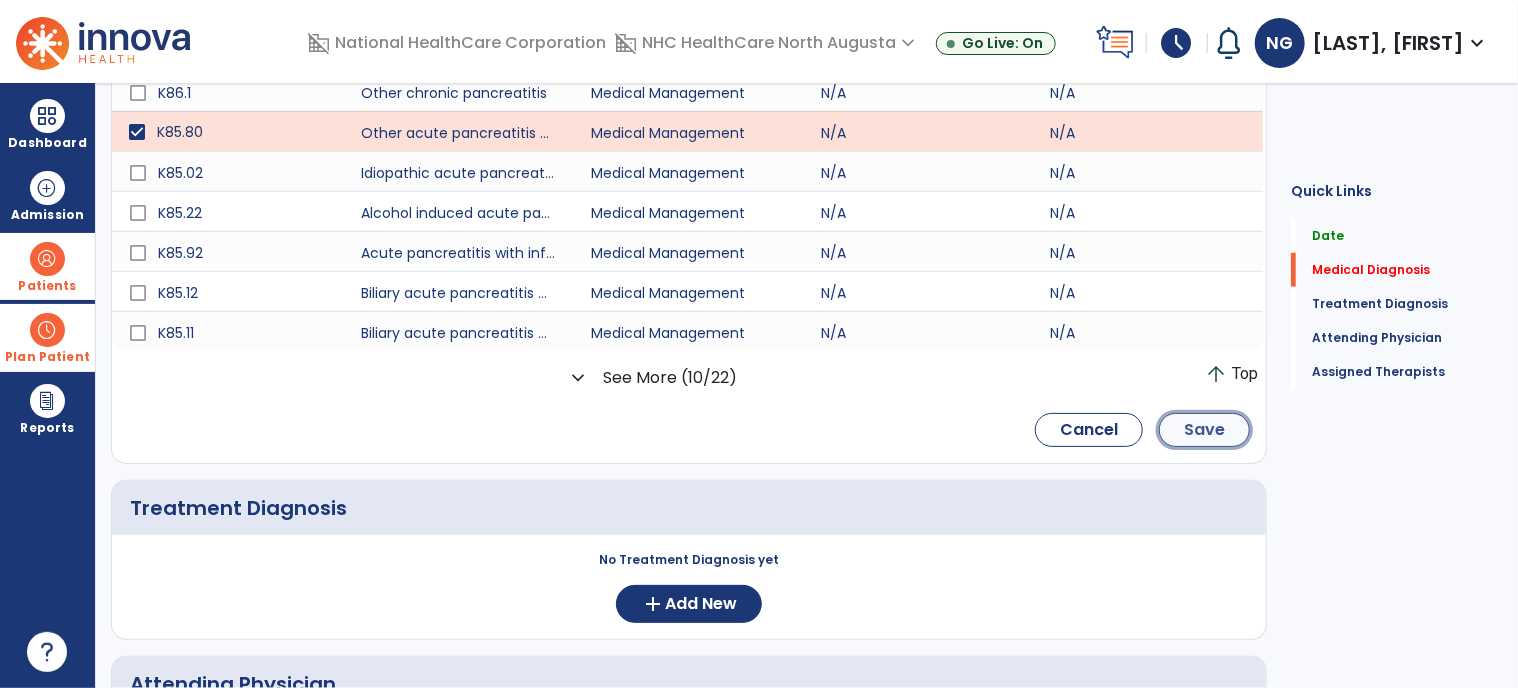 click on "Save" 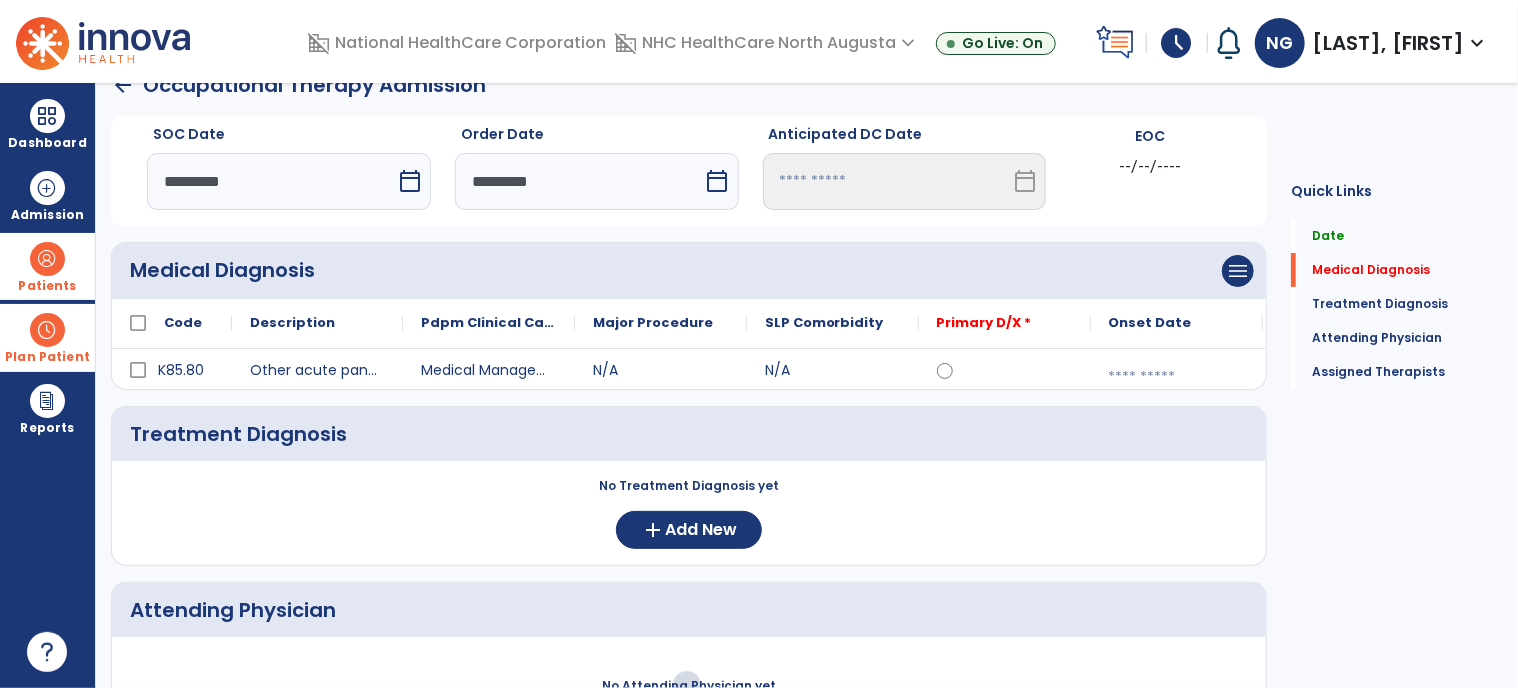 scroll, scrollTop: 32, scrollLeft: 0, axis: vertical 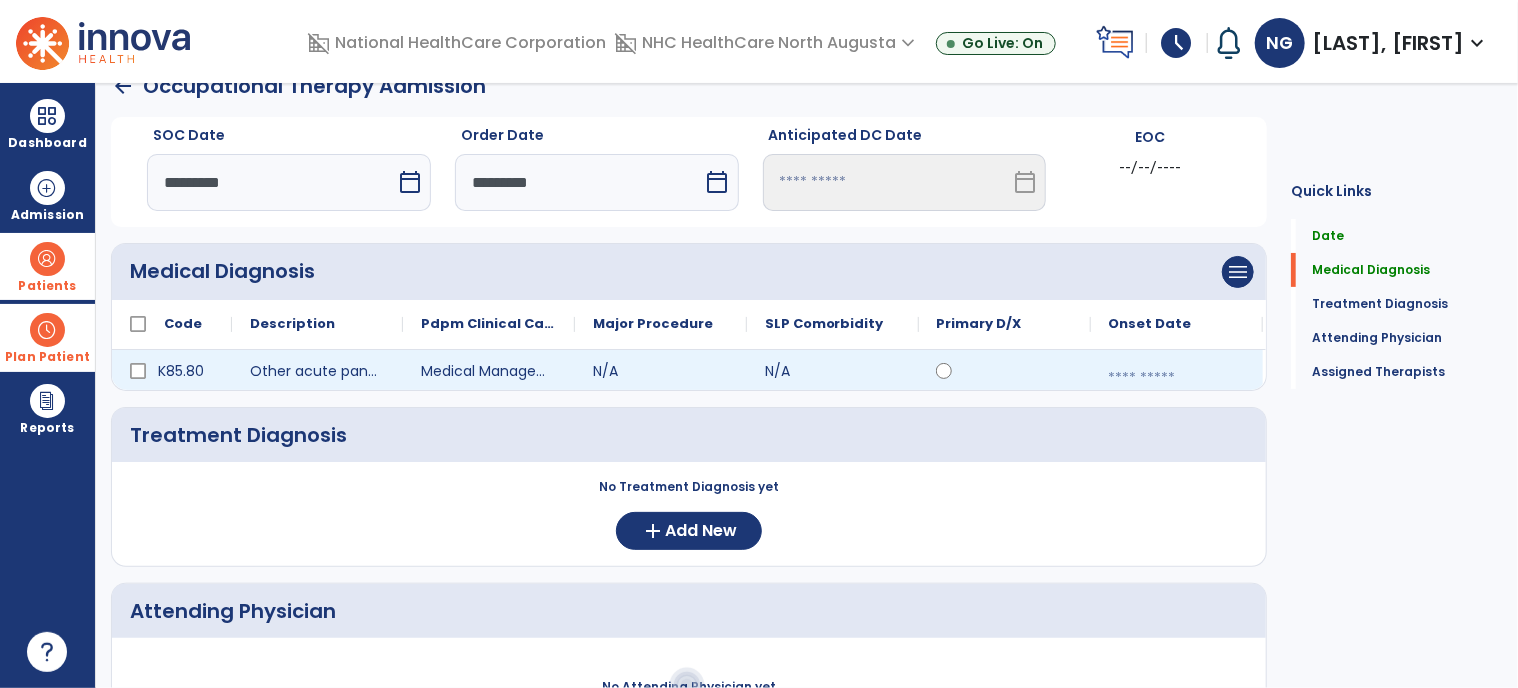 click at bounding box center (1177, 378) 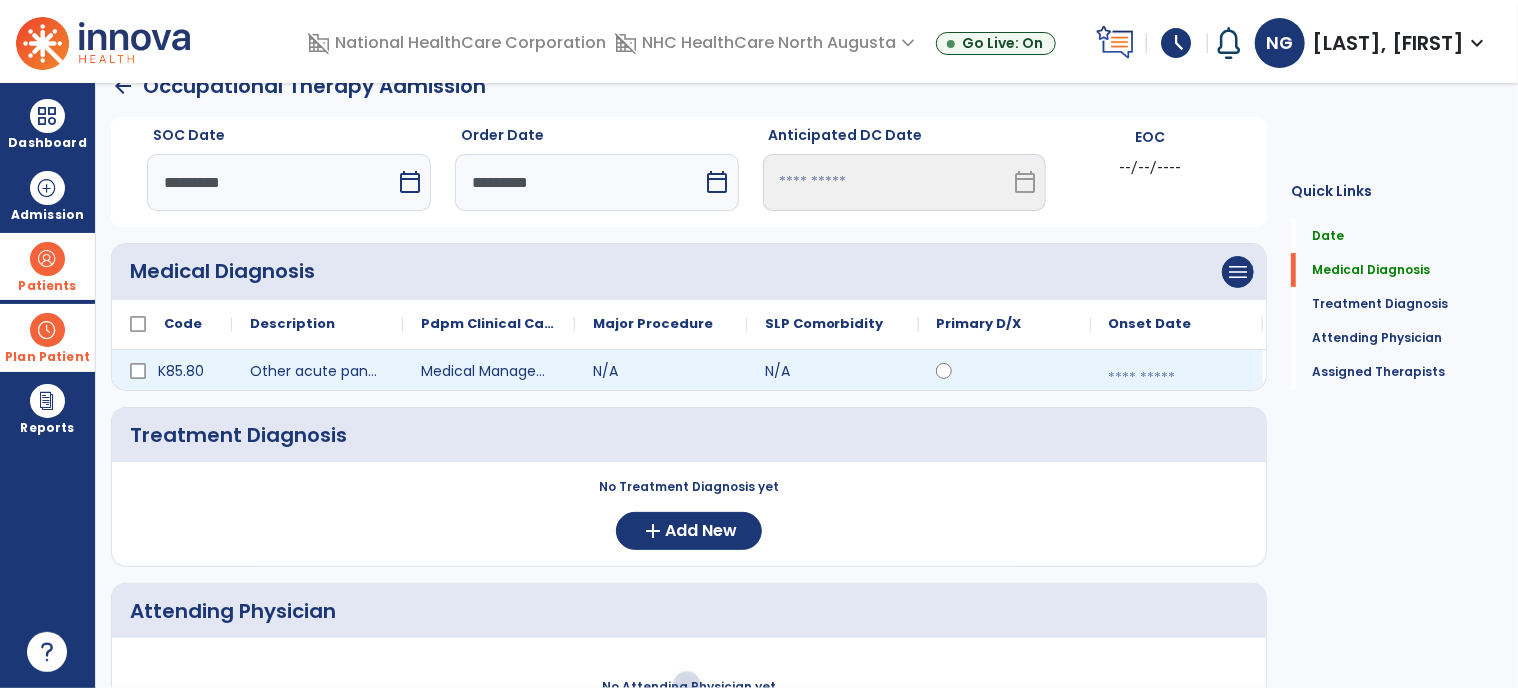 select on "*" 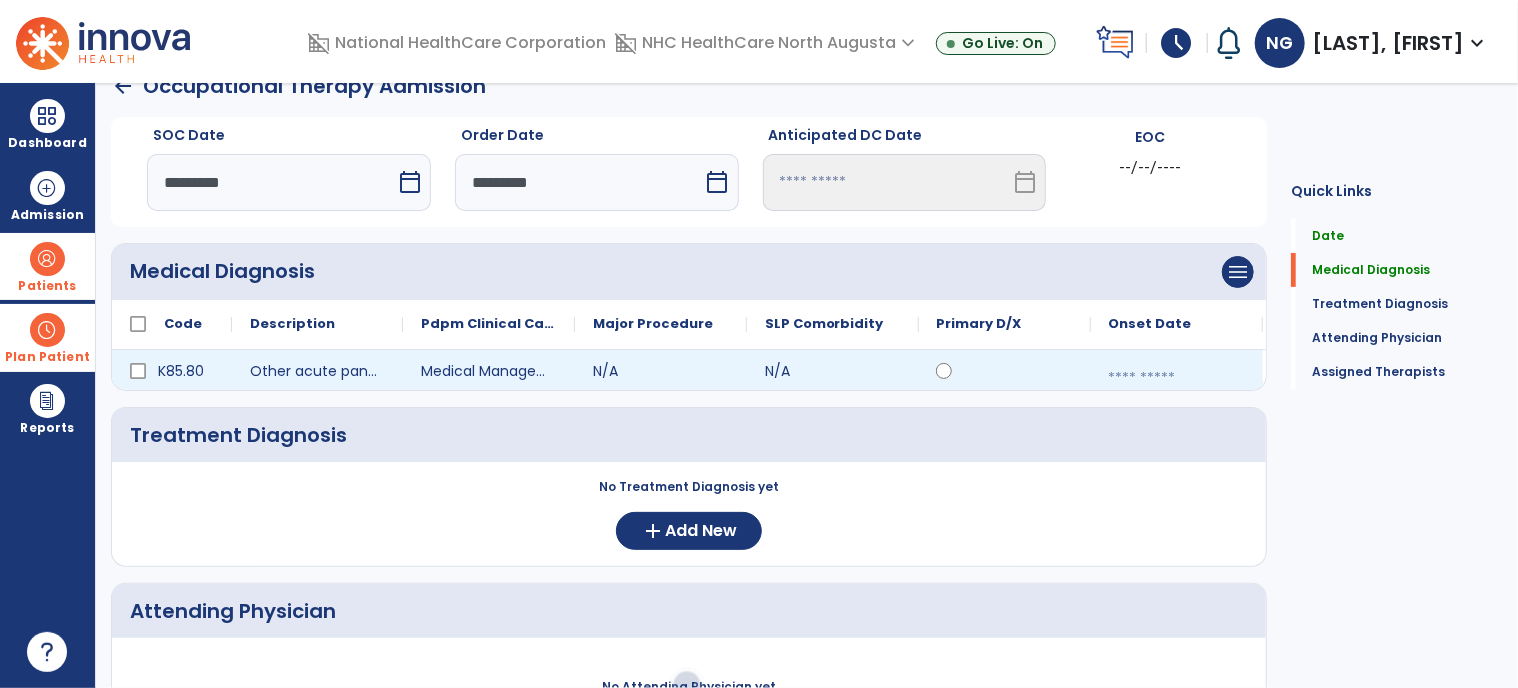 select on "****" 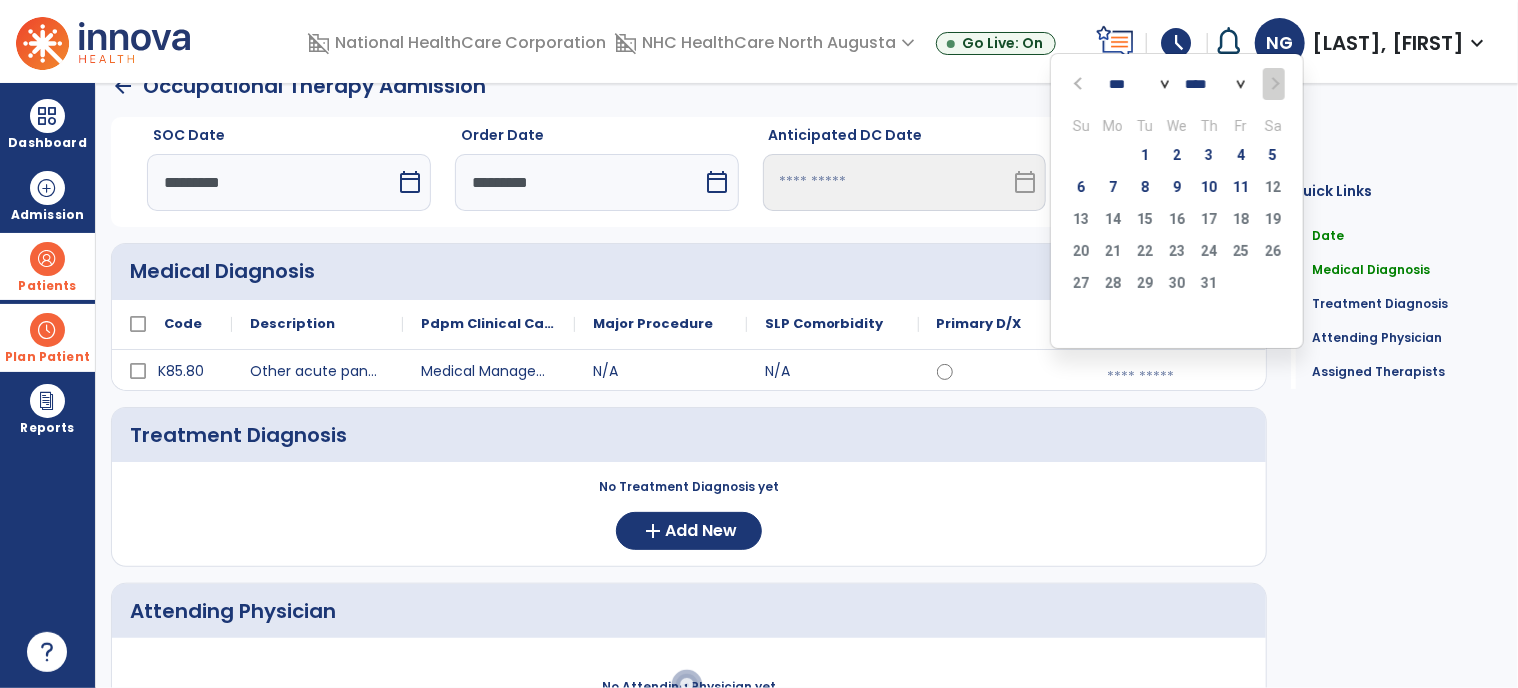 click 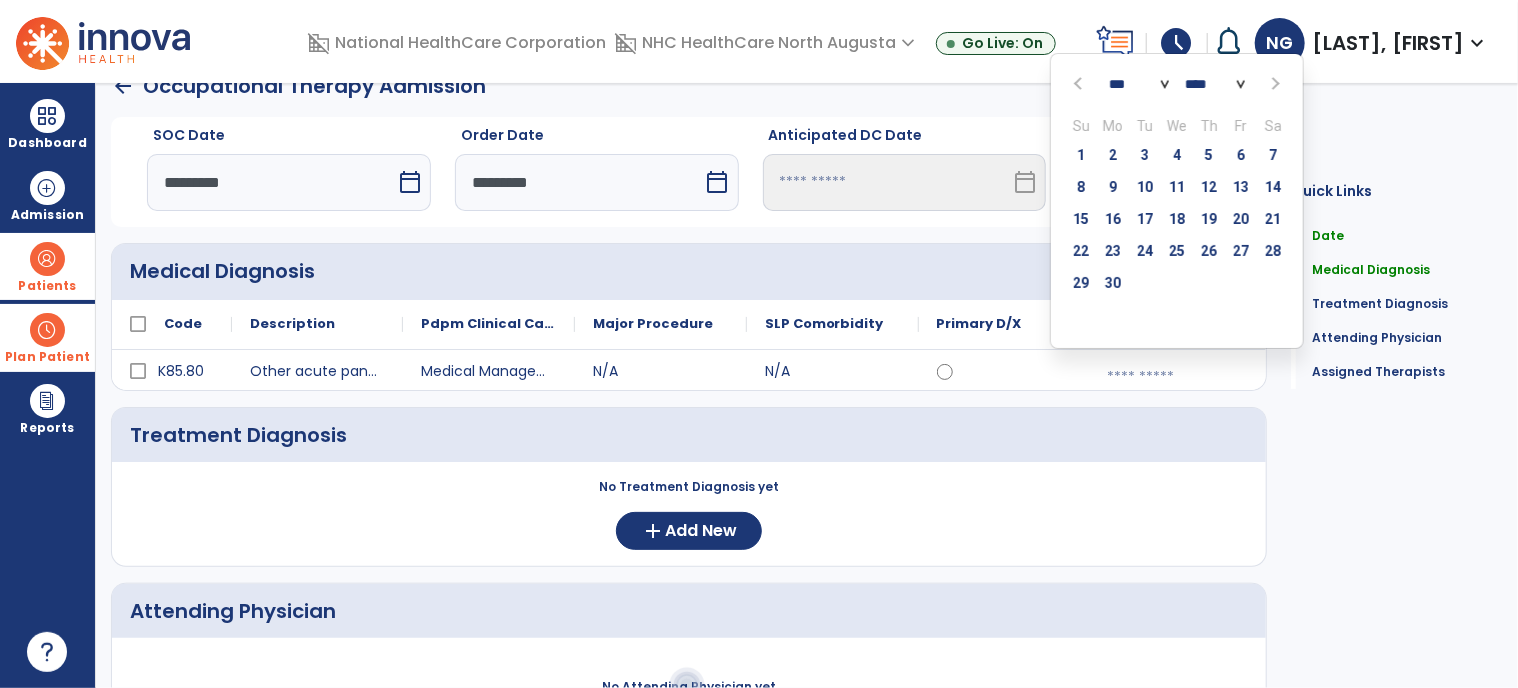 click 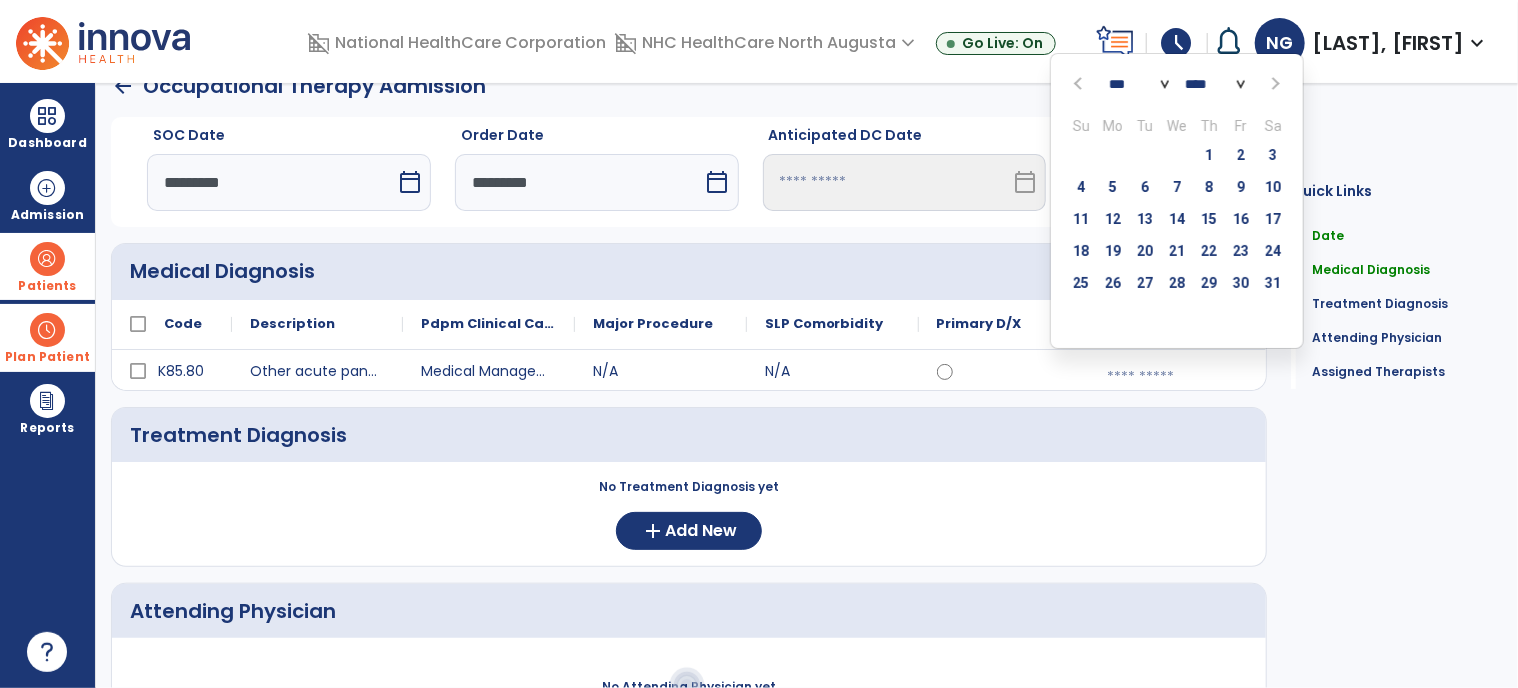 select on "*" 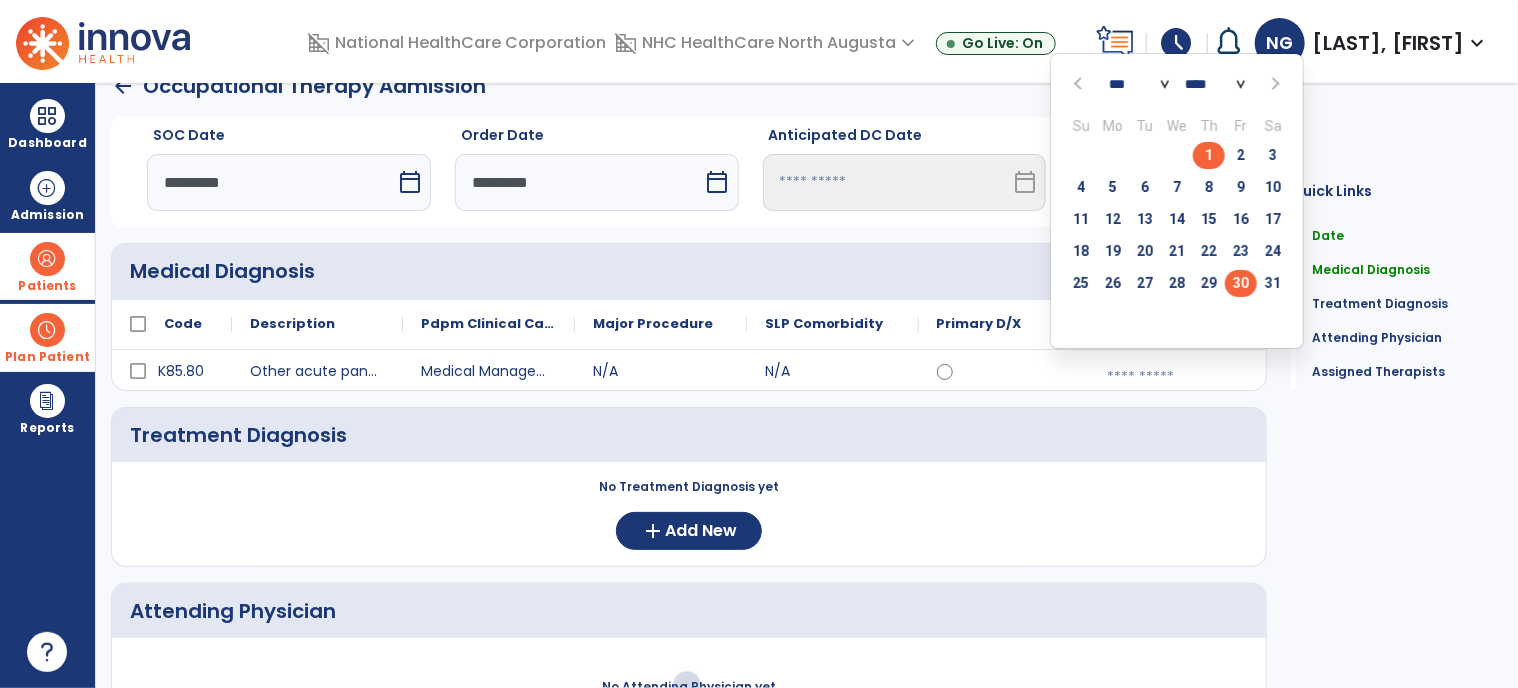 click on "30" 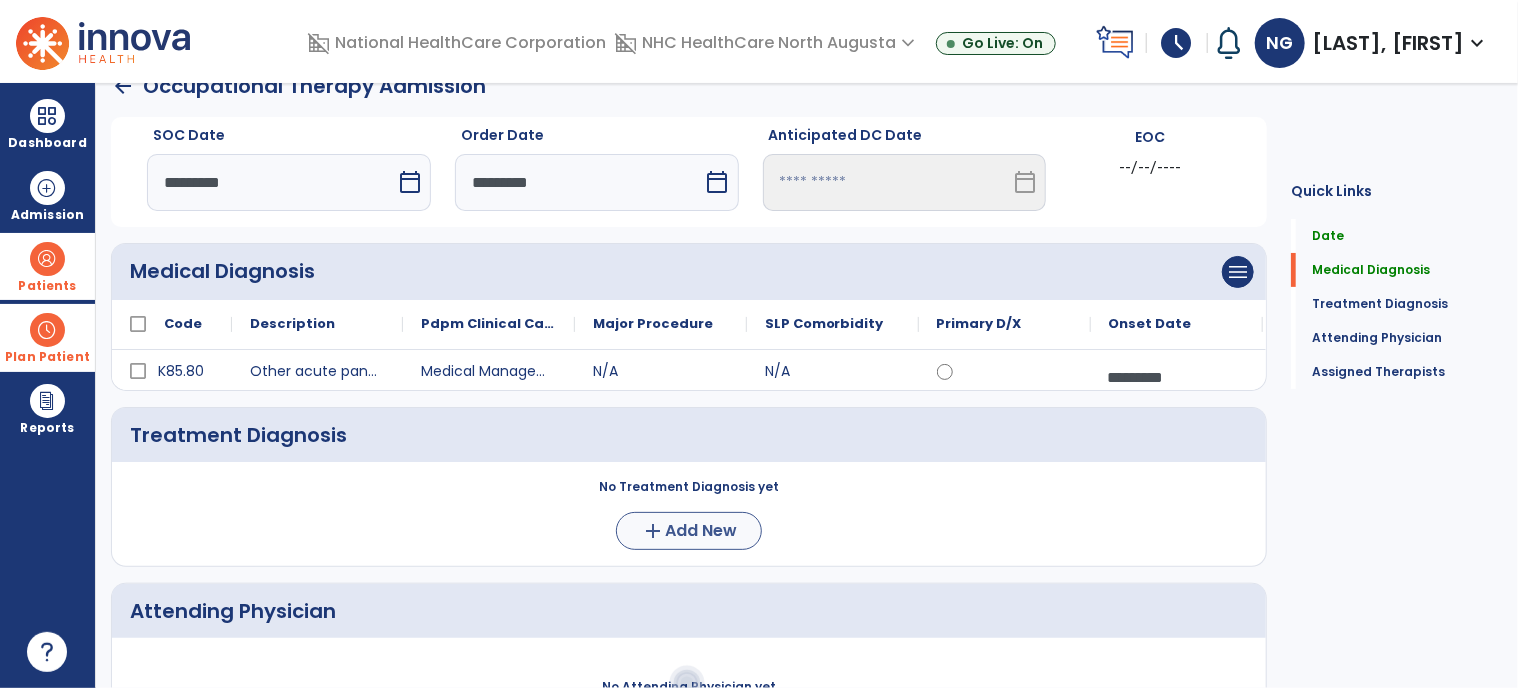 scroll, scrollTop: 132, scrollLeft: 0, axis: vertical 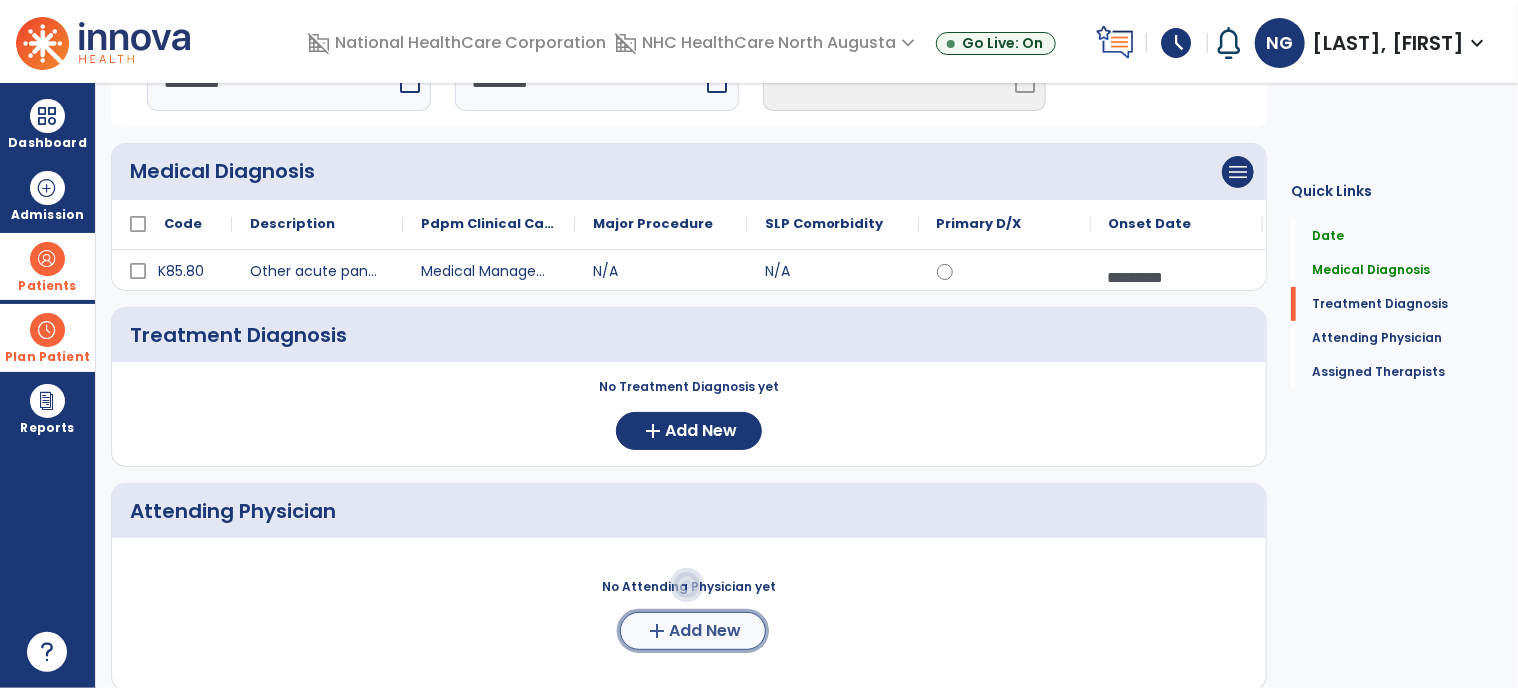 click on "Add New" 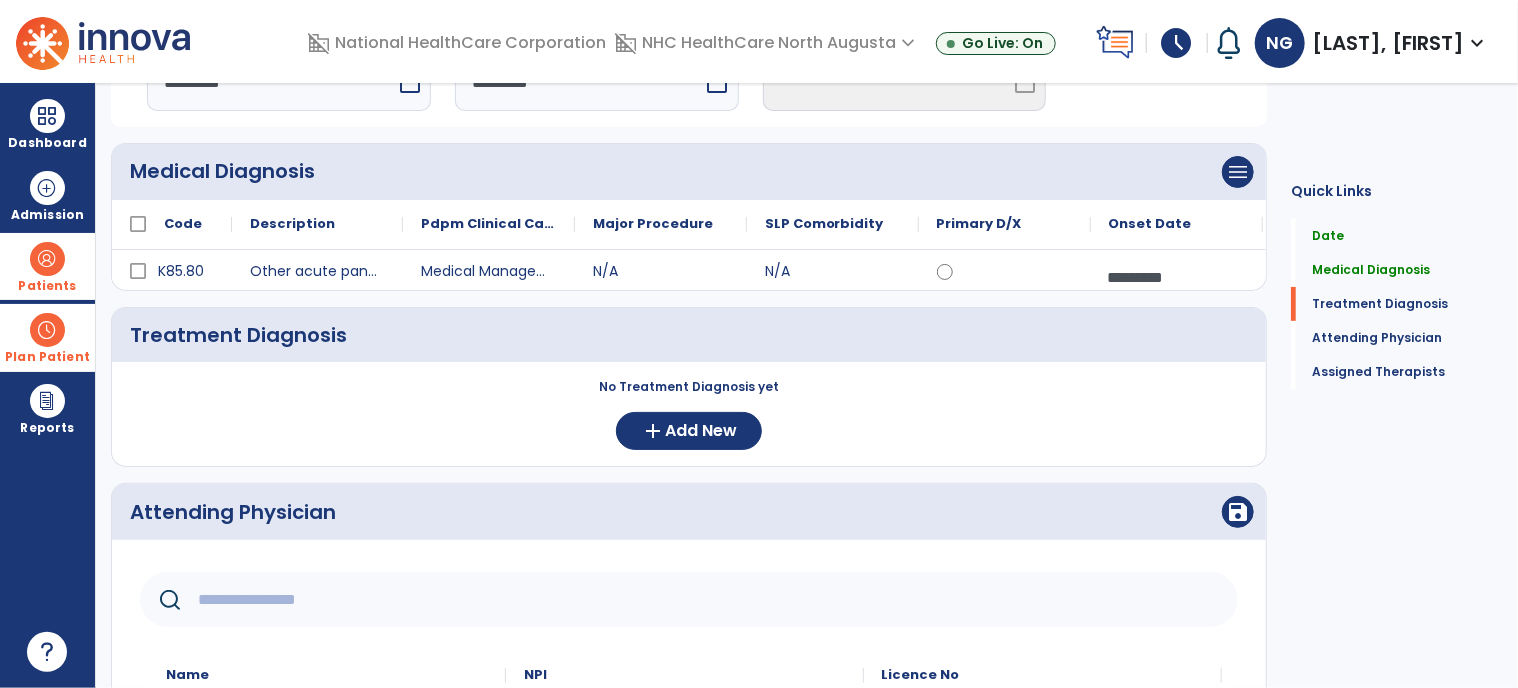 click 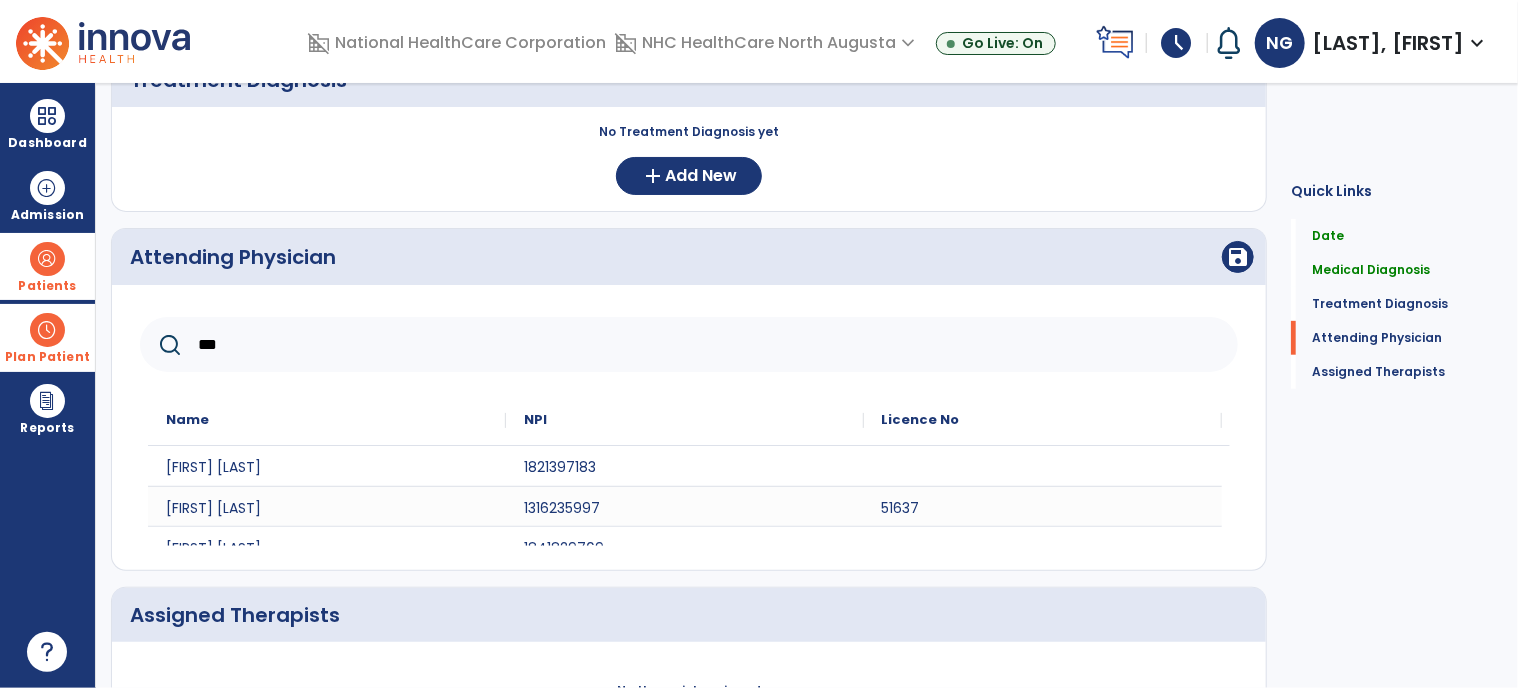 scroll, scrollTop: 432, scrollLeft: 0, axis: vertical 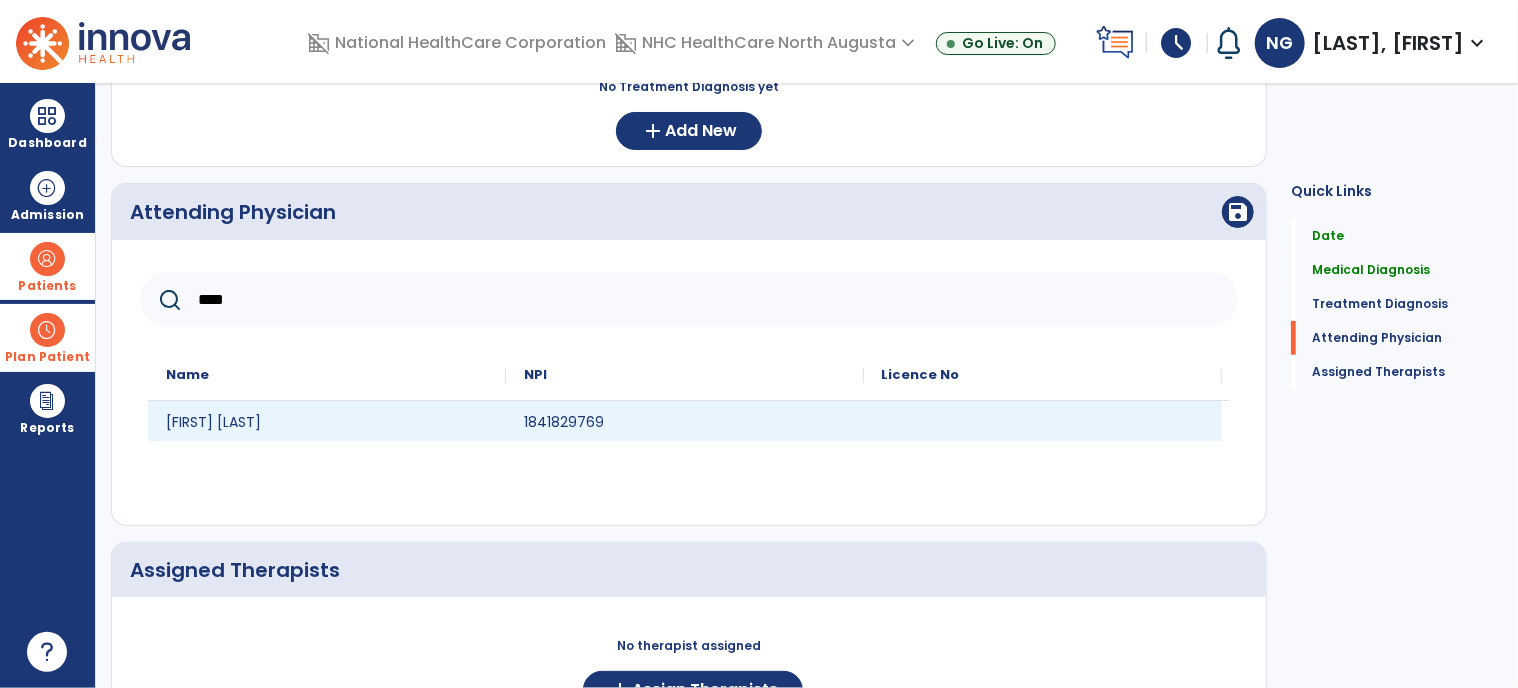 type on "****" 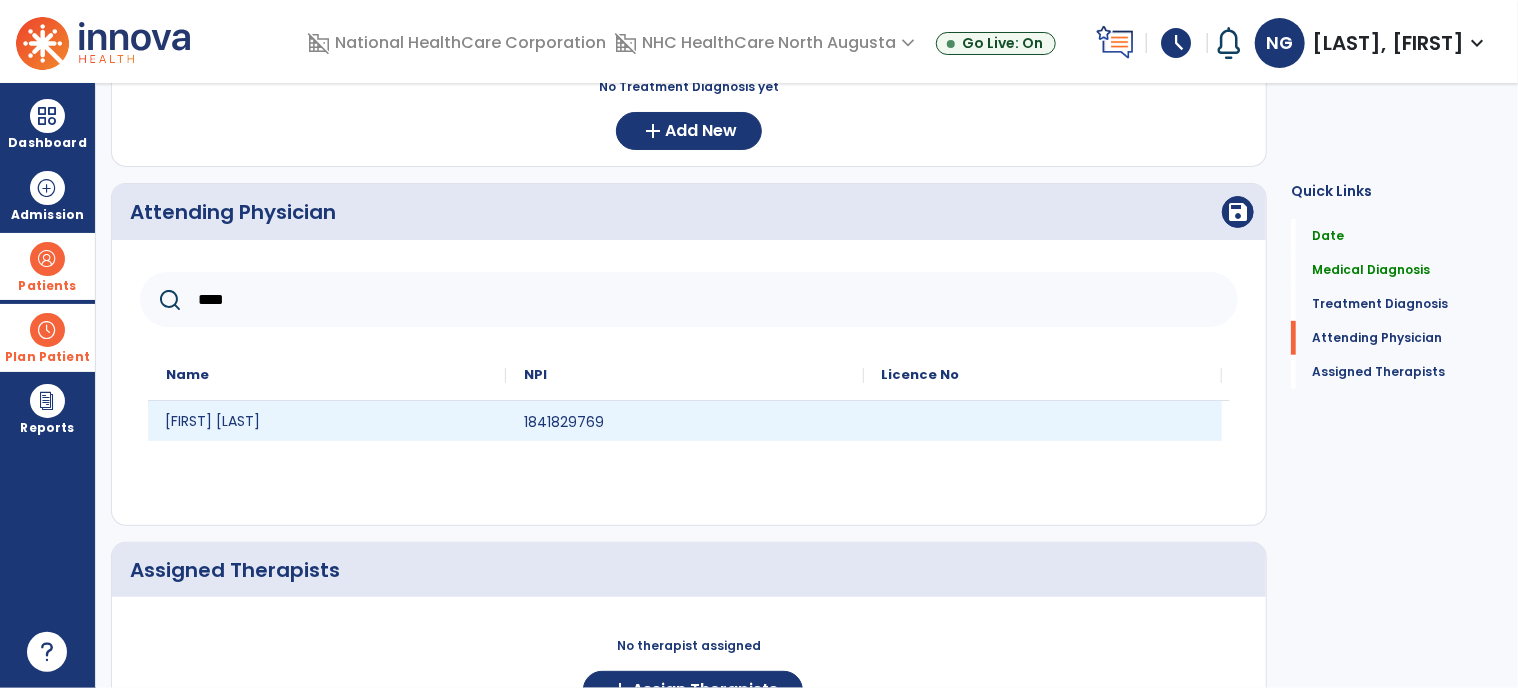click on "[FIRST] [LAST]" 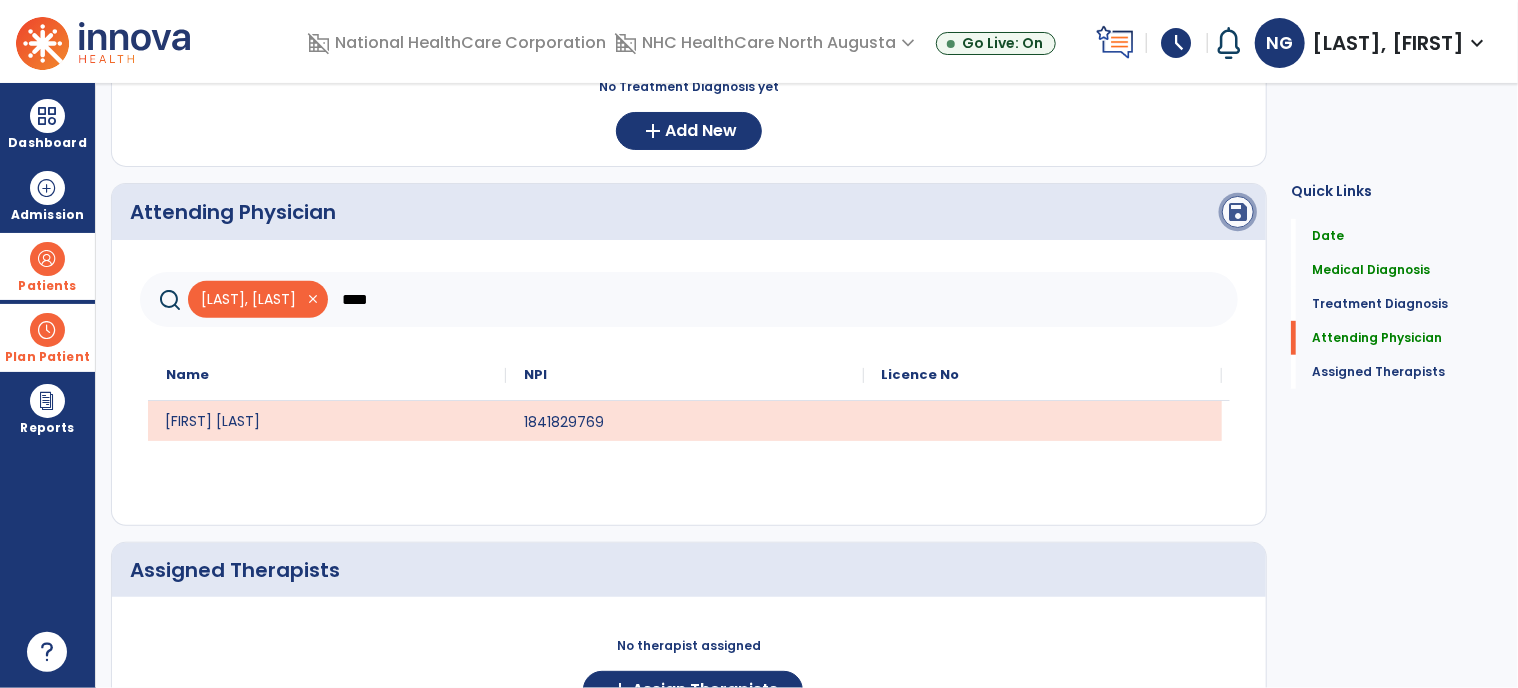 click on "save" 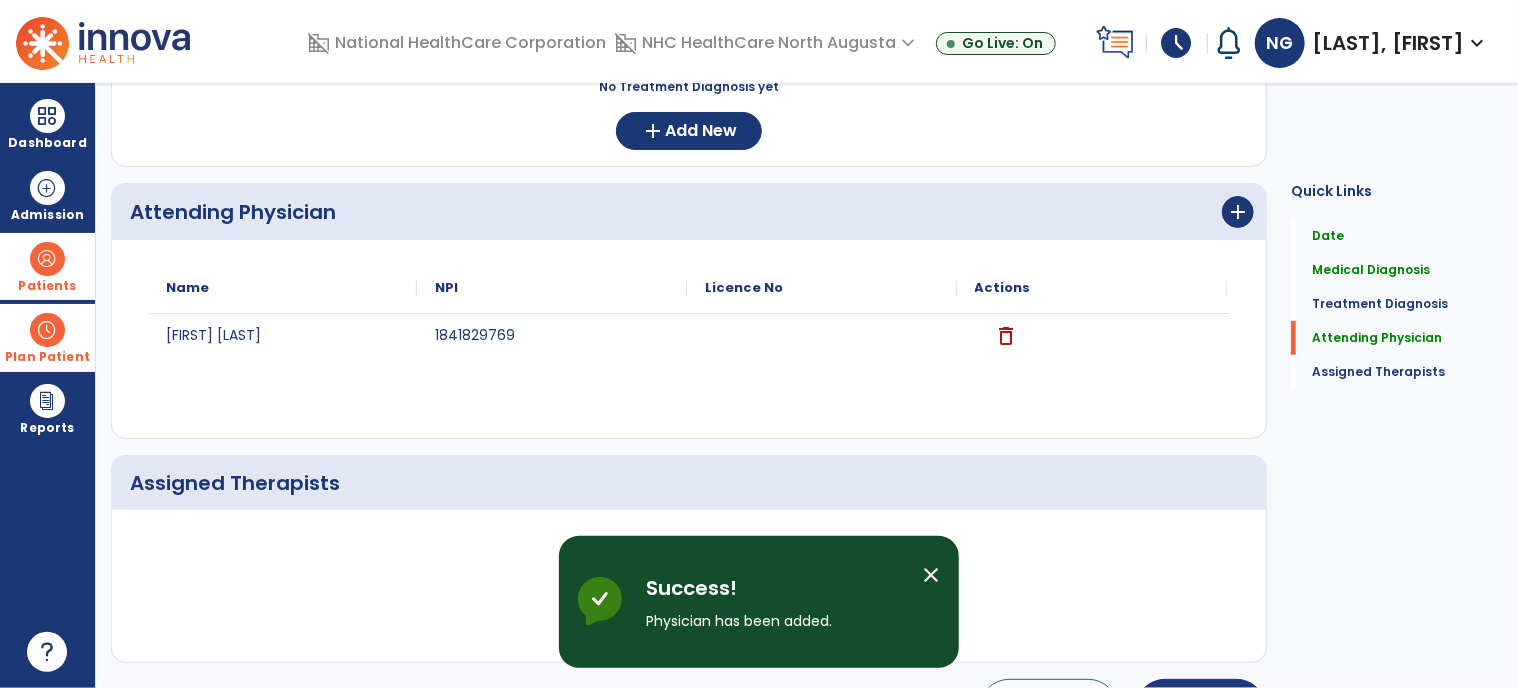 click on "close" at bounding box center [931, 575] 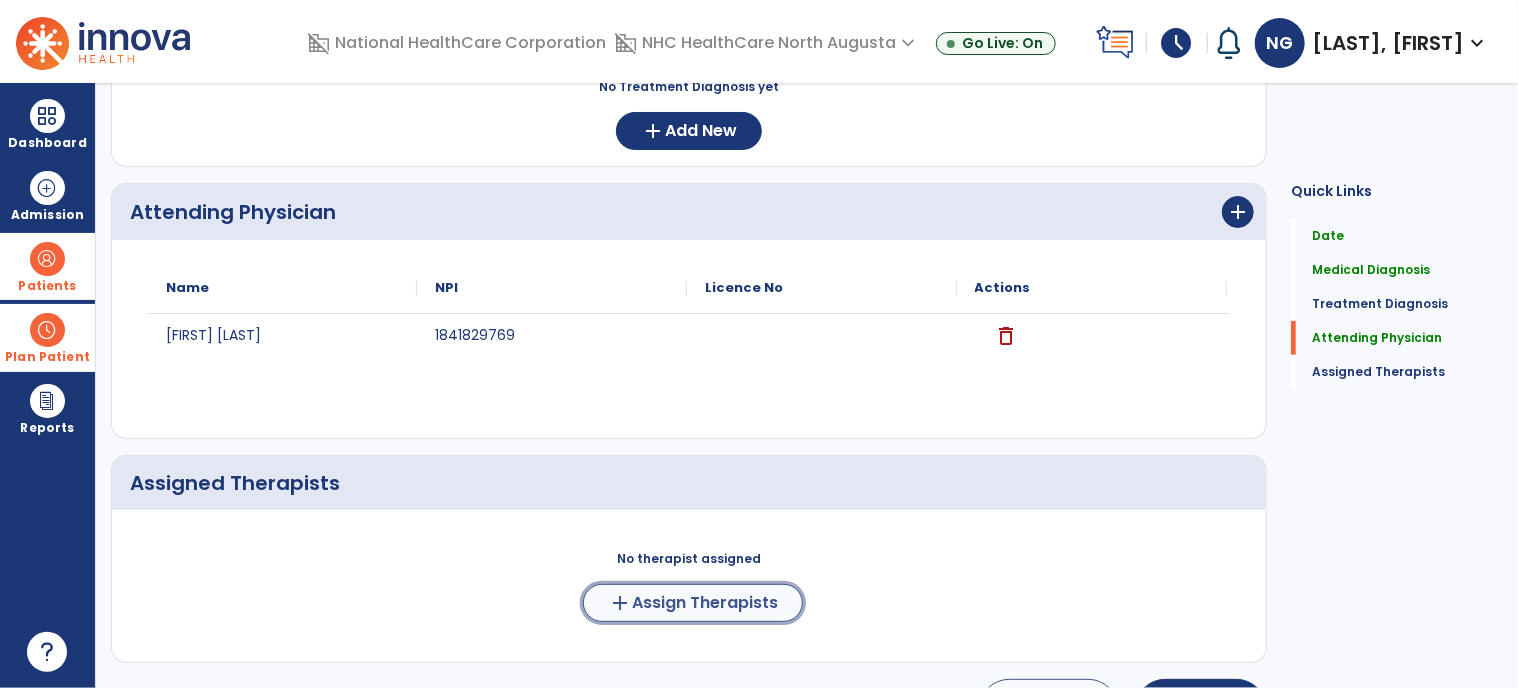 click on "Assign Therapists" 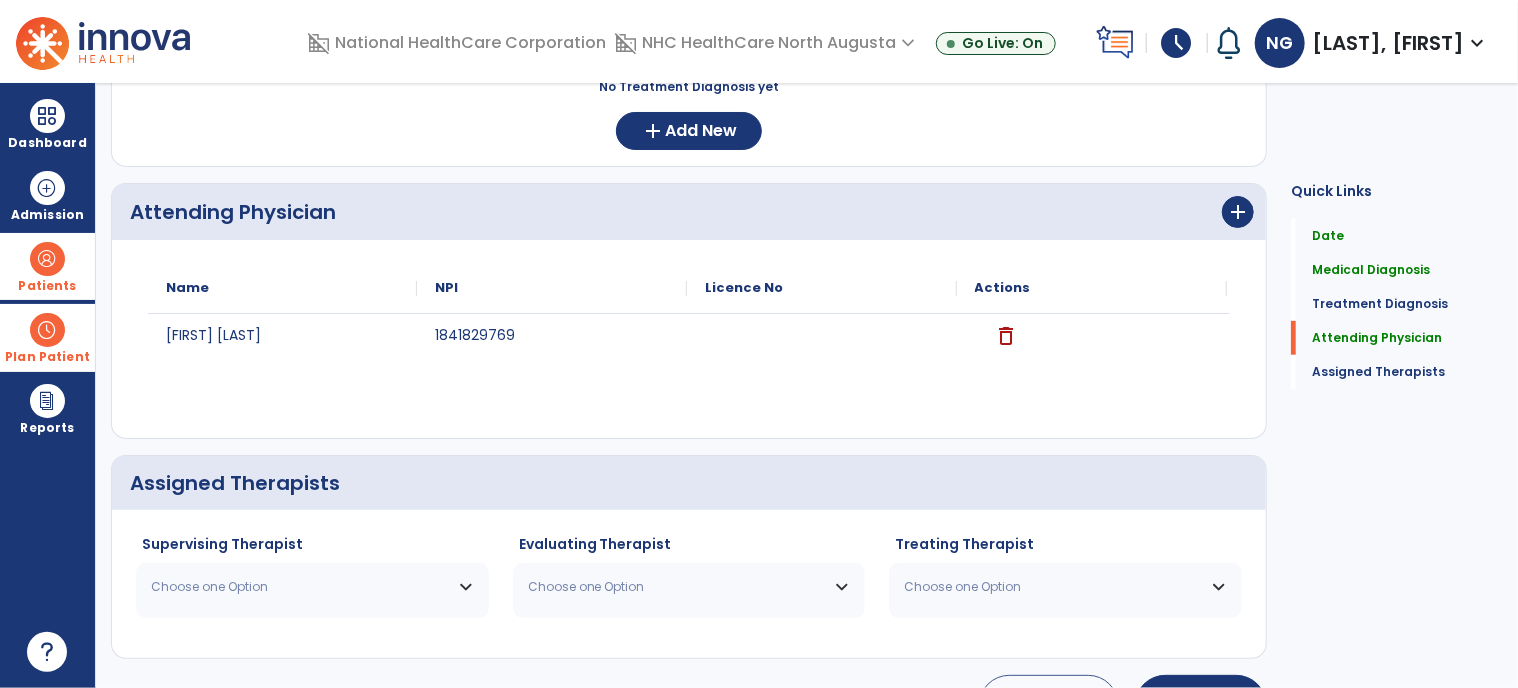 click on "Choose one Option" at bounding box center (300, 587) 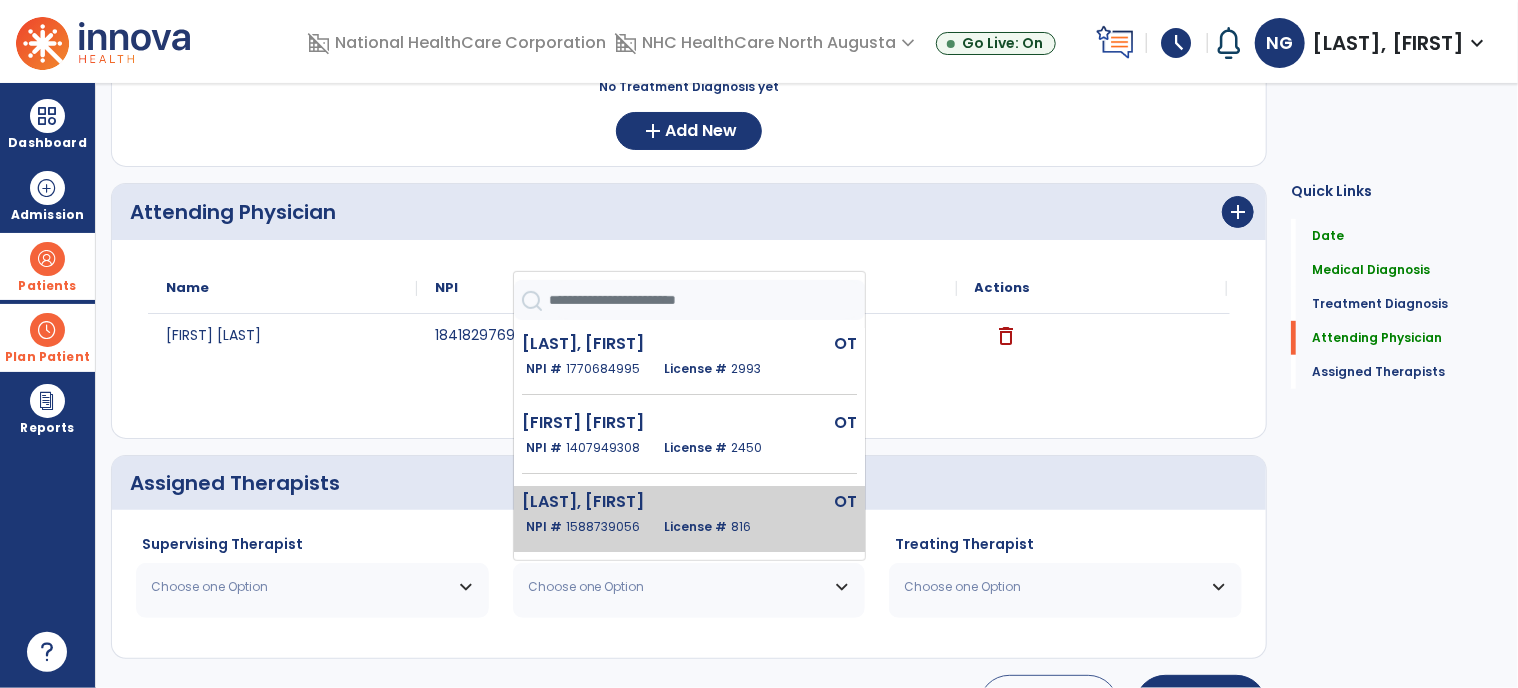 click on "[LAST], [FIRST]" 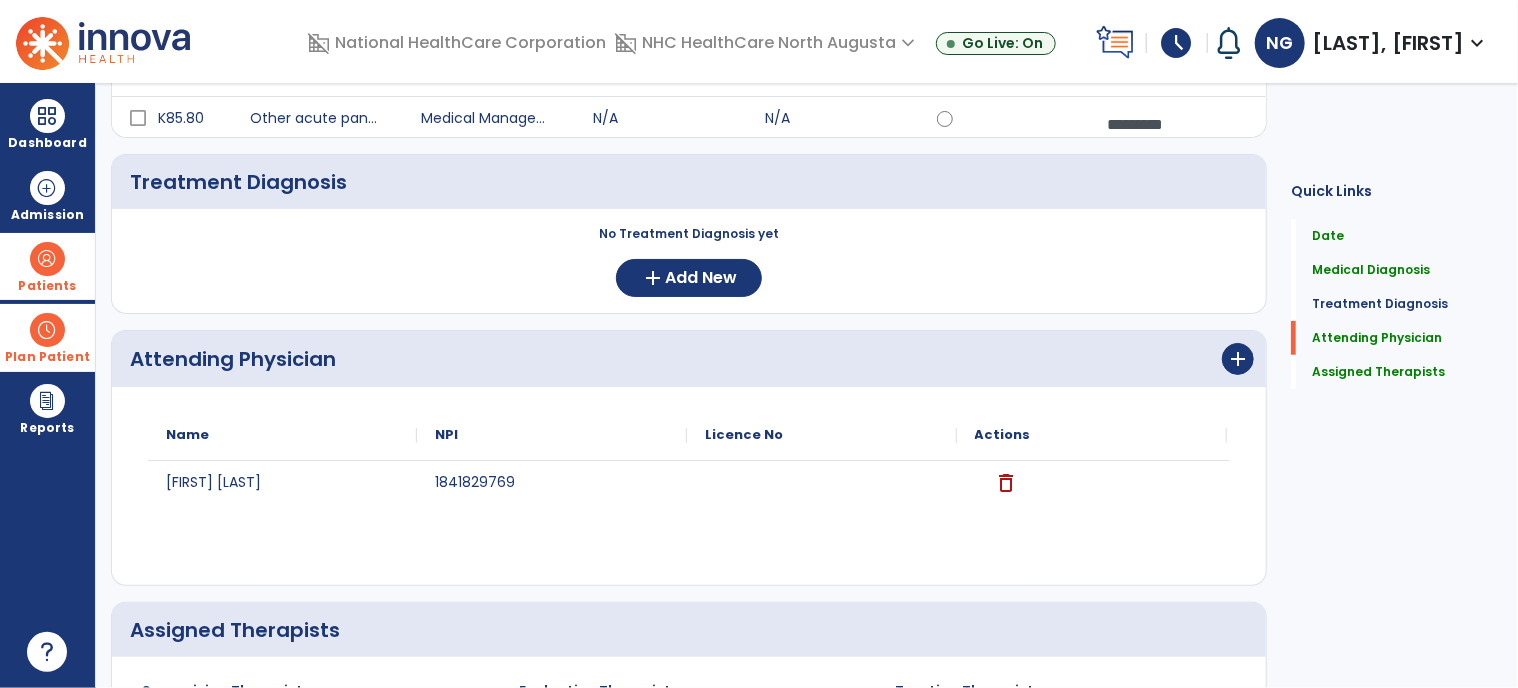 scroll, scrollTop: 32, scrollLeft: 0, axis: vertical 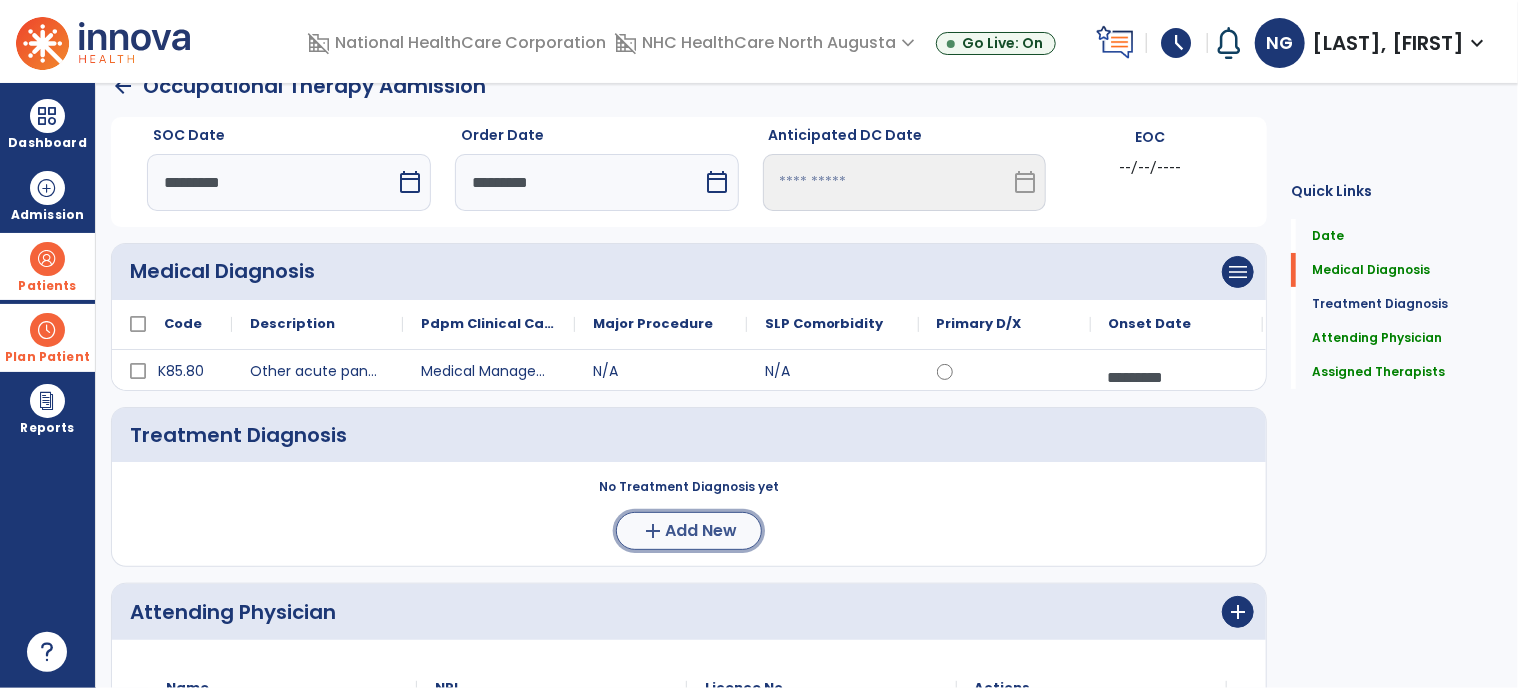 click on "Add New" 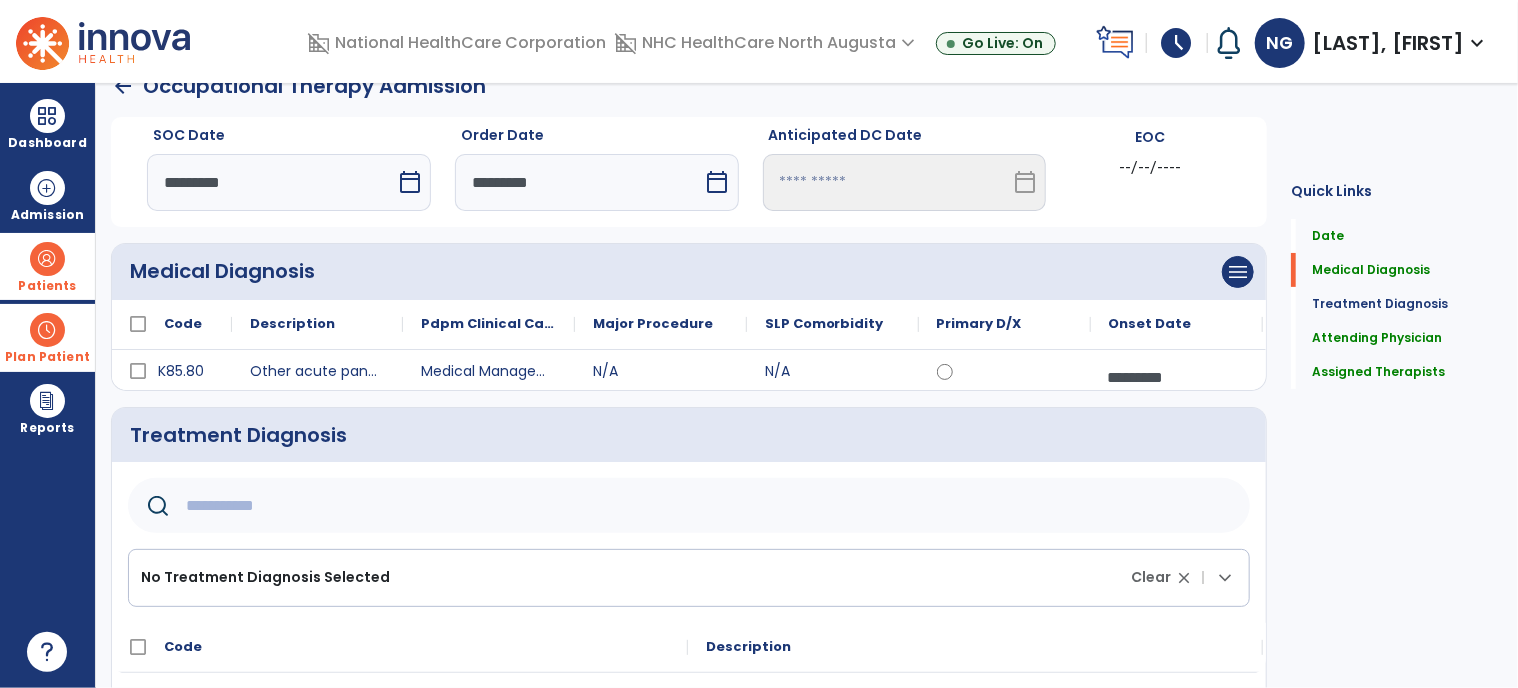 click 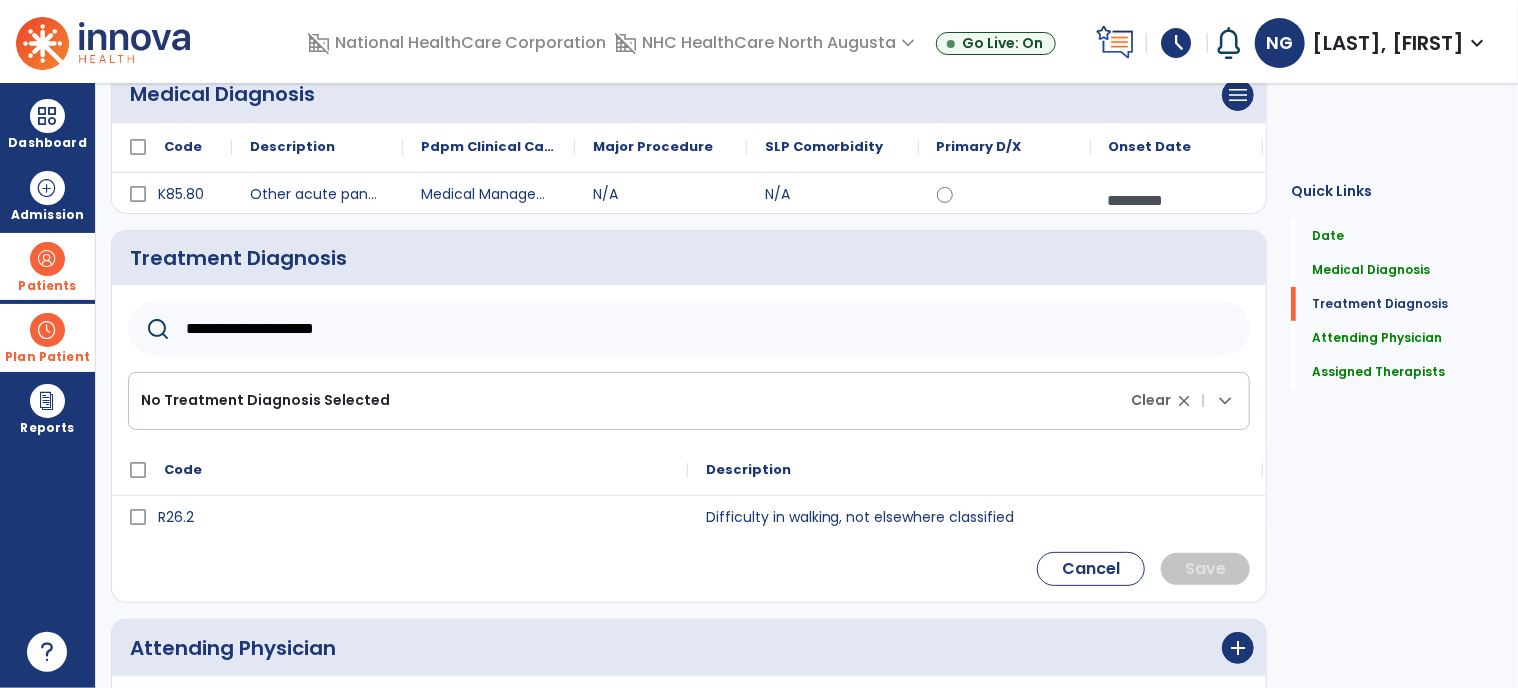 scroll, scrollTop: 232, scrollLeft: 0, axis: vertical 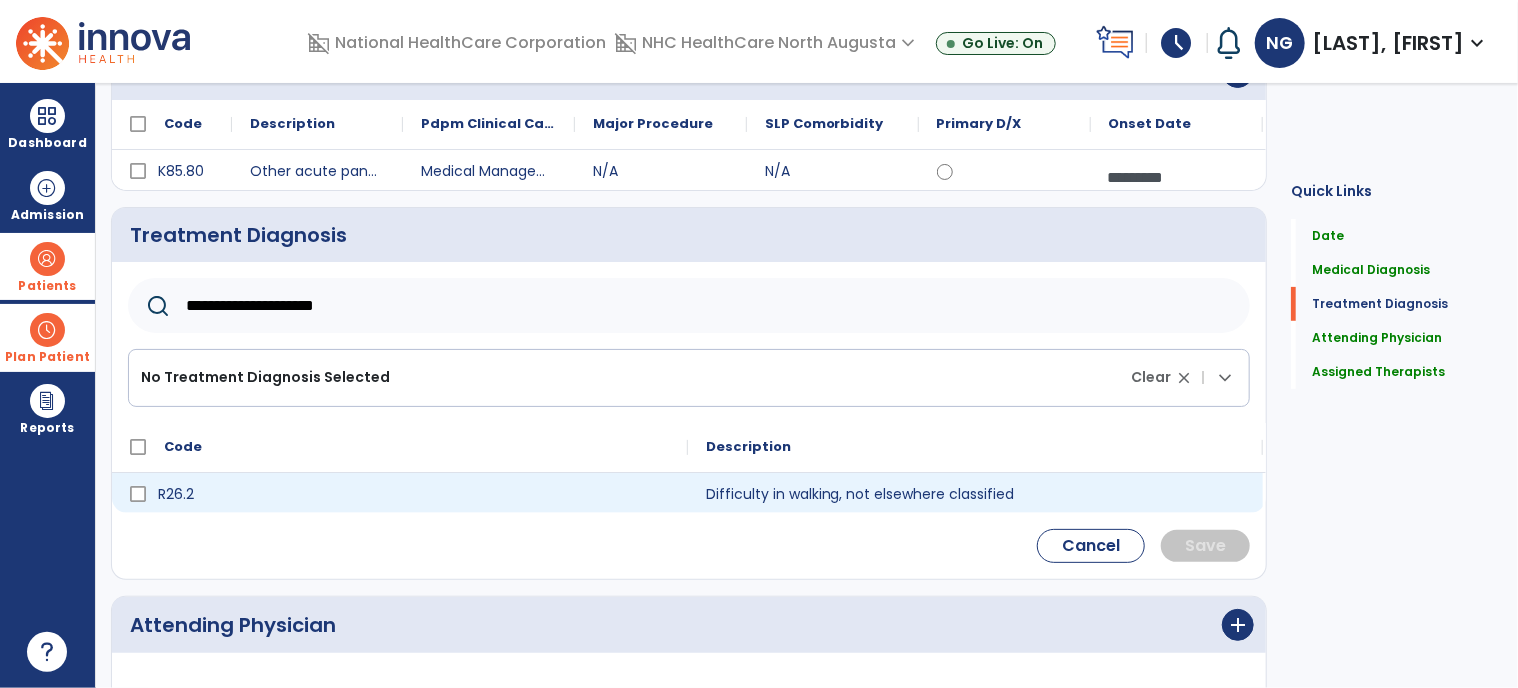 type on "**********" 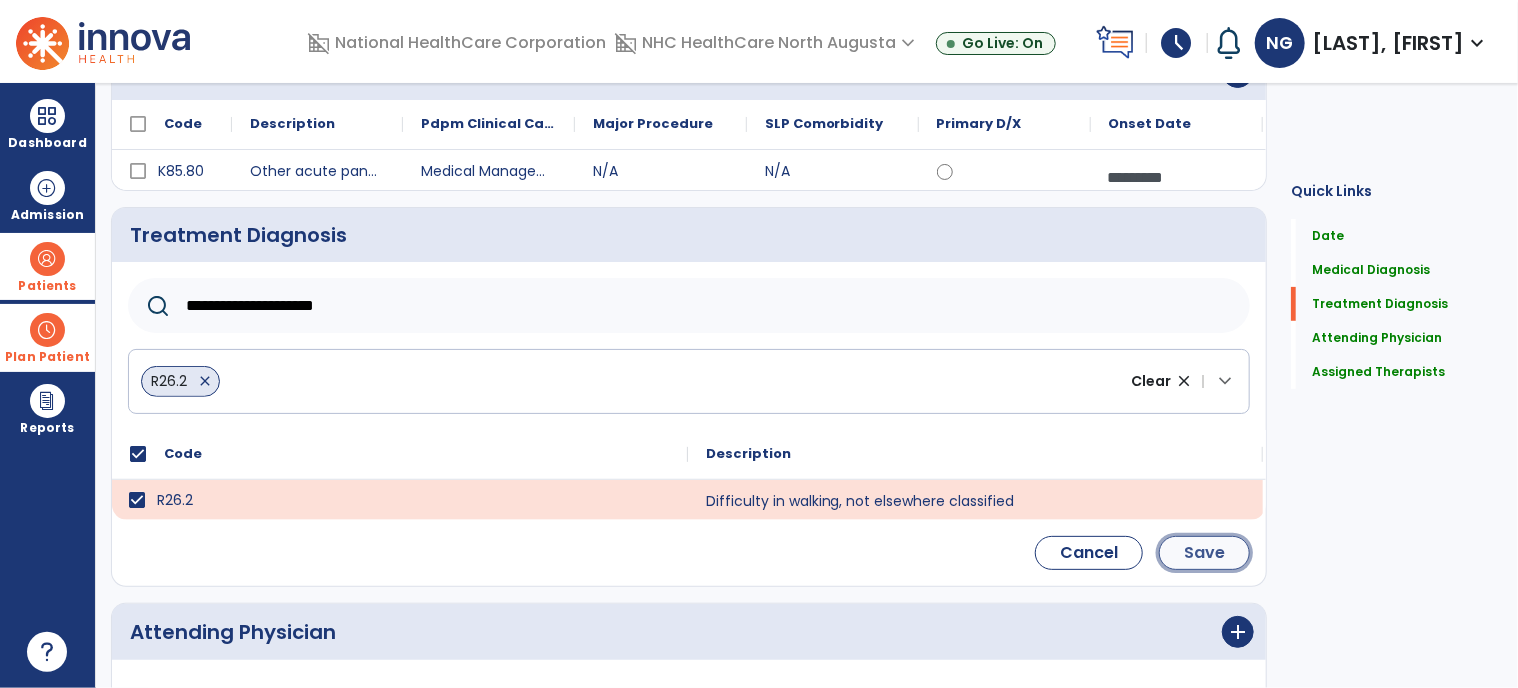 click on "Save" 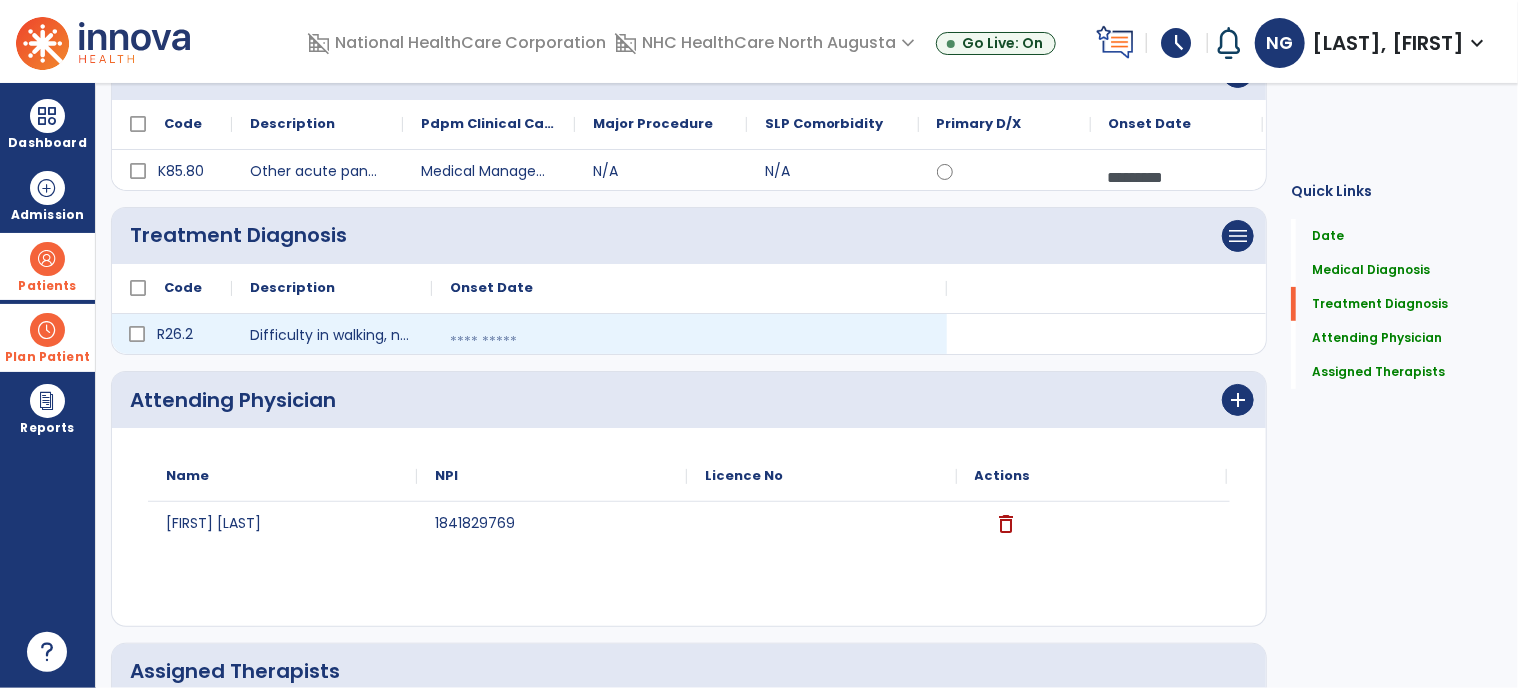 click at bounding box center [689, 342] 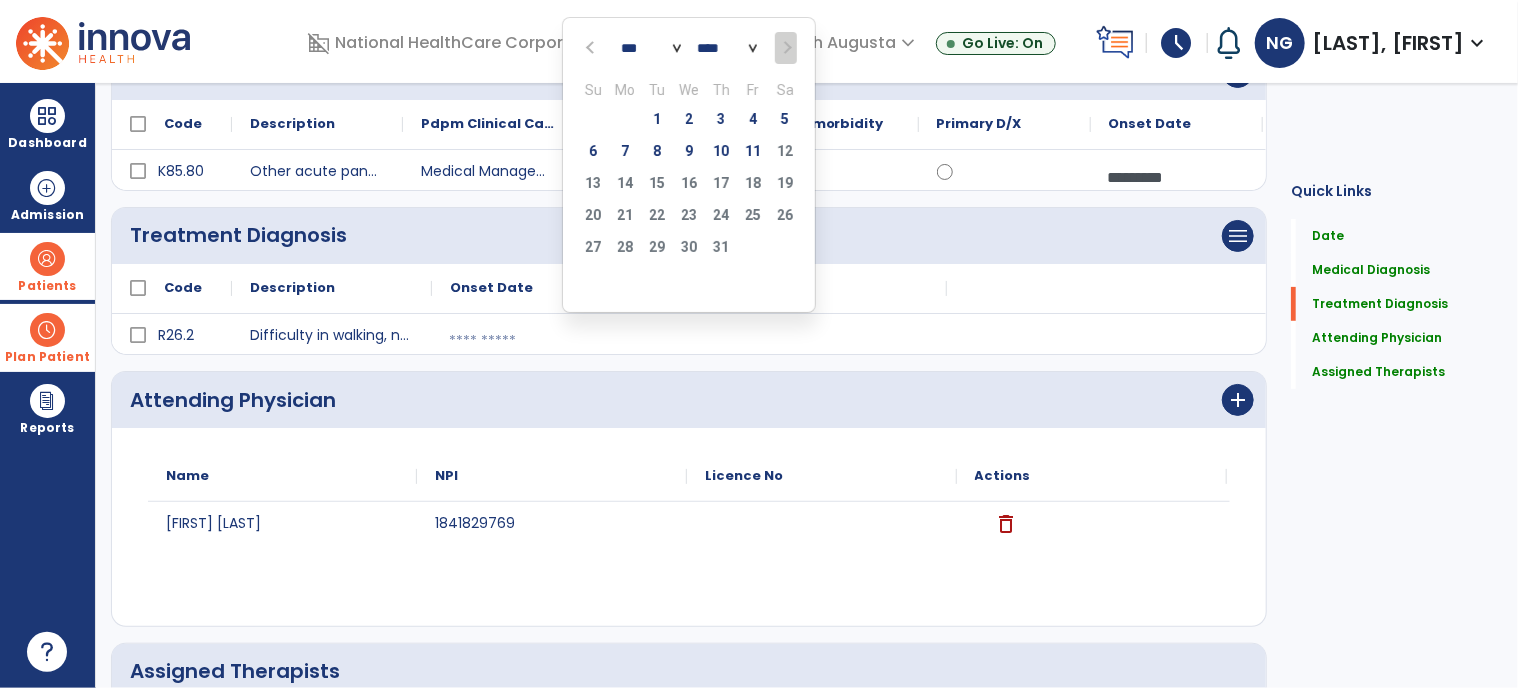 click 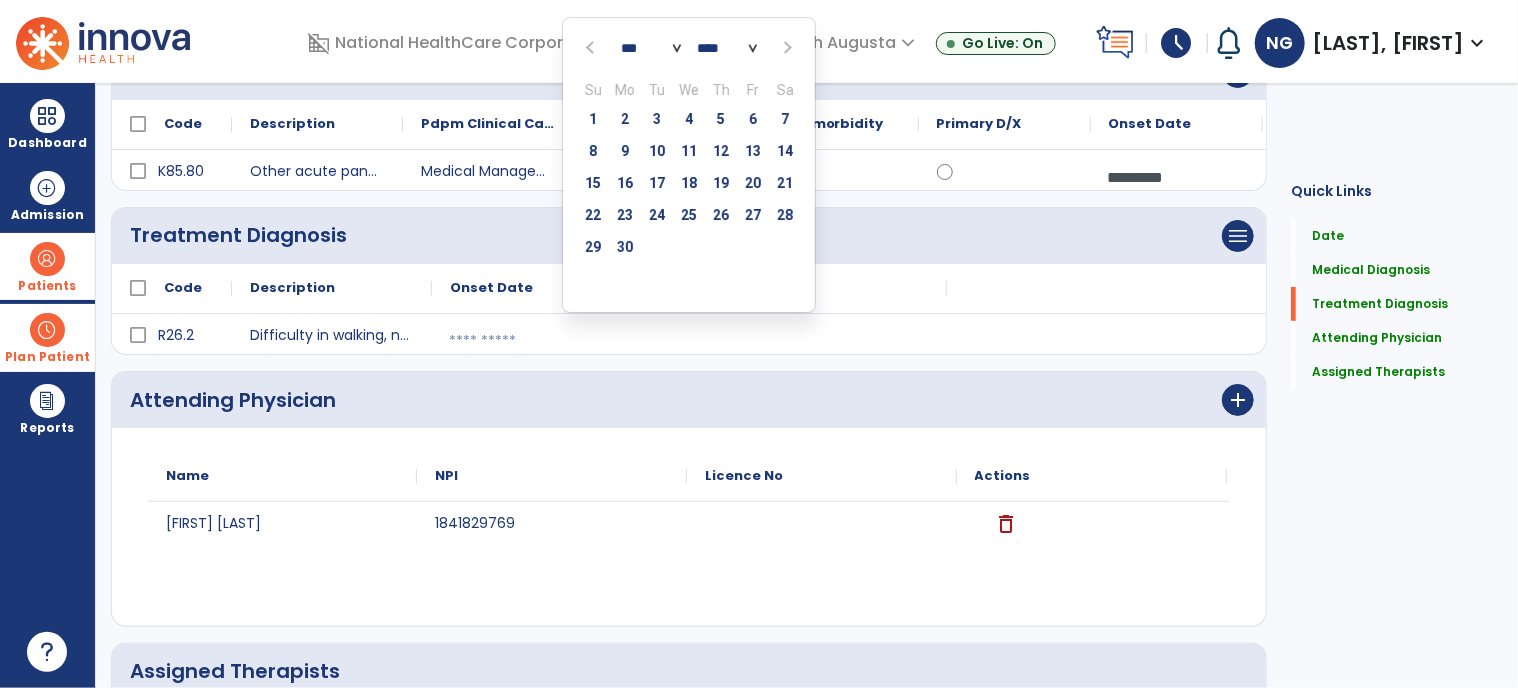 click 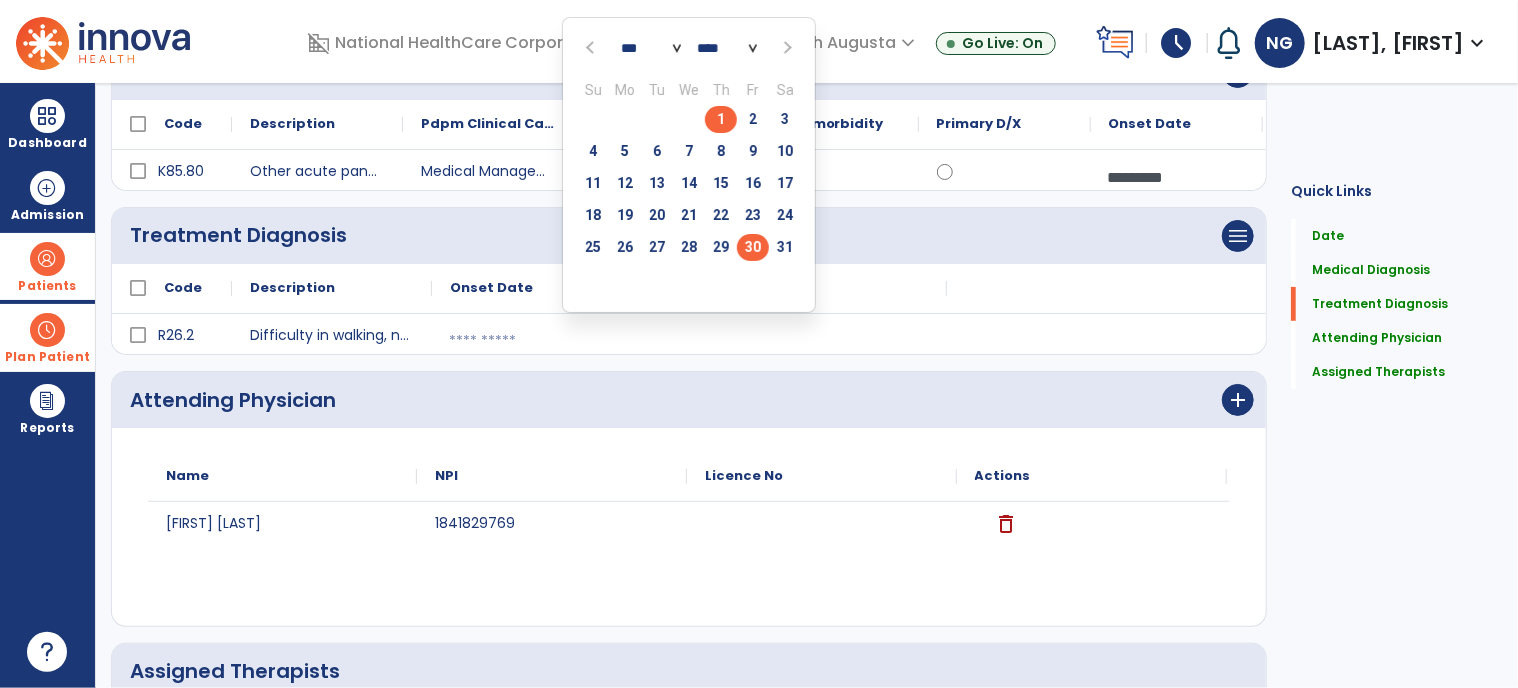 click on "30" 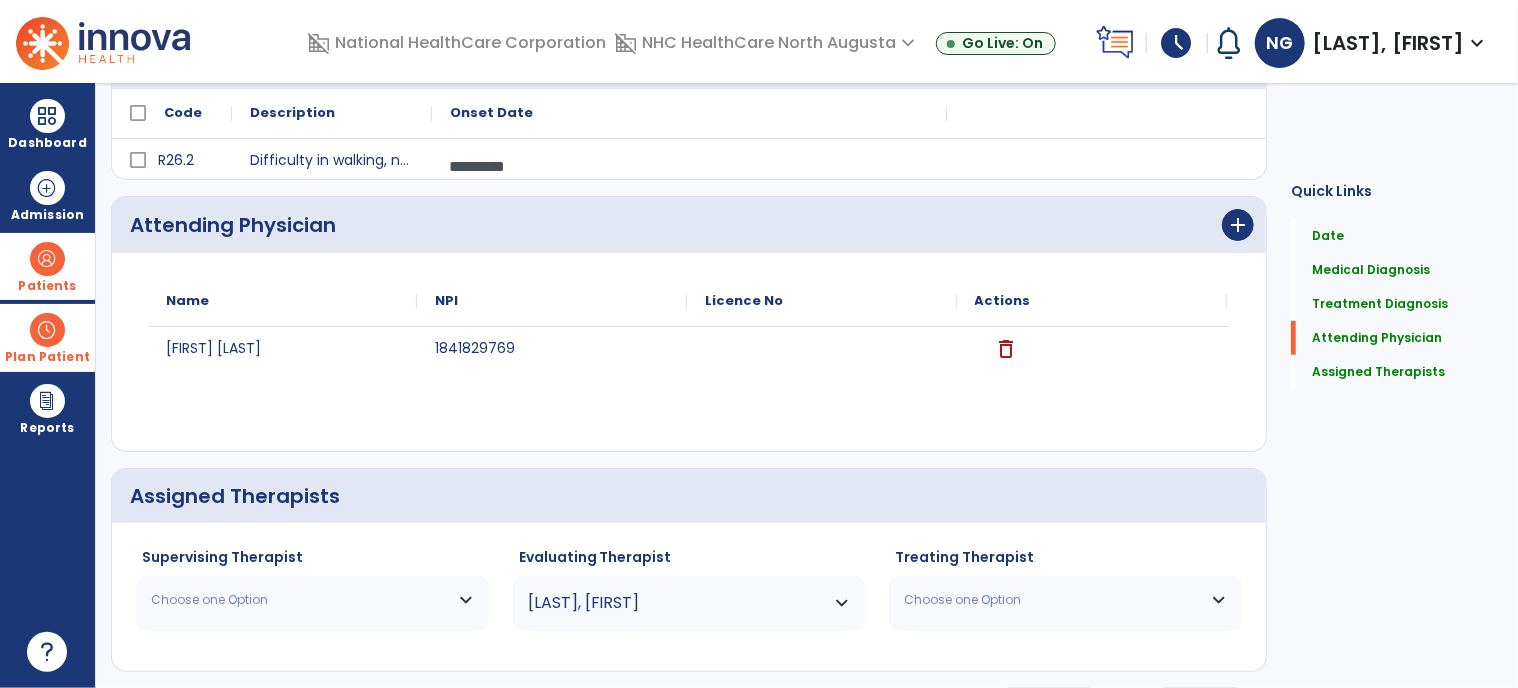 scroll, scrollTop: 481, scrollLeft: 0, axis: vertical 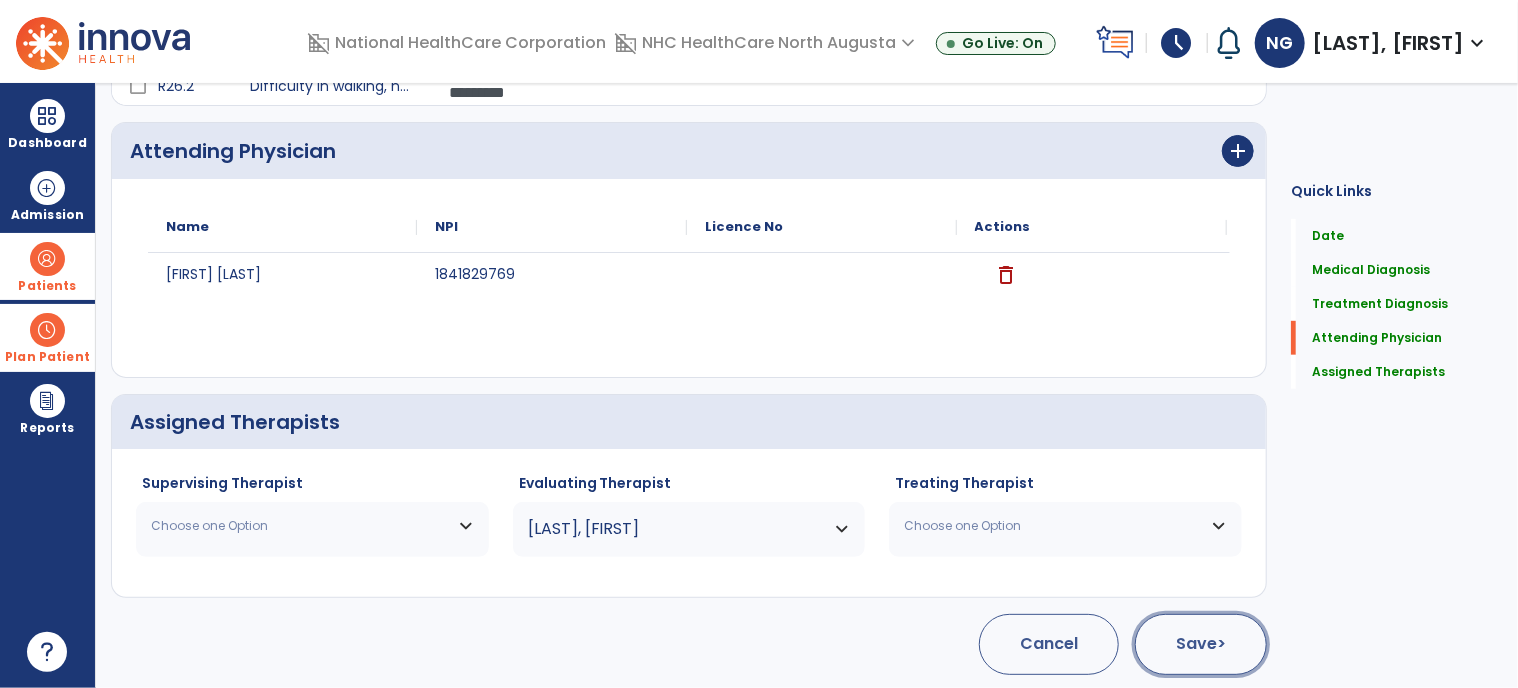 click on "Save  >" 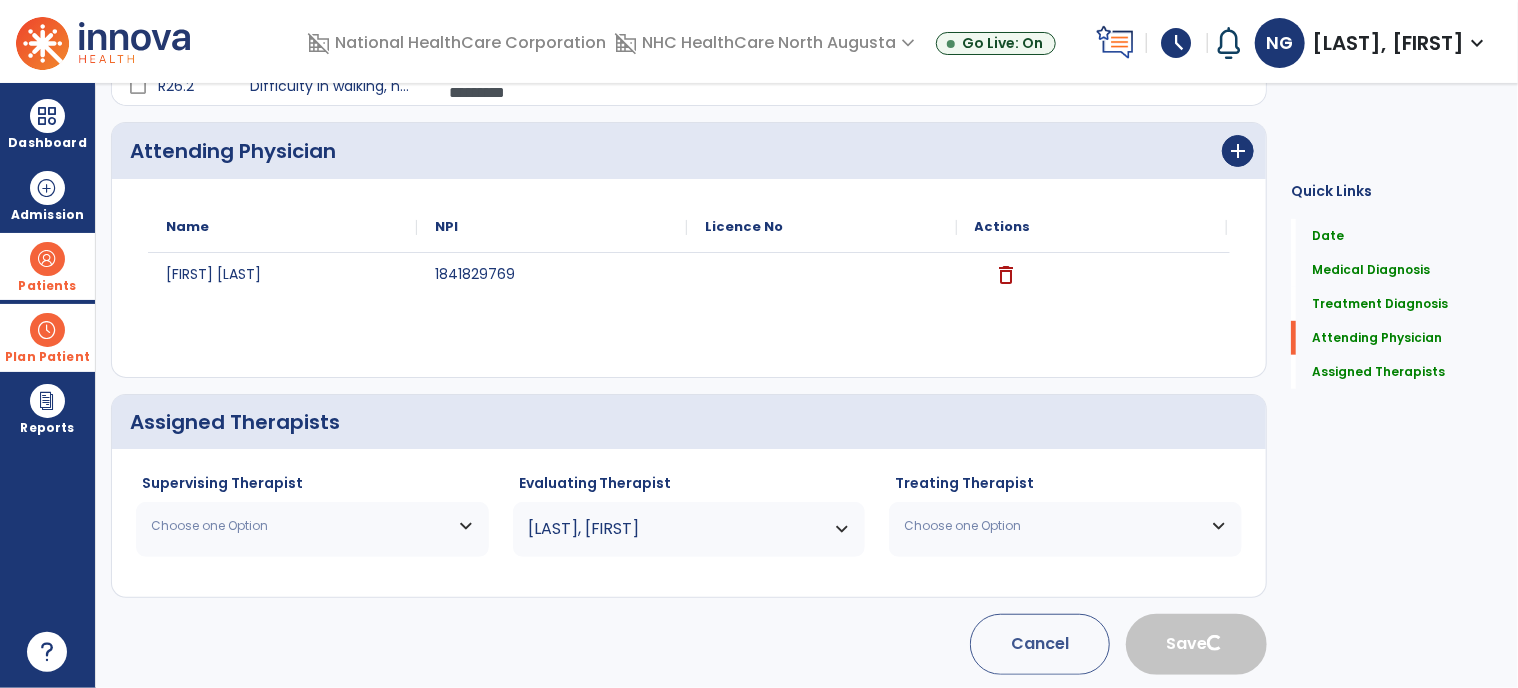 type 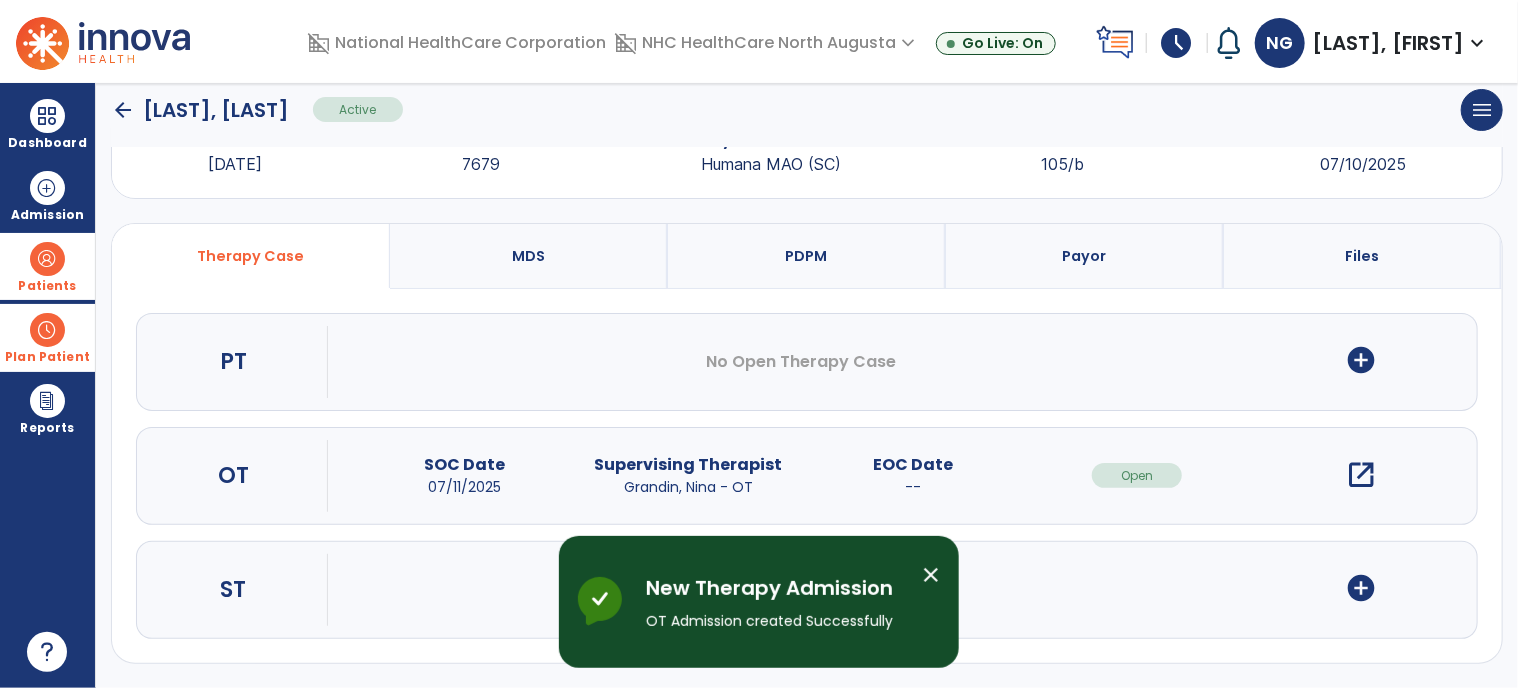 scroll, scrollTop: 69, scrollLeft: 0, axis: vertical 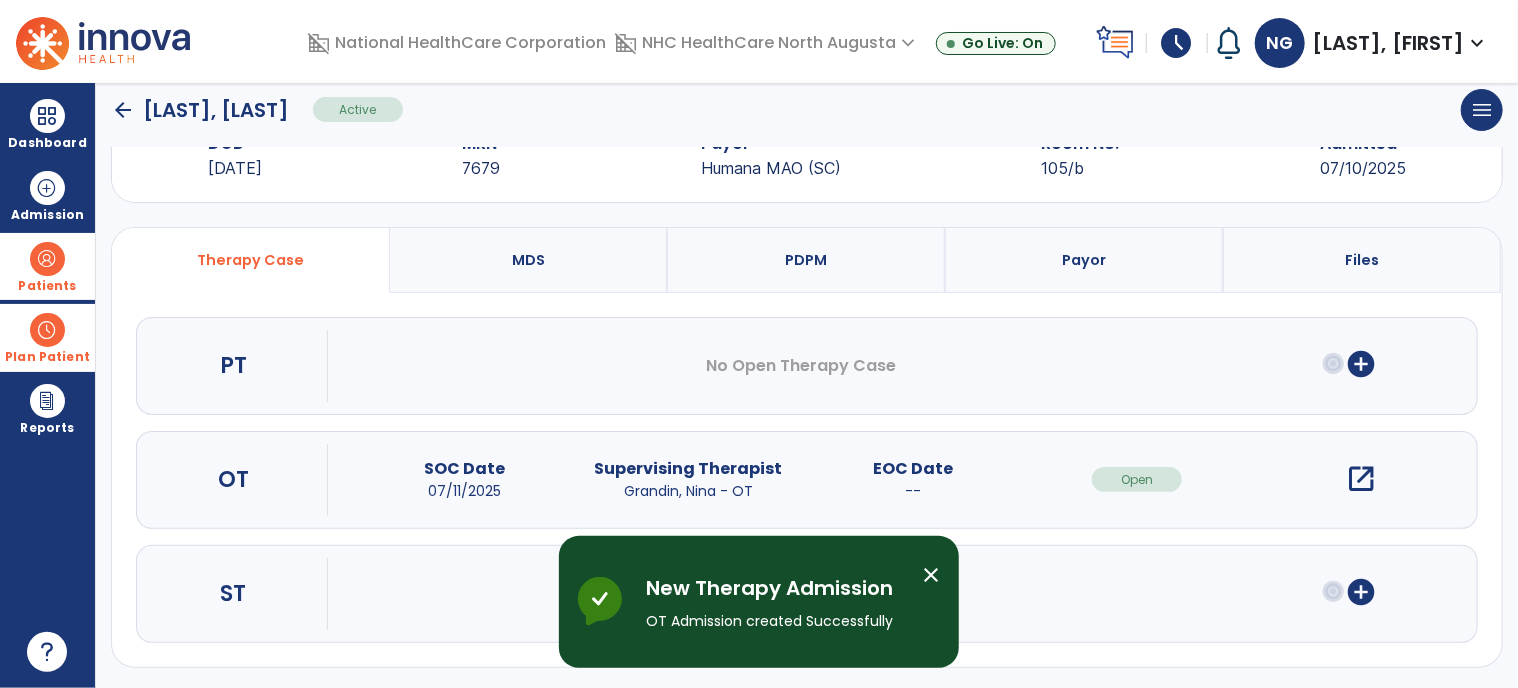 click on "open_in_new" at bounding box center [1362, 479] 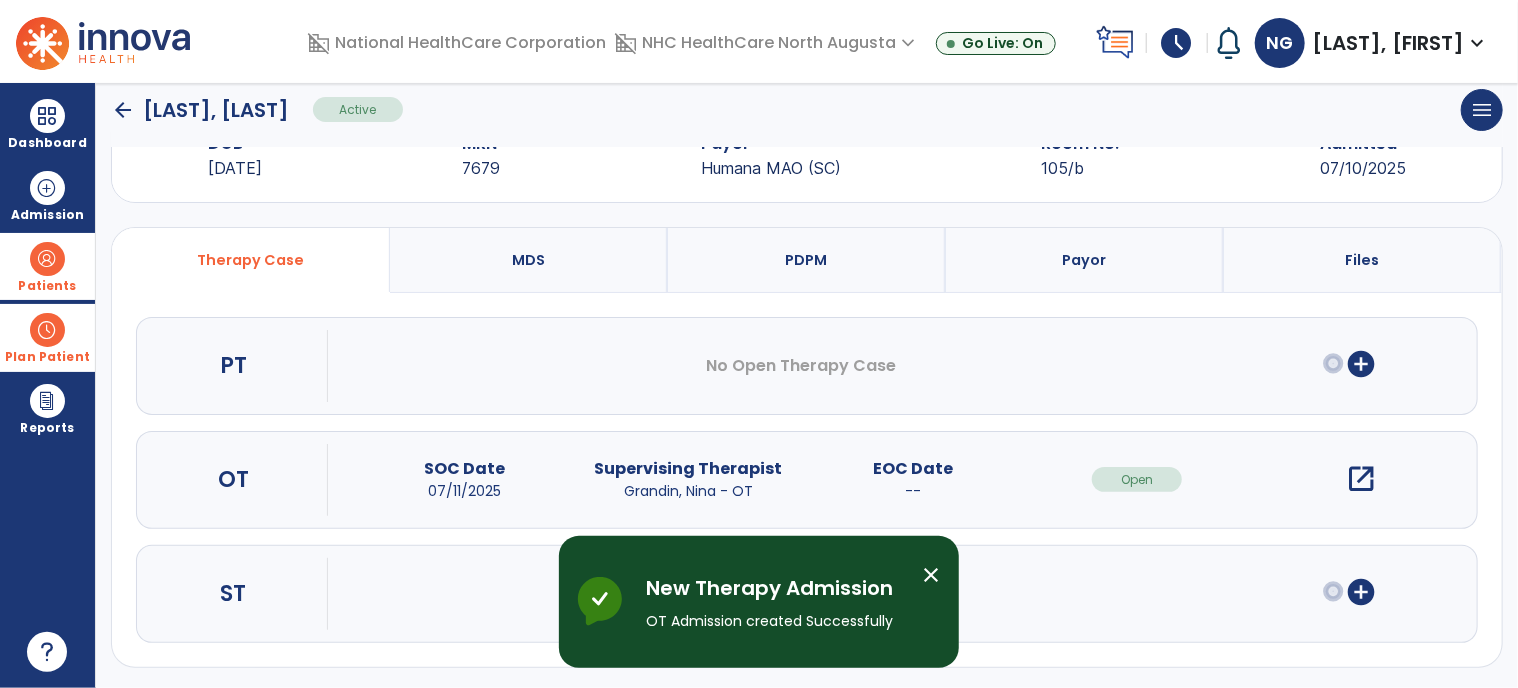 scroll, scrollTop: 0, scrollLeft: 0, axis: both 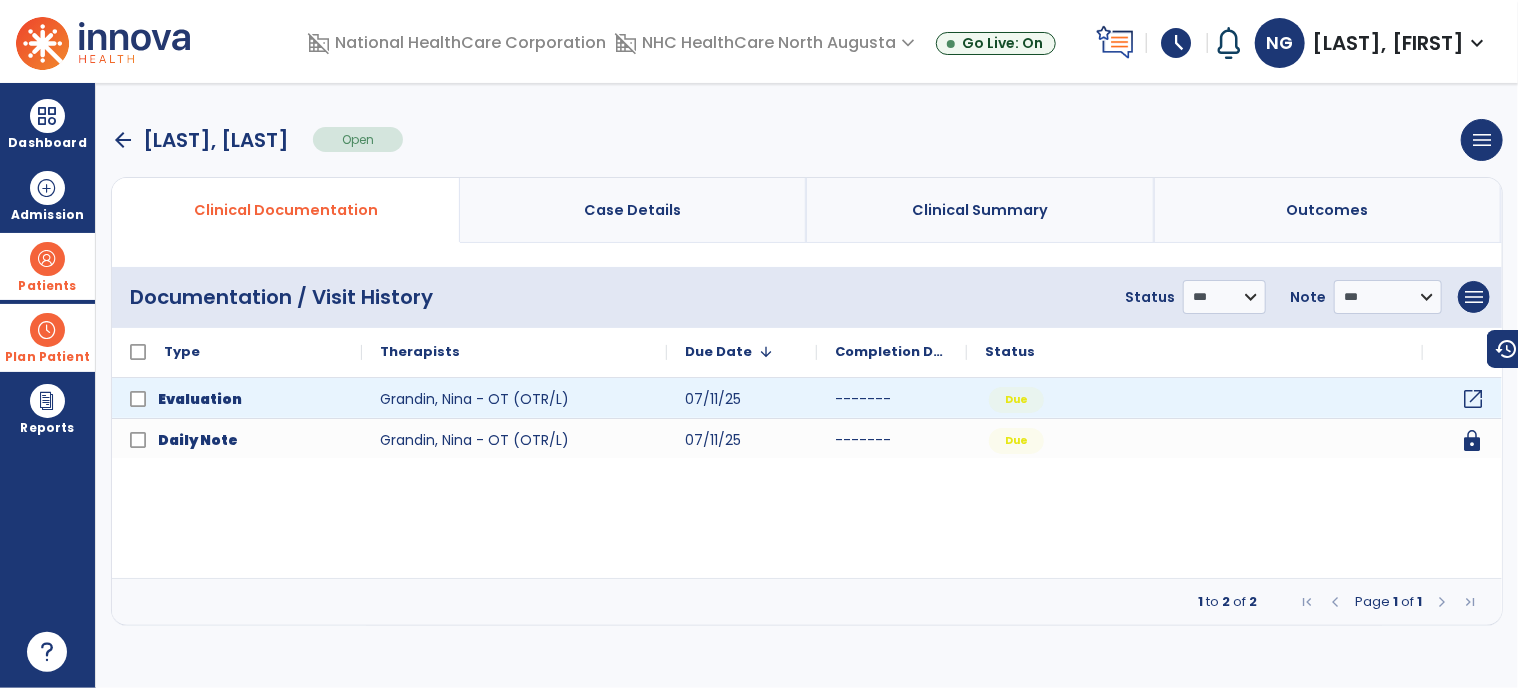 click on "open_in_new" 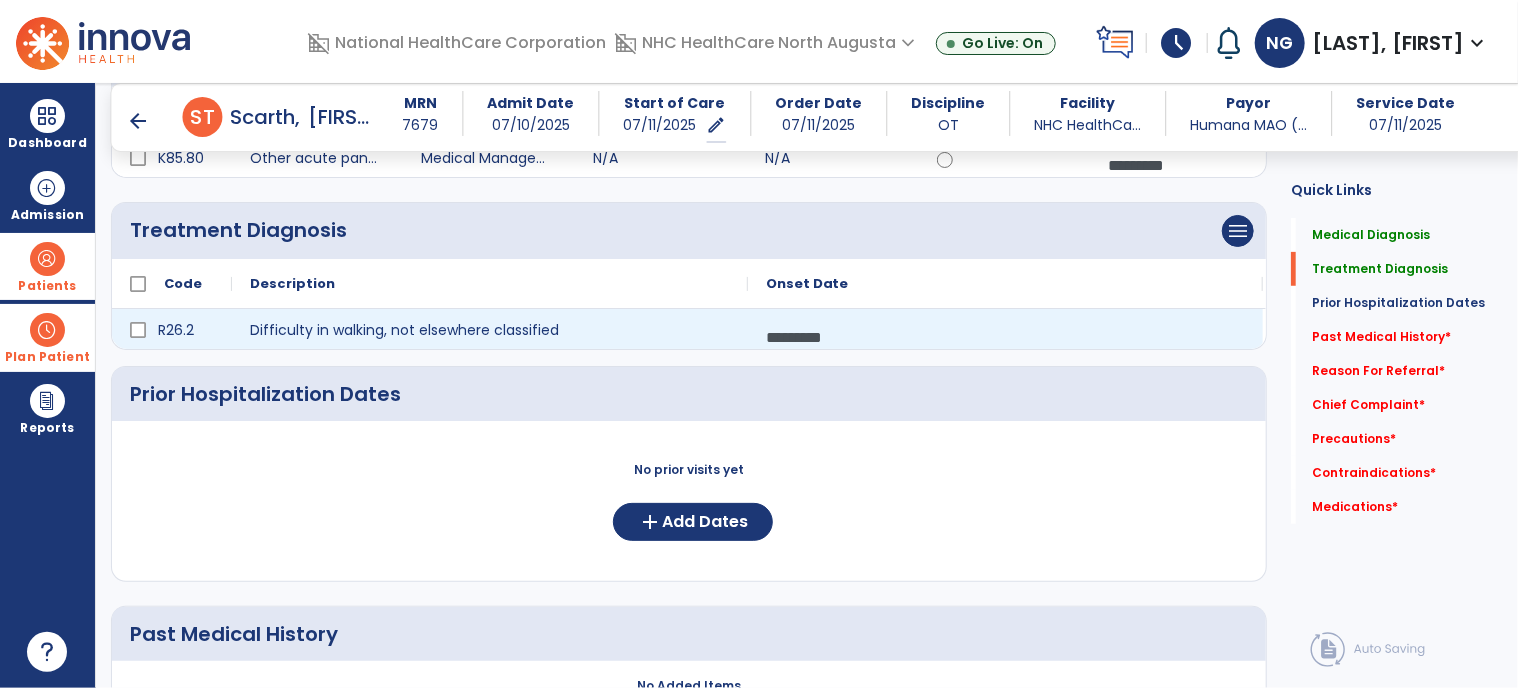 scroll, scrollTop: 400, scrollLeft: 0, axis: vertical 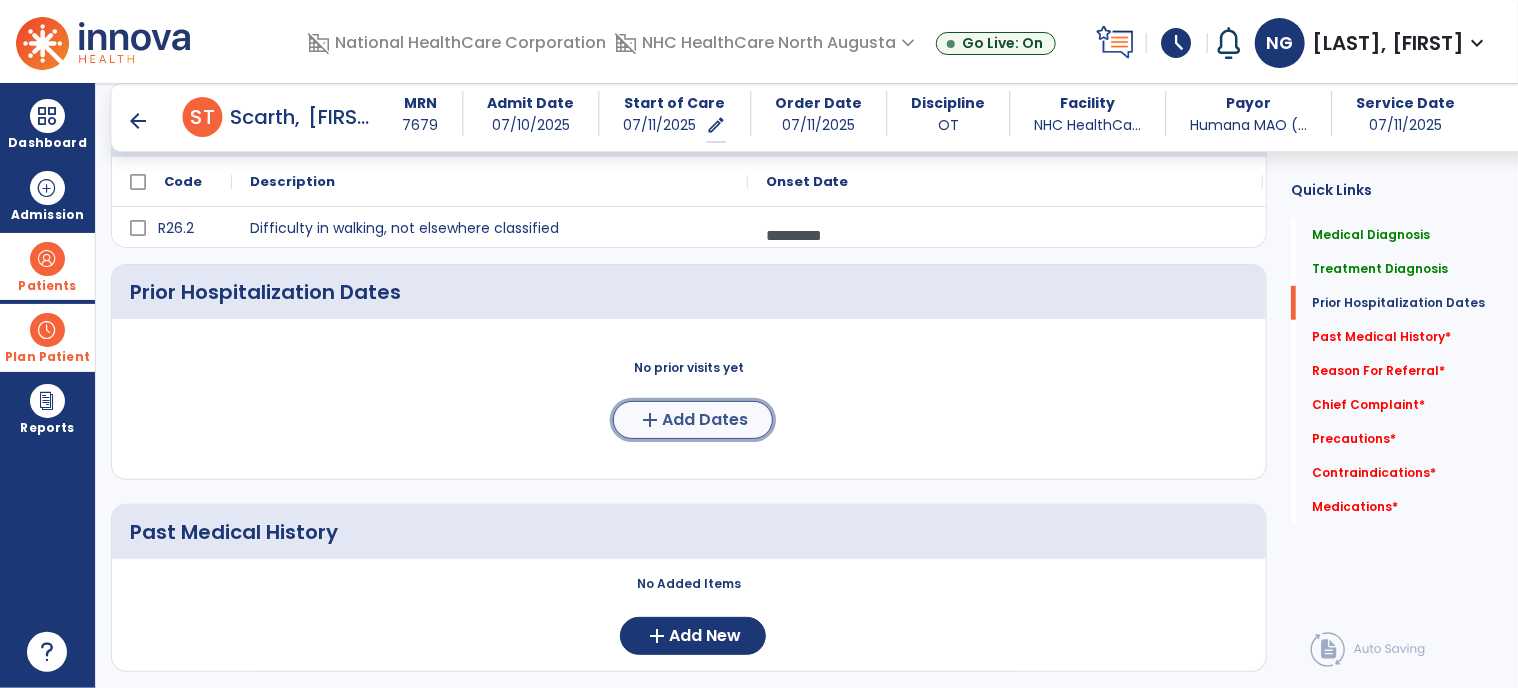 click on "add" 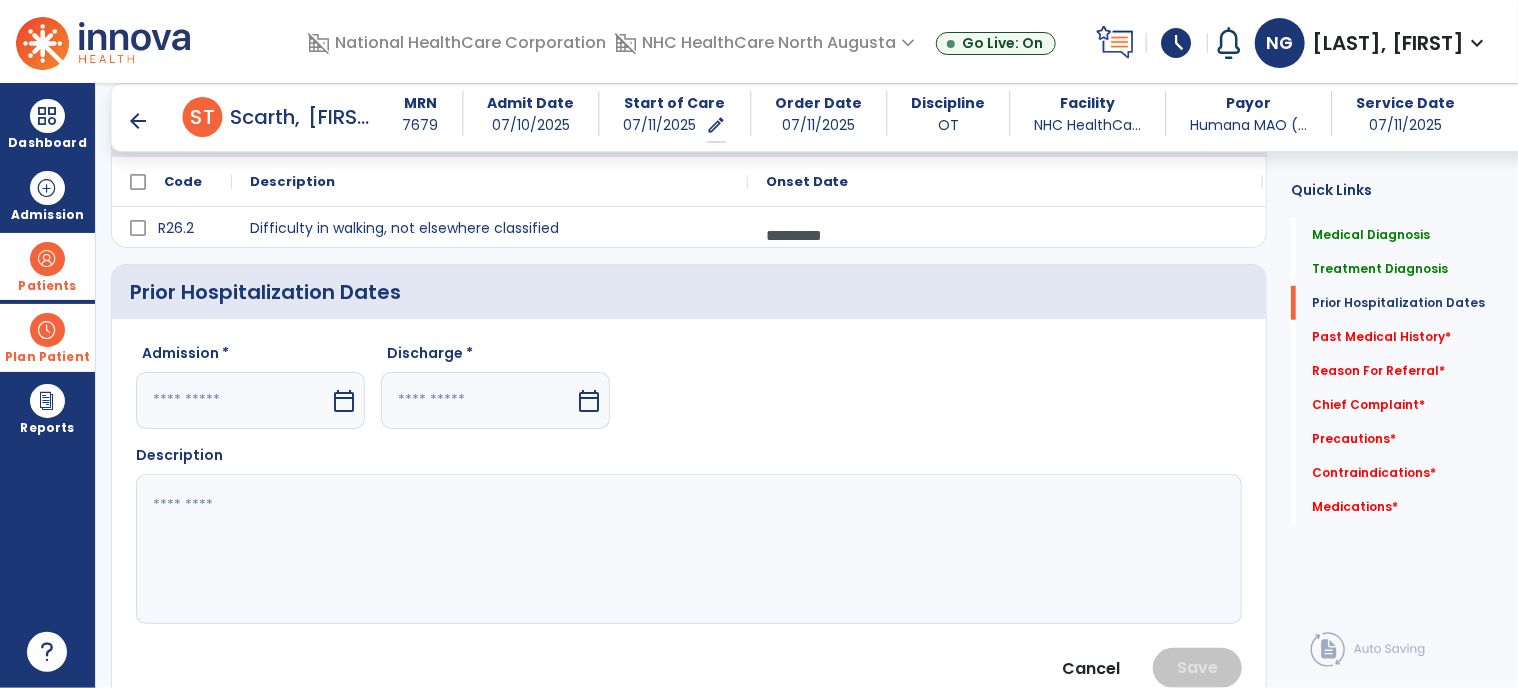 click on "calendar_today" at bounding box center [344, 401] 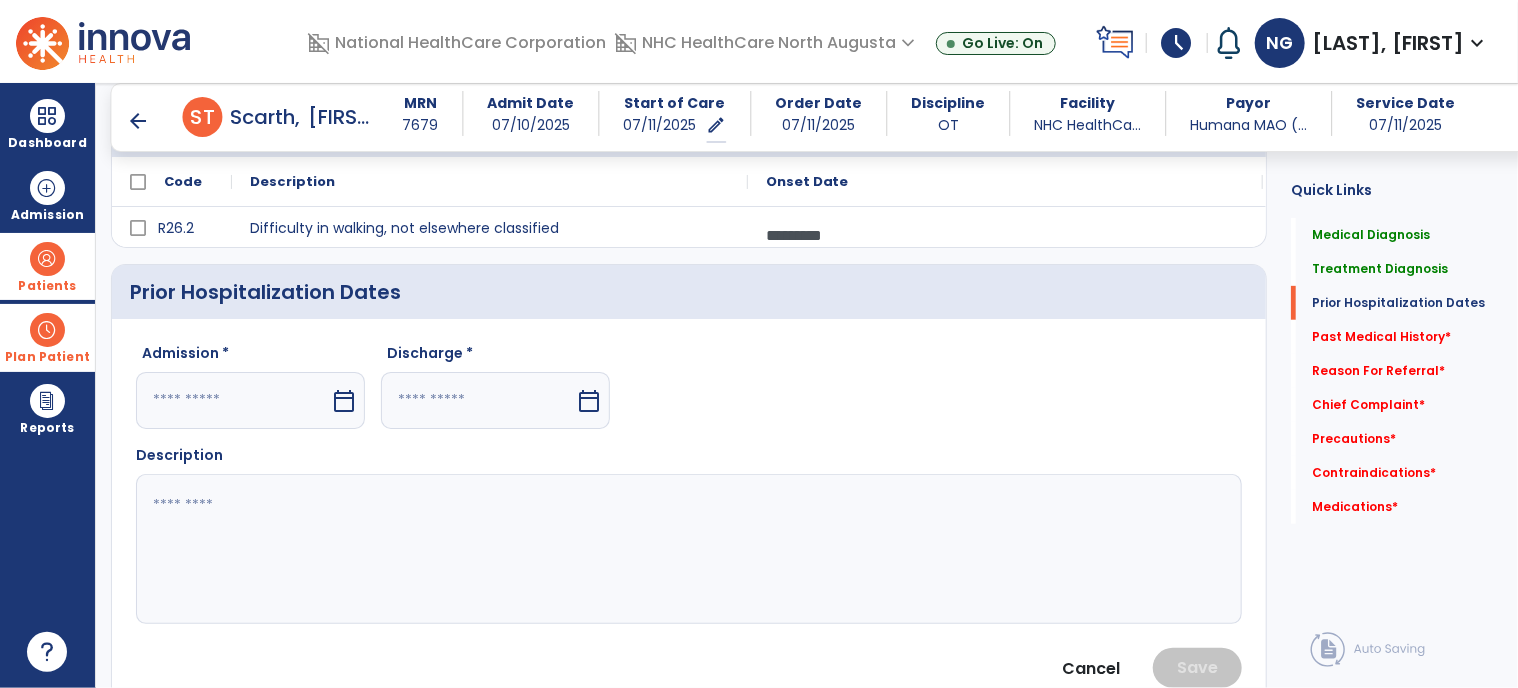 select on "*" 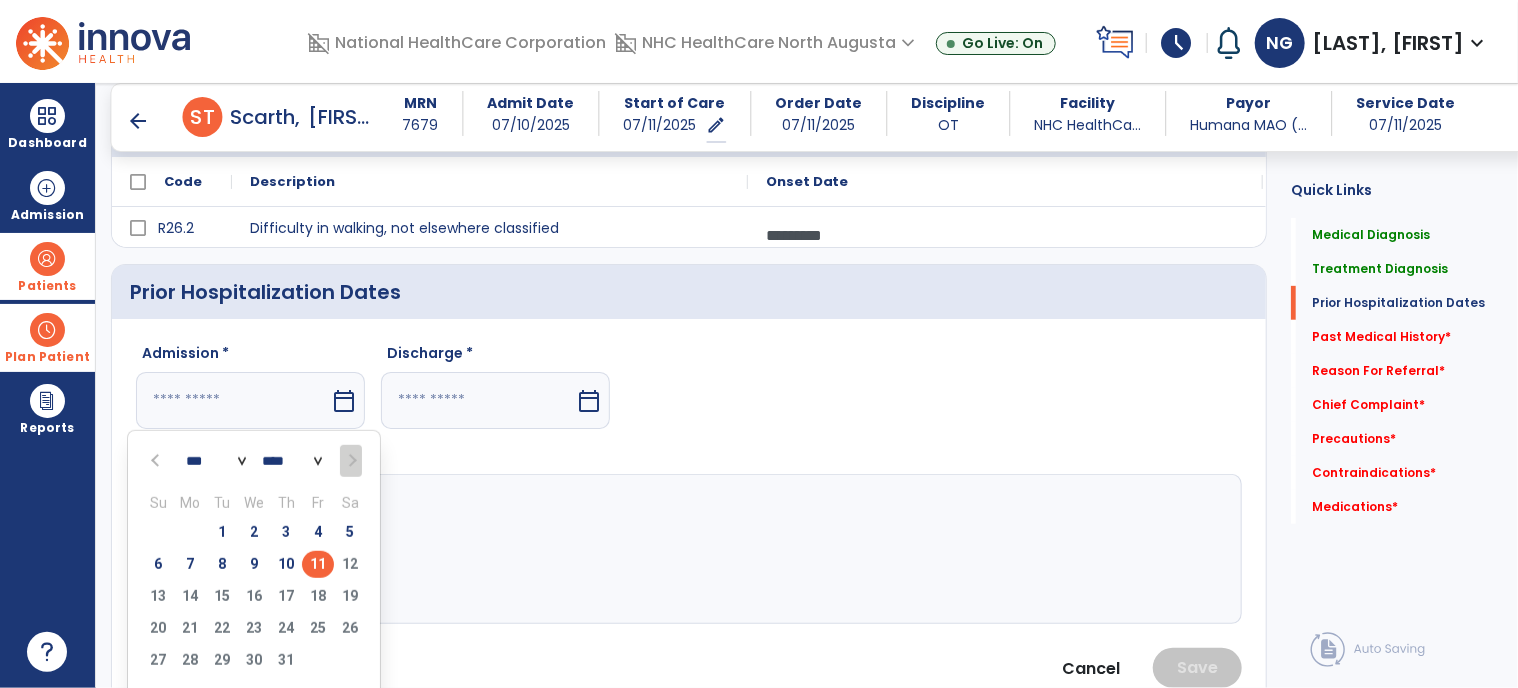 click at bounding box center (157, 461) 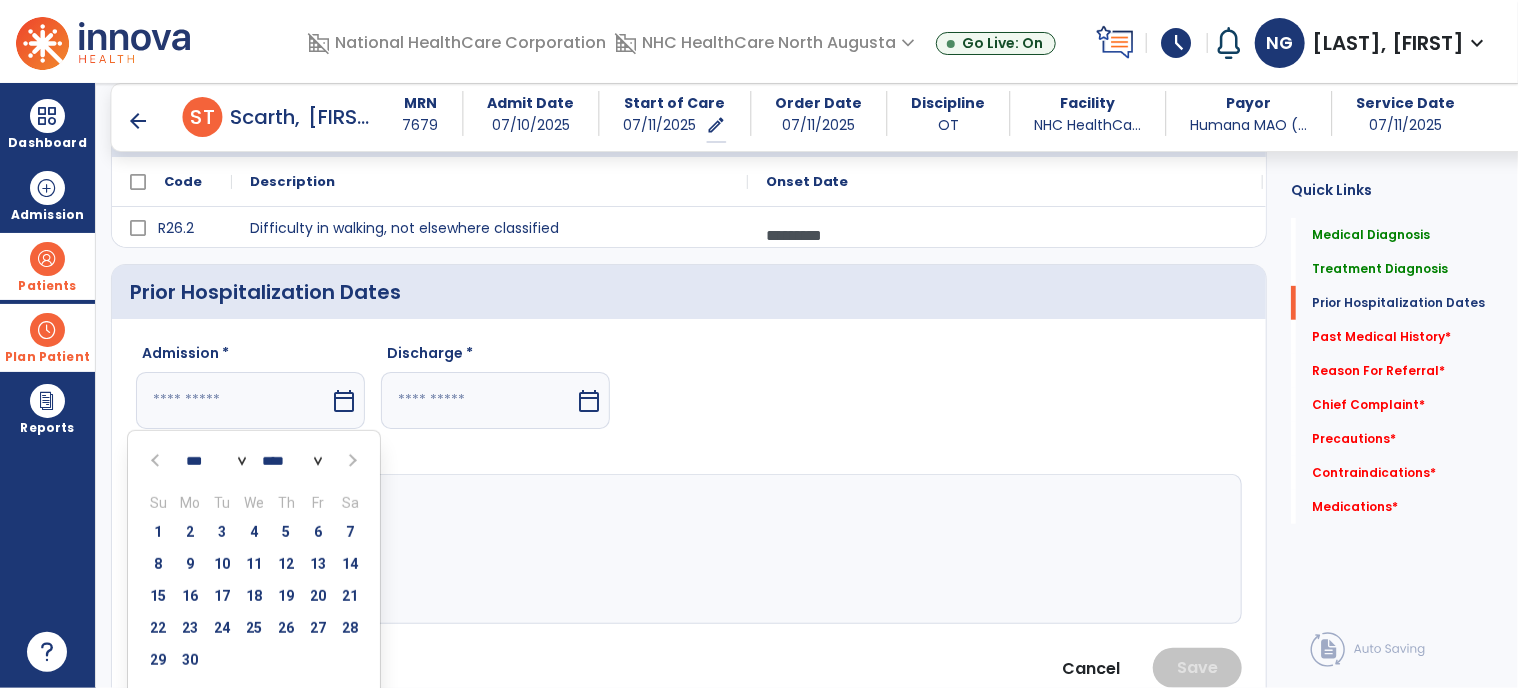 click at bounding box center [157, 461] 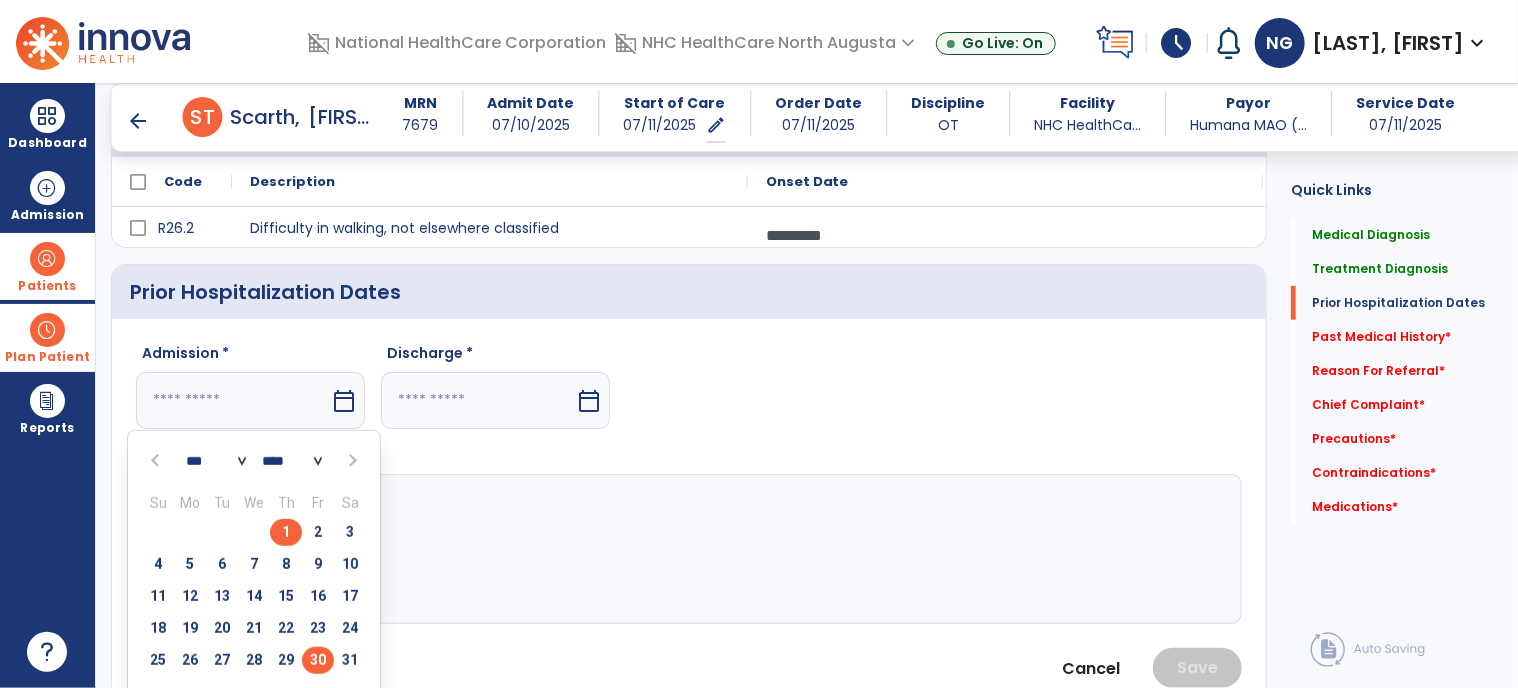 click on "30" at bounding box center [318, 660] 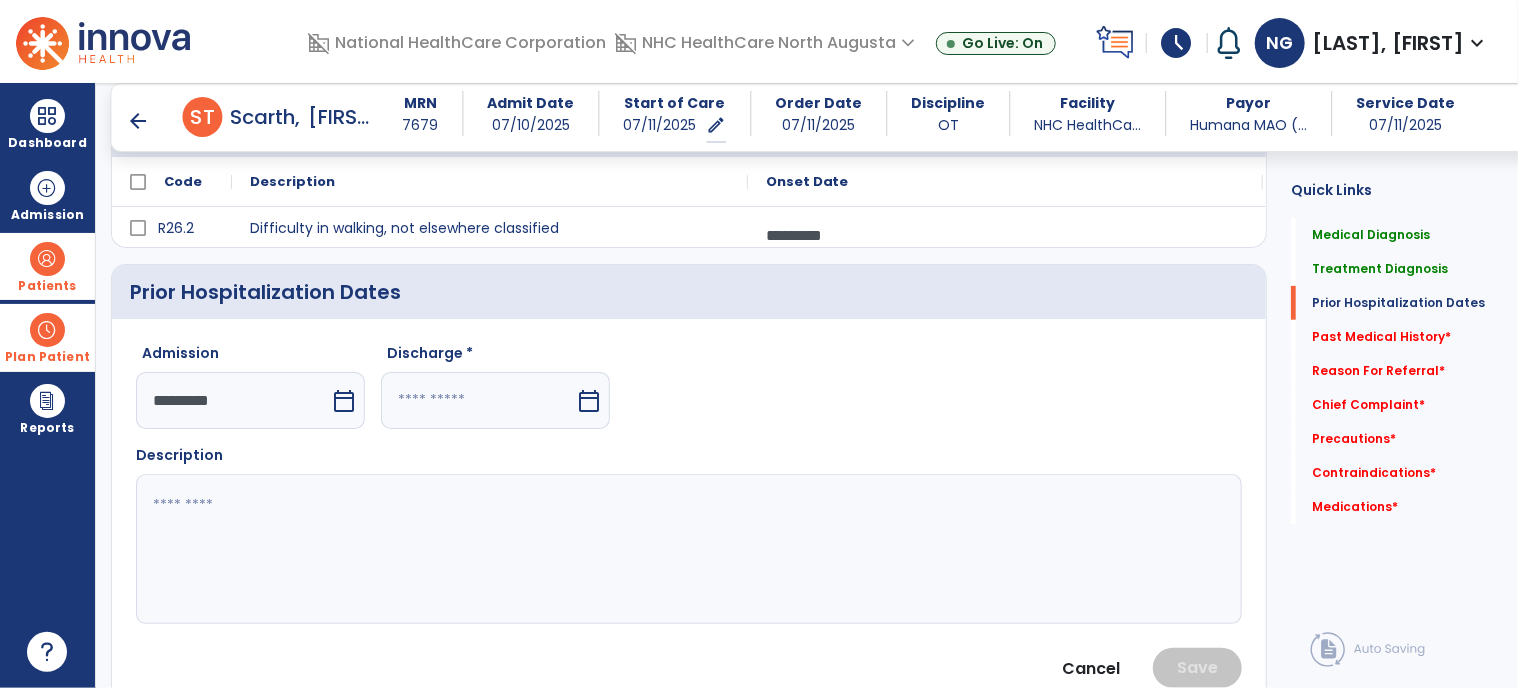 click on "calendar_today" at bounding box center (589, 401) 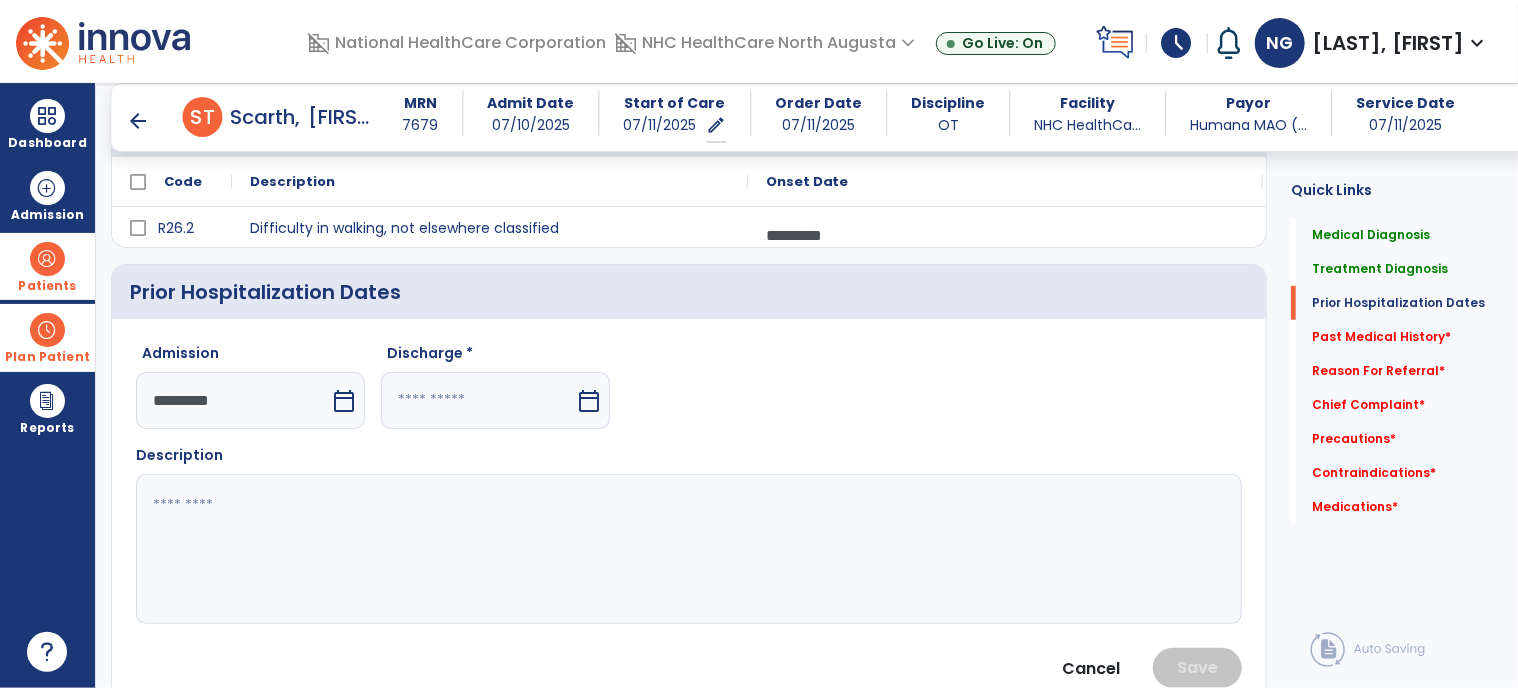 select on "*" 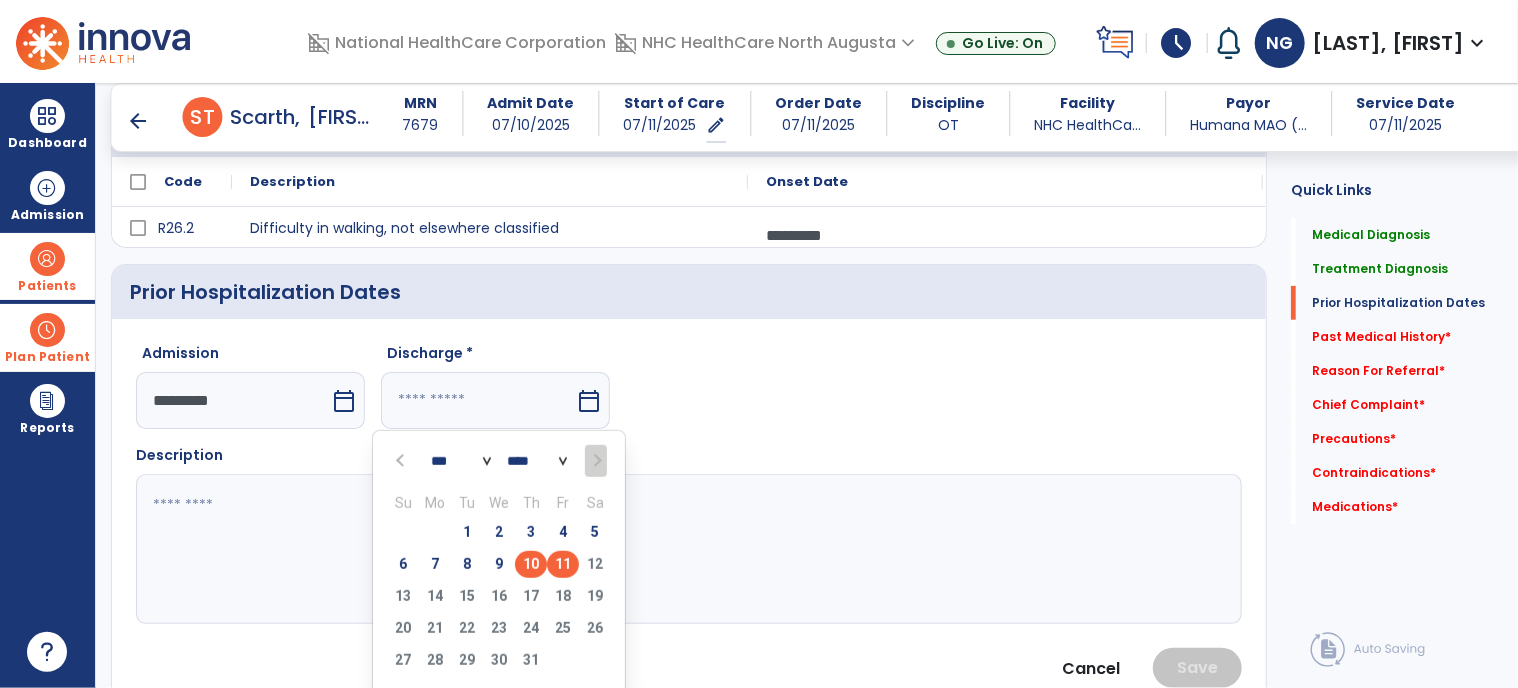 click on "10" at bounding box center [531, 564] 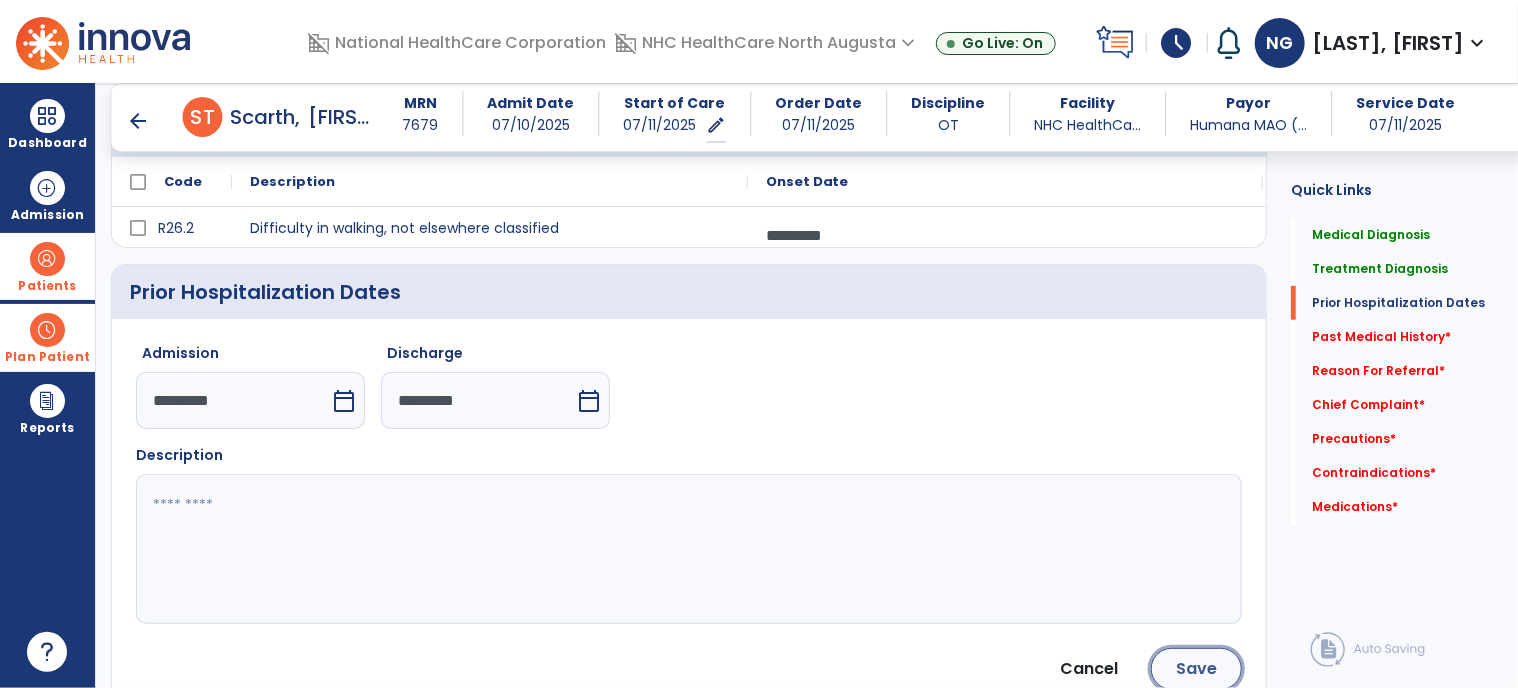 click on "Save" 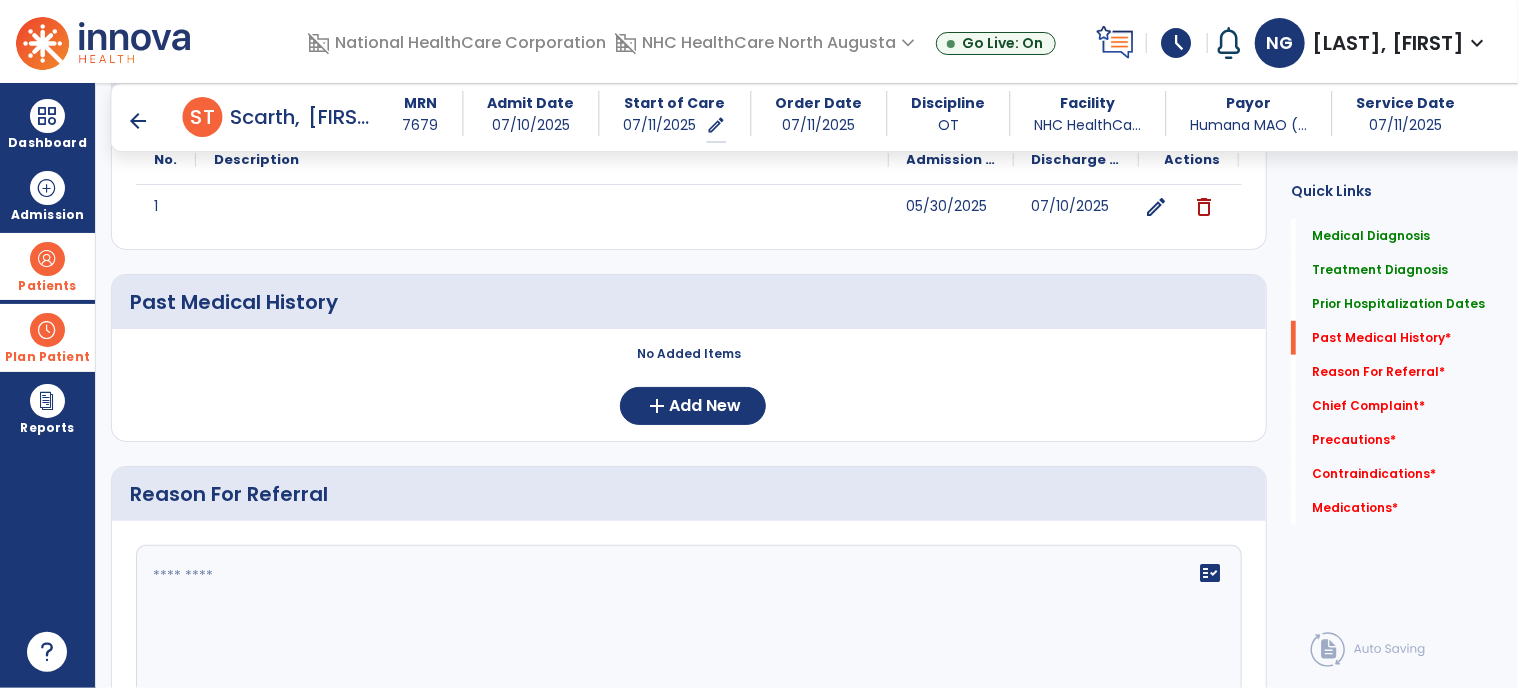 scroll, scrollTop: 600, scrollLeft: 0, axis: vertical 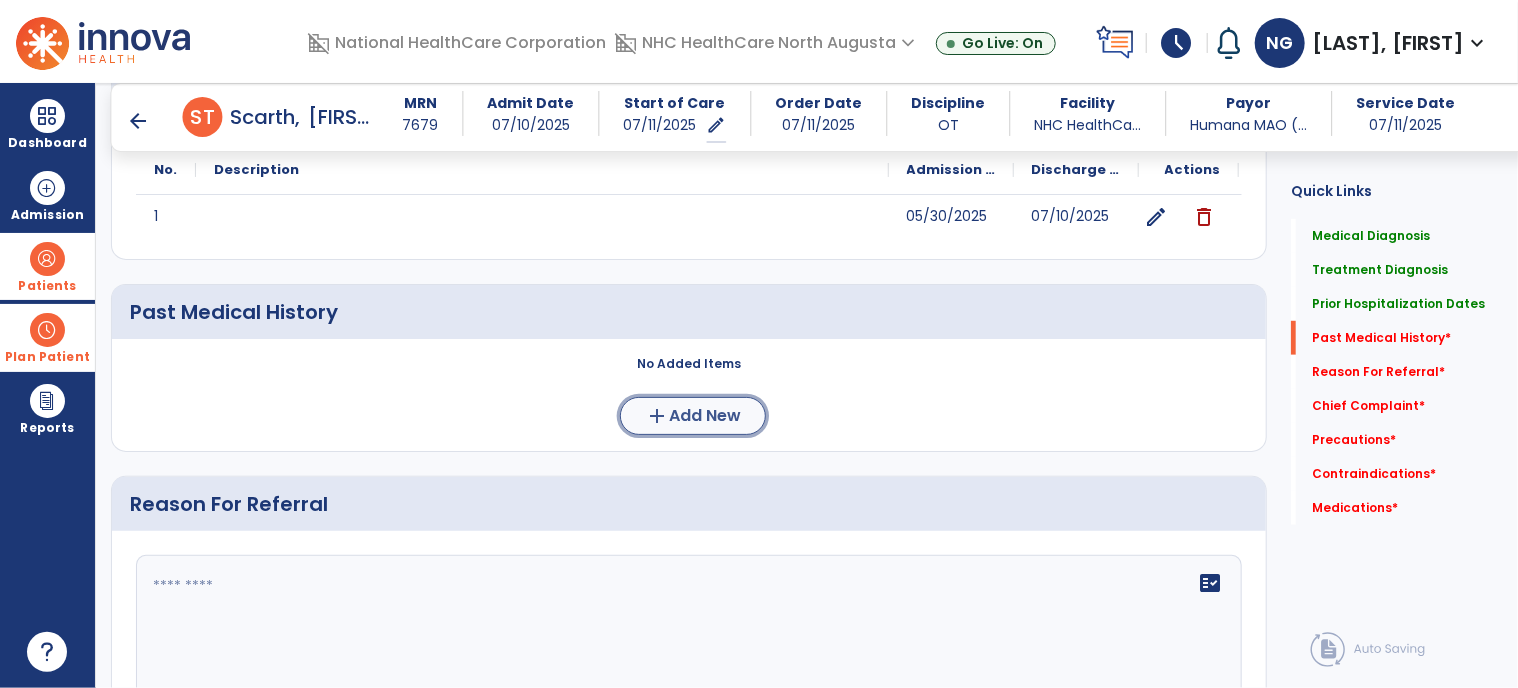 click on "Add New" 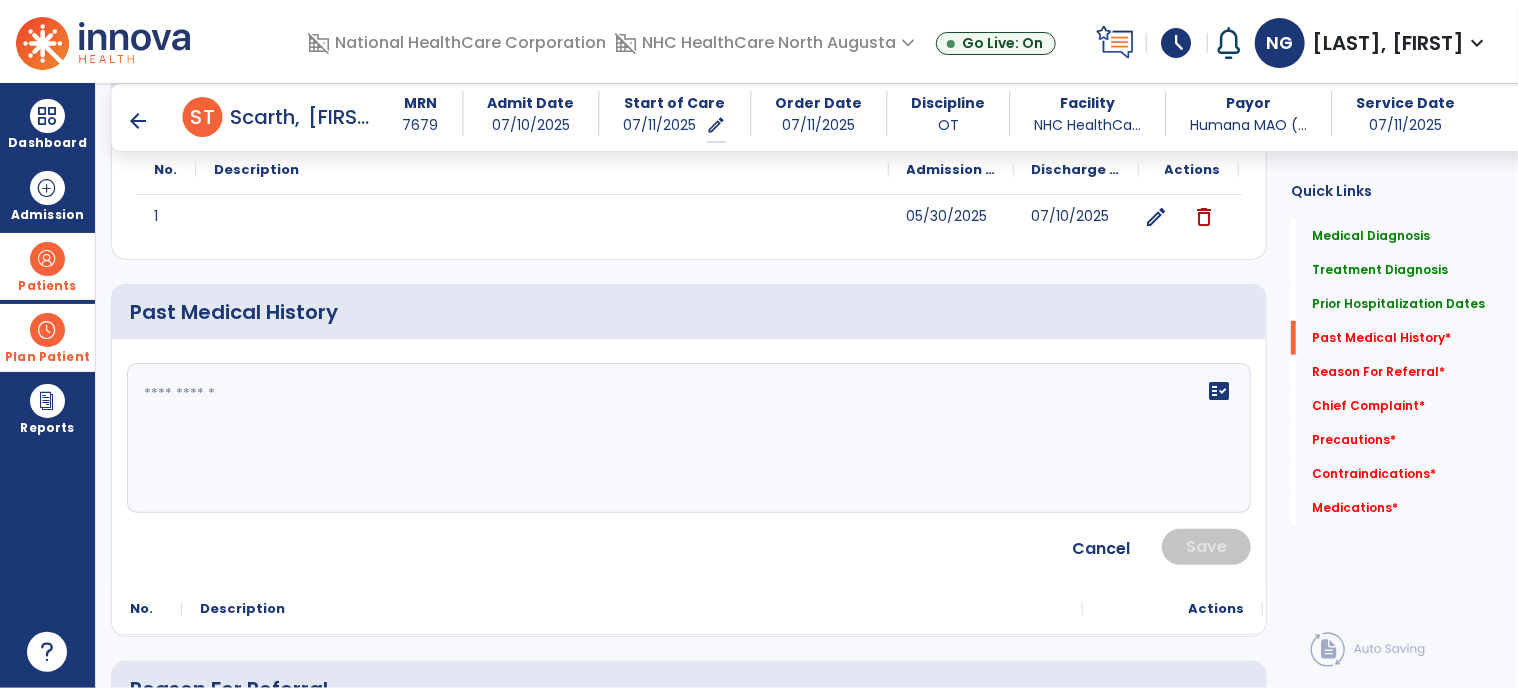 click 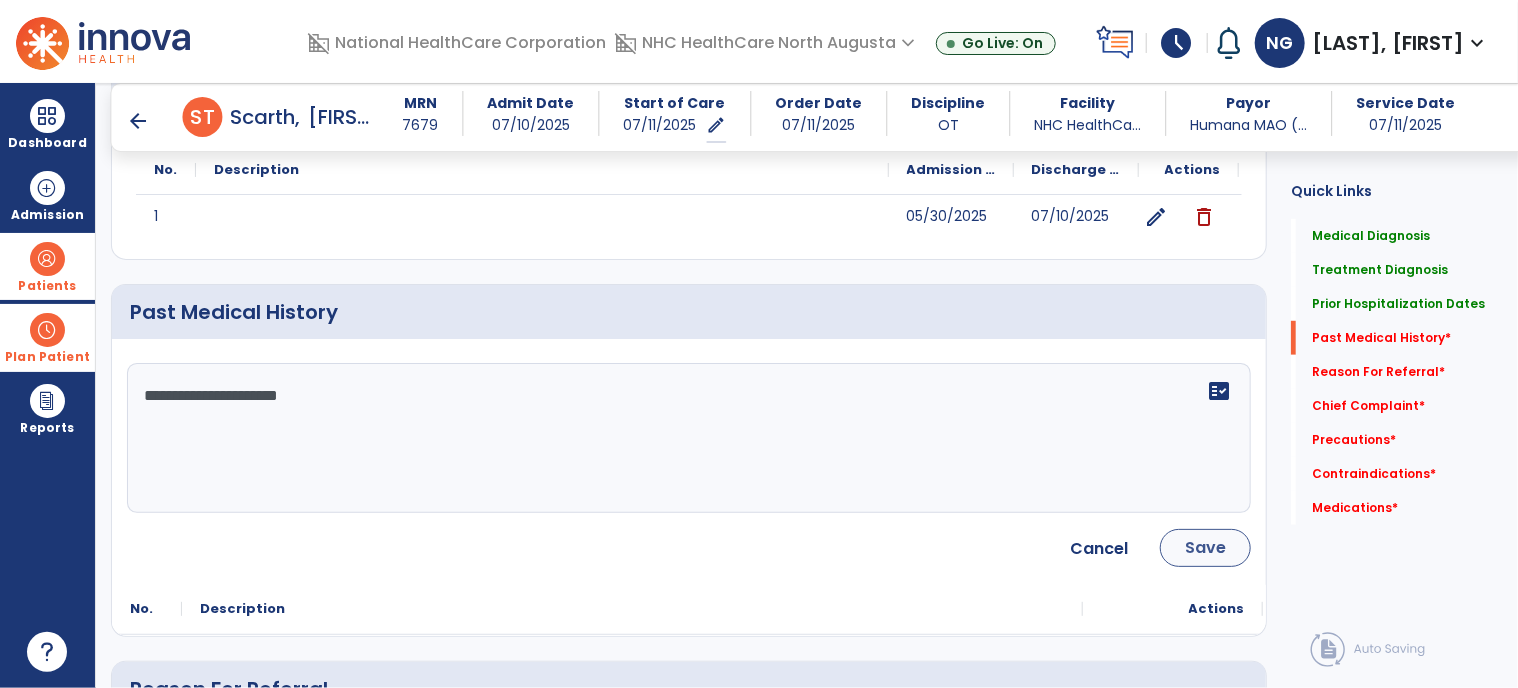 type on "**********" 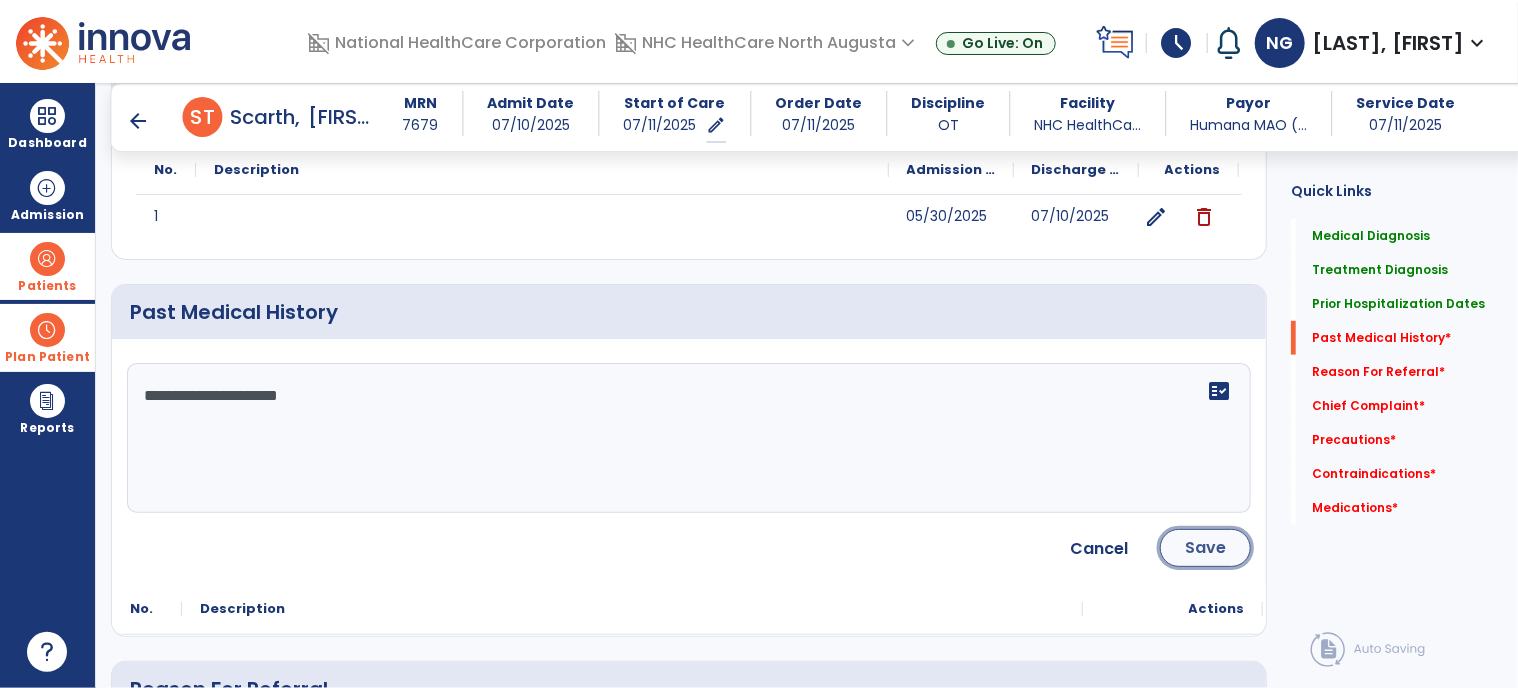 click on "Save" 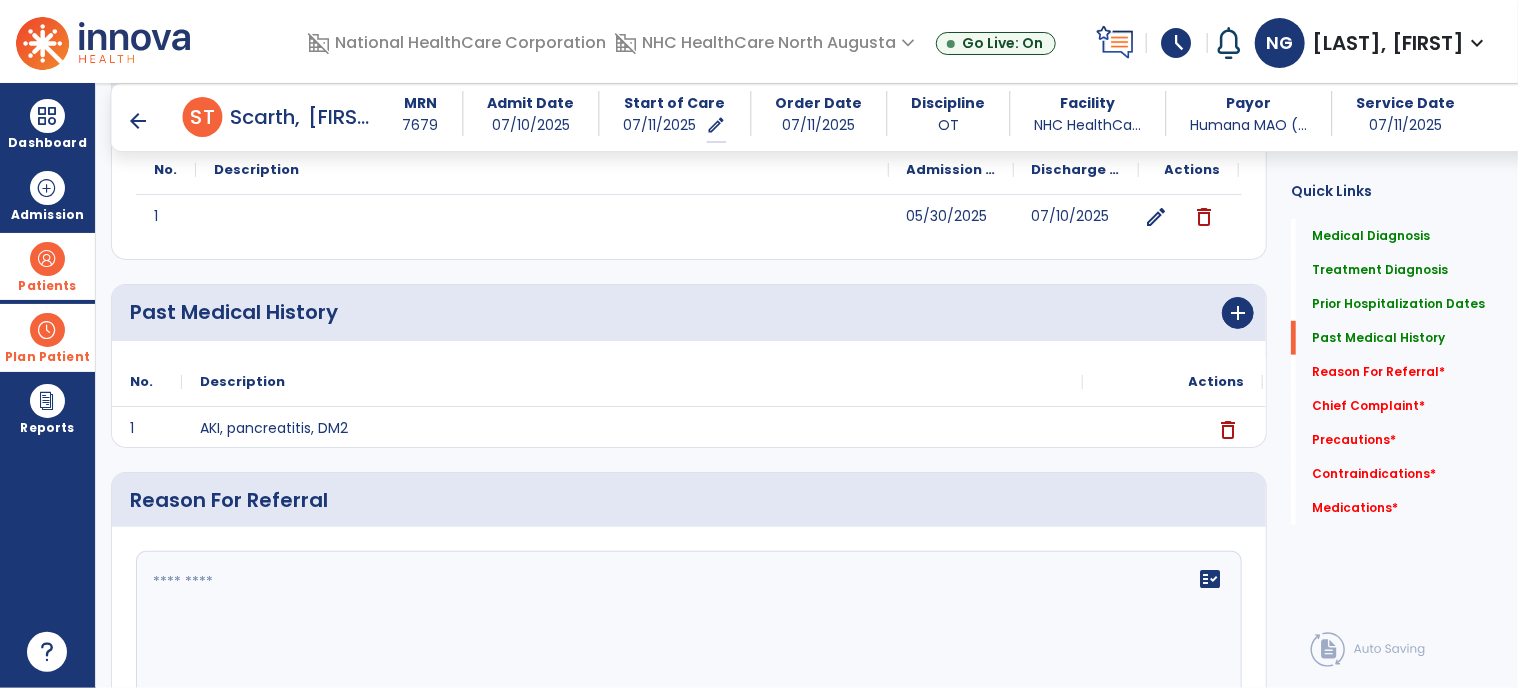 click on "fact_check" 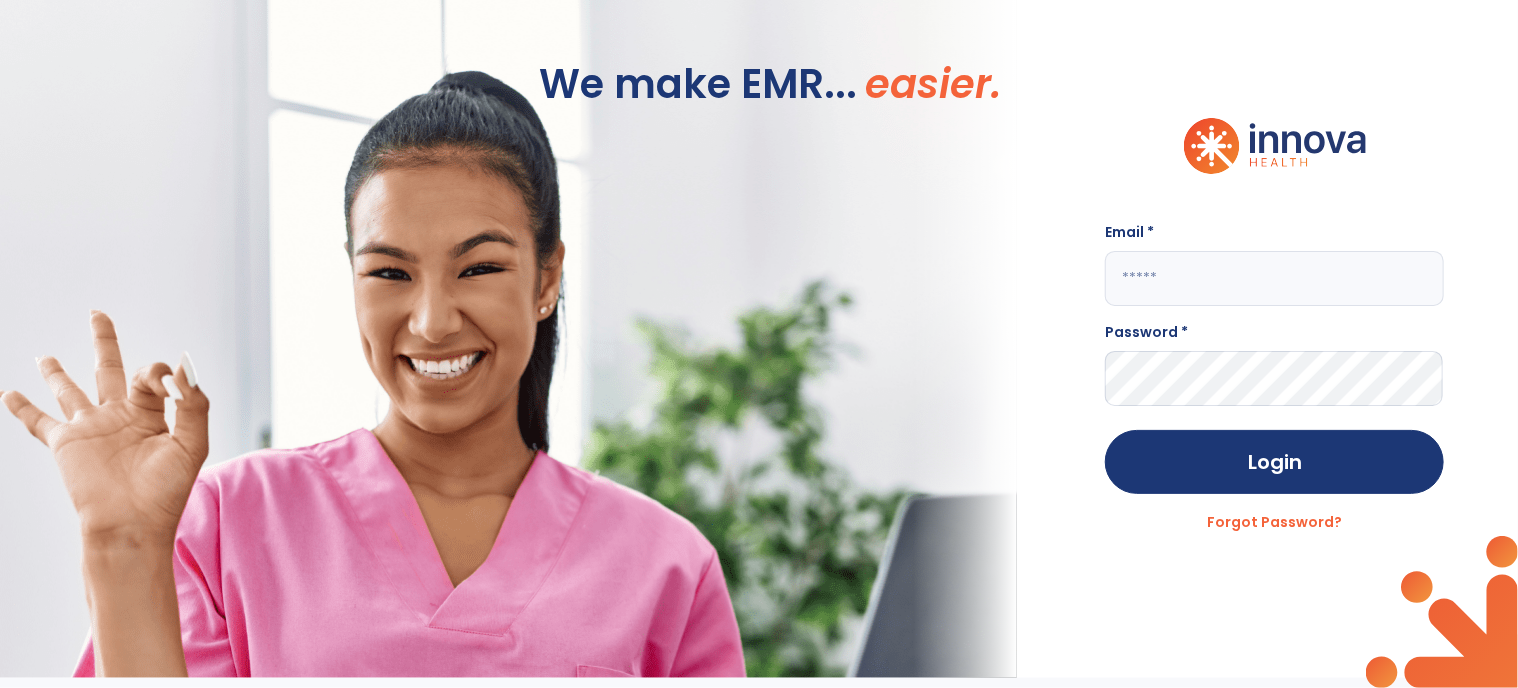 scroll, scrollTop: 0, scrollLeft: 0, axis: both 